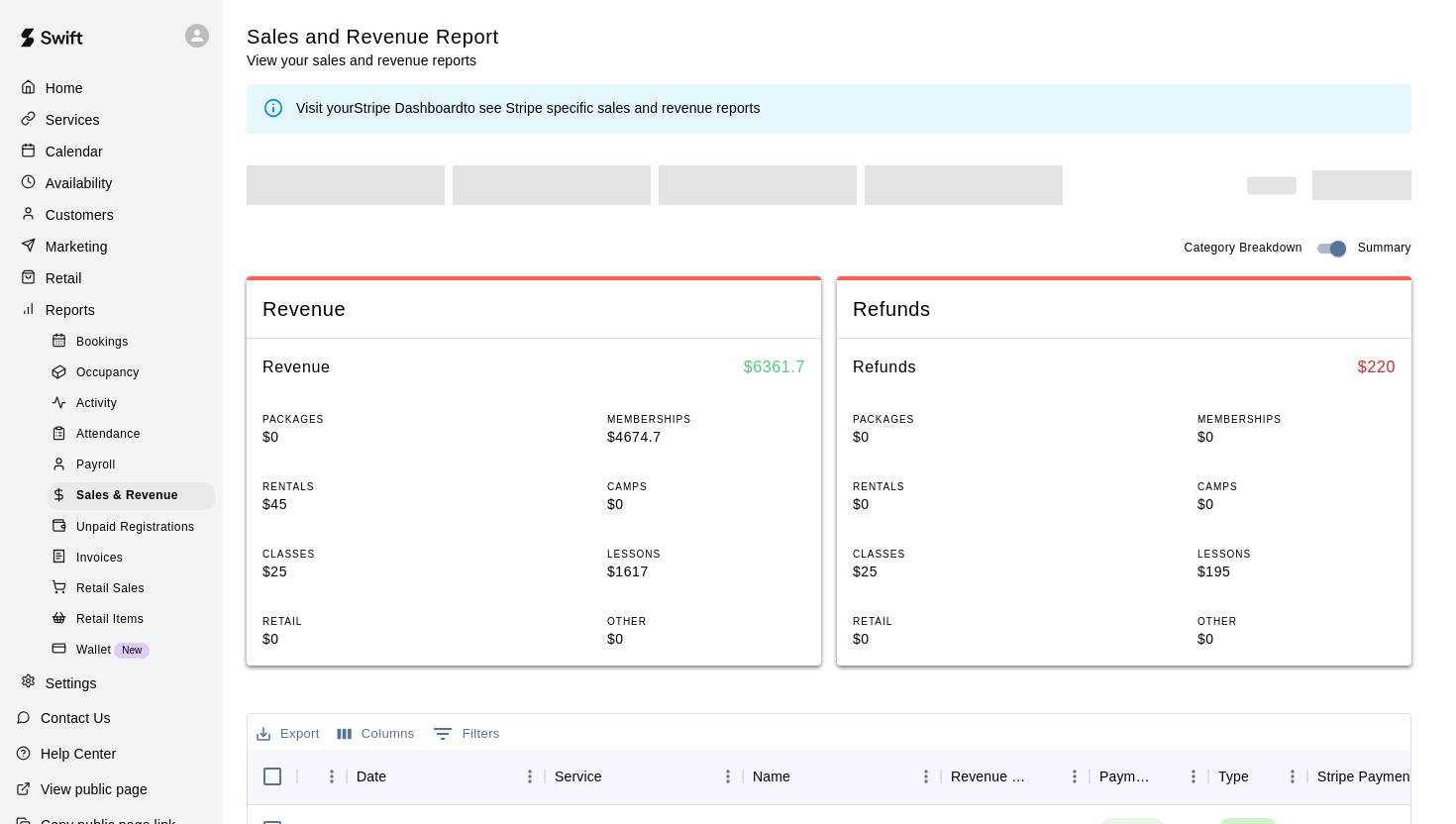 scroll, scrollTop: 0, scrollLeft: 0, axis: both 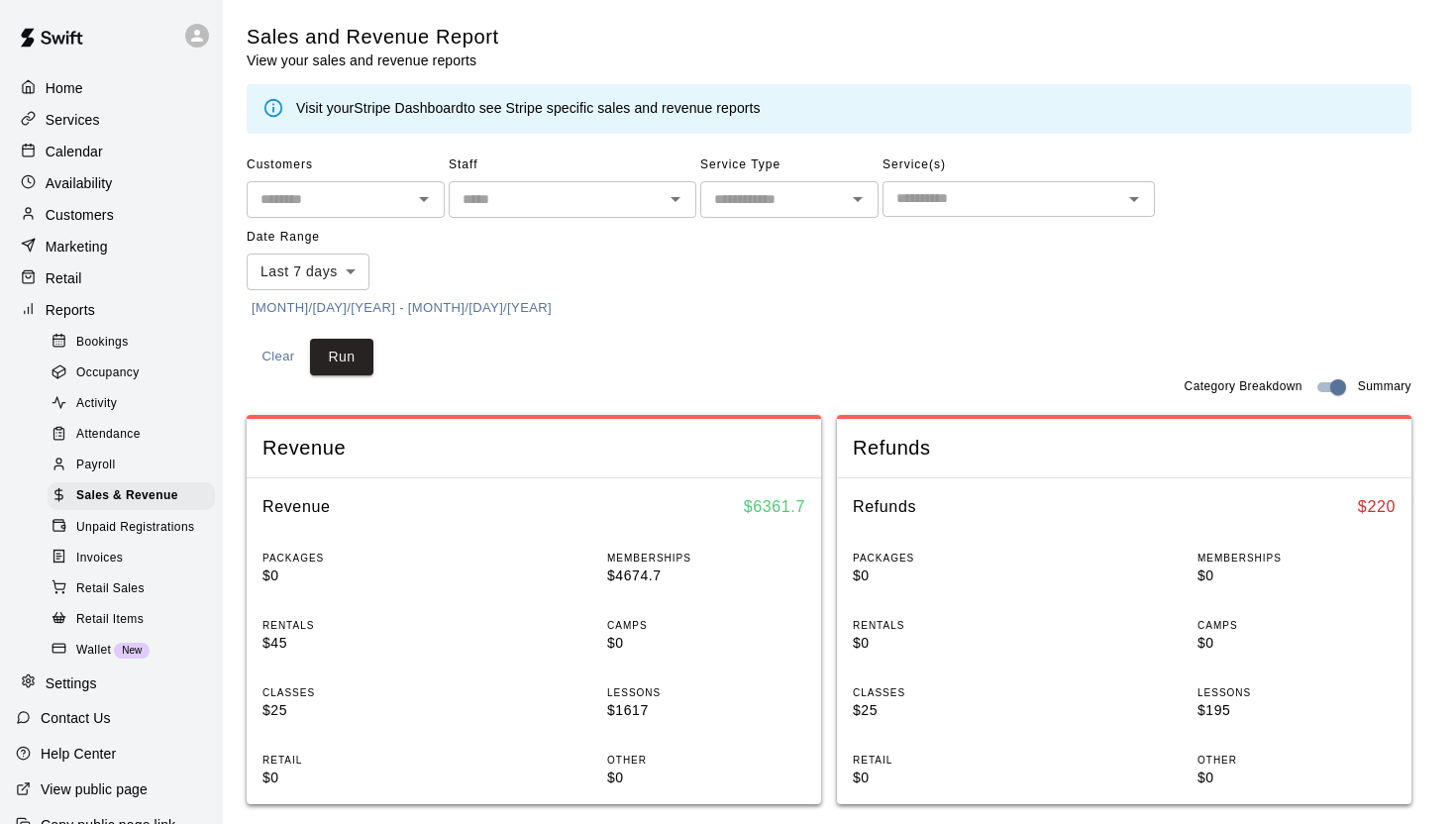 click on "Calendar" at bounding box center [111, 152] 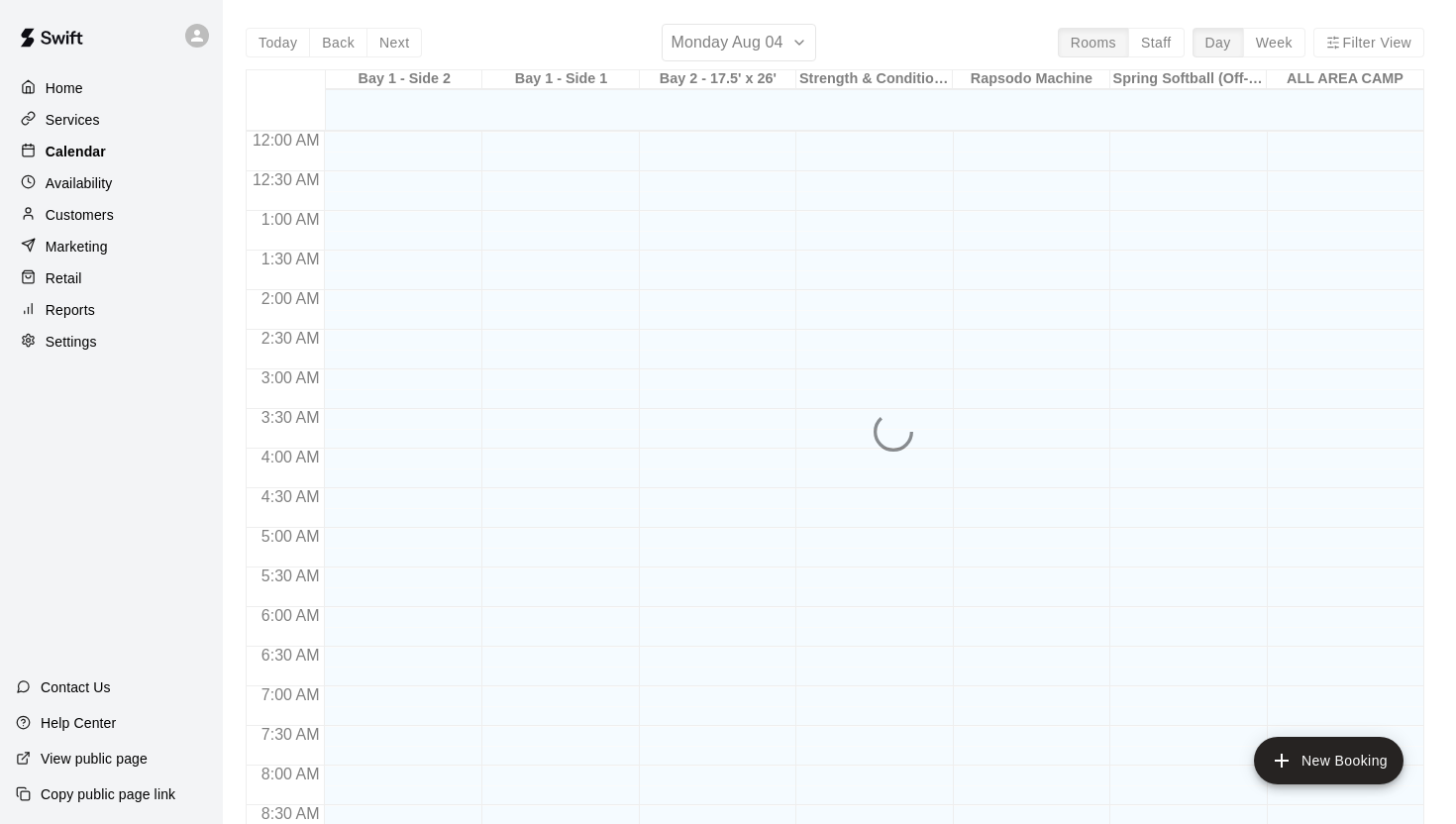 scroll, scrollTop: 969, scrollLeft: 0, axis: vertical 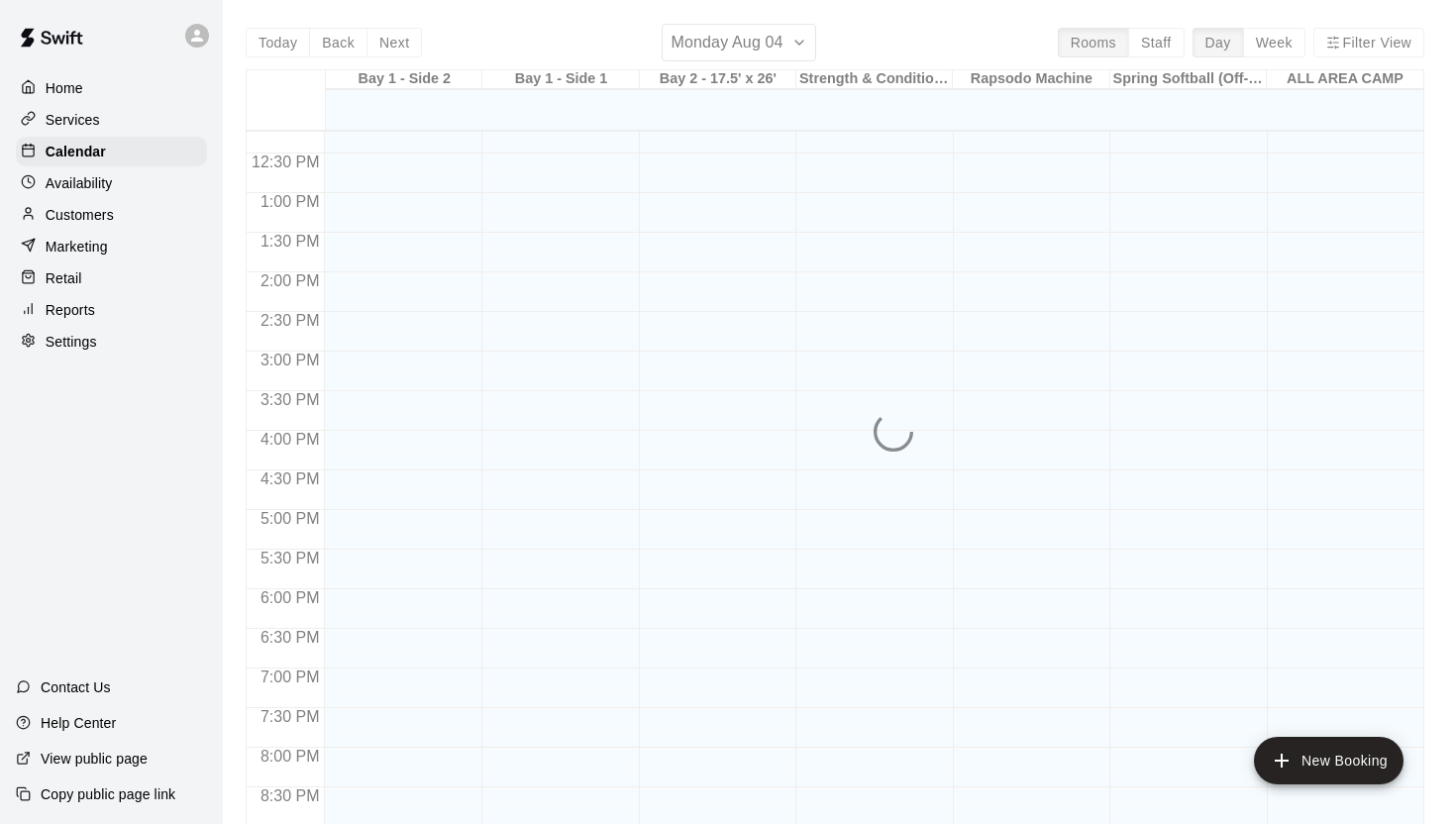 click on "Availability" at bounding box center [111, 183] 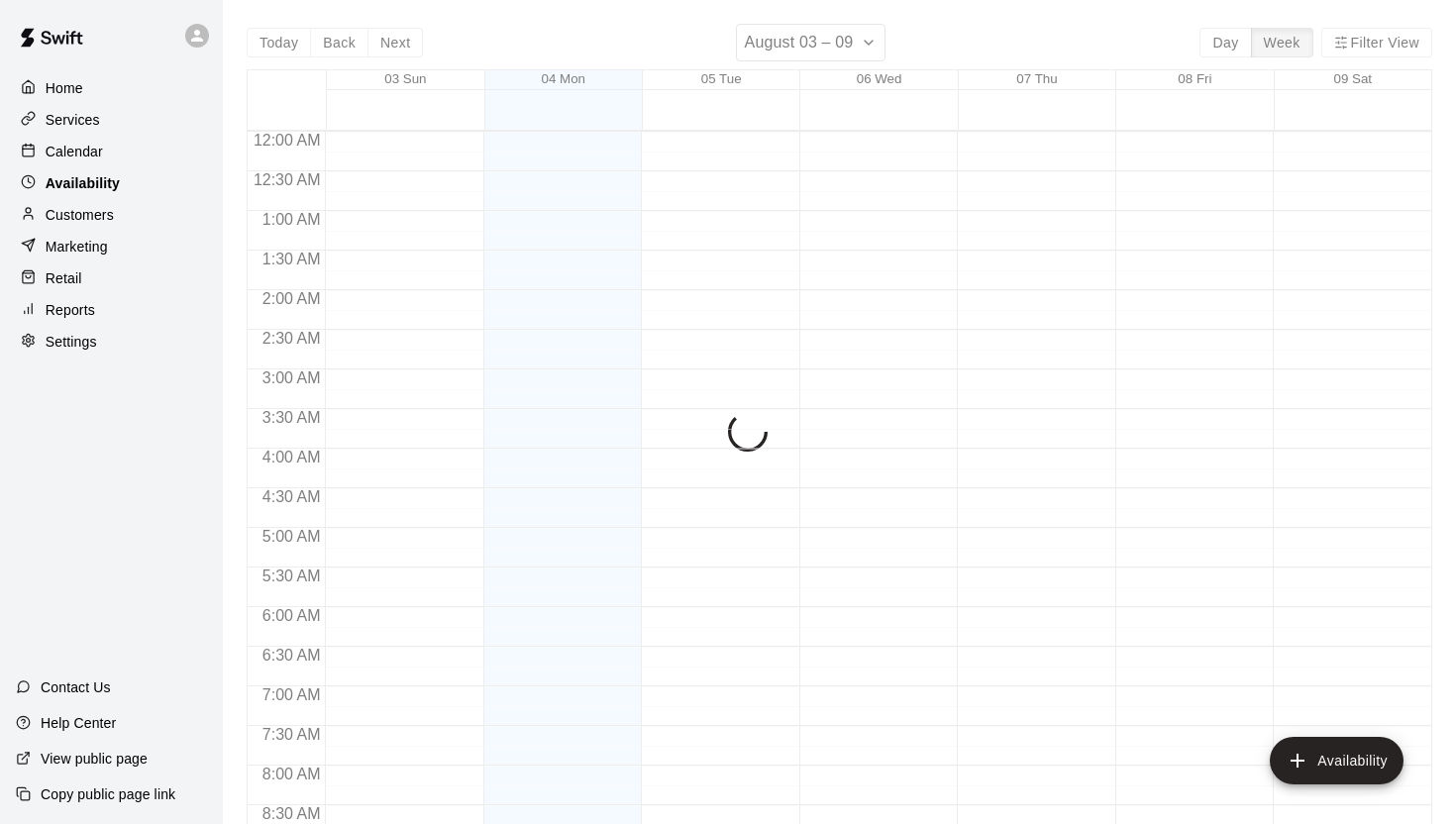 scroll, scrollTop: 969, scrollLeft: 0, axis: vertical 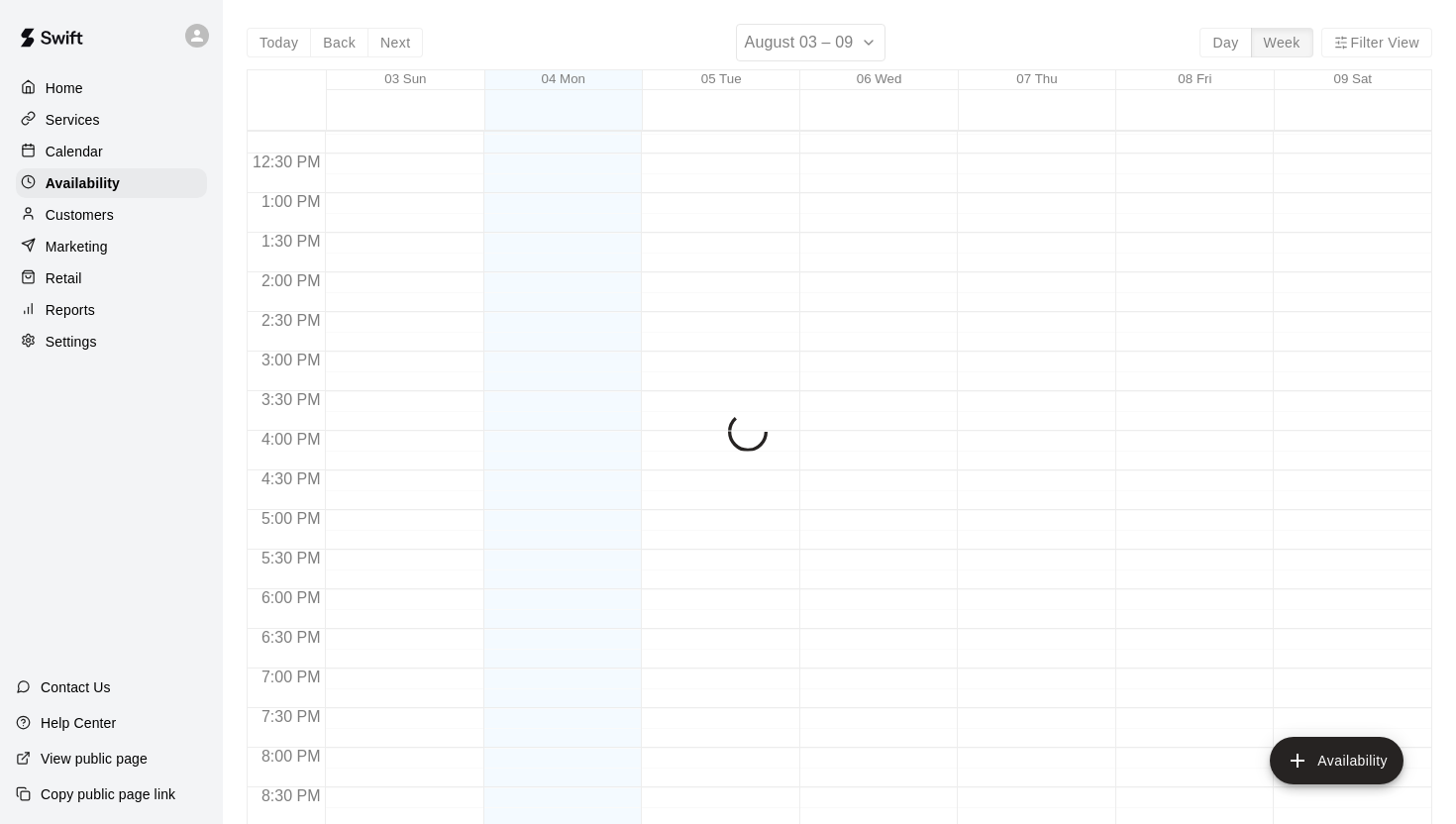 click on "Calendar" at bounding box center (111, 152) 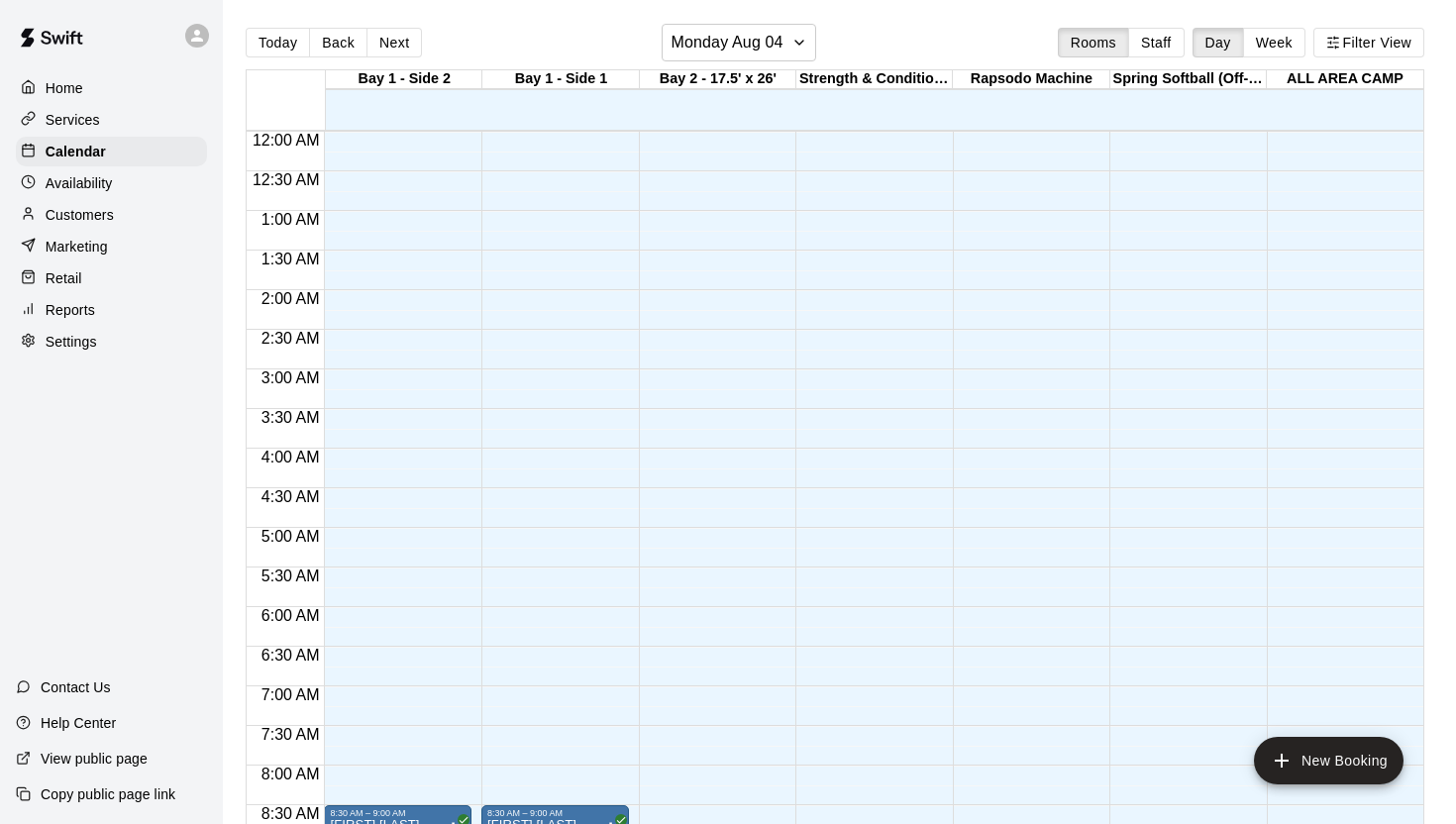 scroll, scrollTop: 969, scrollLeft: 0, axis: vertical 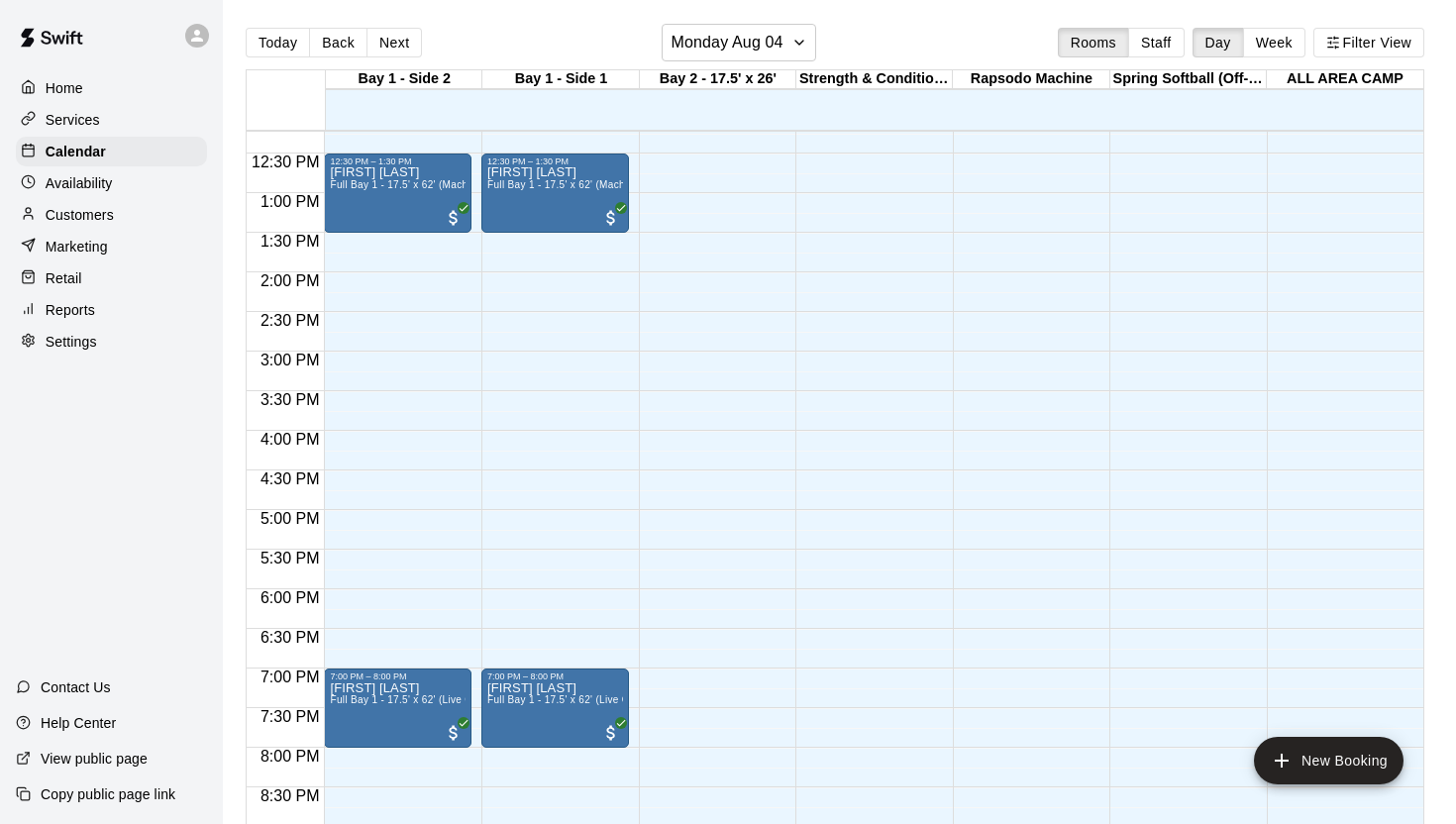 click on "Home" at bounding box center (111, 88) 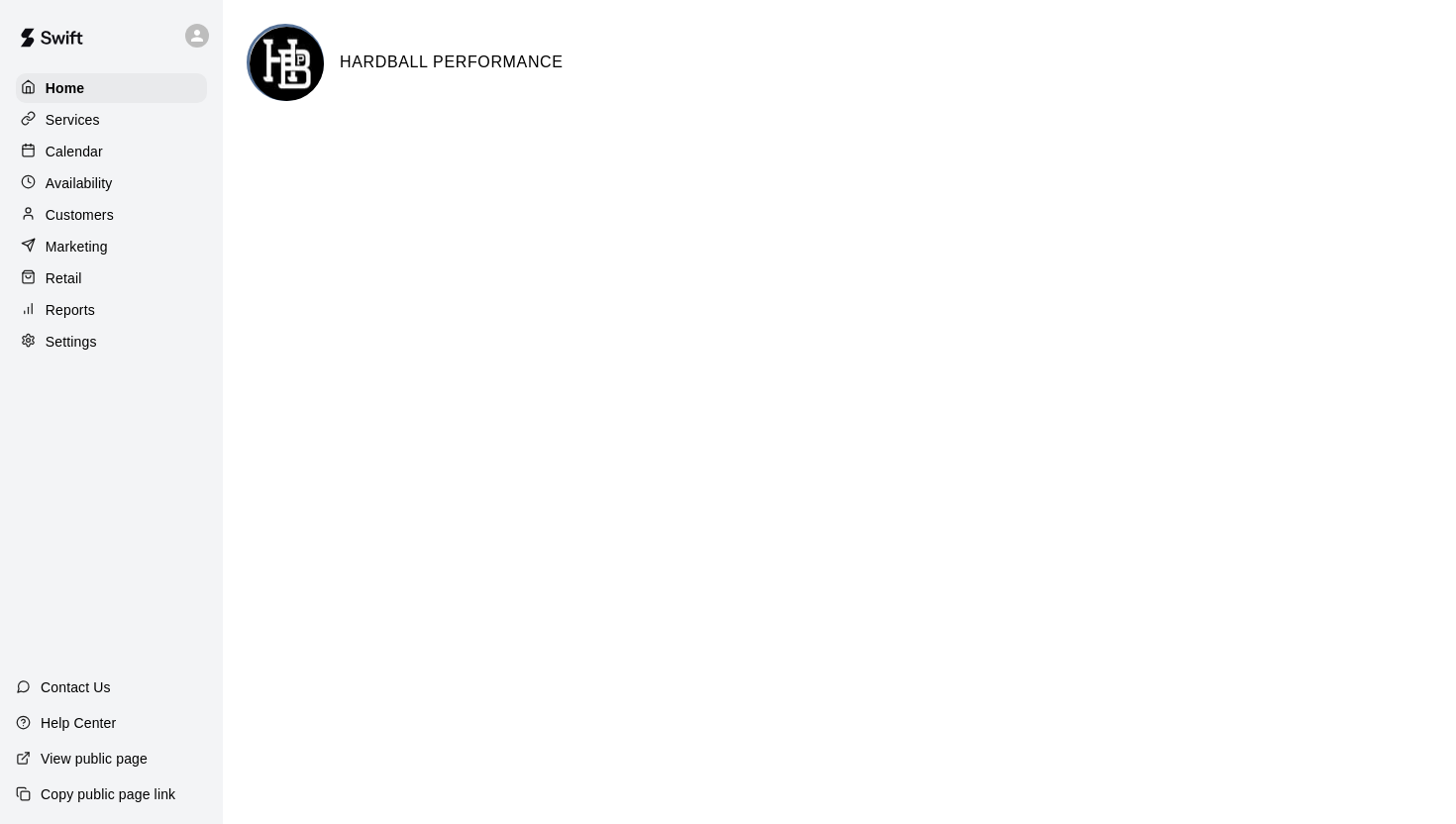 click on "Services" at bounding box center (111, 120) 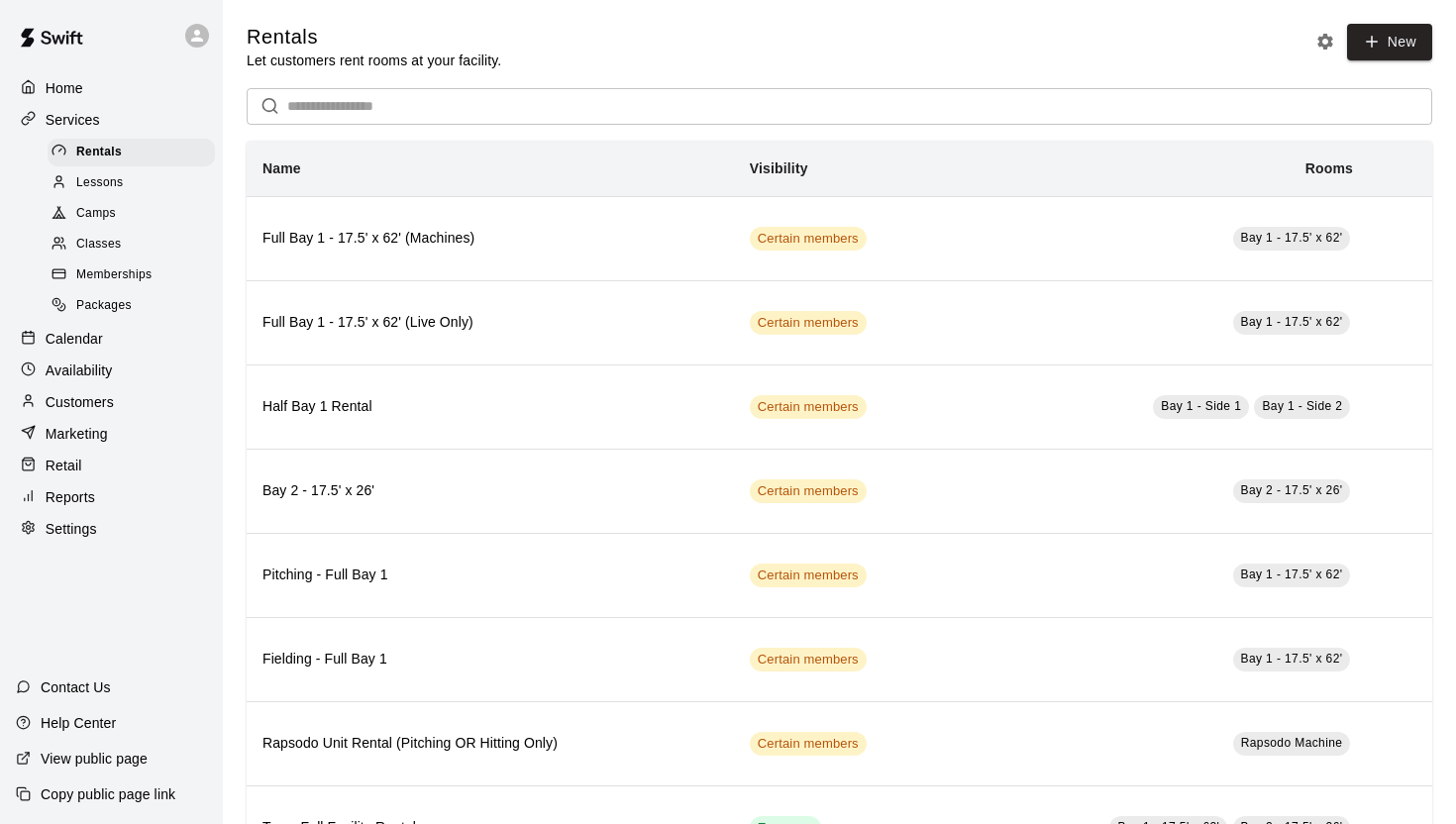 click on "Reports" at bounding box center (70, 497) 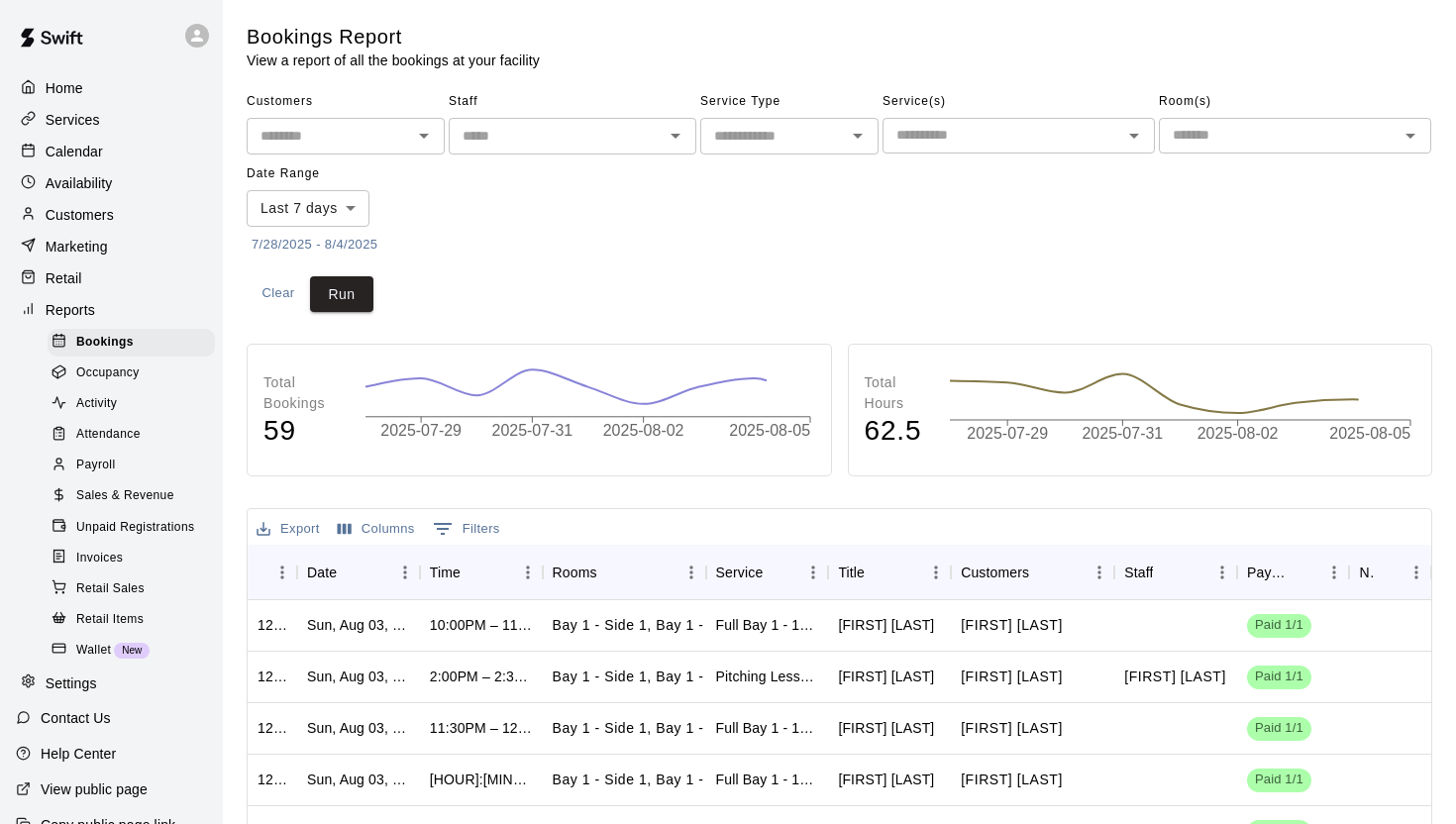click at bounding box center [1002, 135] 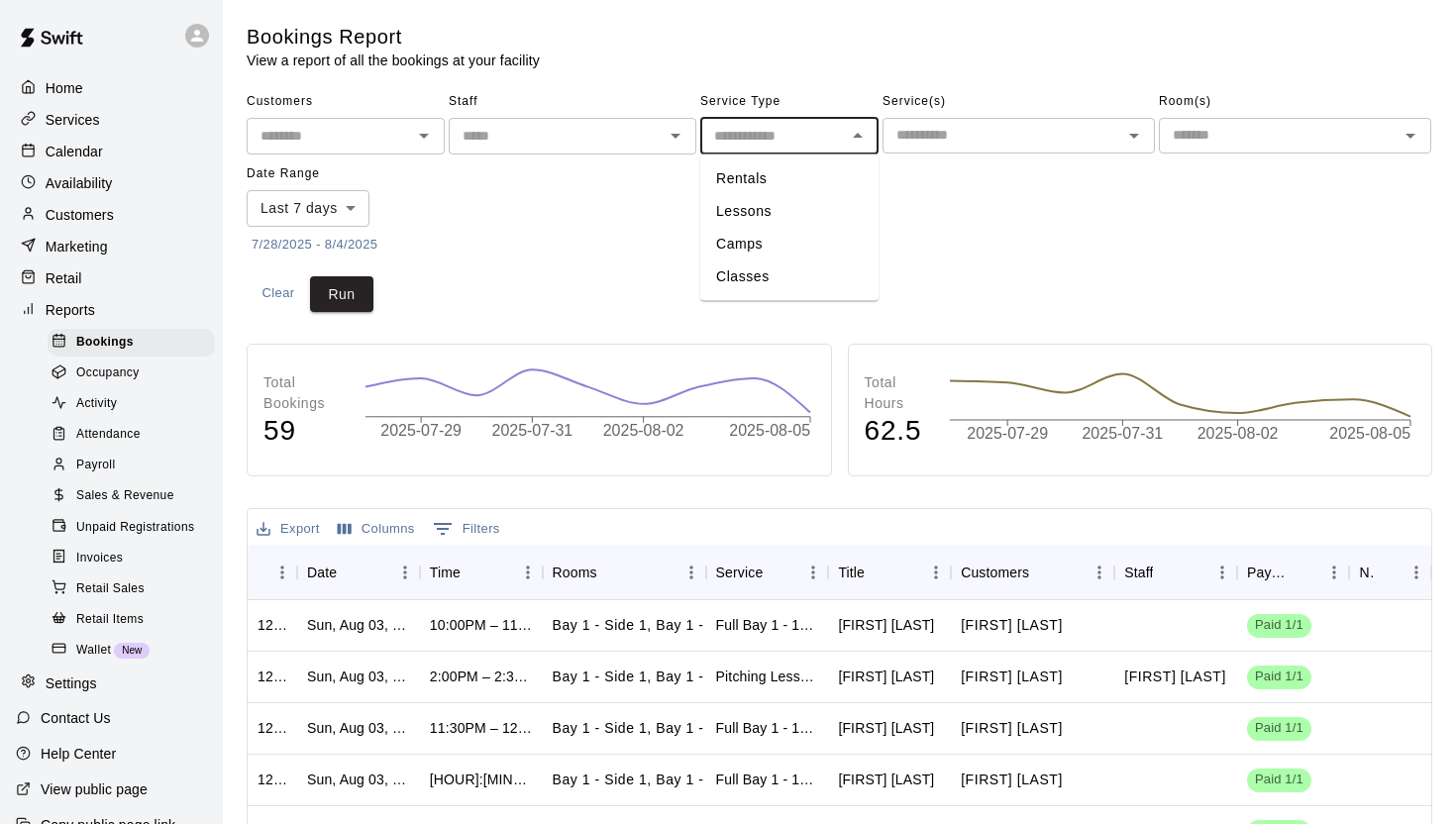click at bounding box center (773, 136) 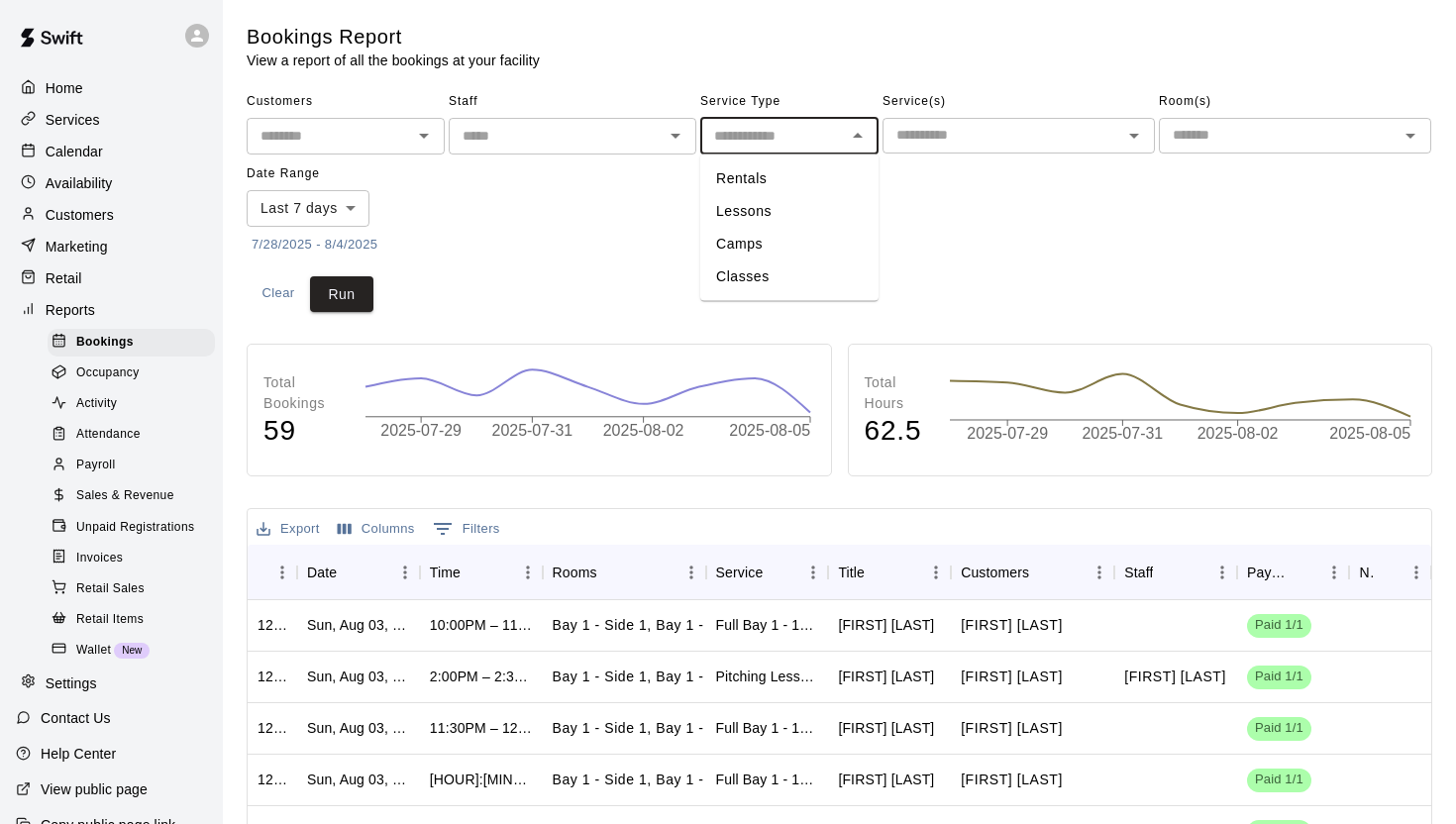 click on "Lessons" at bounding box center (789, 211) 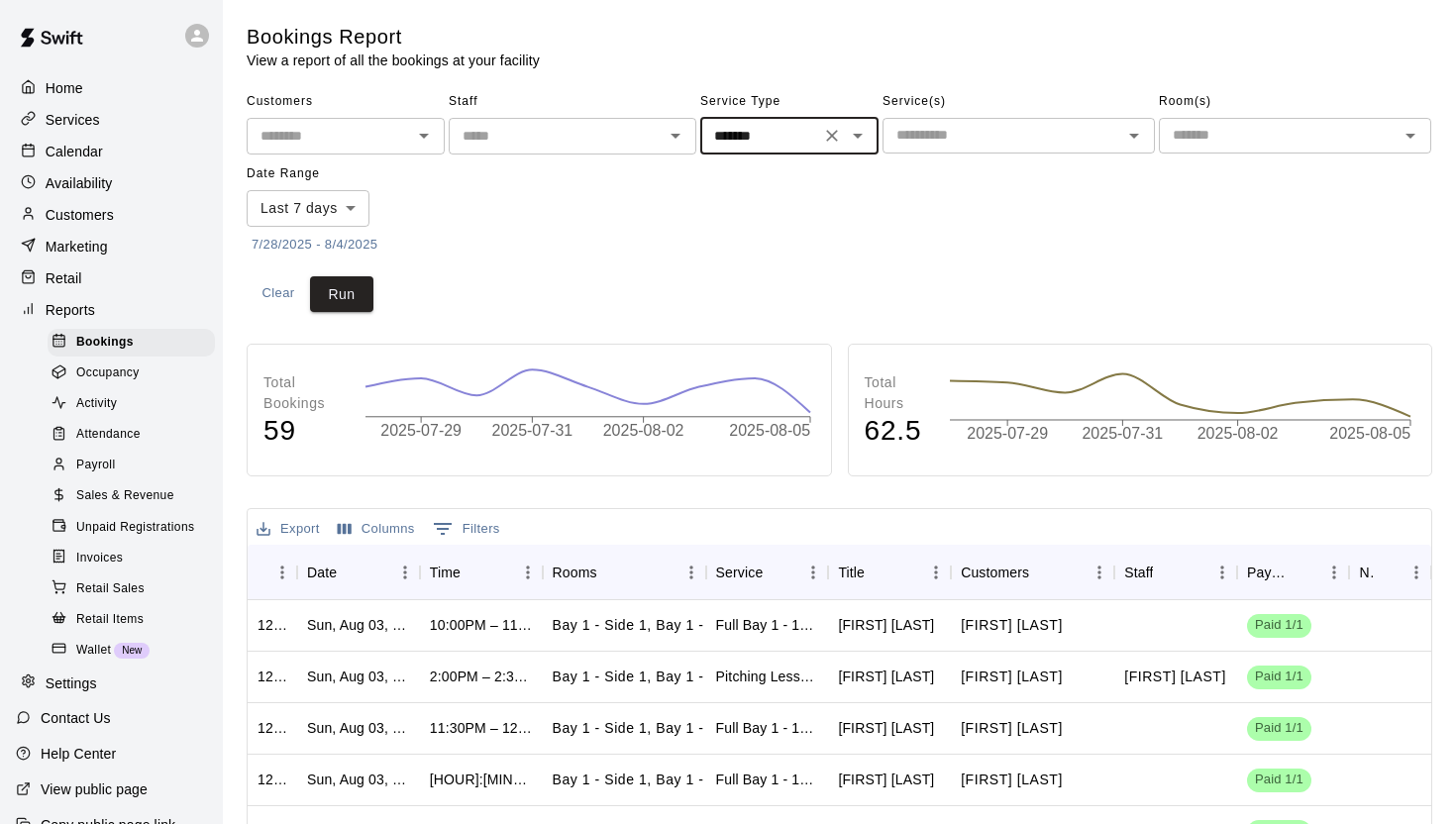 click on "7/28/2025 - 8/4/2025" at bounding box center (314, 245) 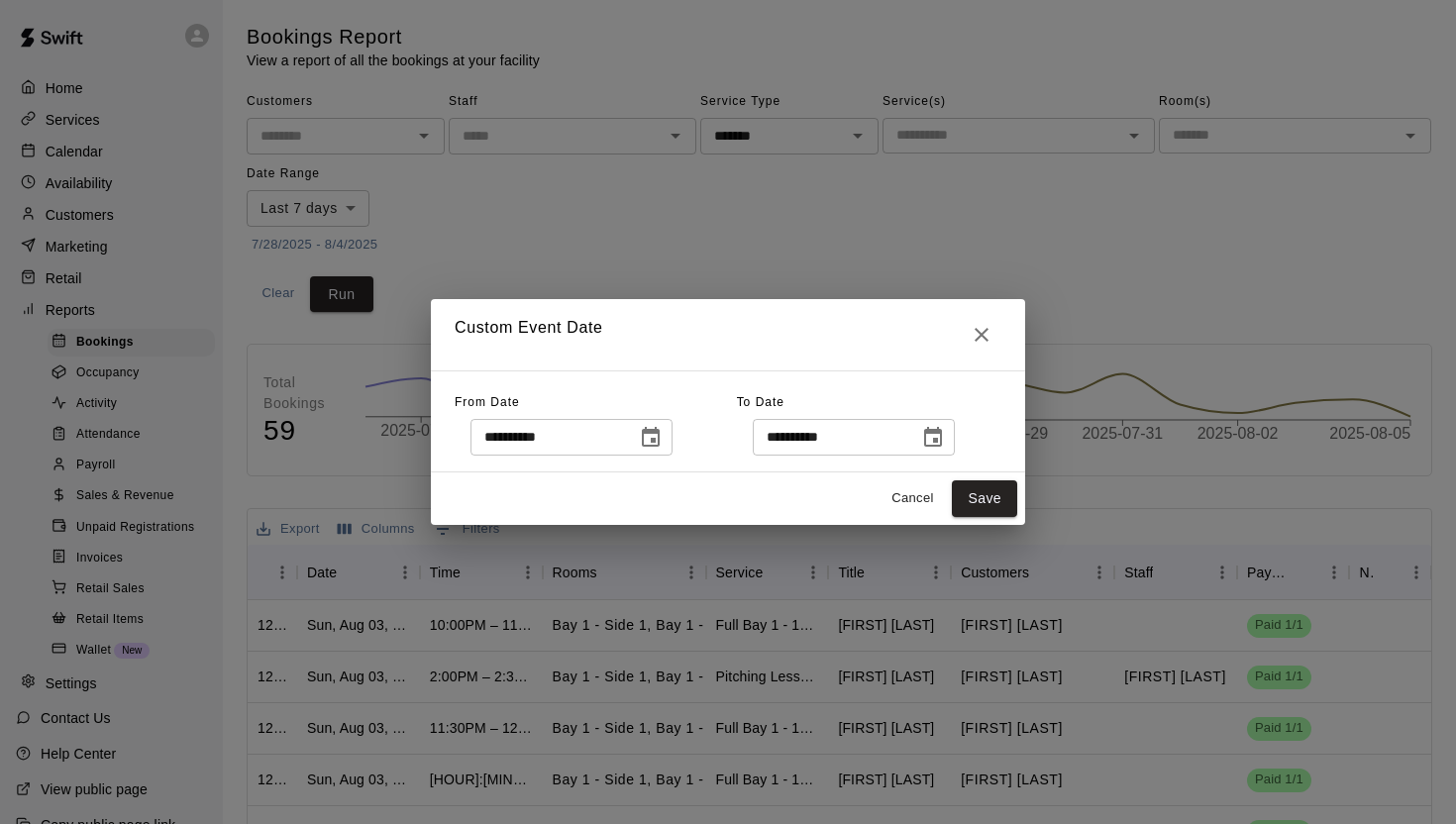 click 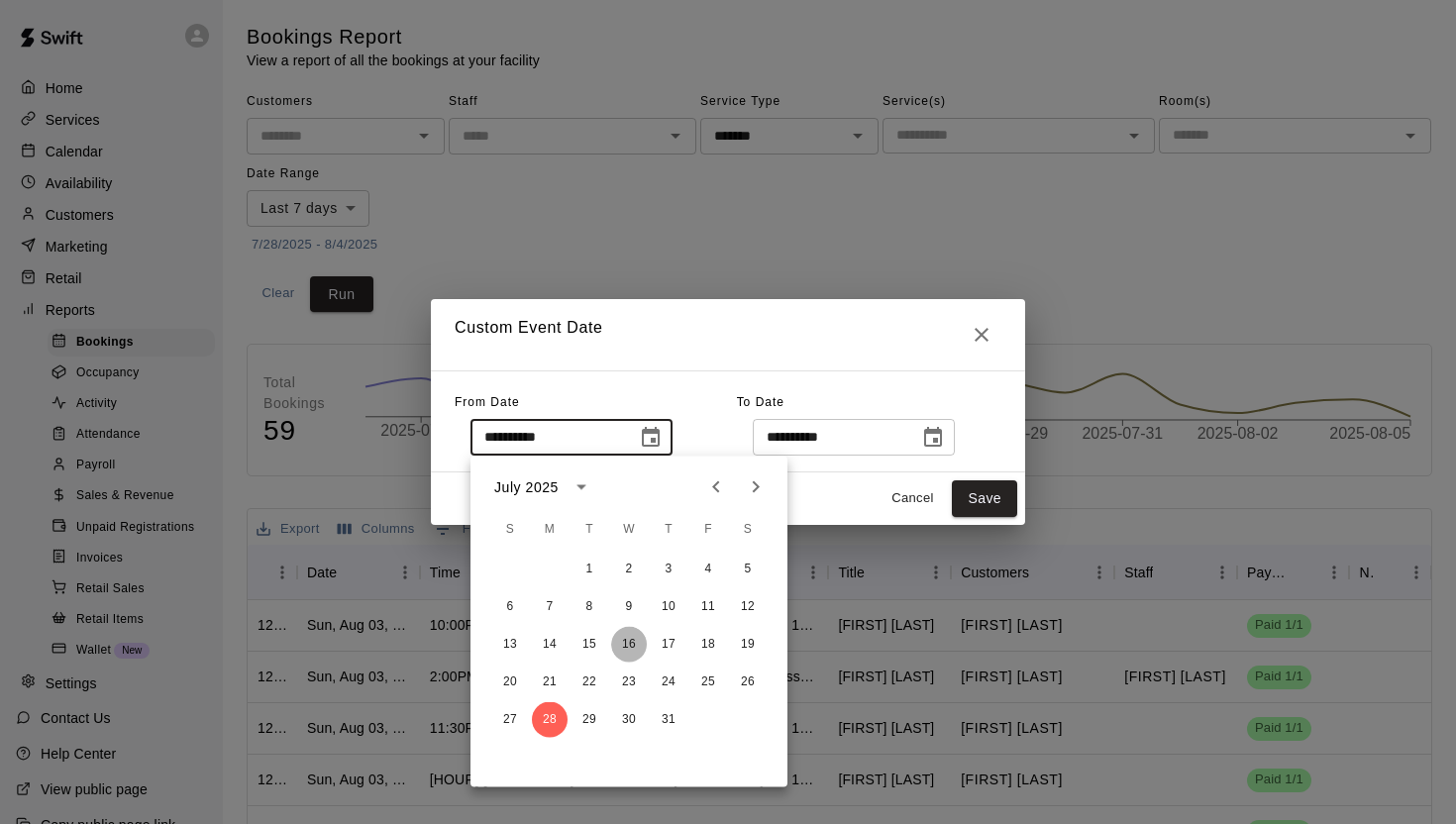 click on "16" at bounding box center [629, 645] 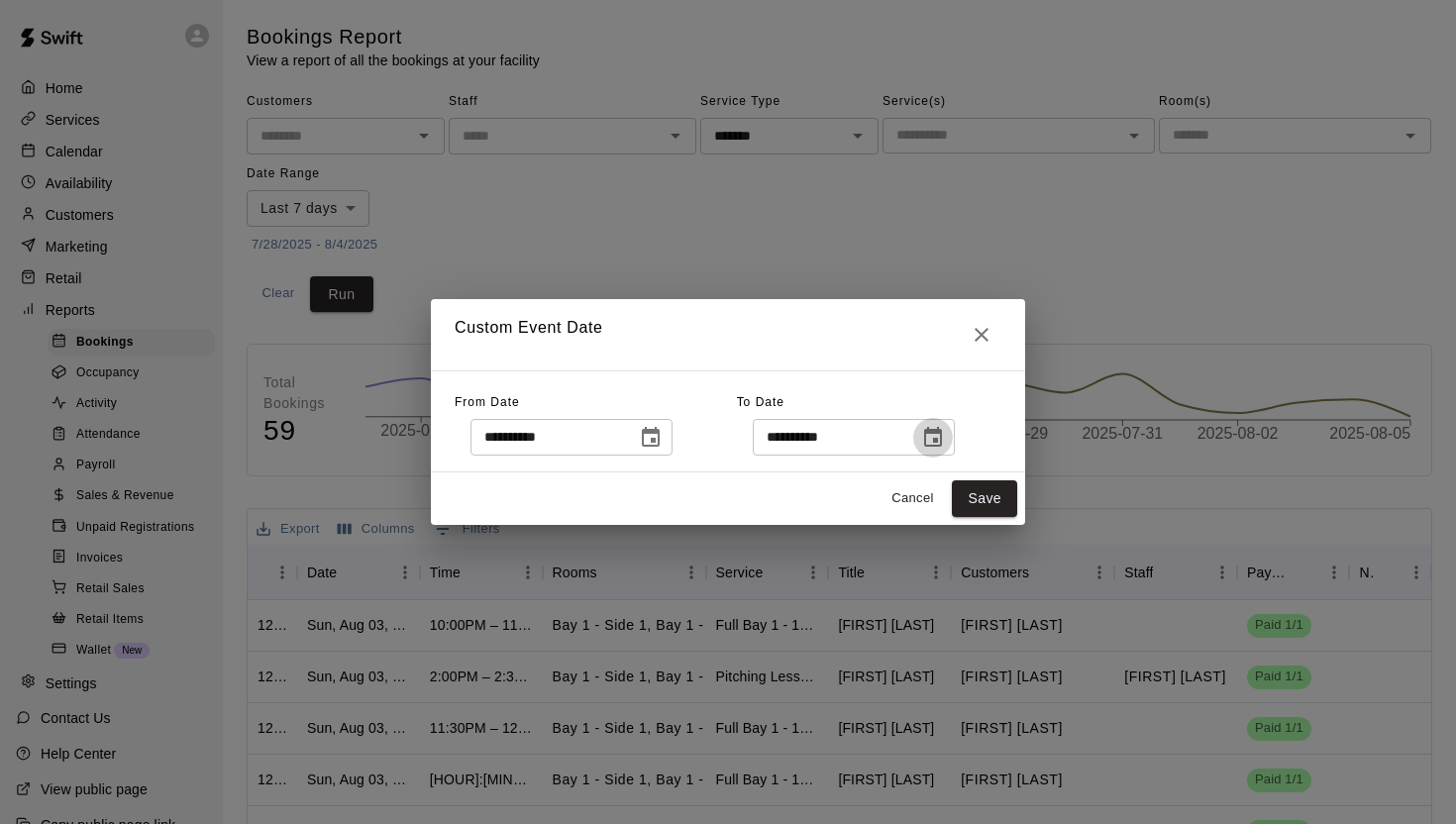 click 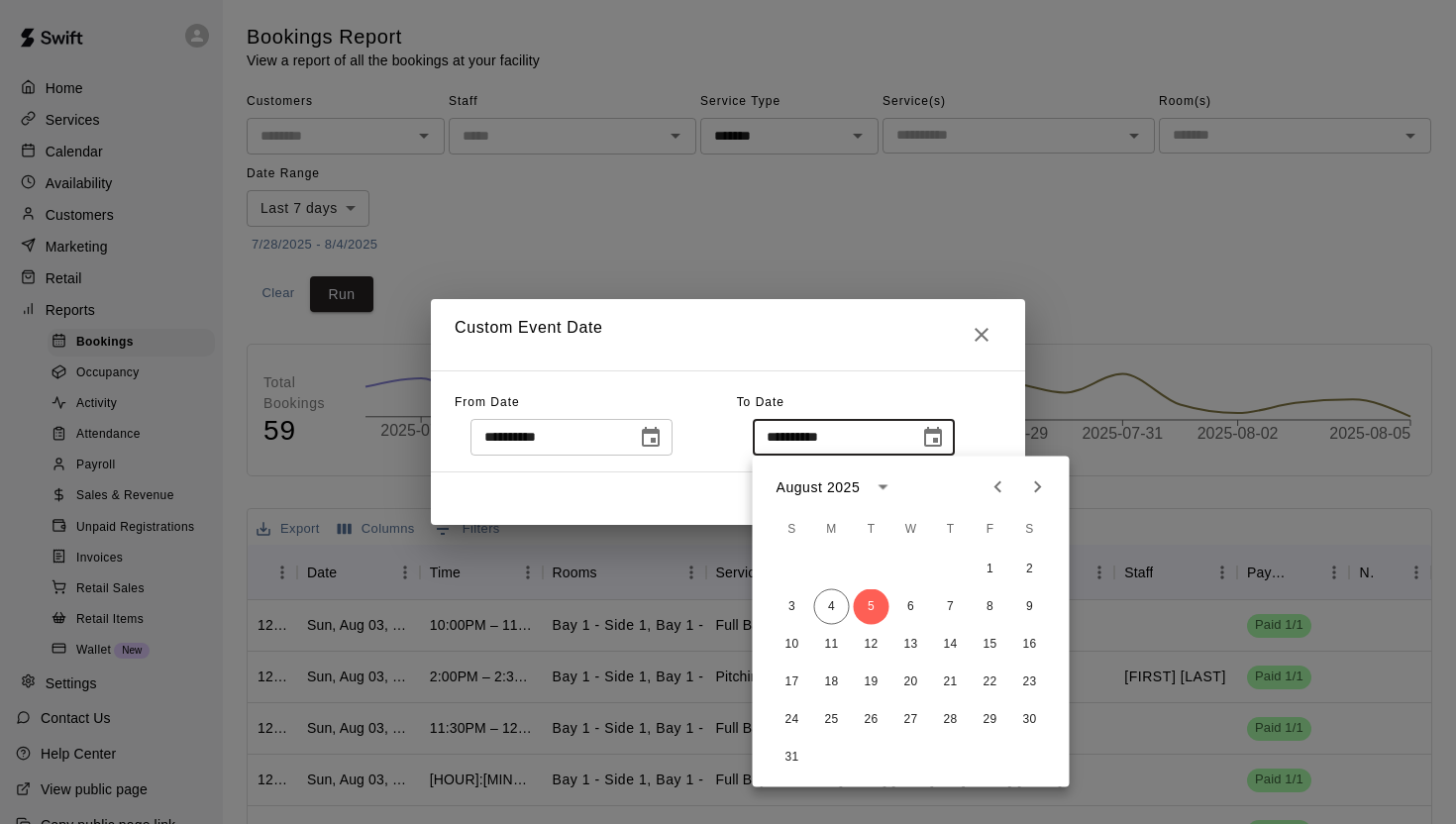 click 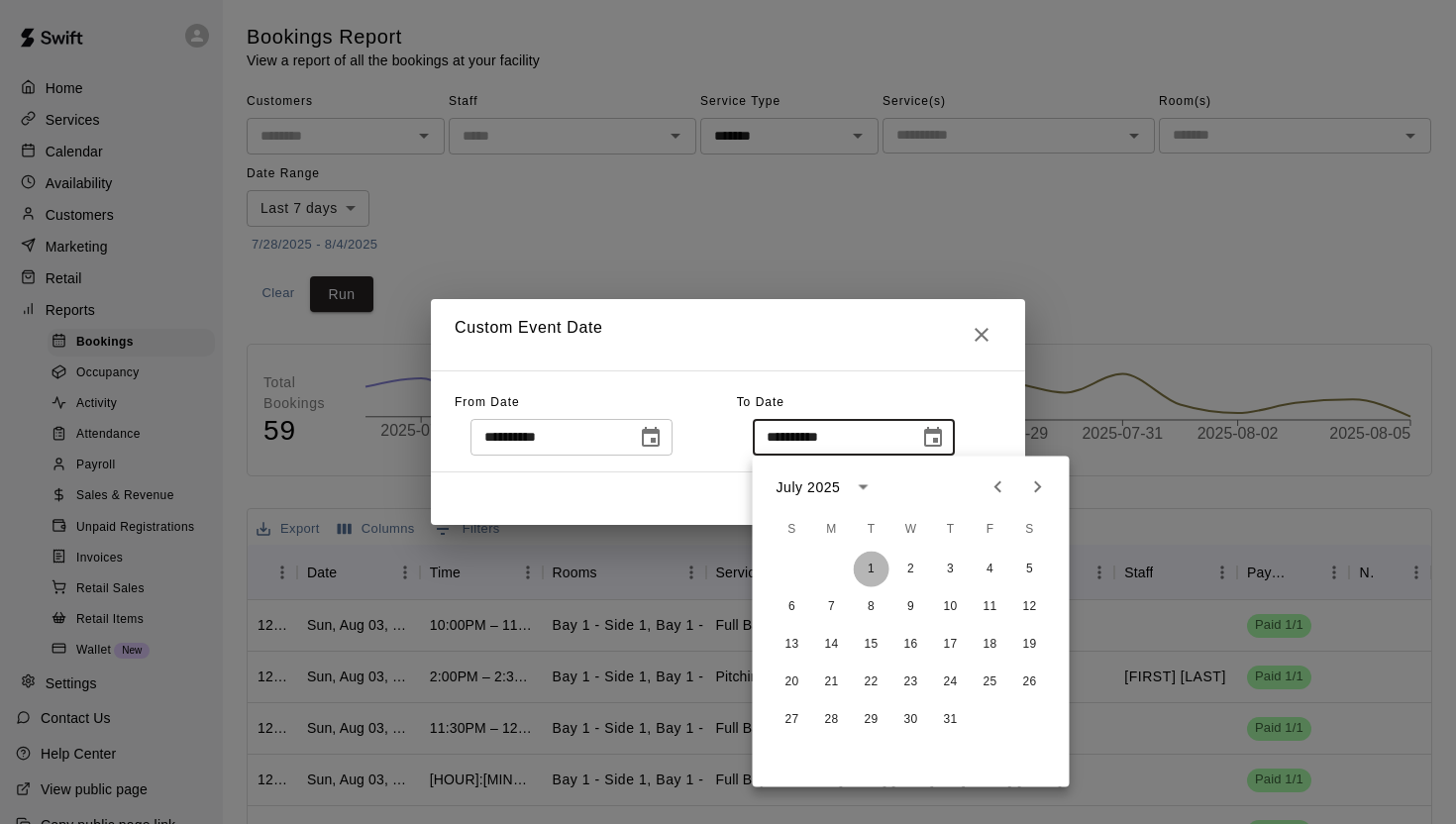 click on "1" at bounding box center [872, 569] 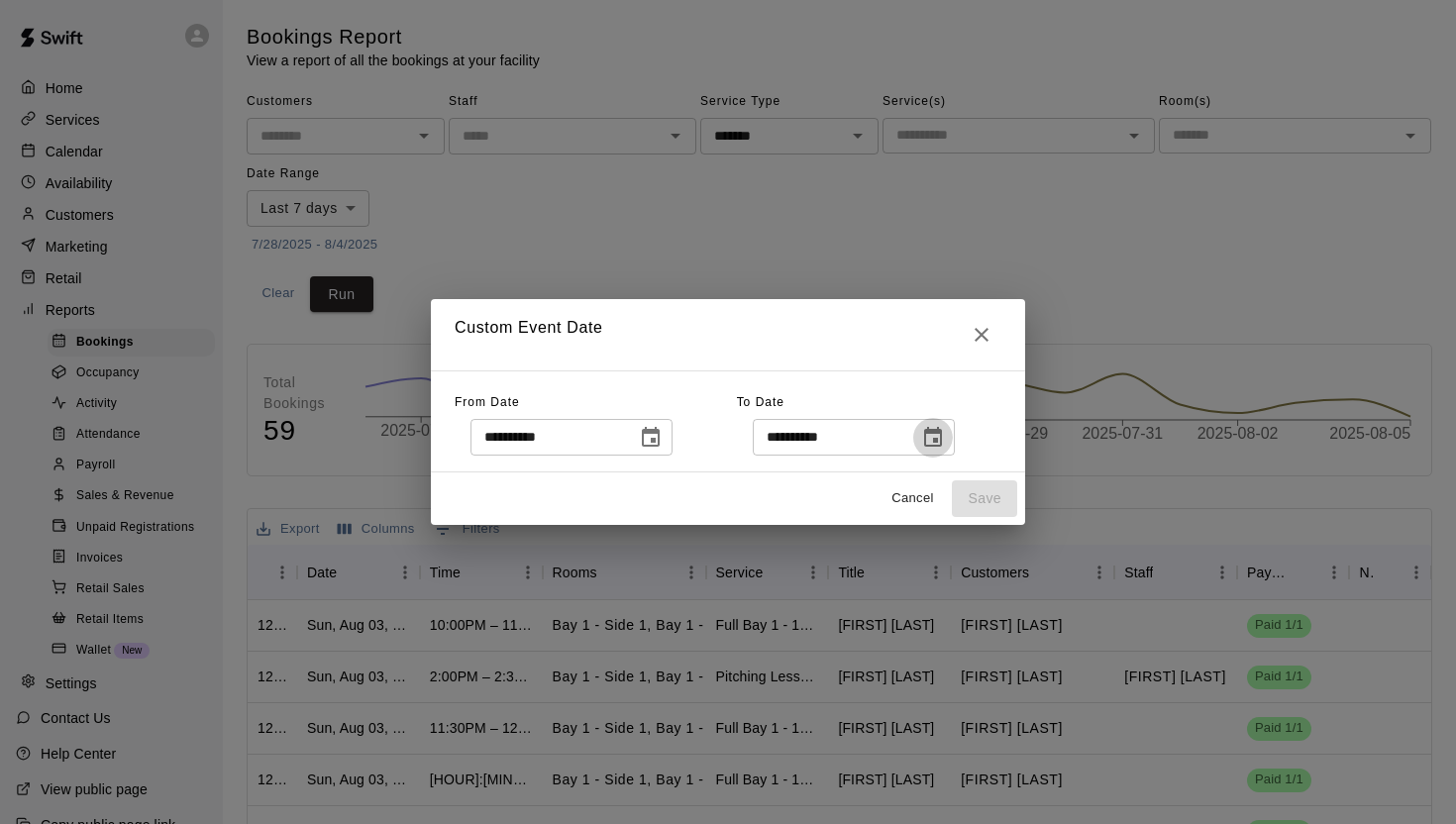 click 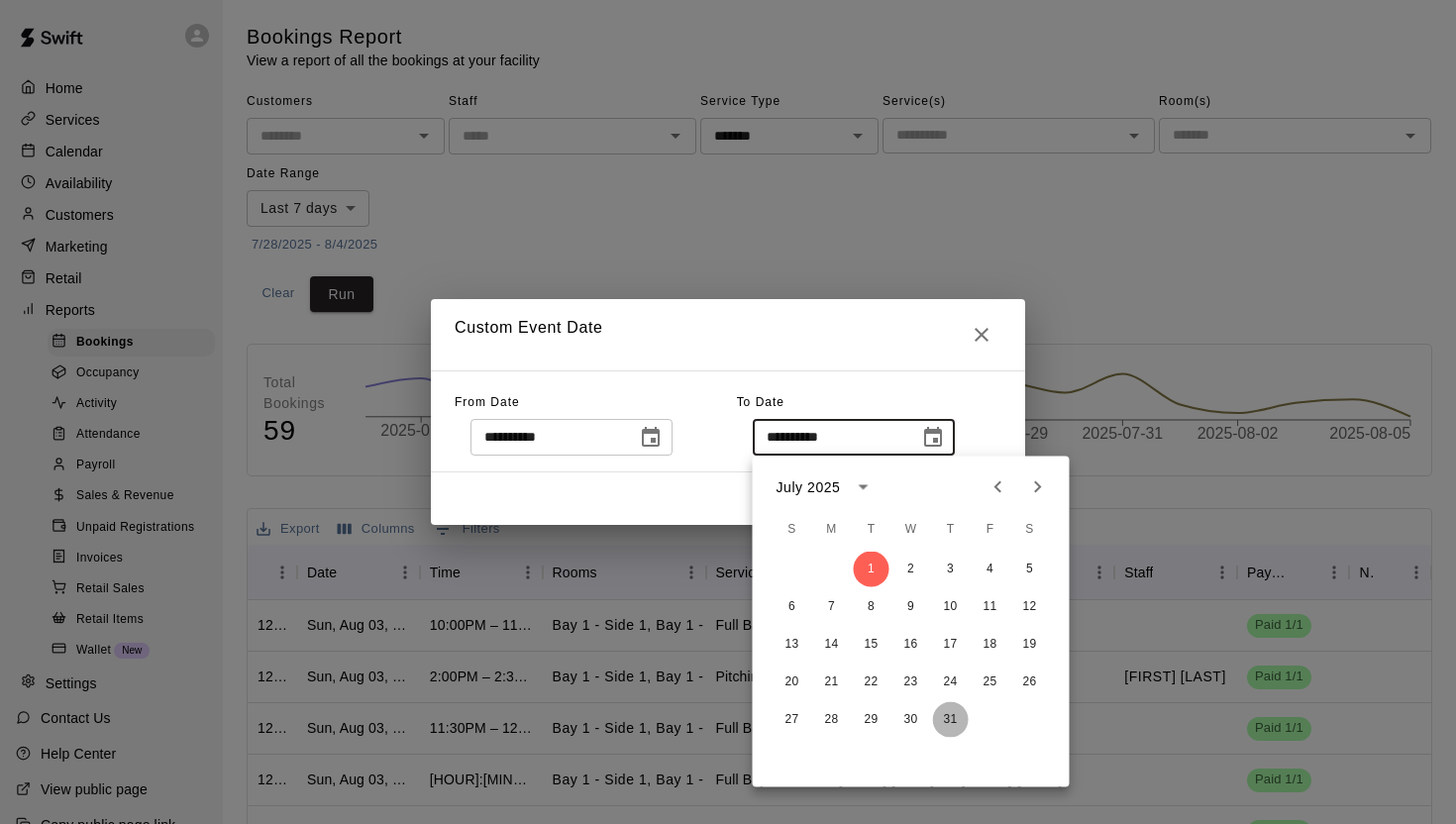 click on "31" at bounding box center (951, 720) 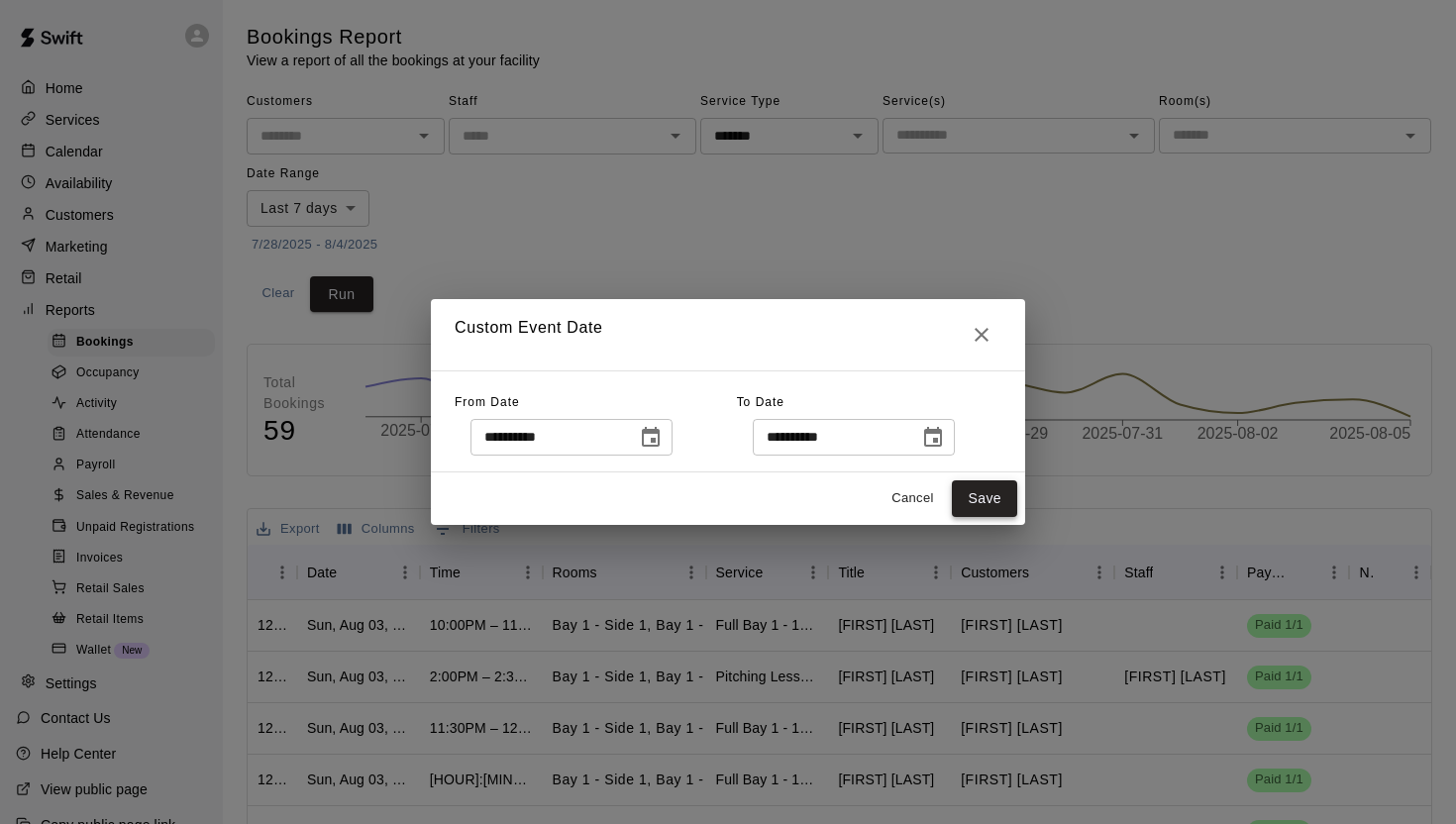click on "Save" at bounding box center (985, 498) 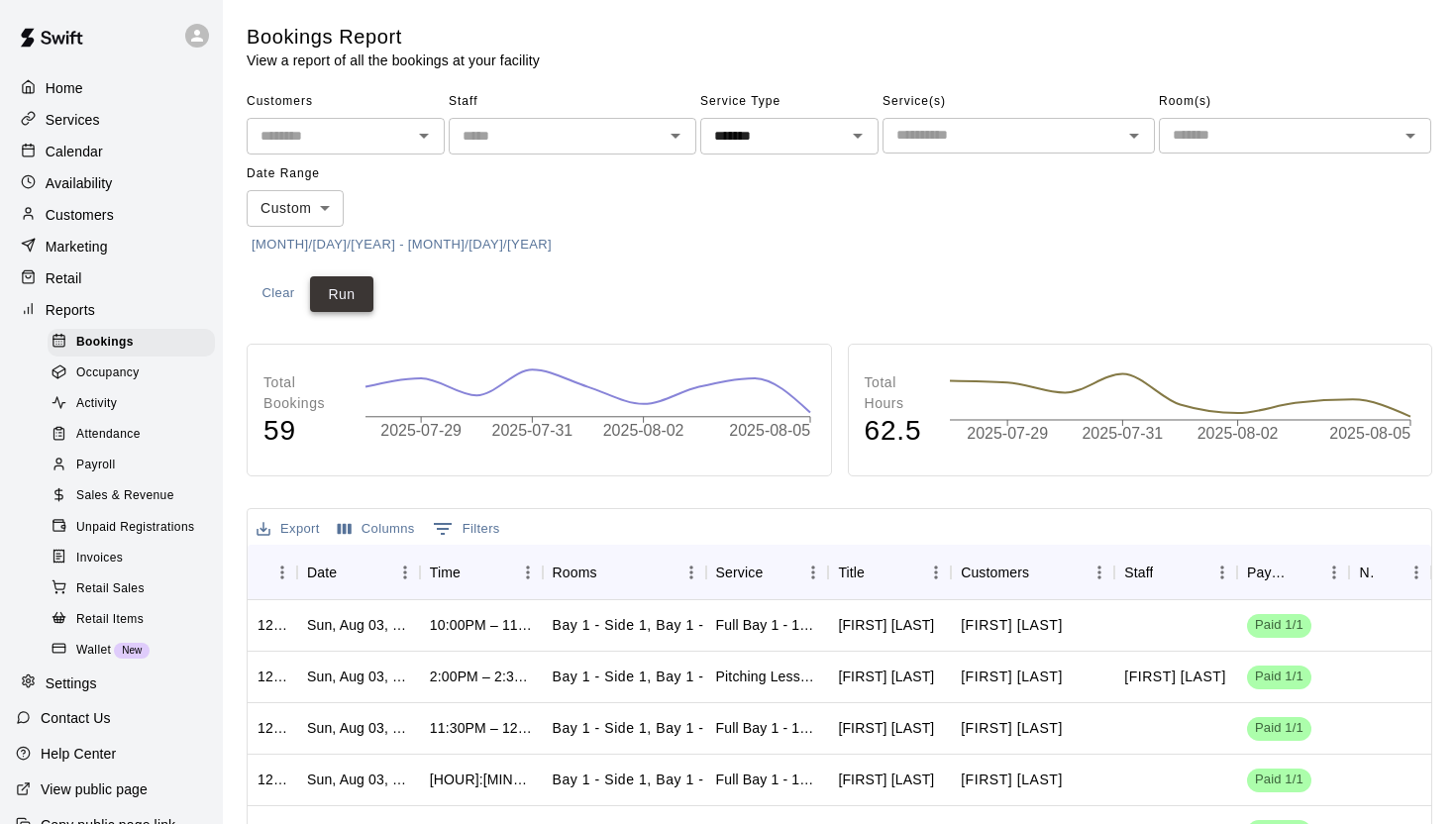 click on "Run" at bounding box center [342, 294] 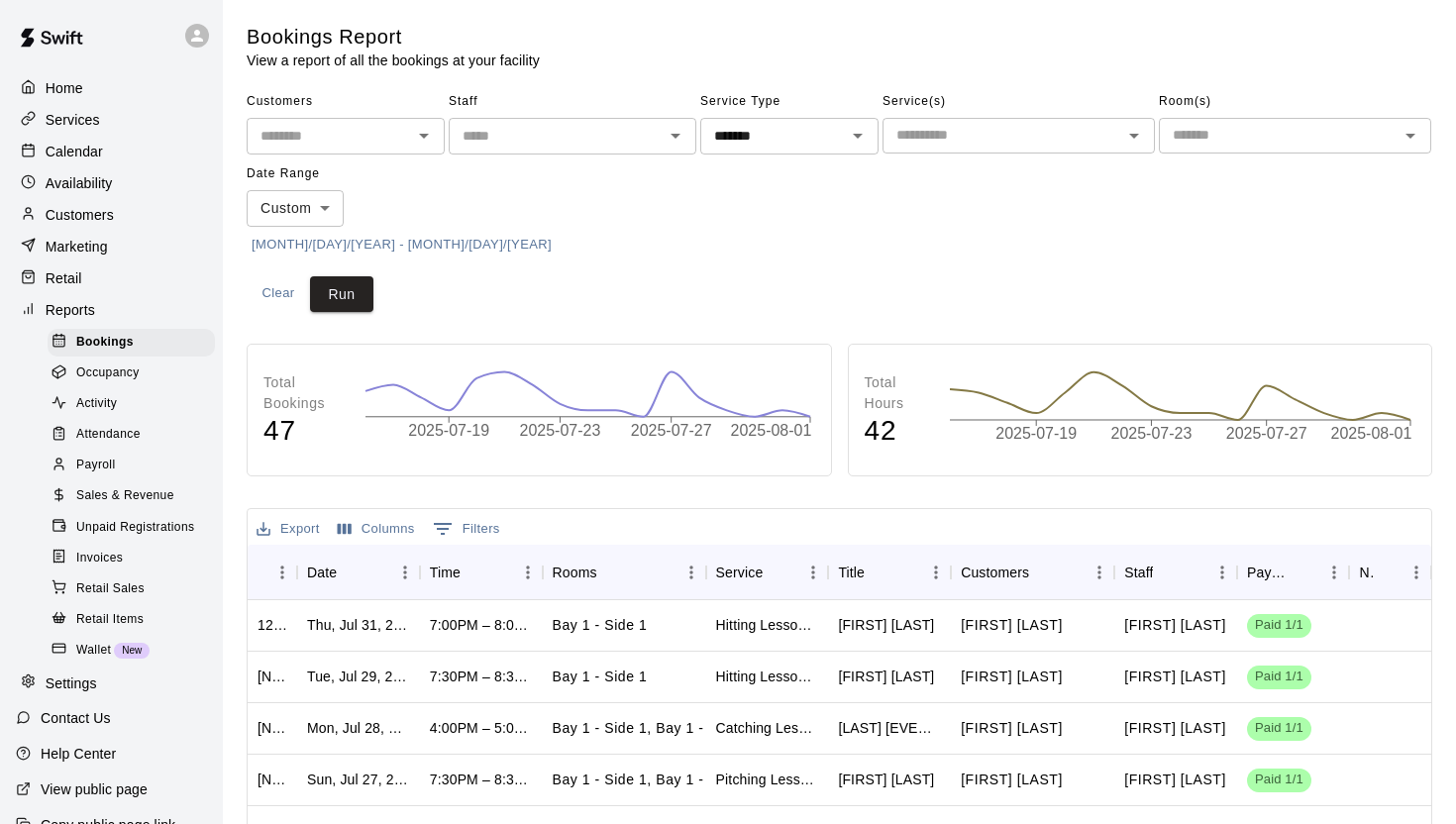 click on "Payroll" at bounding box center (95, 465) 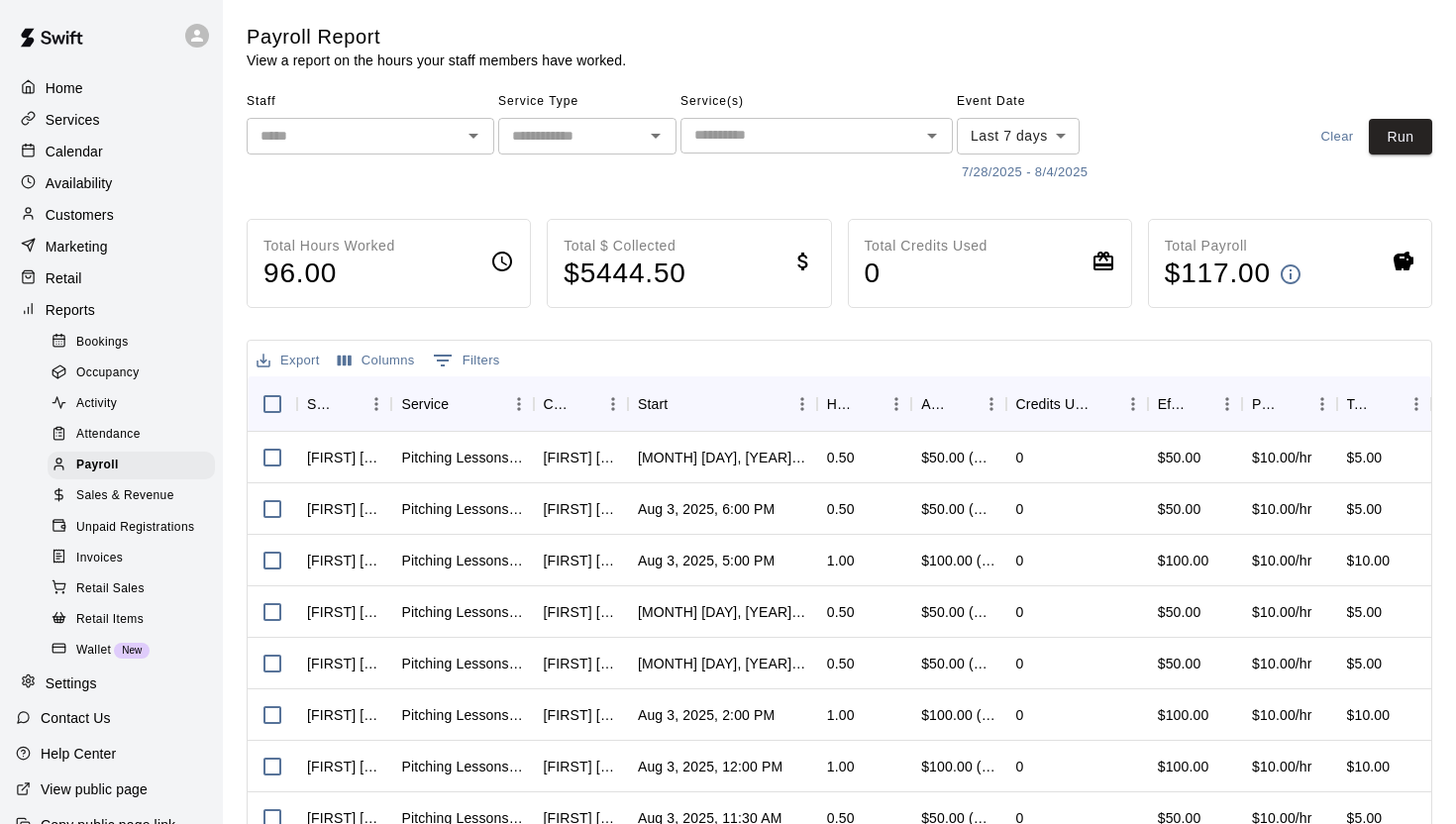 click on "7/28/2025 - 8/4/2025" at bounding box center (1024, 172) 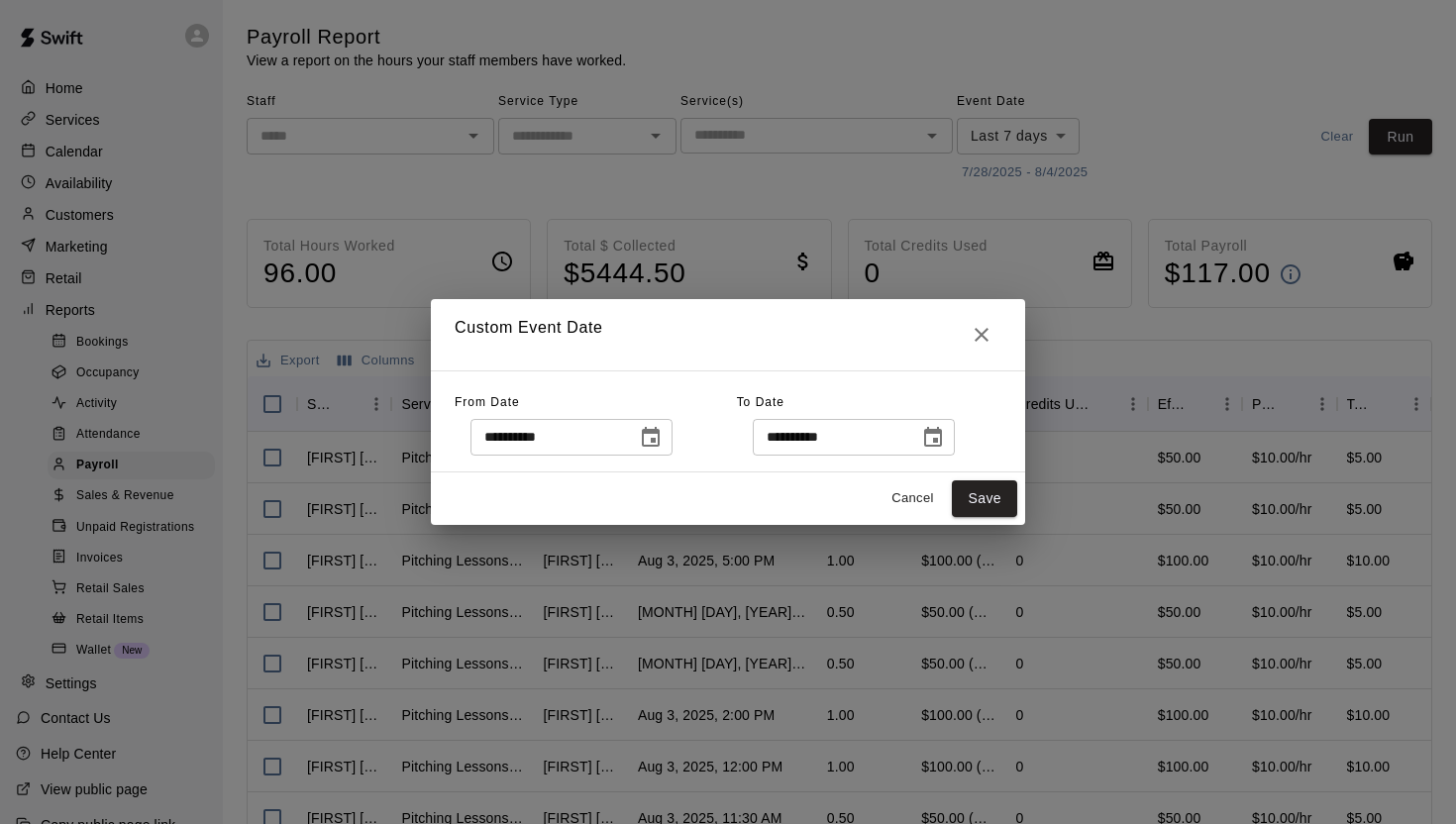 click on "**********" at bounding box center [728, 421] 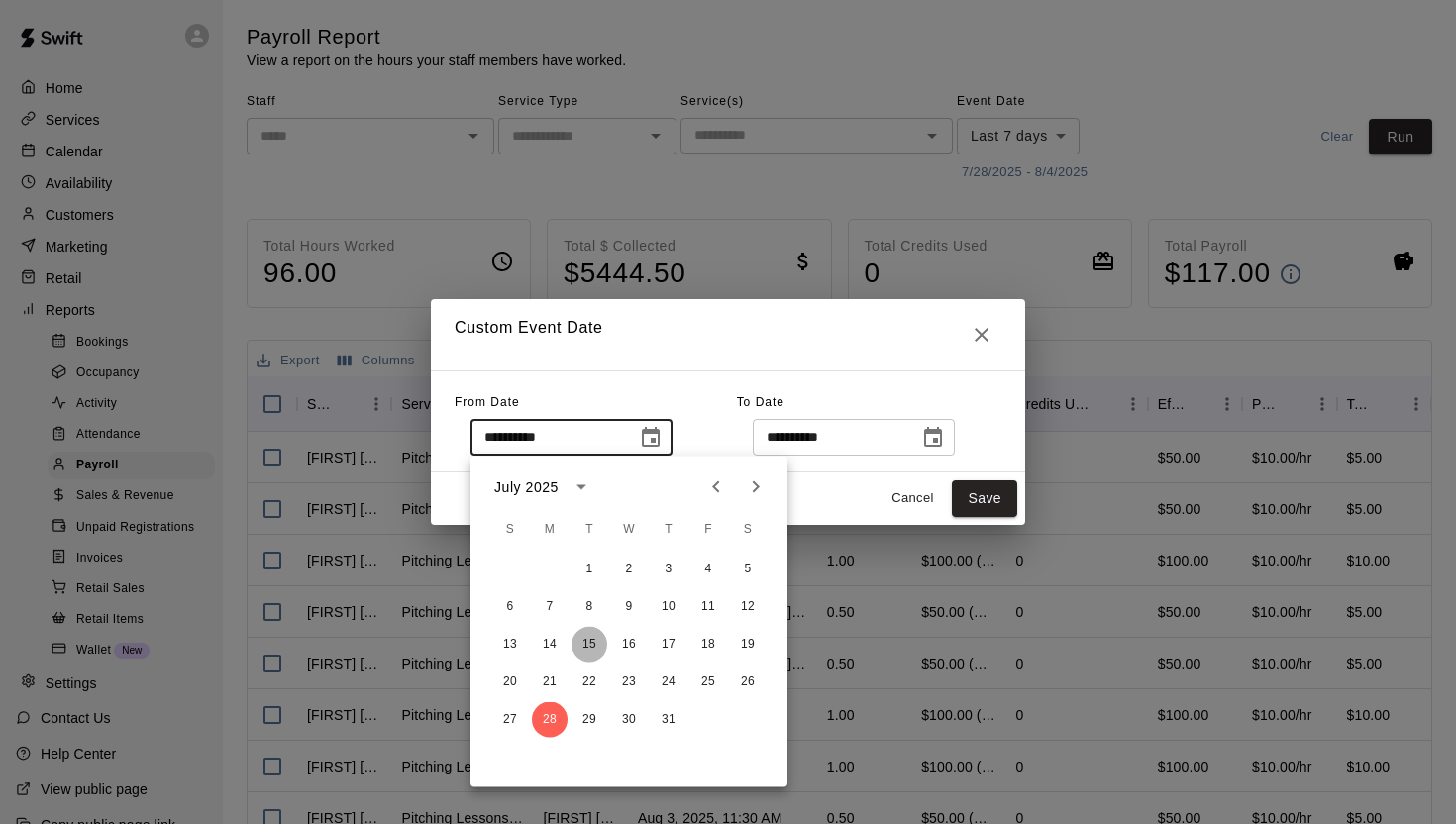 click on "15" at bounding box center (589, 645) 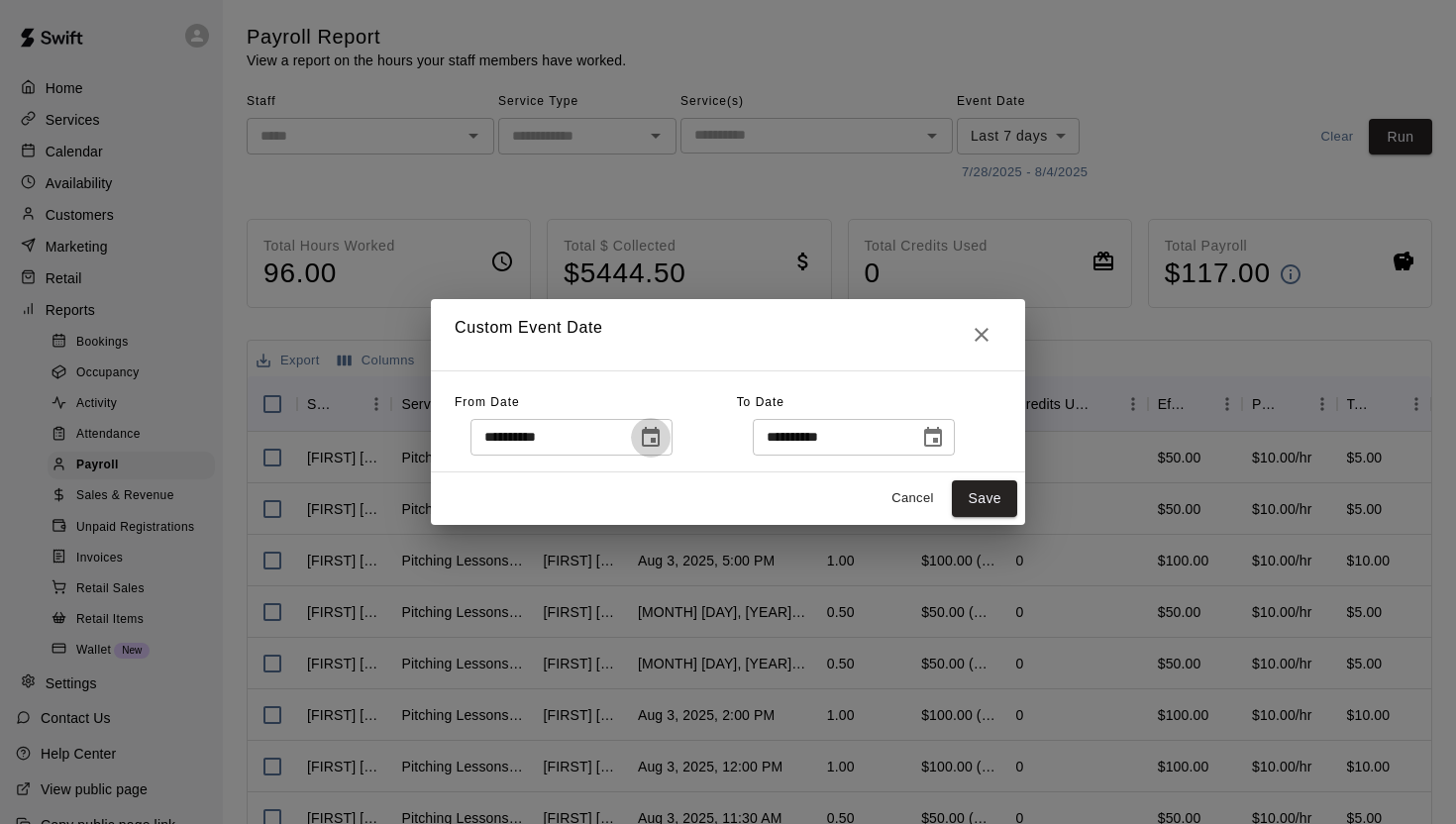 click 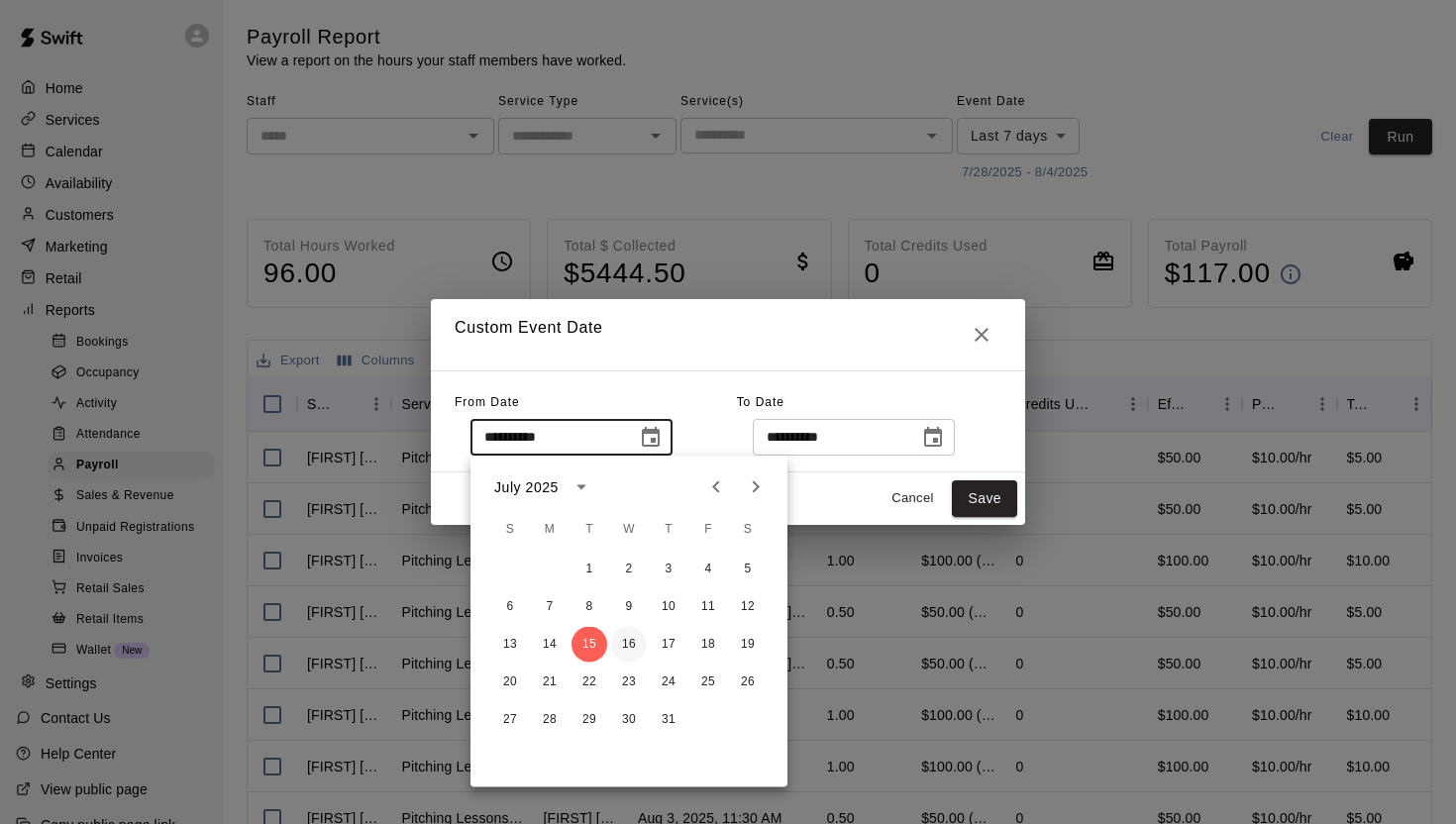 click on "16" at bounding box center [629, 645] 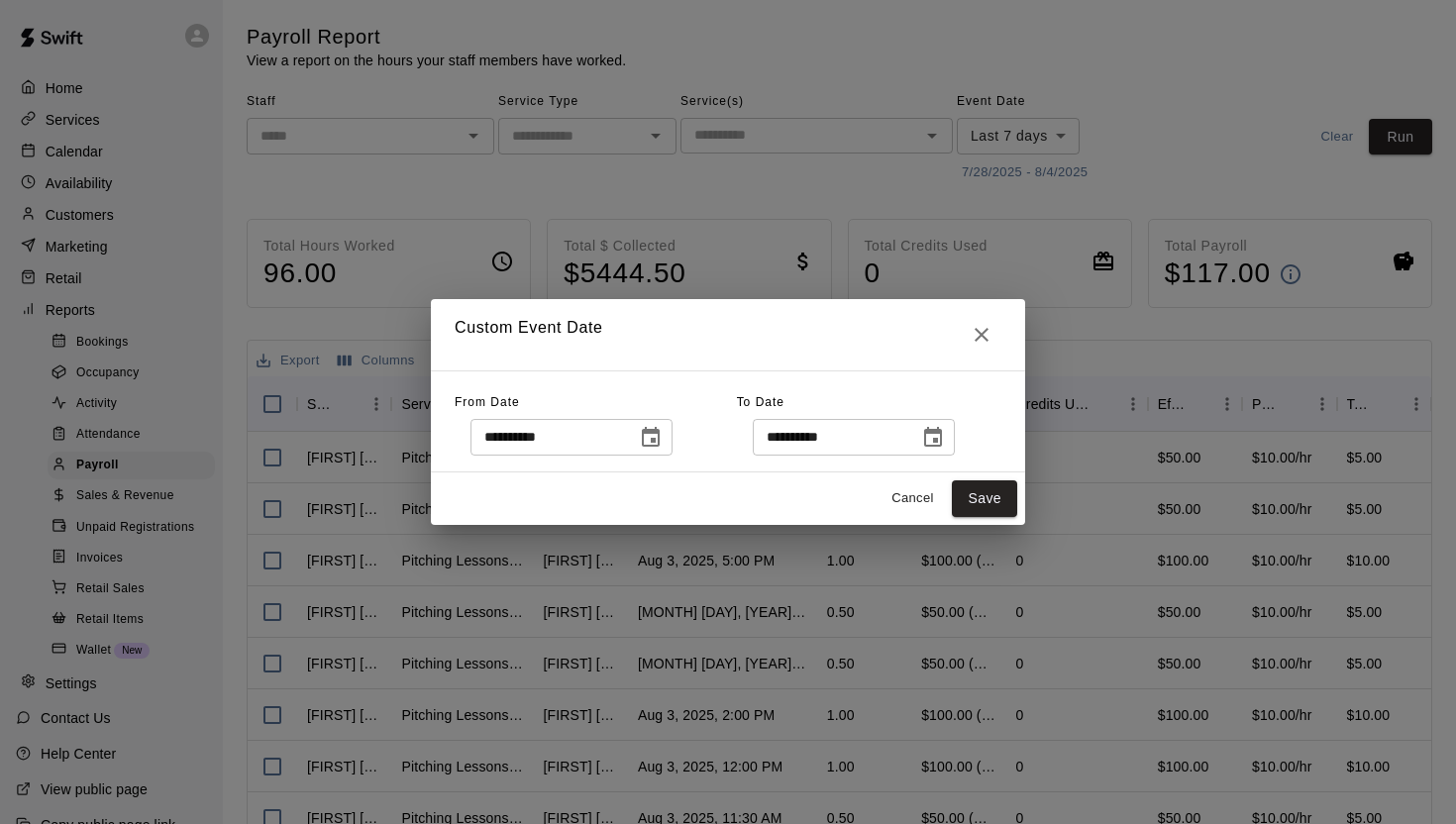 click 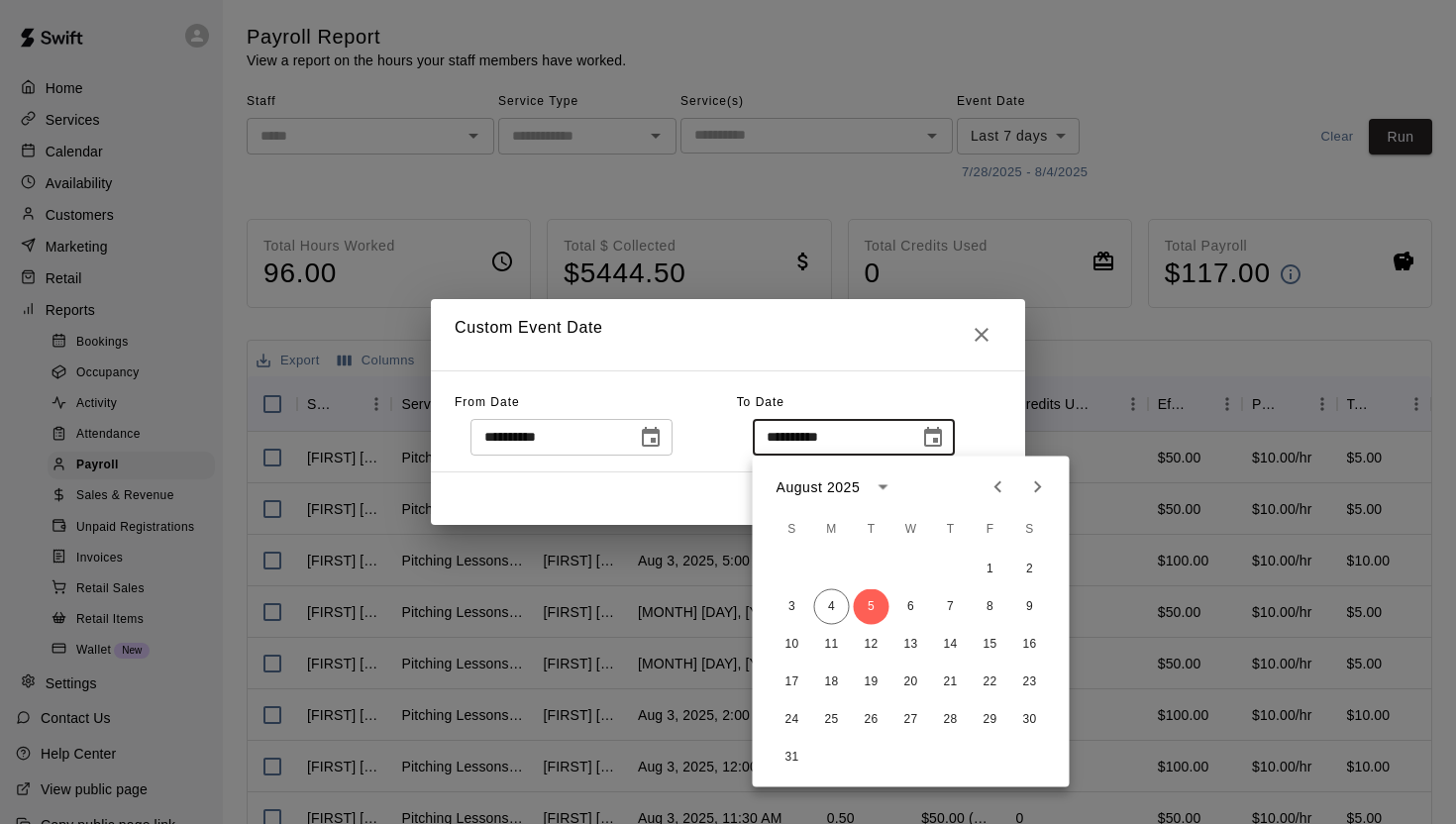 click 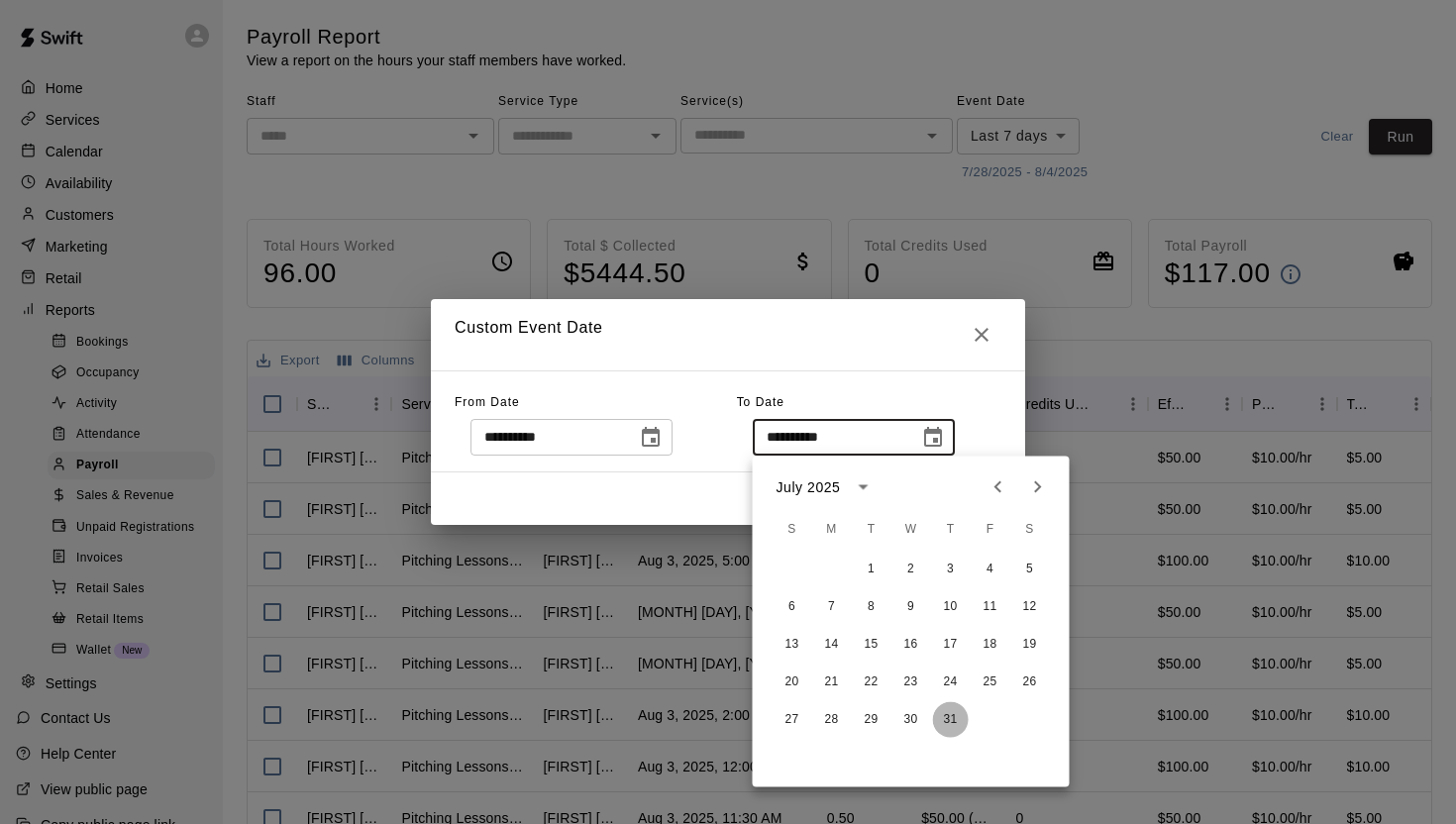 click on "31" at bounding box center [951, 720] 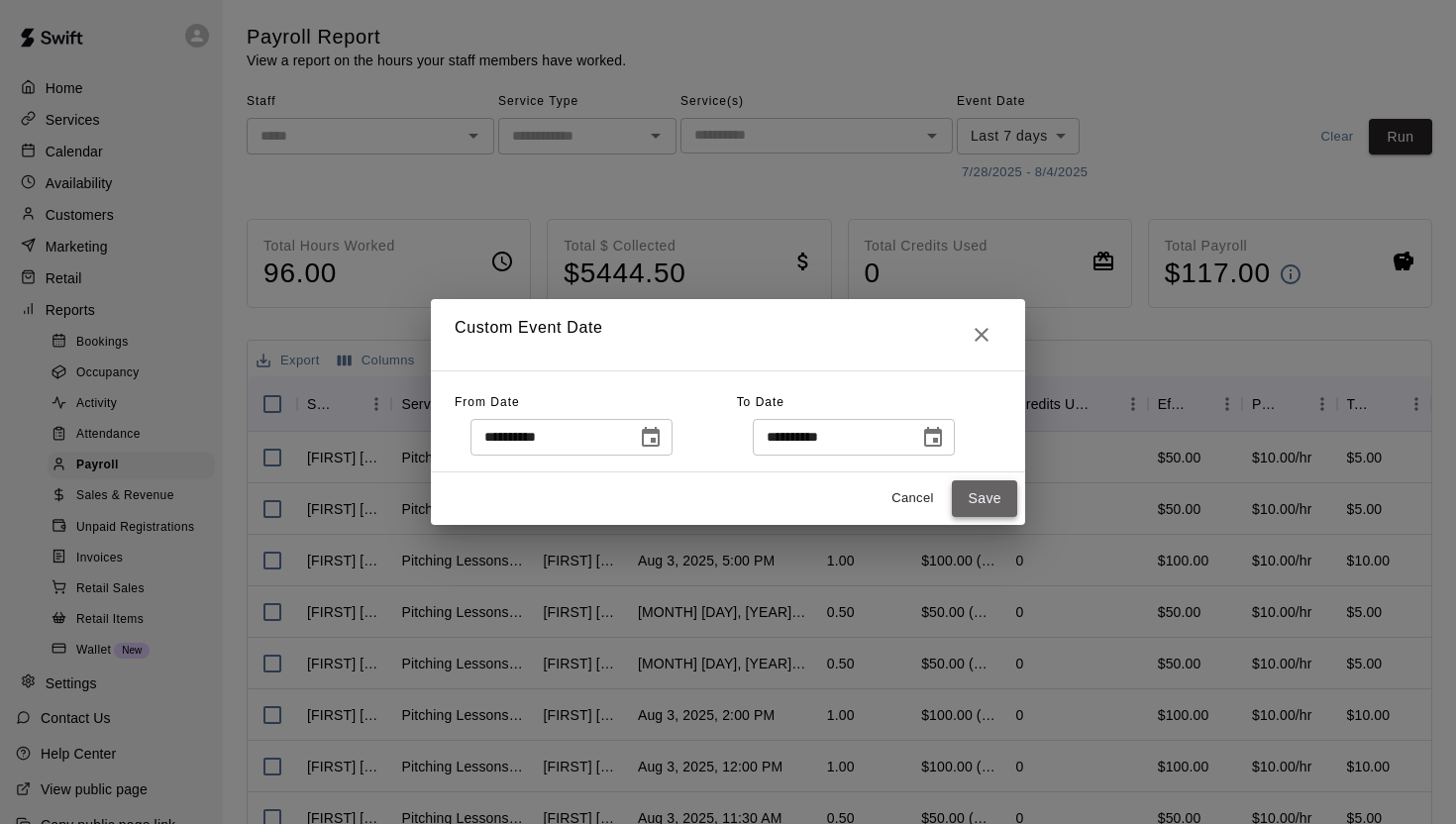 click on "Save" at bounding box center [985, 498] 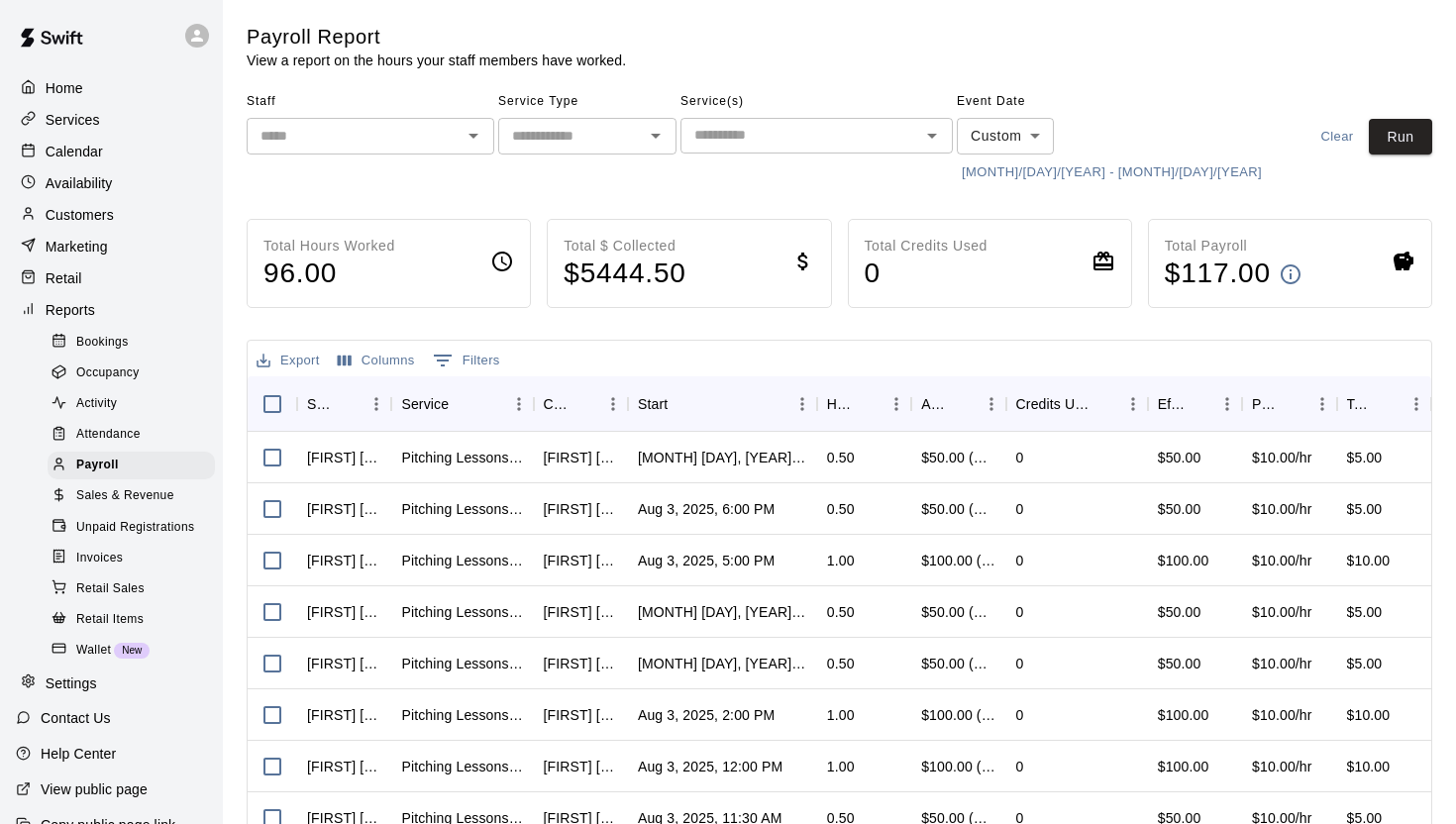 click at bounding box center [800, 135] 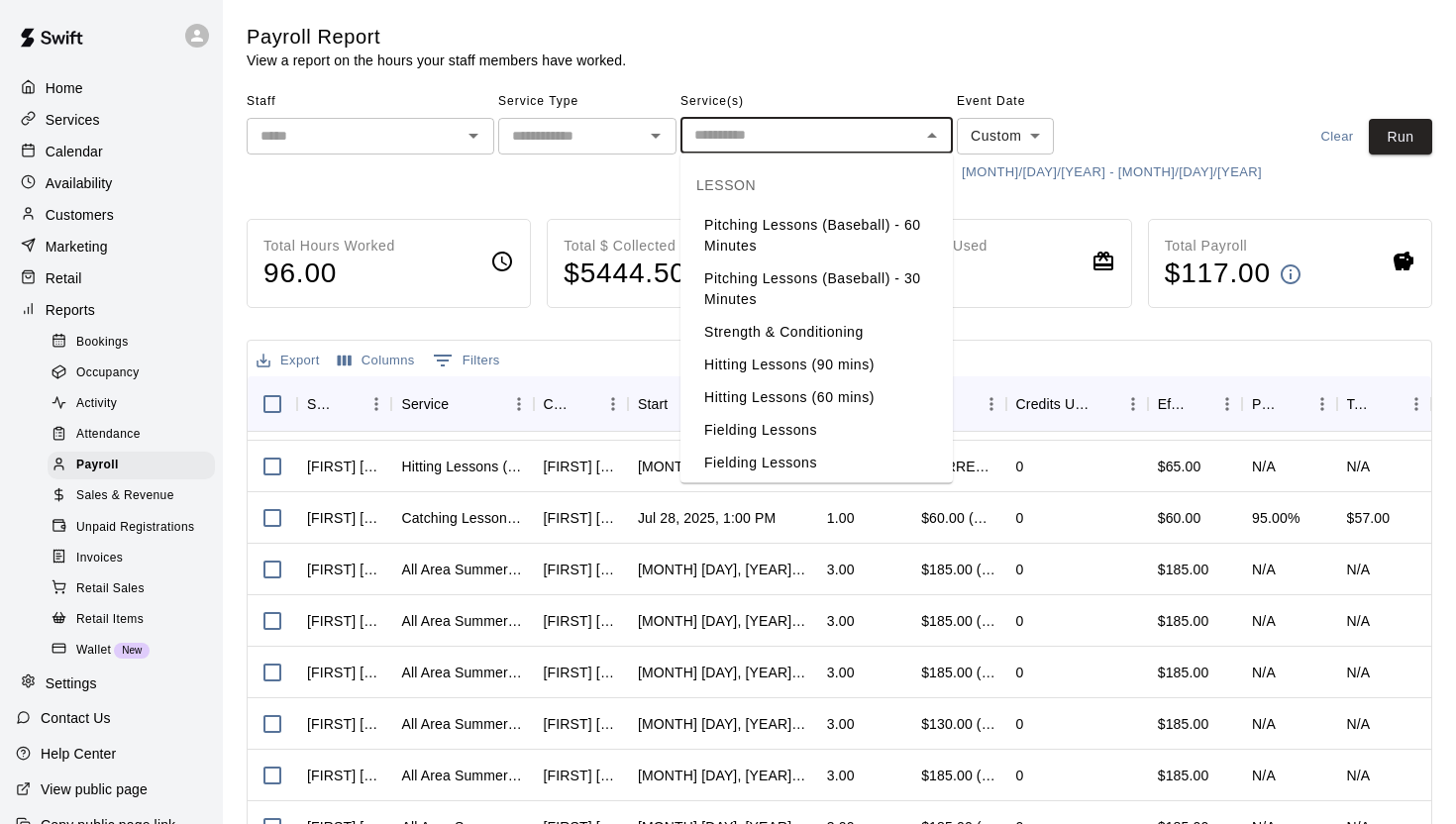 scroll, scrollTop: 583, scrollLeft: 0, axis: vertical 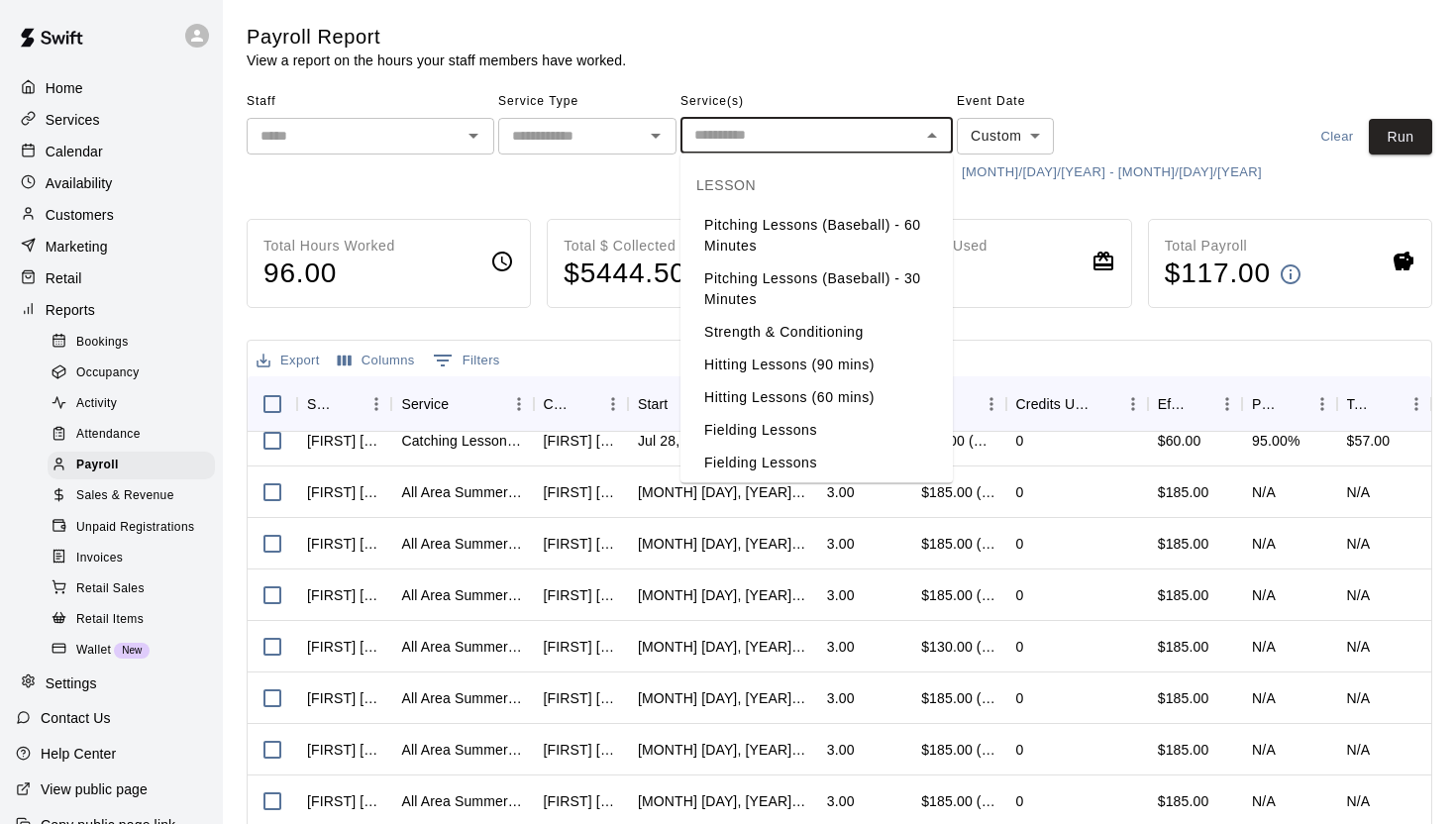 click on "Staff" at bounding box center (370, 102) 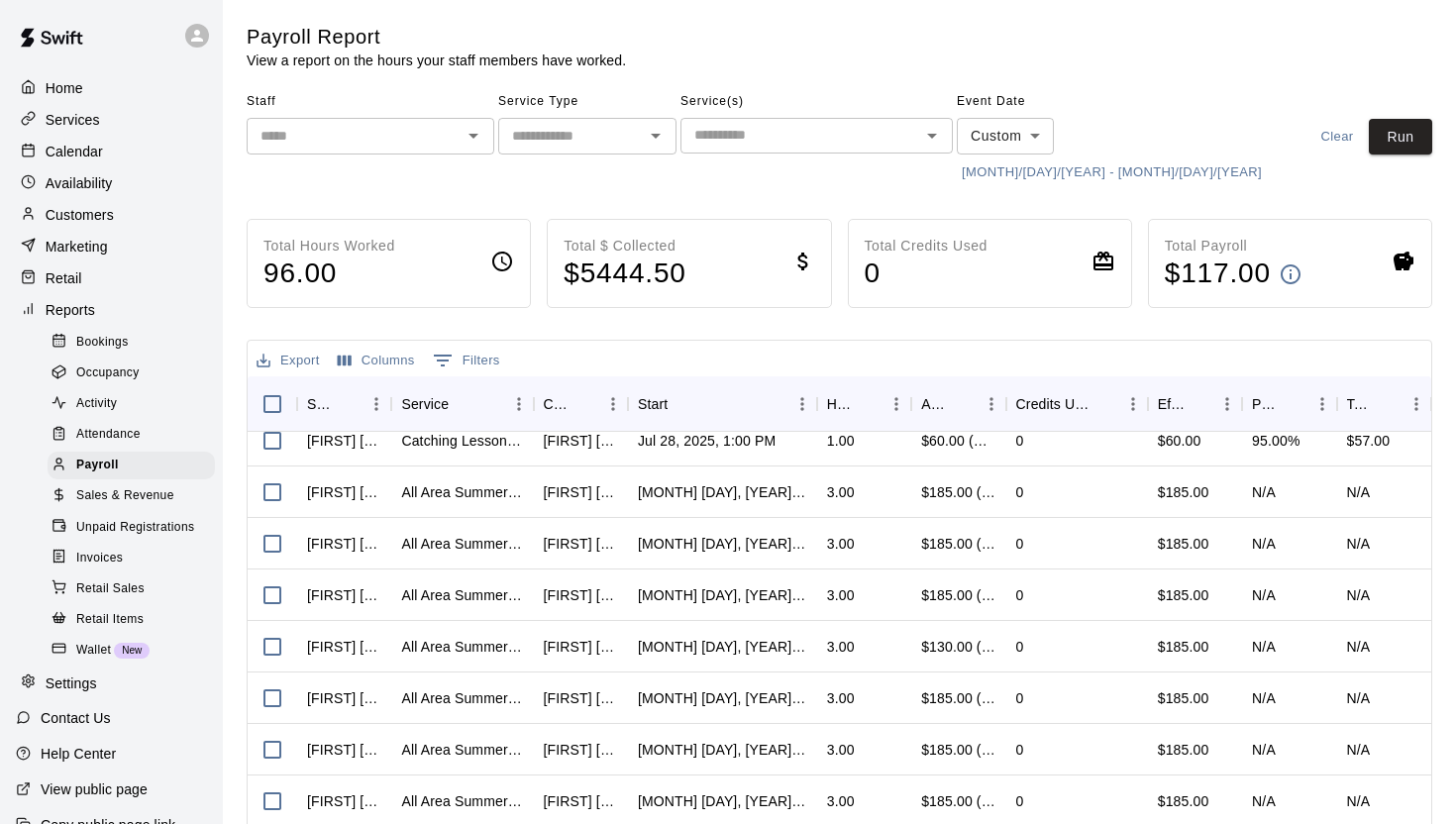 click on "​" at bounding box center [370, 136] 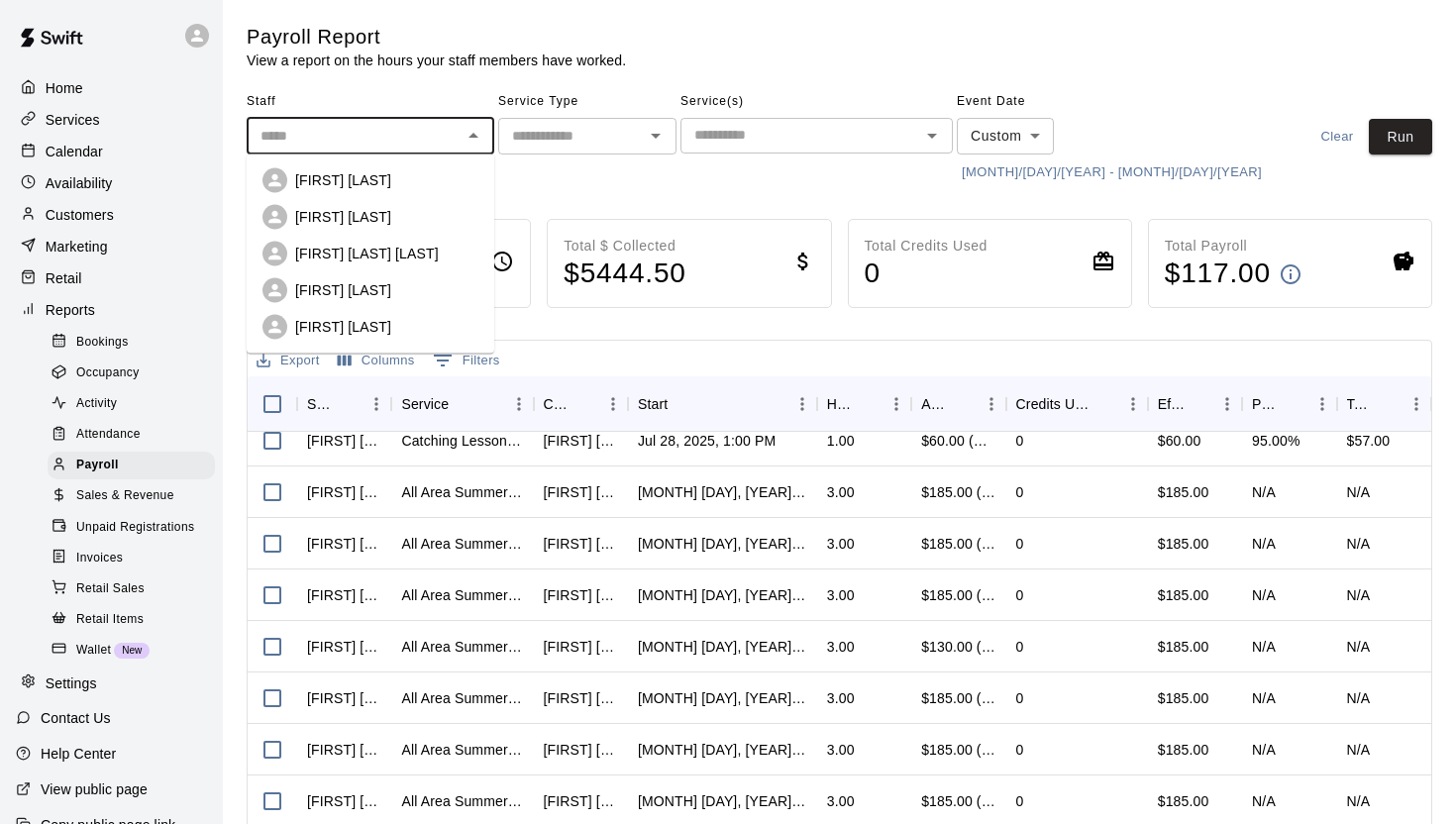 click on "[FIRST] [LAST]" at bounding box center [343, 180] 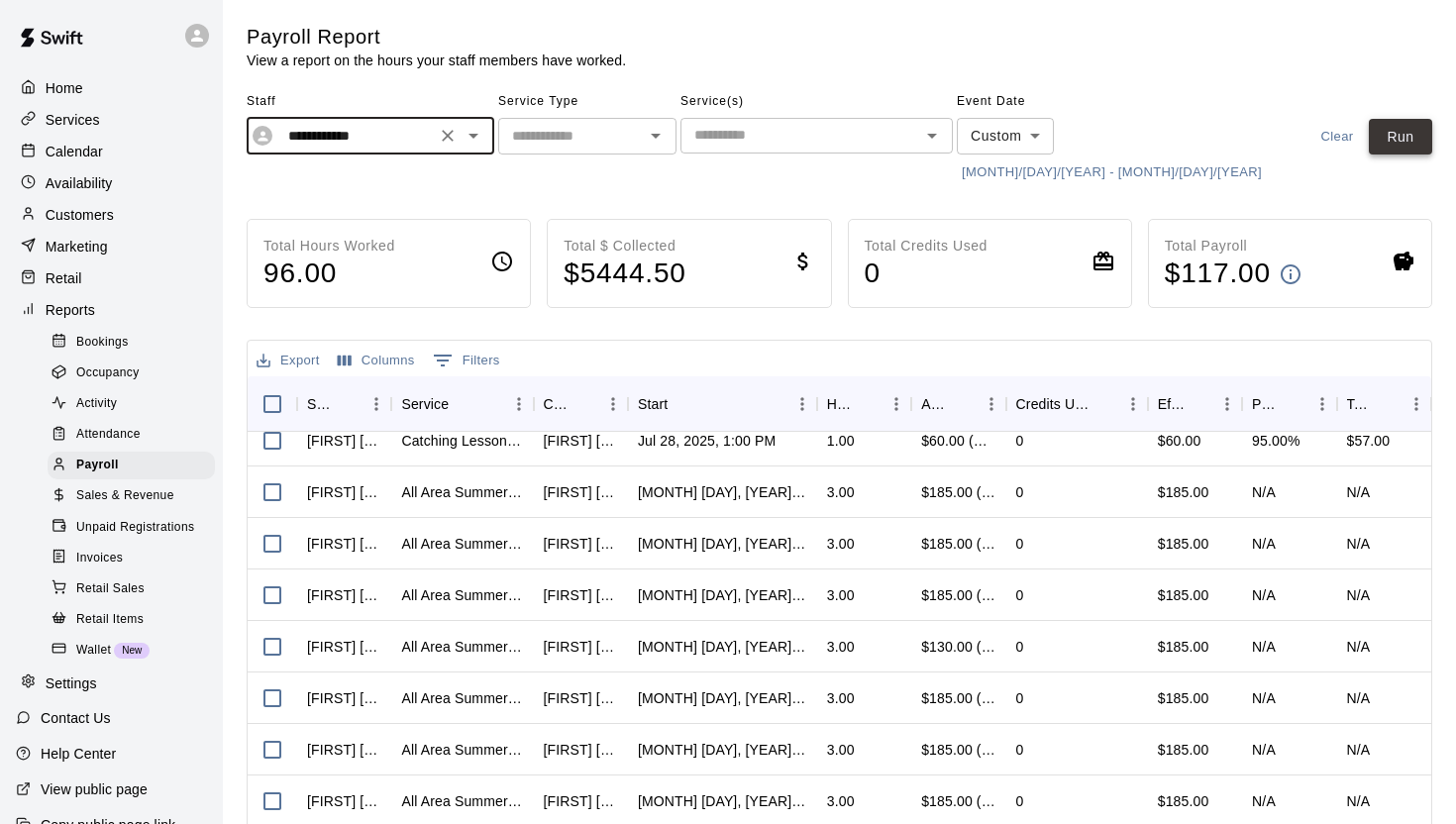 click on "Run" at bounding box center (1401, 137) 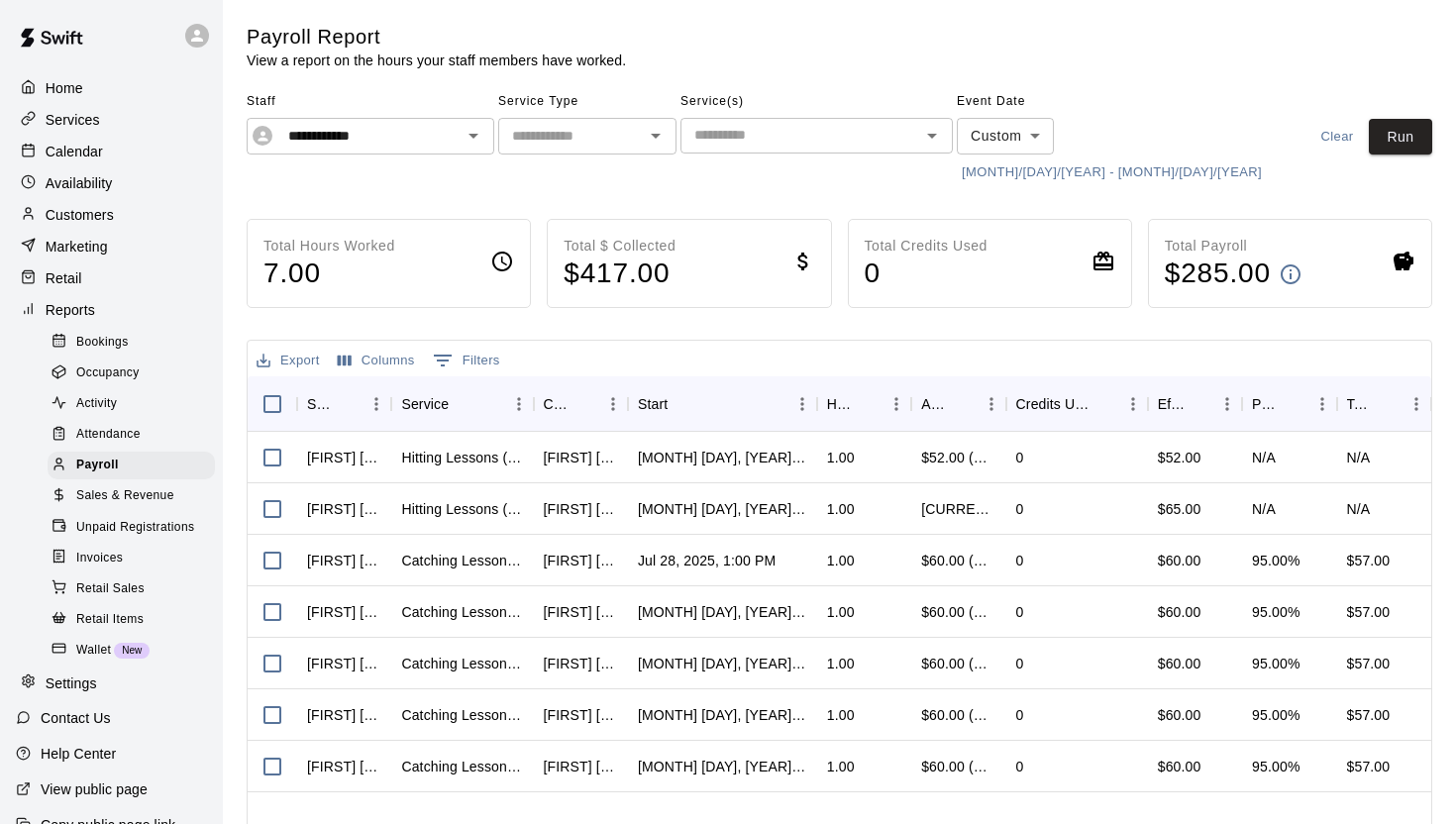 click 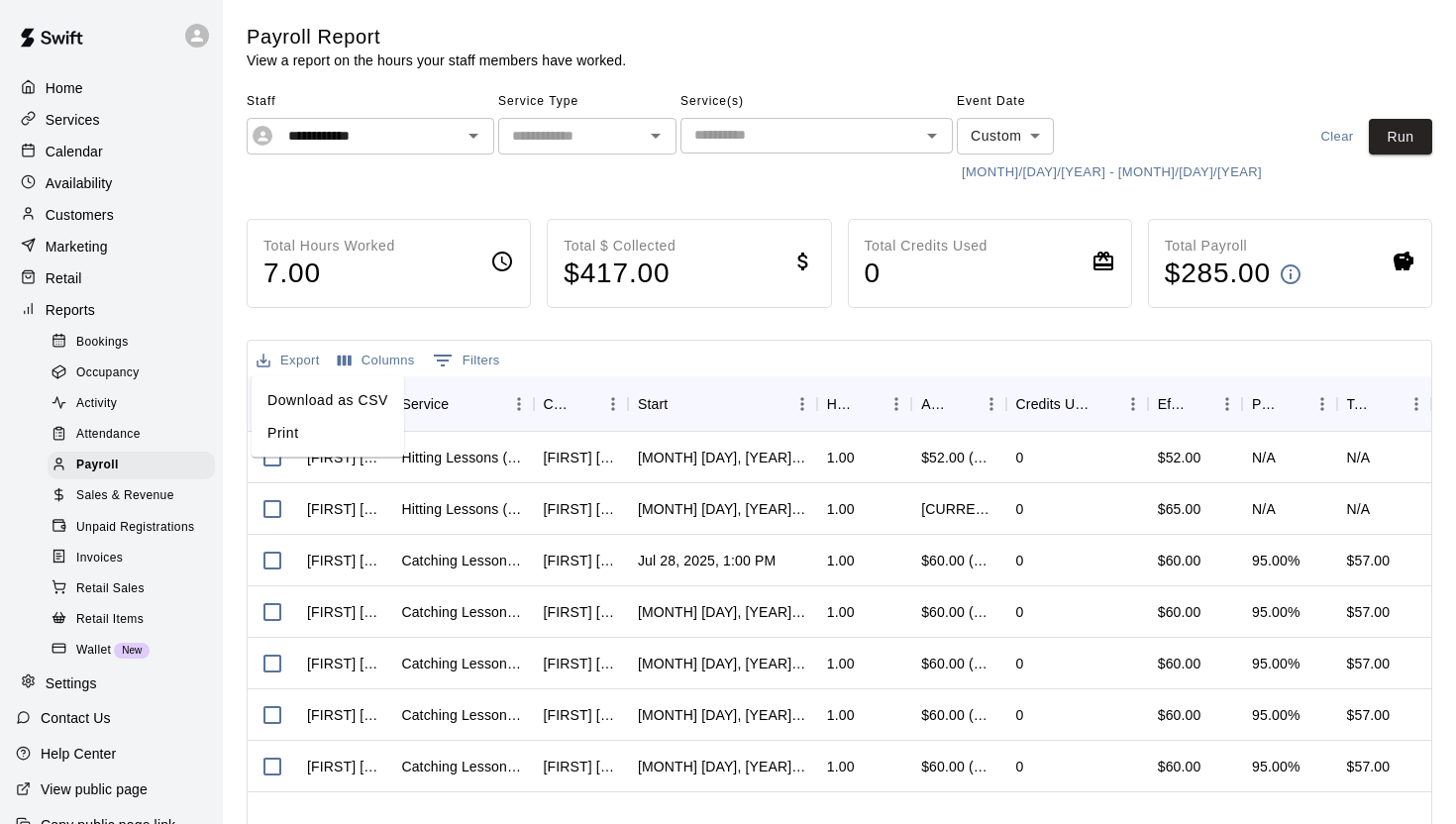 click on "Download as CSV" at bounding box center (328, 400) 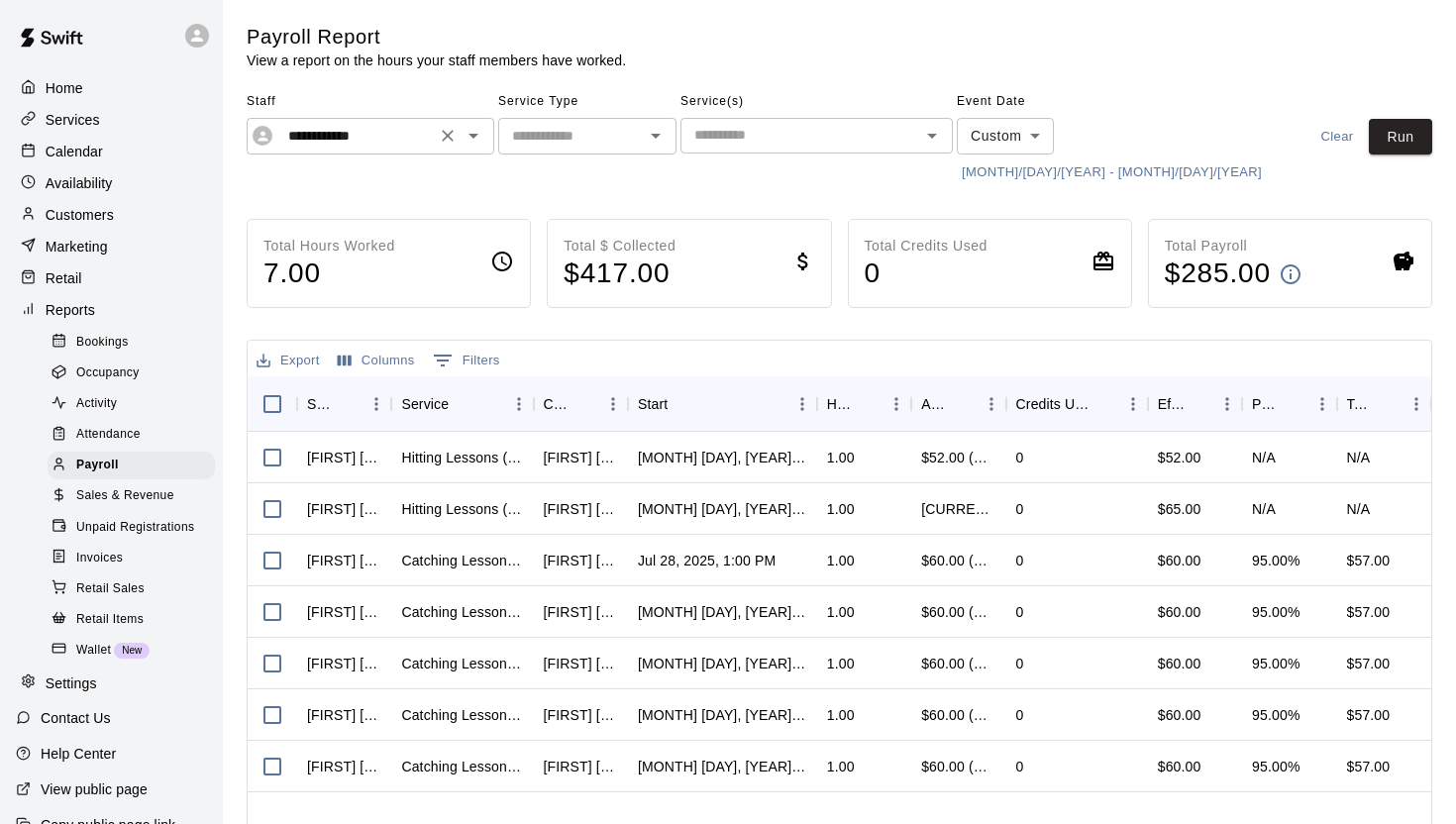 click 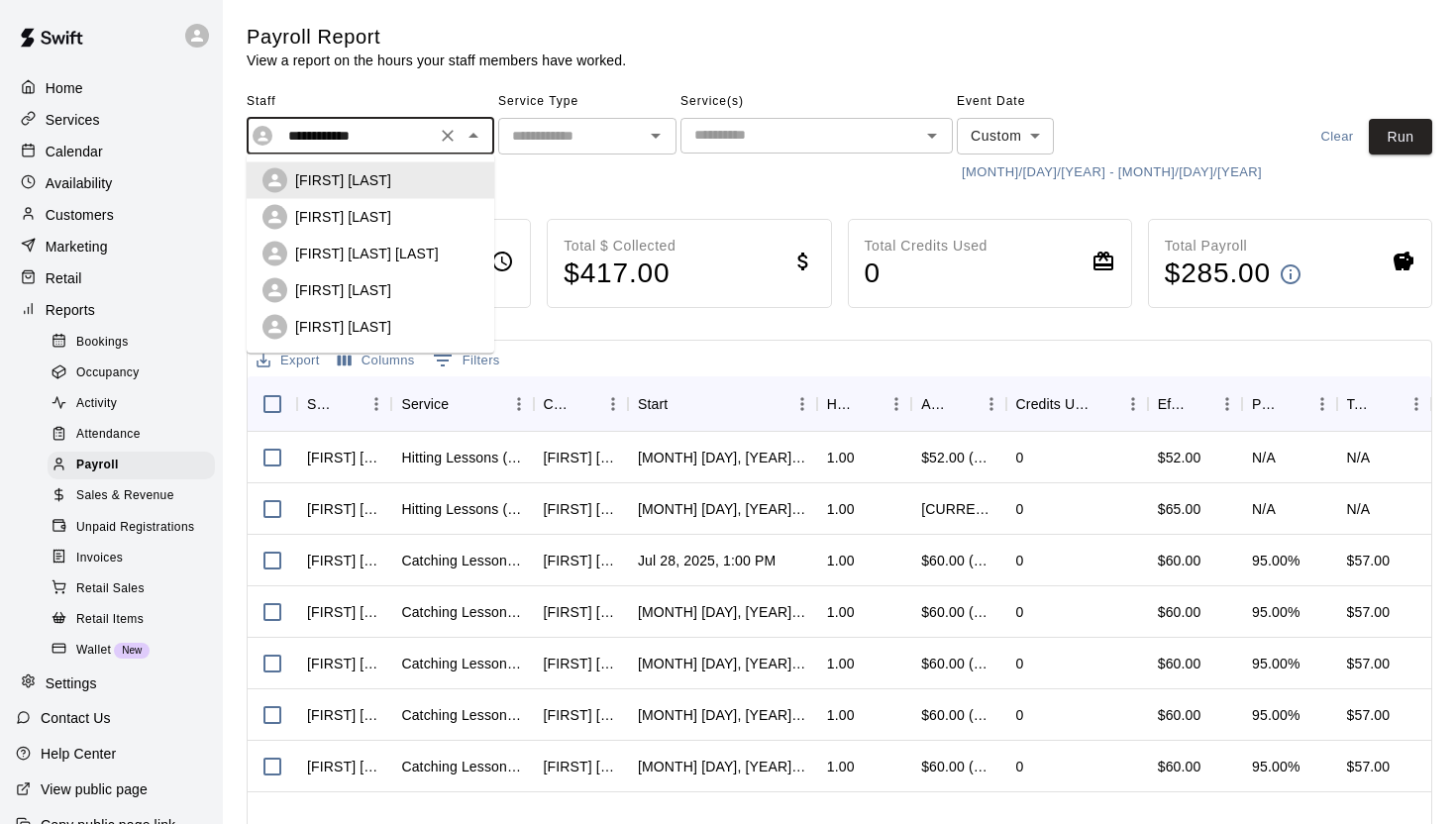 click 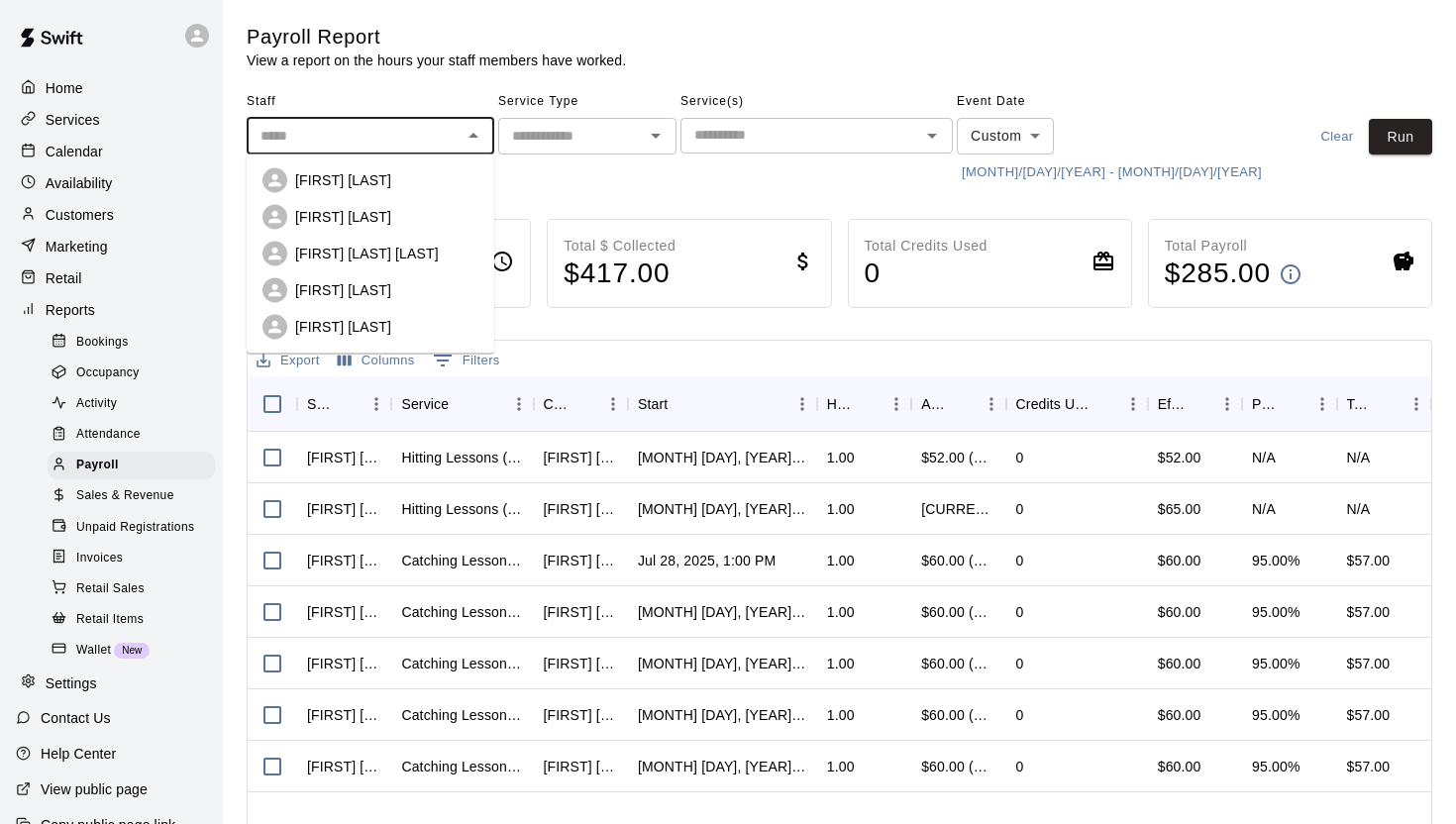 click on "​" at bounding box center (816, 136) 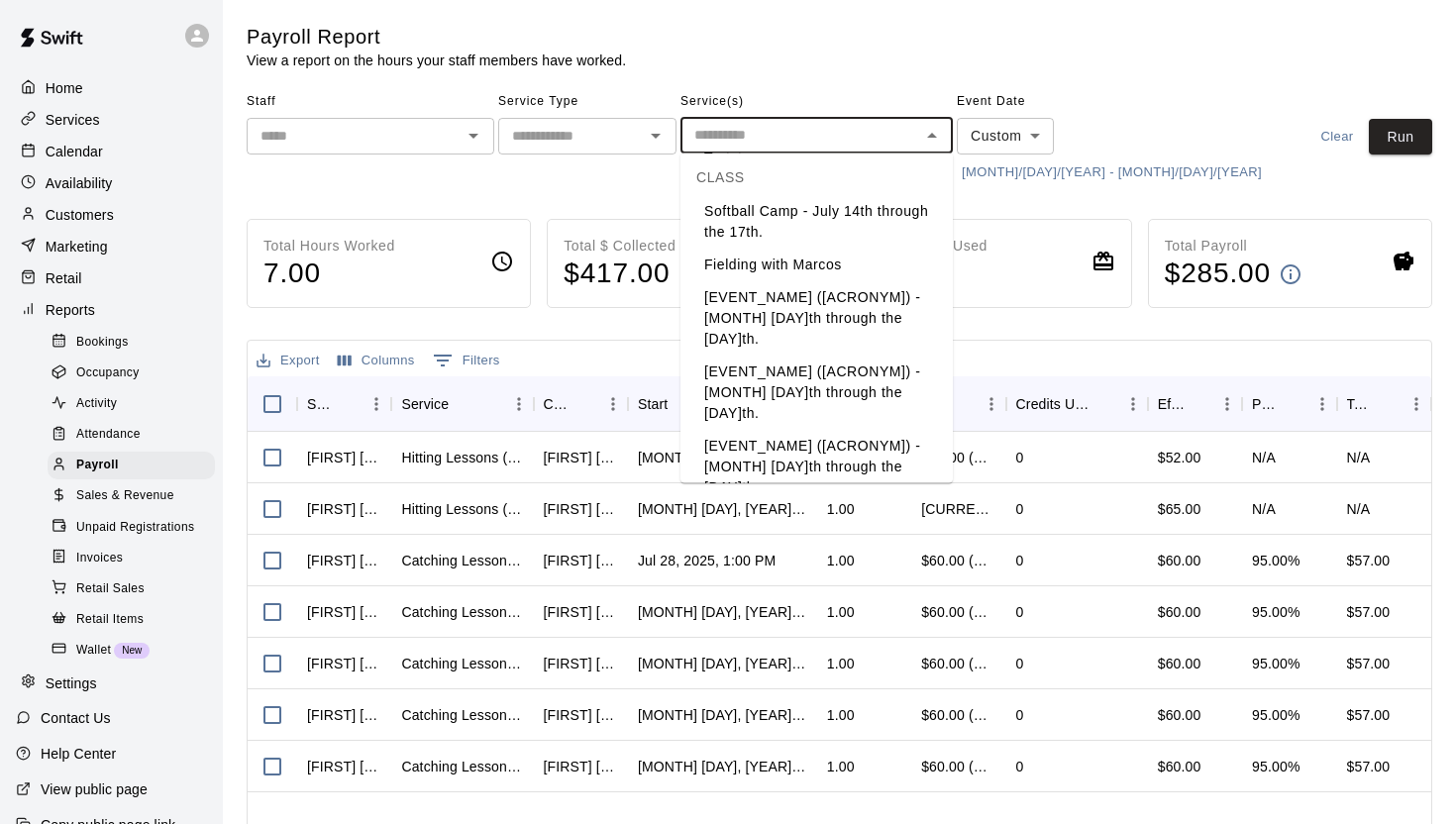 scroll, scrollTop: 1282, scrollLeft: 0, axis: vertical 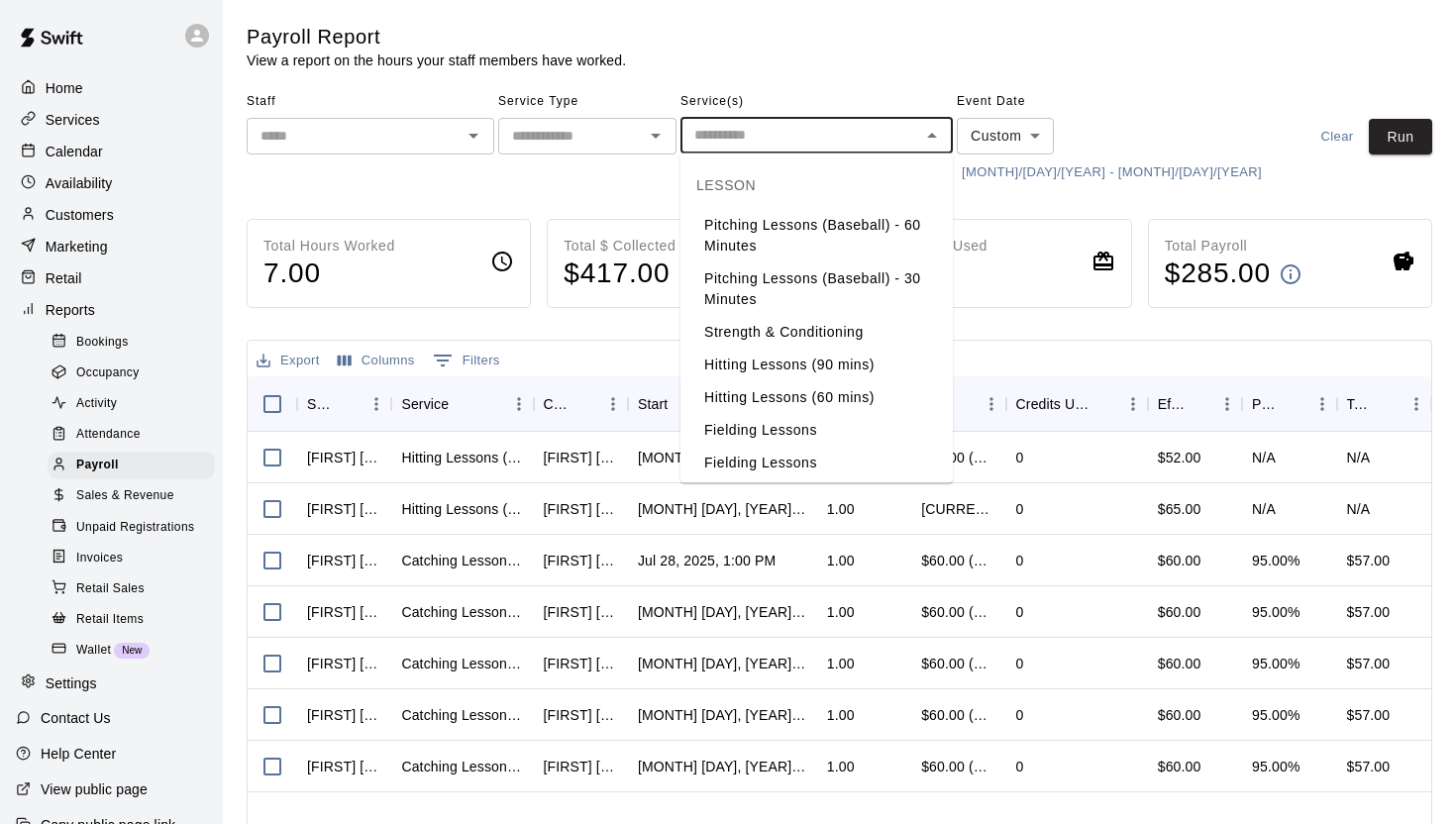 click on "Pitching Lessons (Baseball) - 30 Minutes" at bounding box center (816, 289) 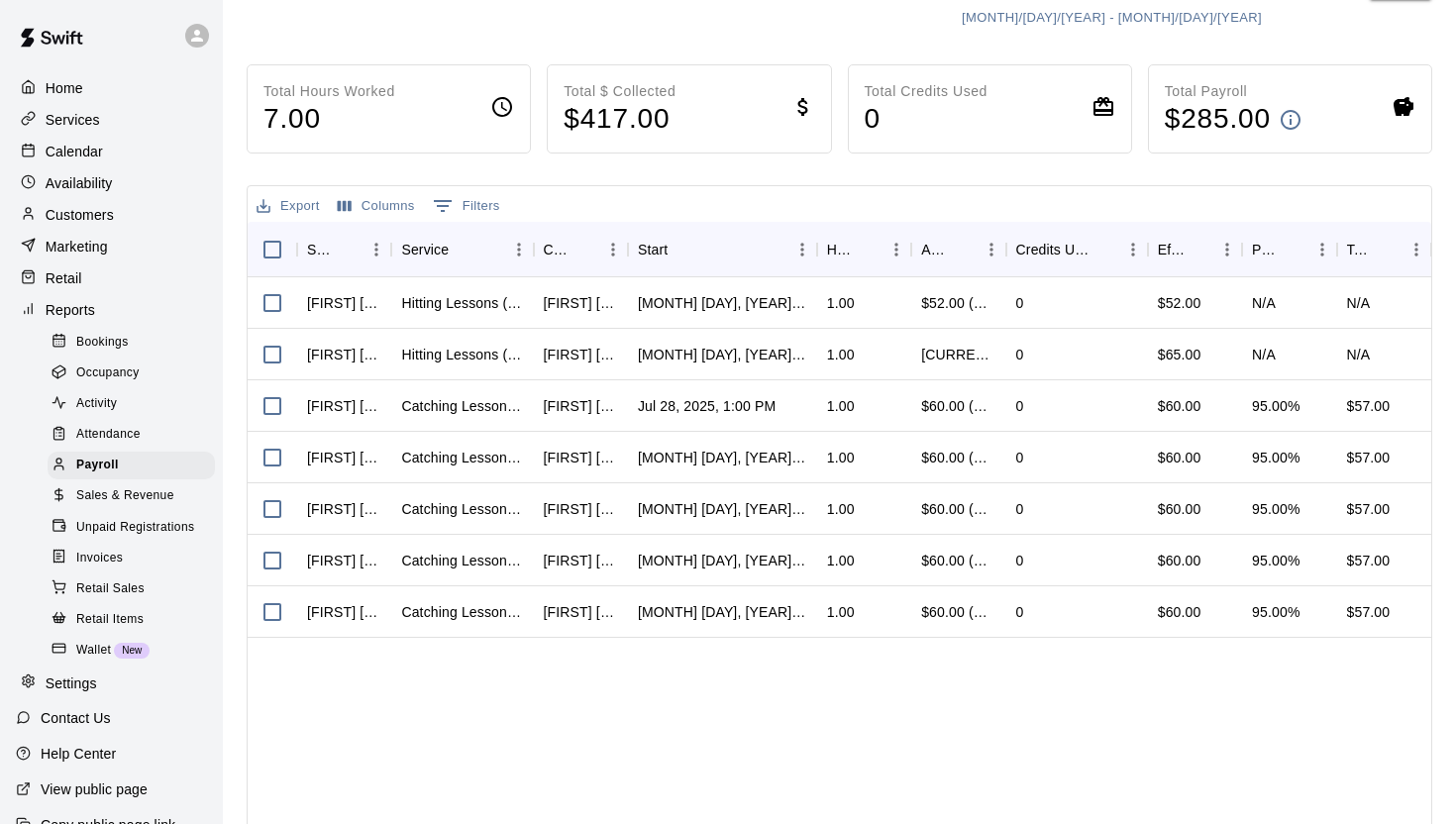 scroll, scrollTop: 0, scrollLeft: 0, axis: both 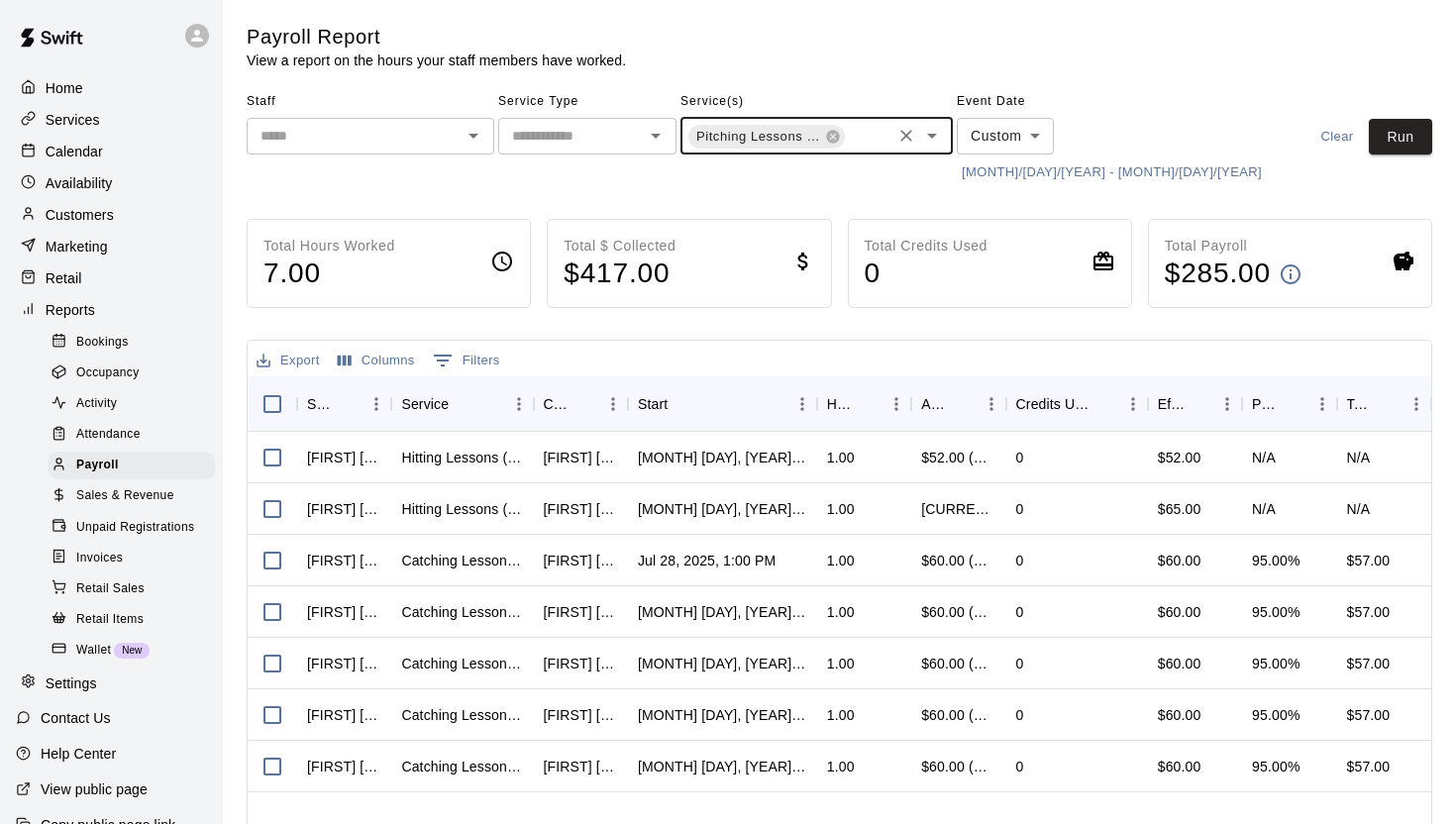 click 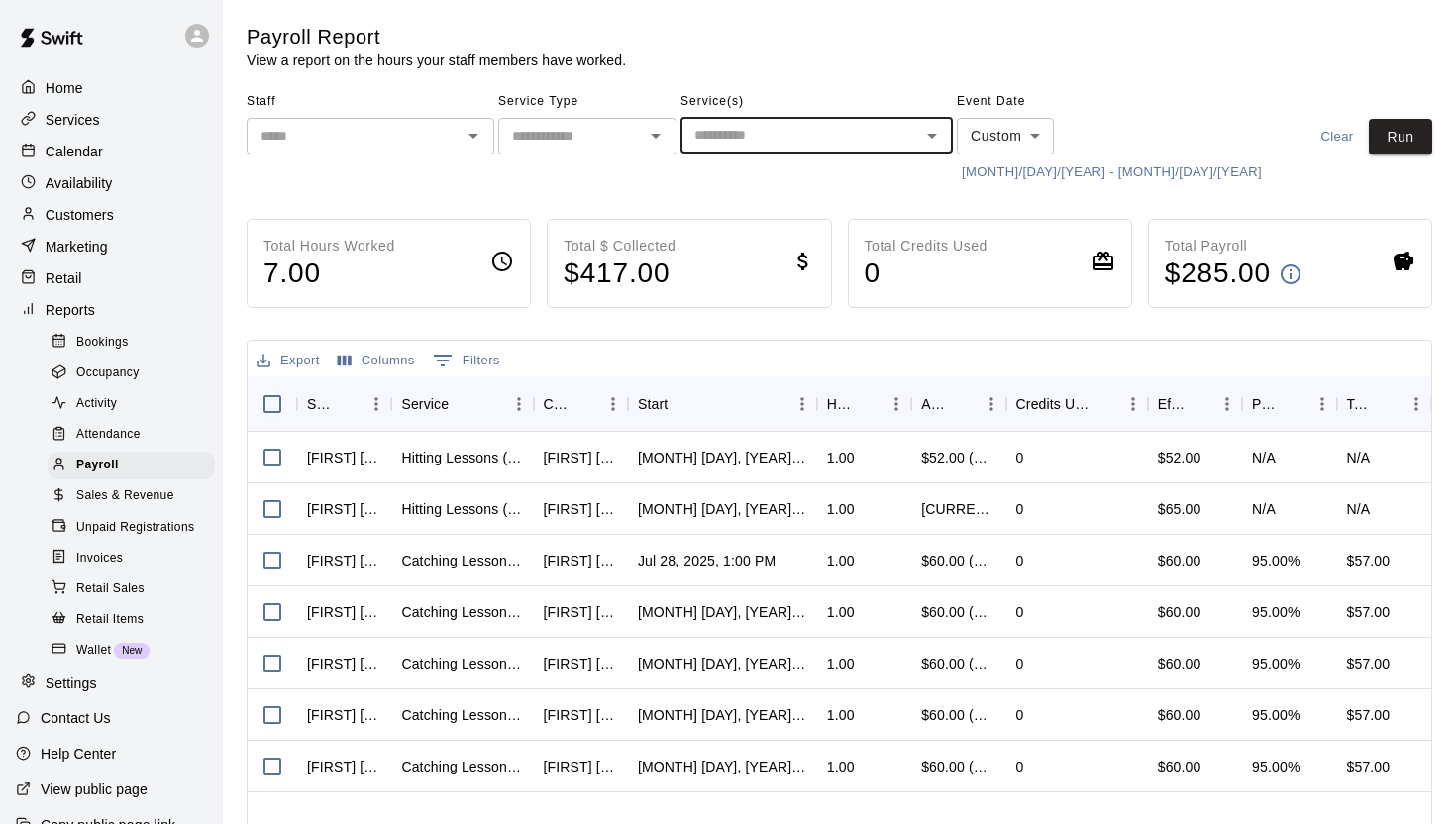 click on "Sales & Revenue" at bounding box center (125, 496) 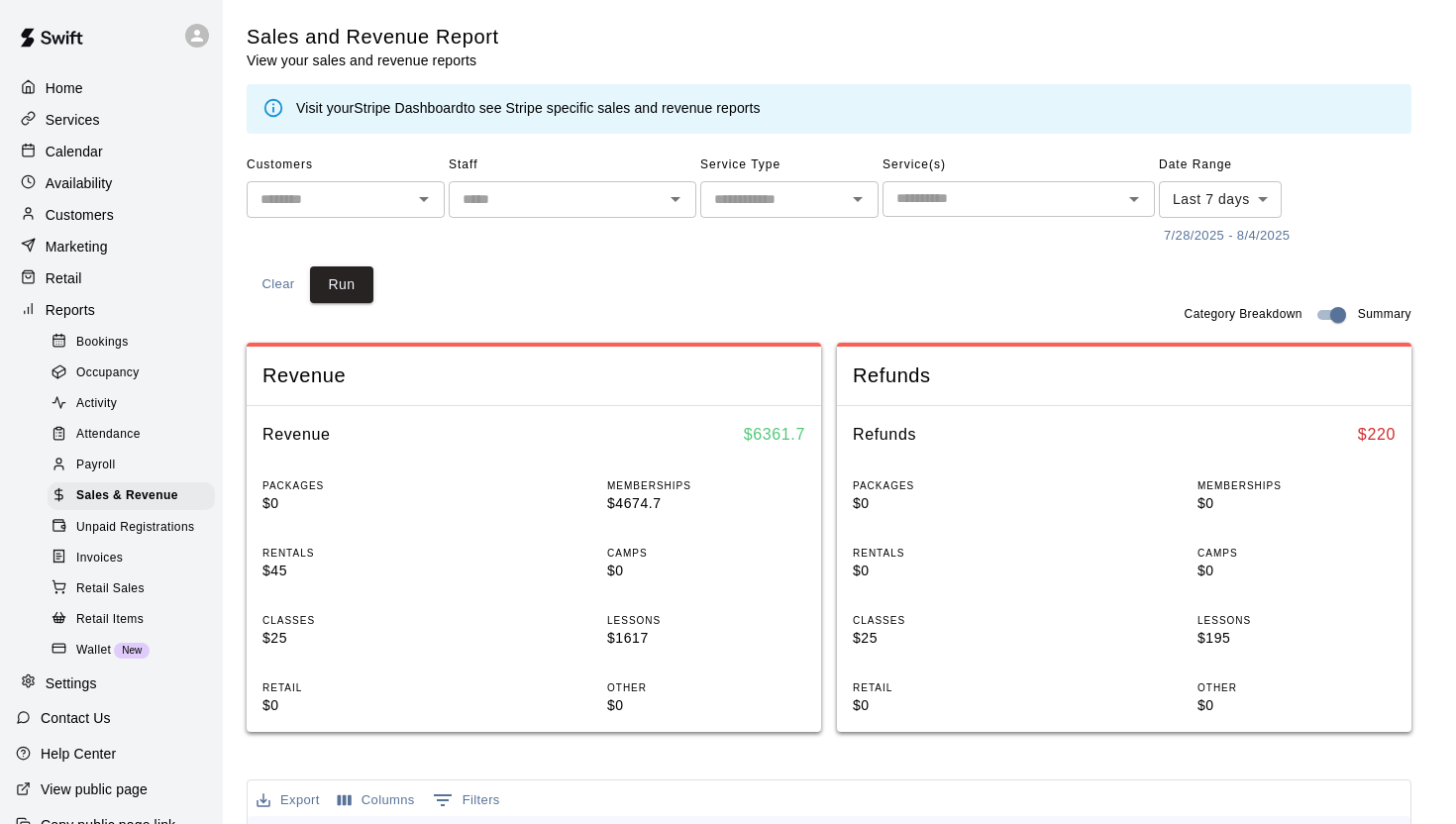 click at bounding box center (1002, 198) 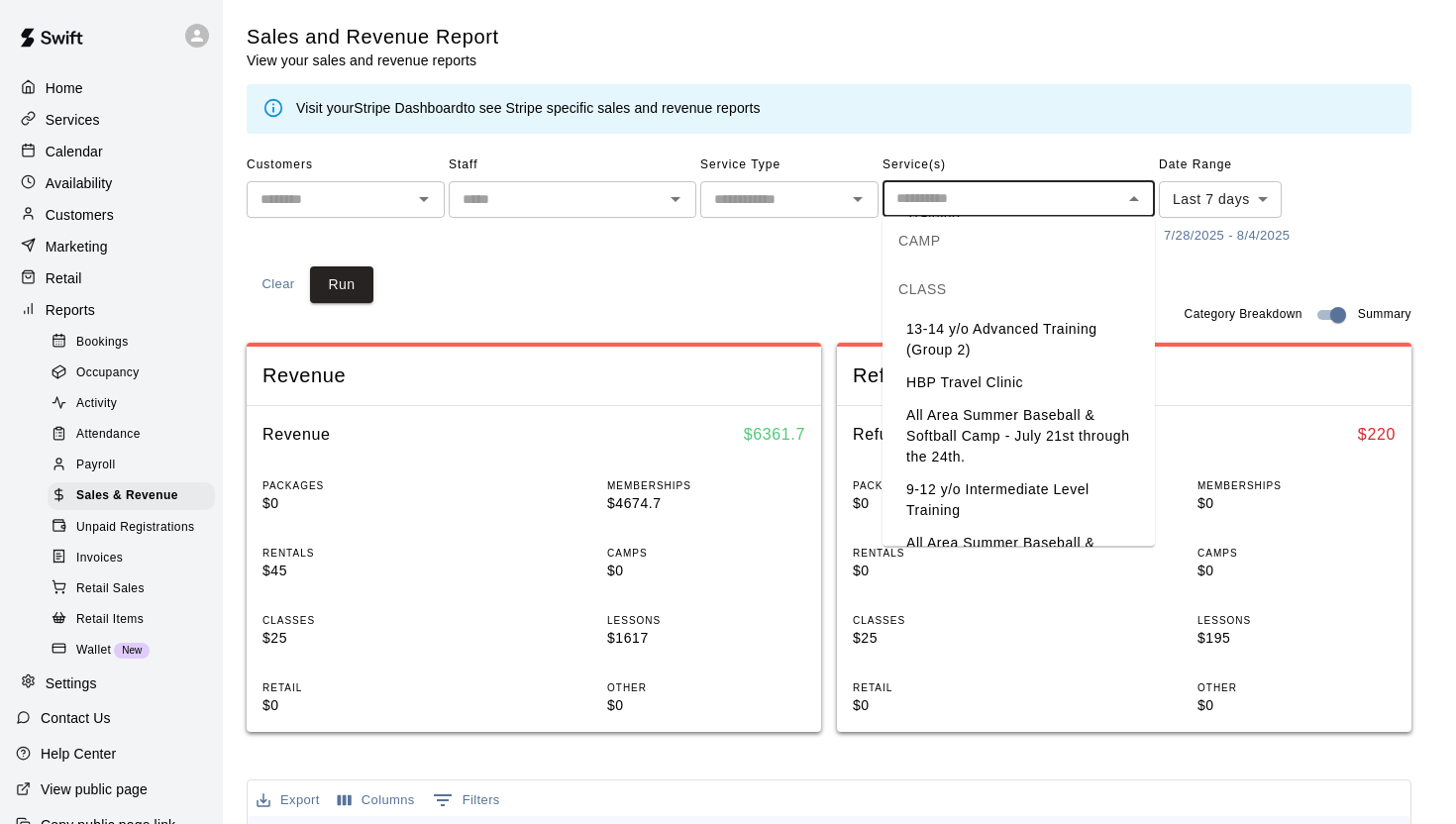 scroll, scrollTop: 1319, scrollLeft: 0, axis: vertical 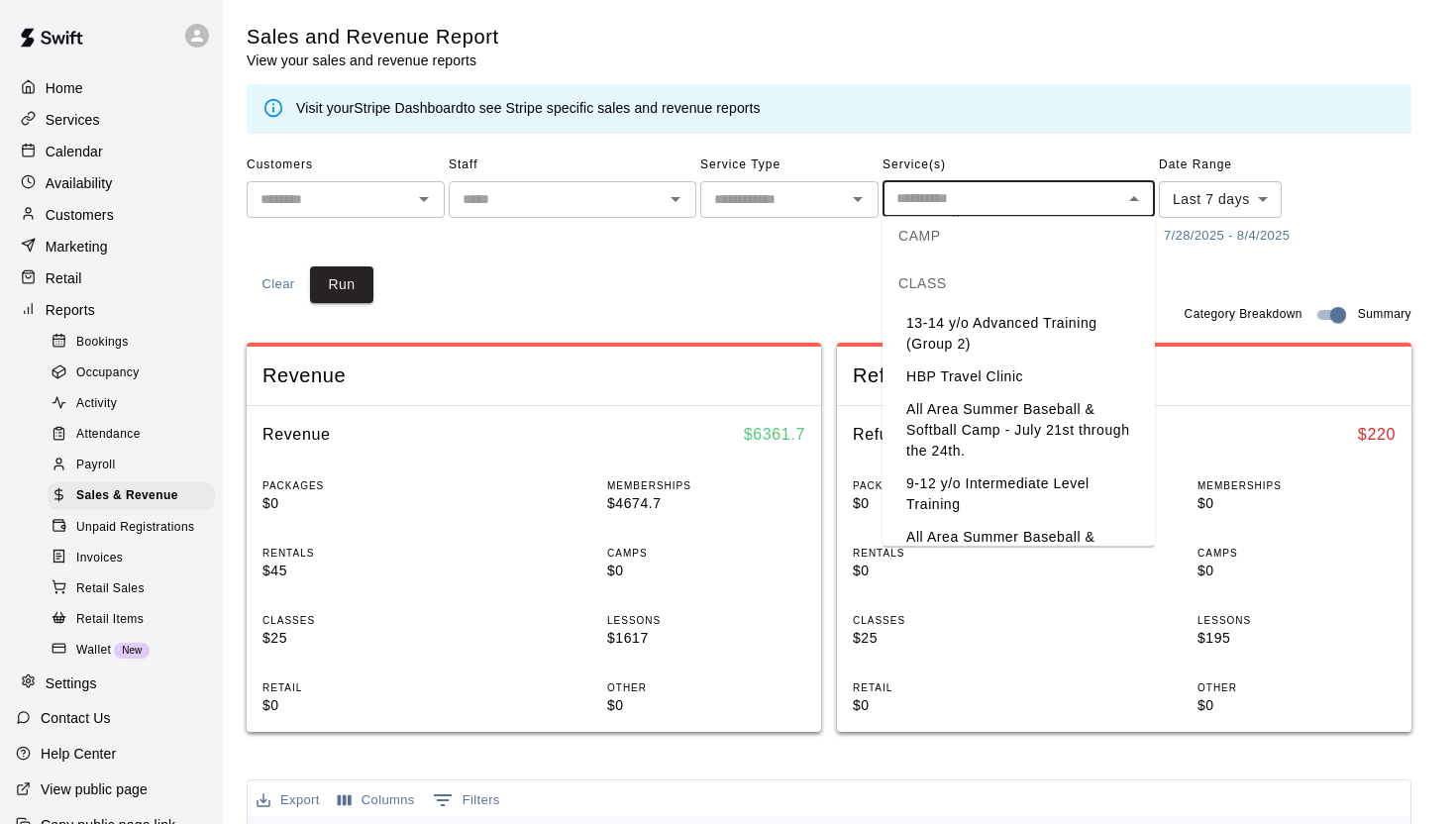 click on "HBP Travel Clinic" at bounding box center (1018, 377) 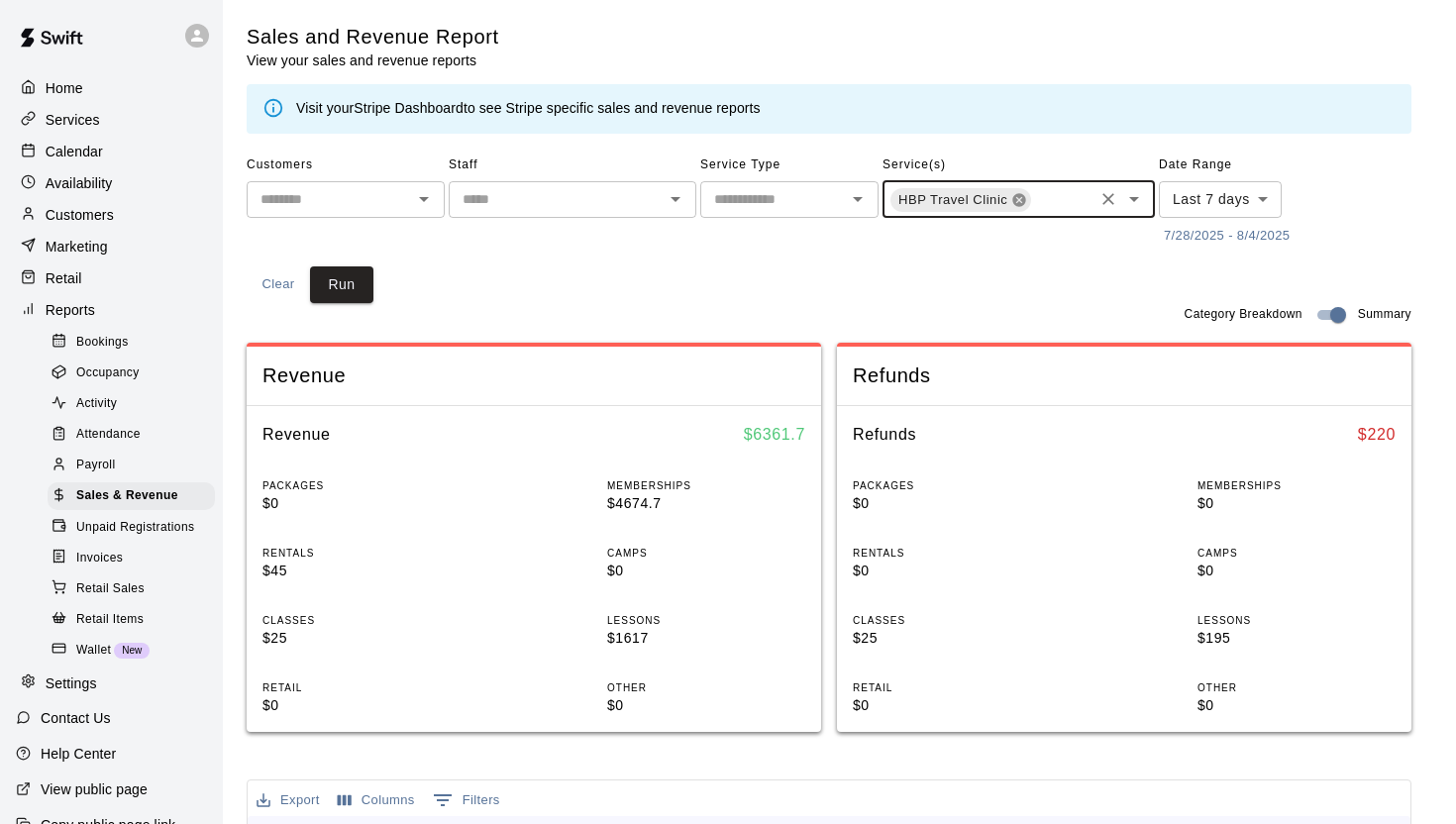 click 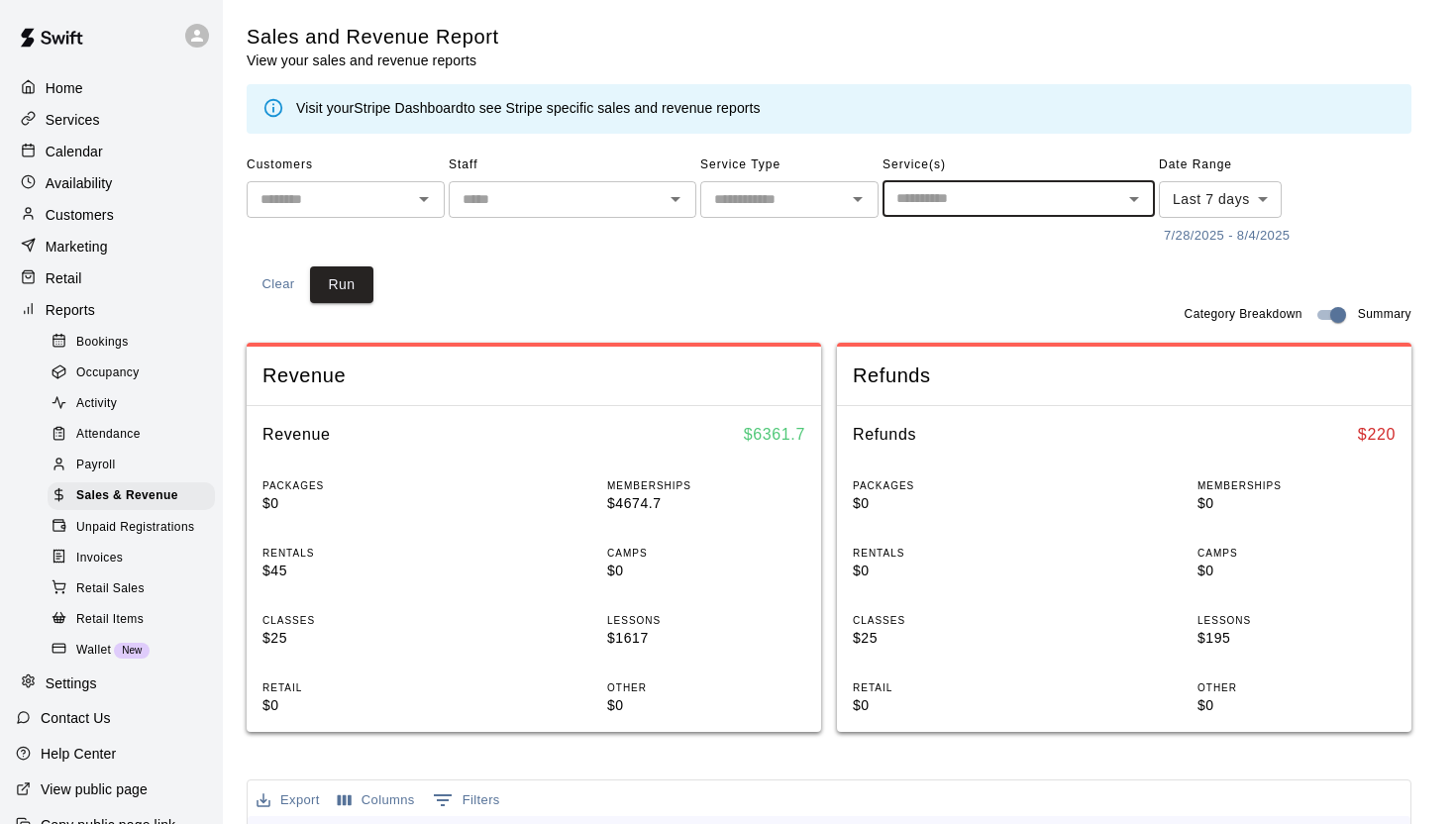 click 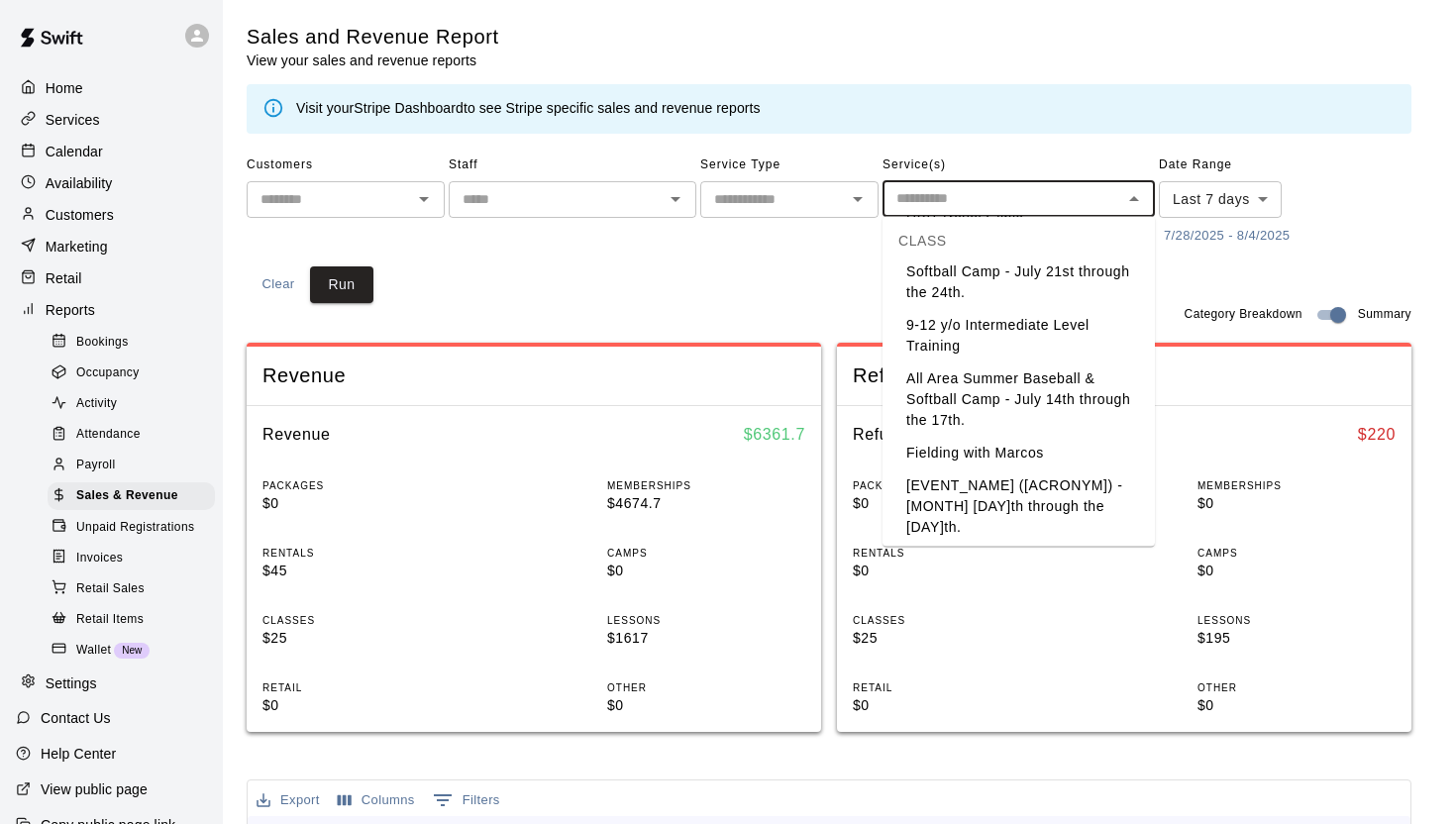scroll, scrollTop: 1481, scrollLeft: 0, axis: vertical 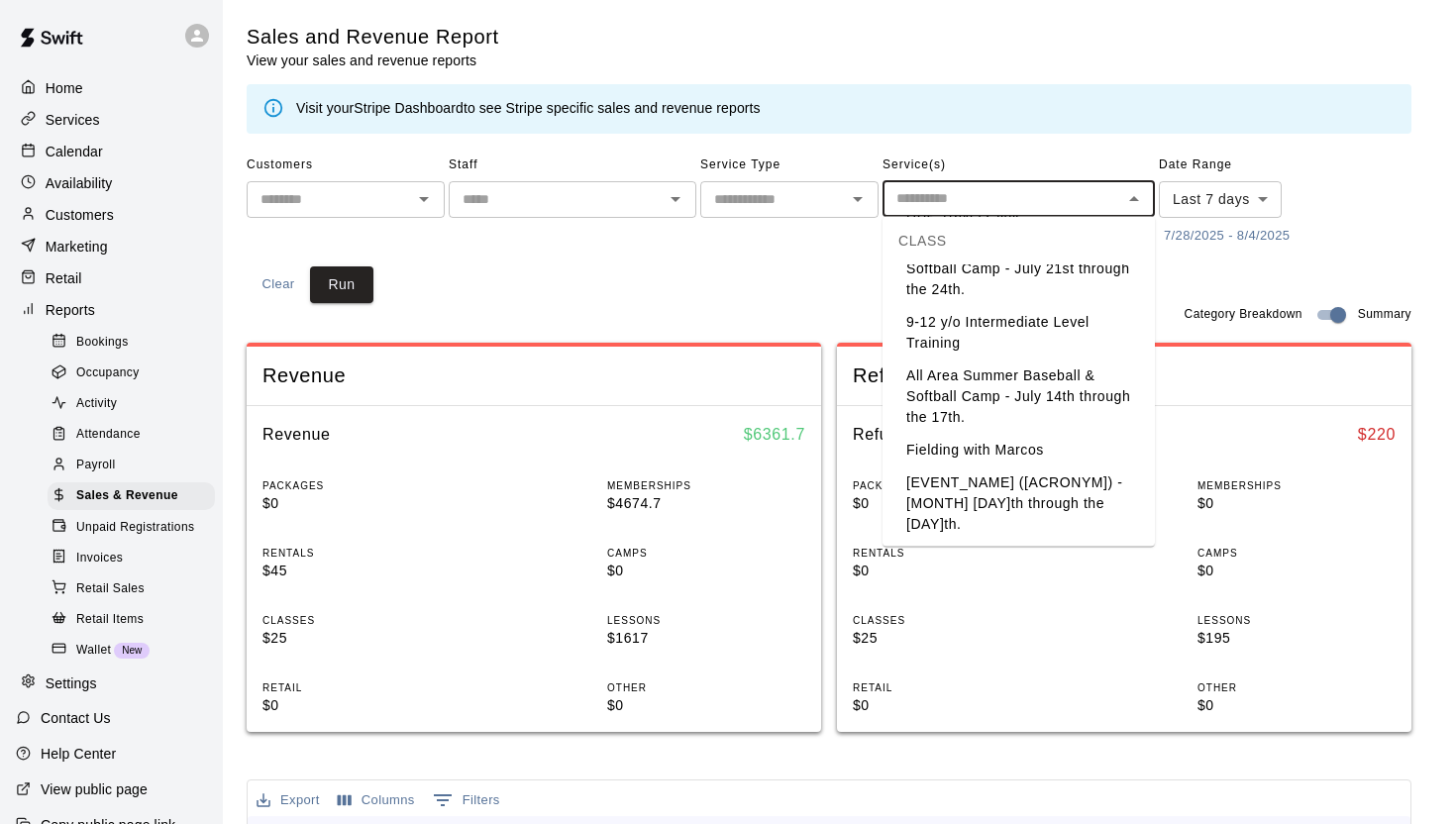 click on "Fielding with Marcos" at bounding box center (1018, 451) 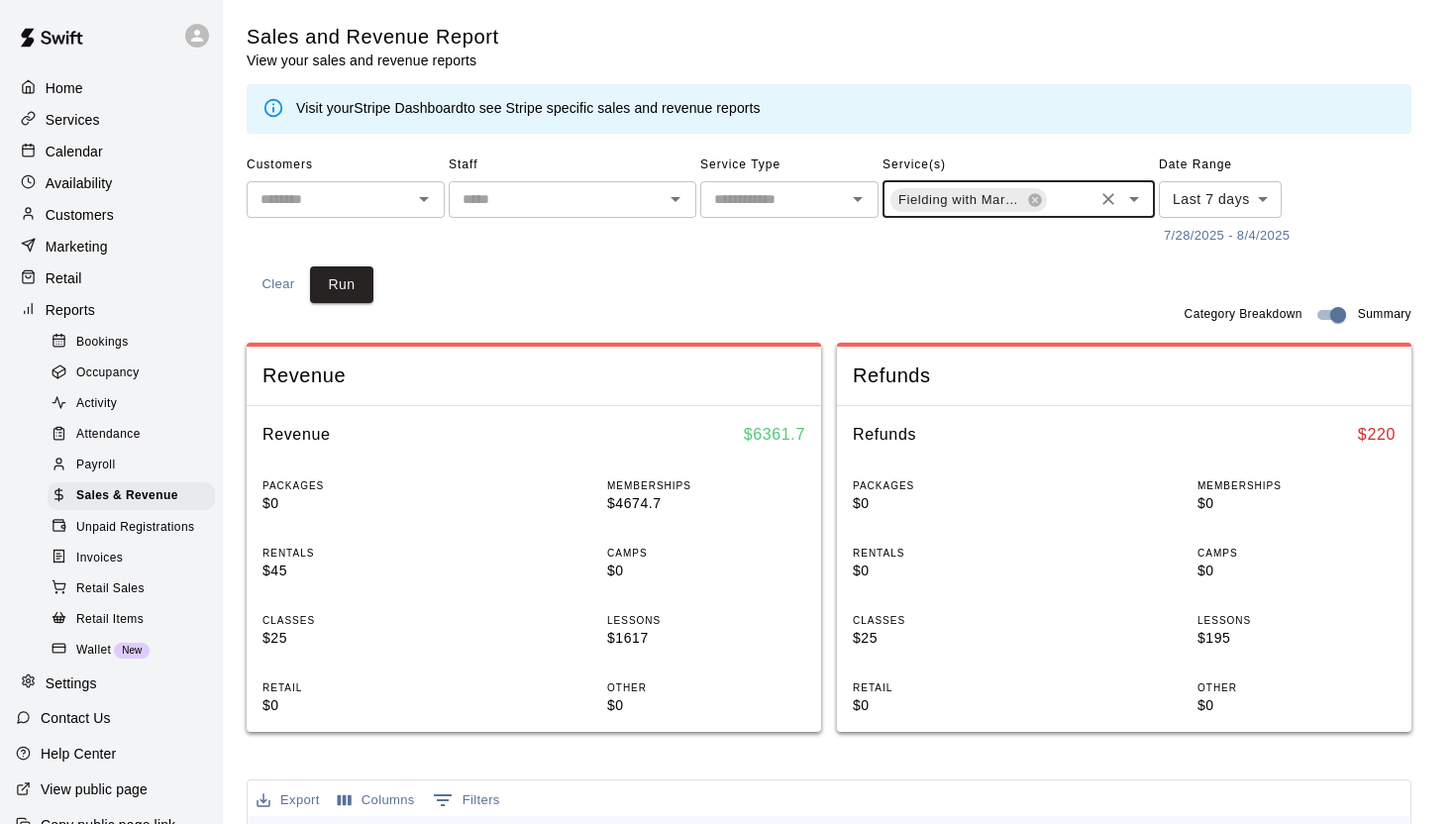 click on "7/28/2025 - 8/4/2025" at bounding box center [1226, 236] 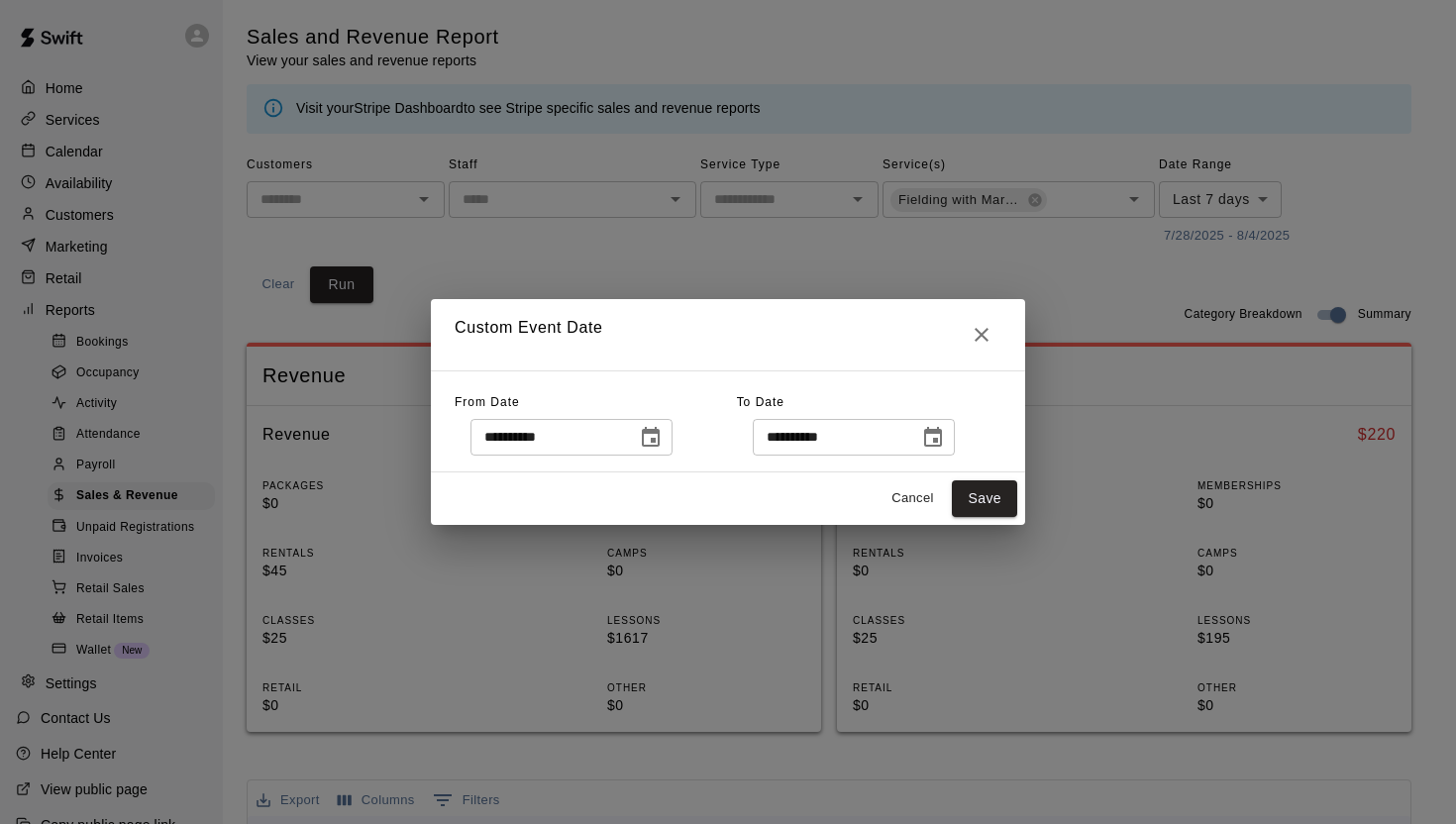 click 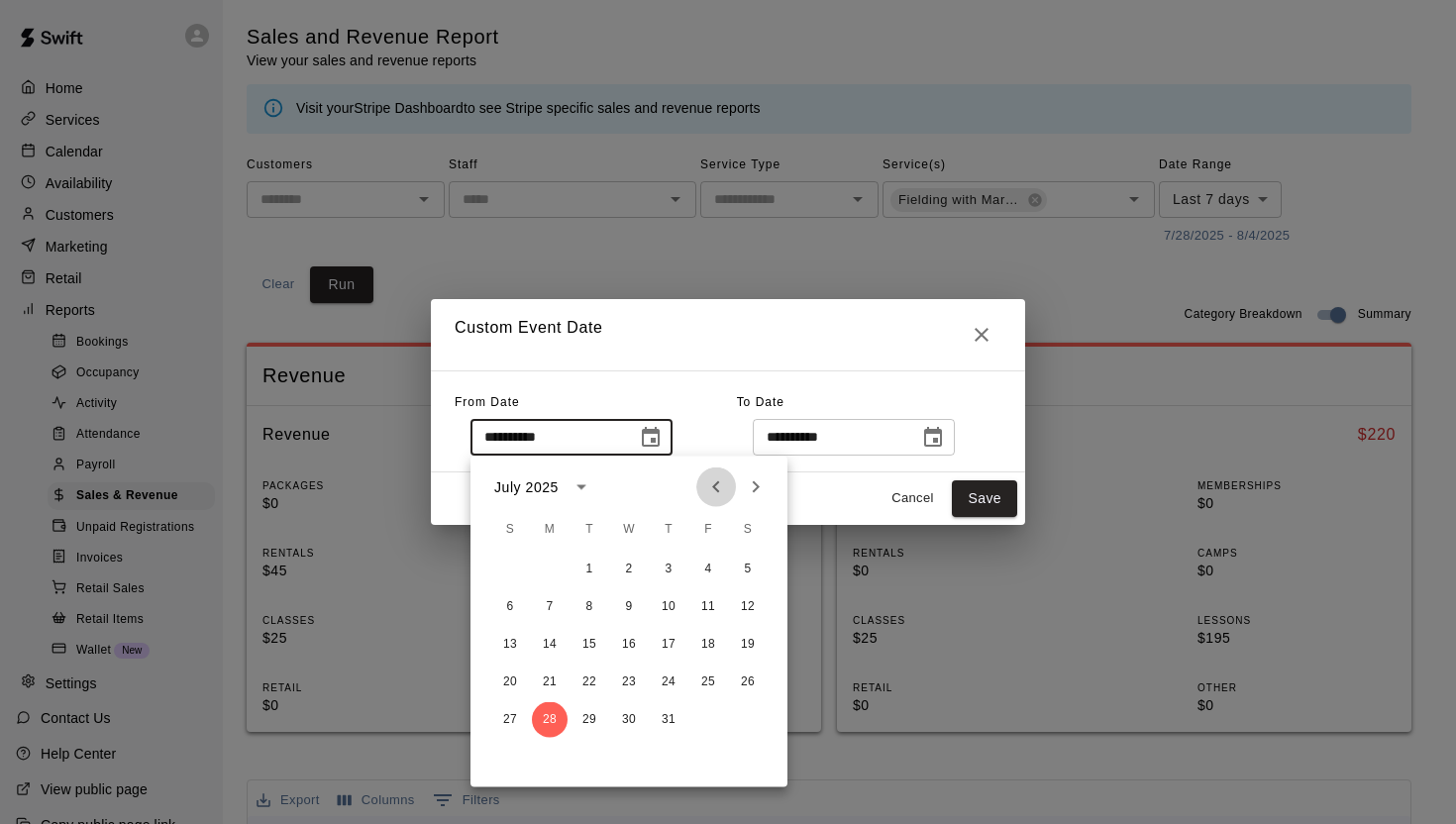 click 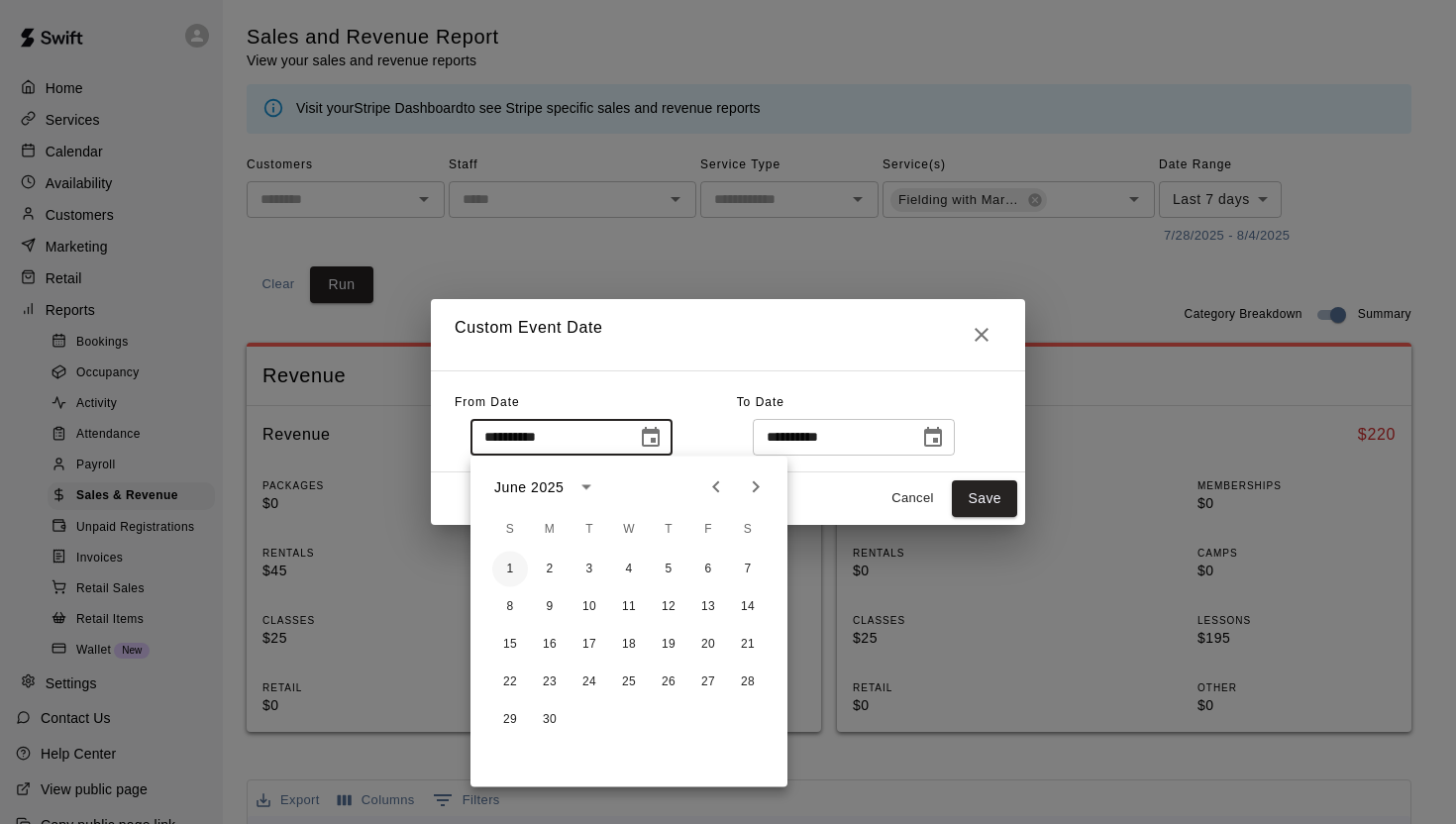 click on "1" at bounding box center (510, 569) 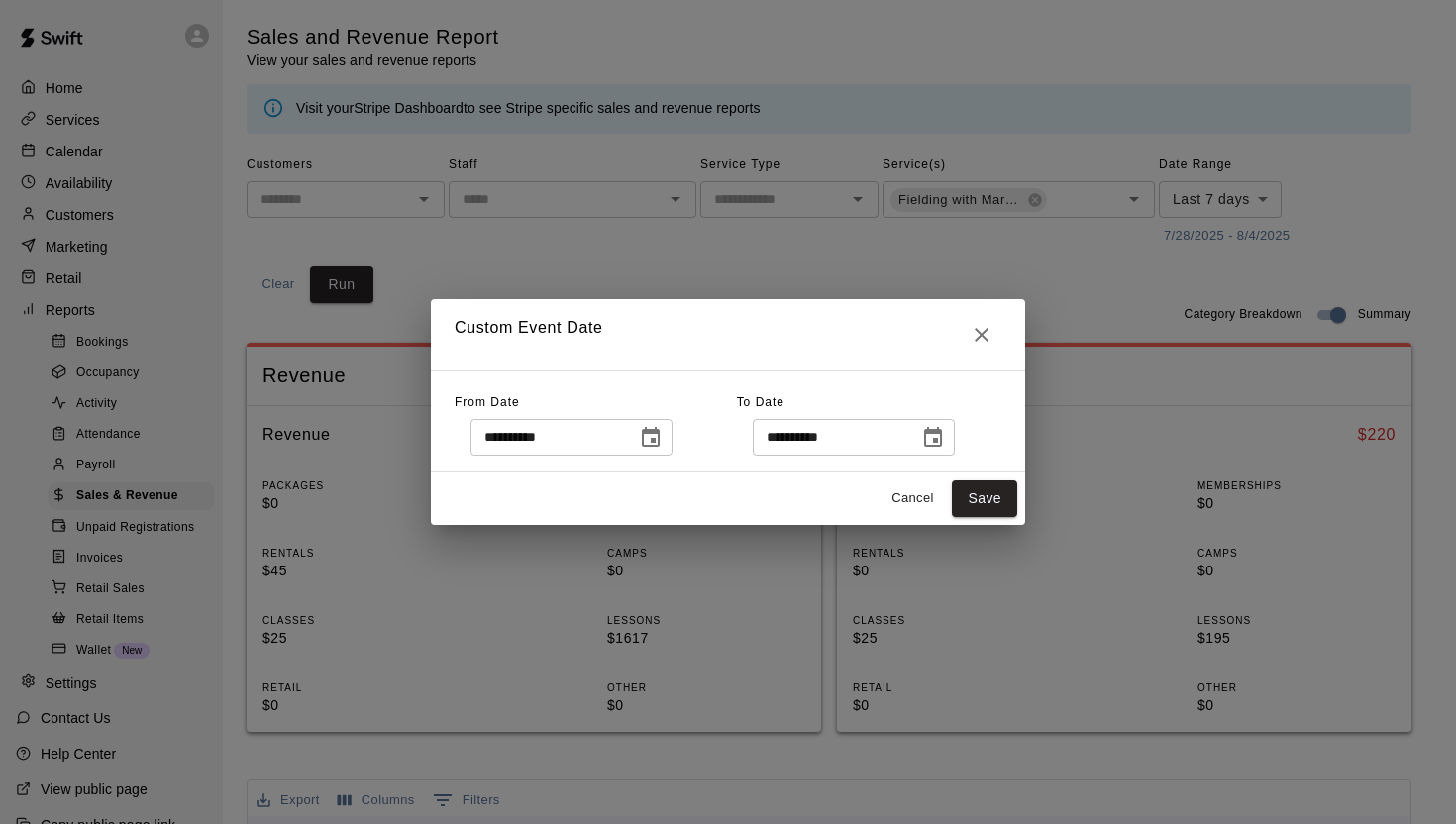 type on "**********" 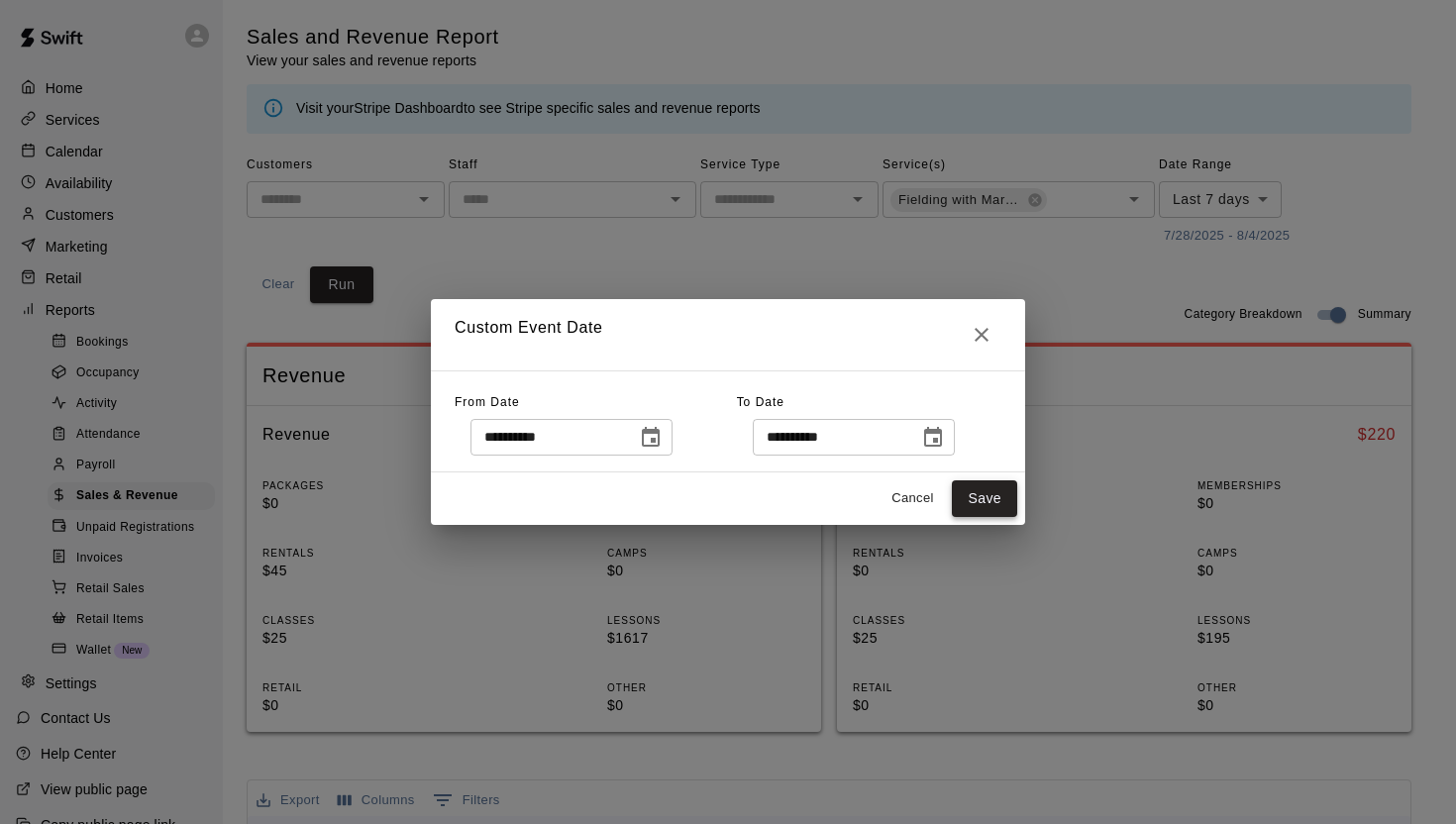 click on "Save" at bounding box center (985, 498) 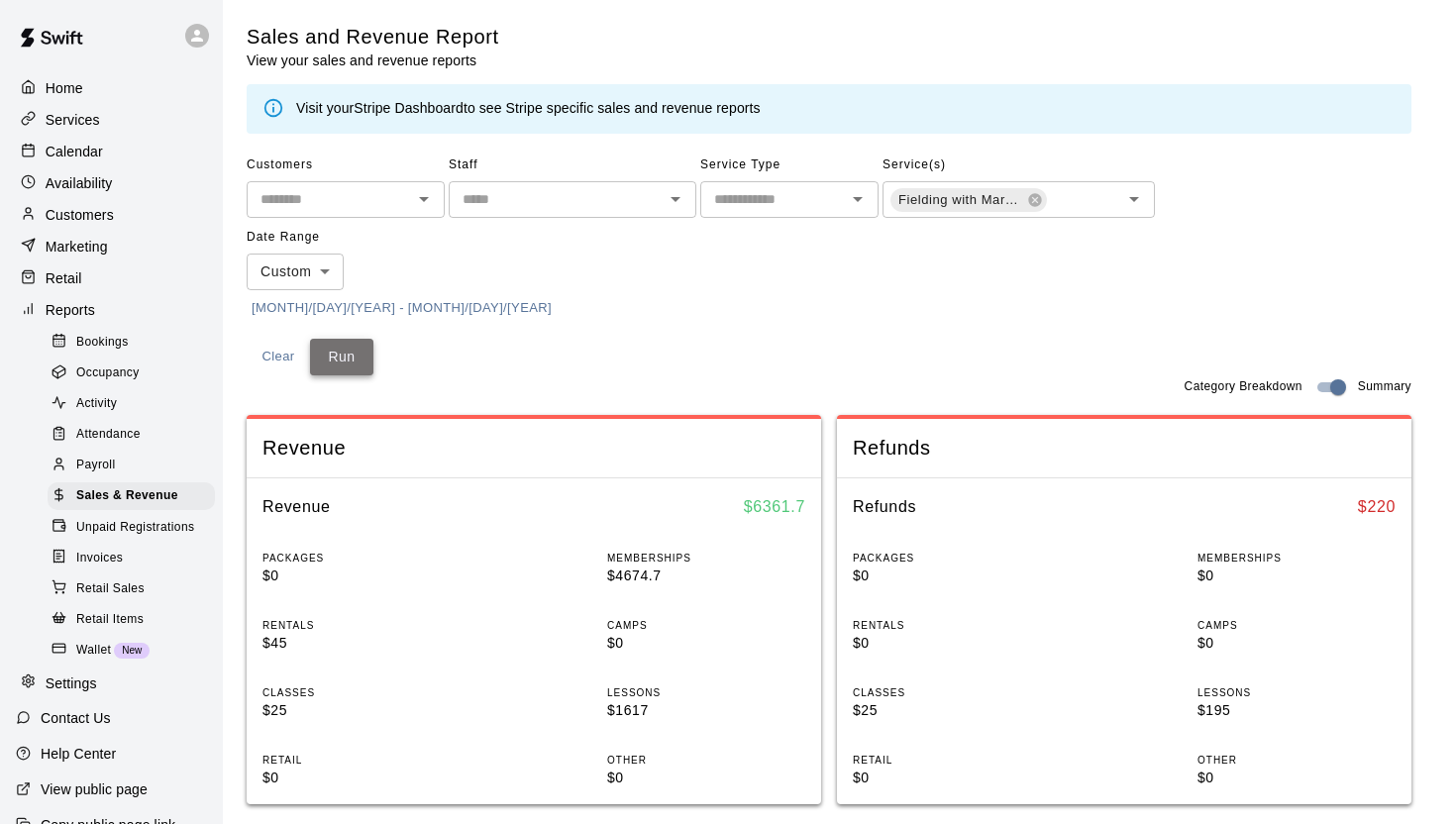 click on "Run" at bounding box center [342, 357] 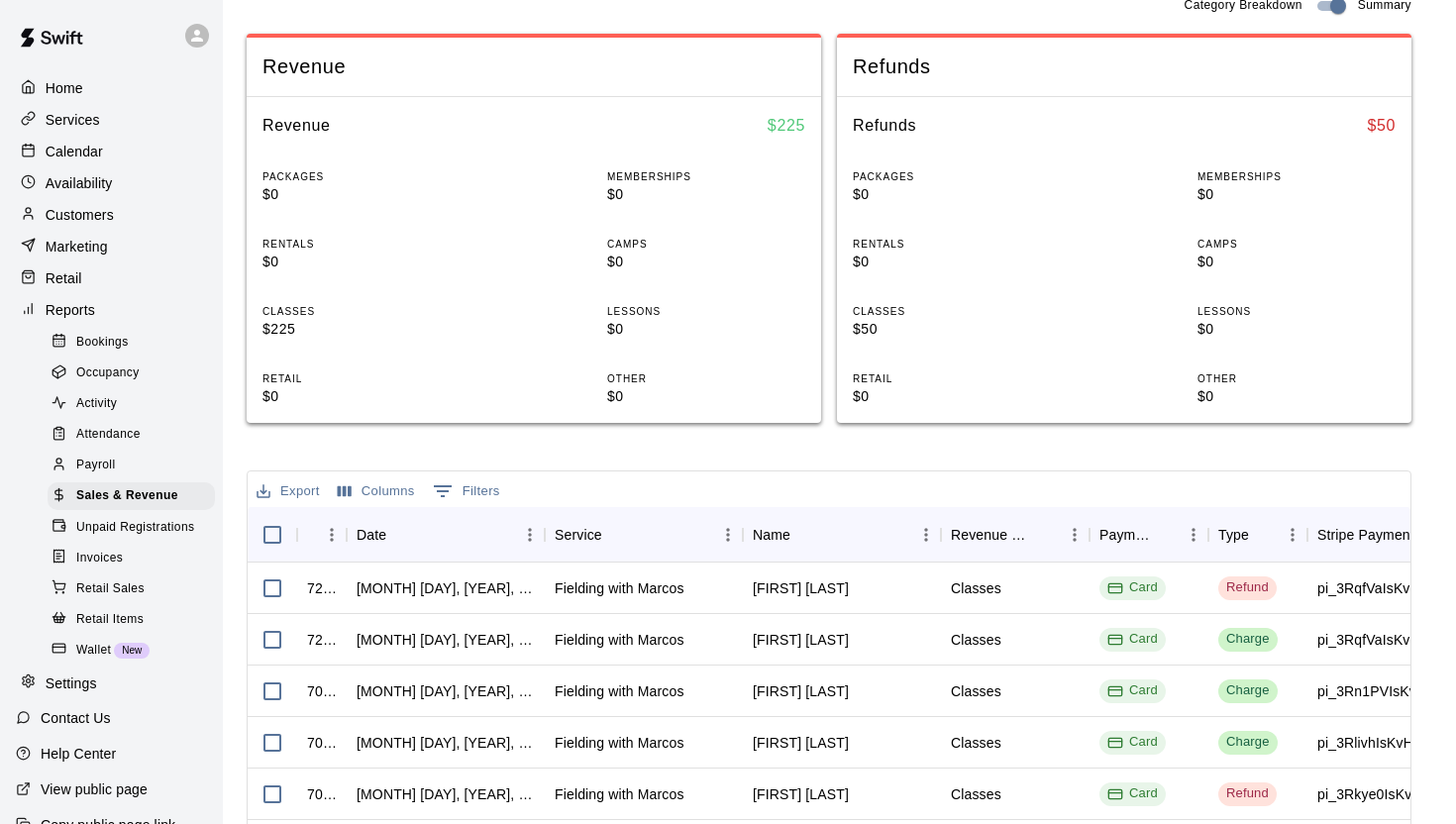 scroll, scrollTop: 399, scrollLeft: 0, axis: vertical 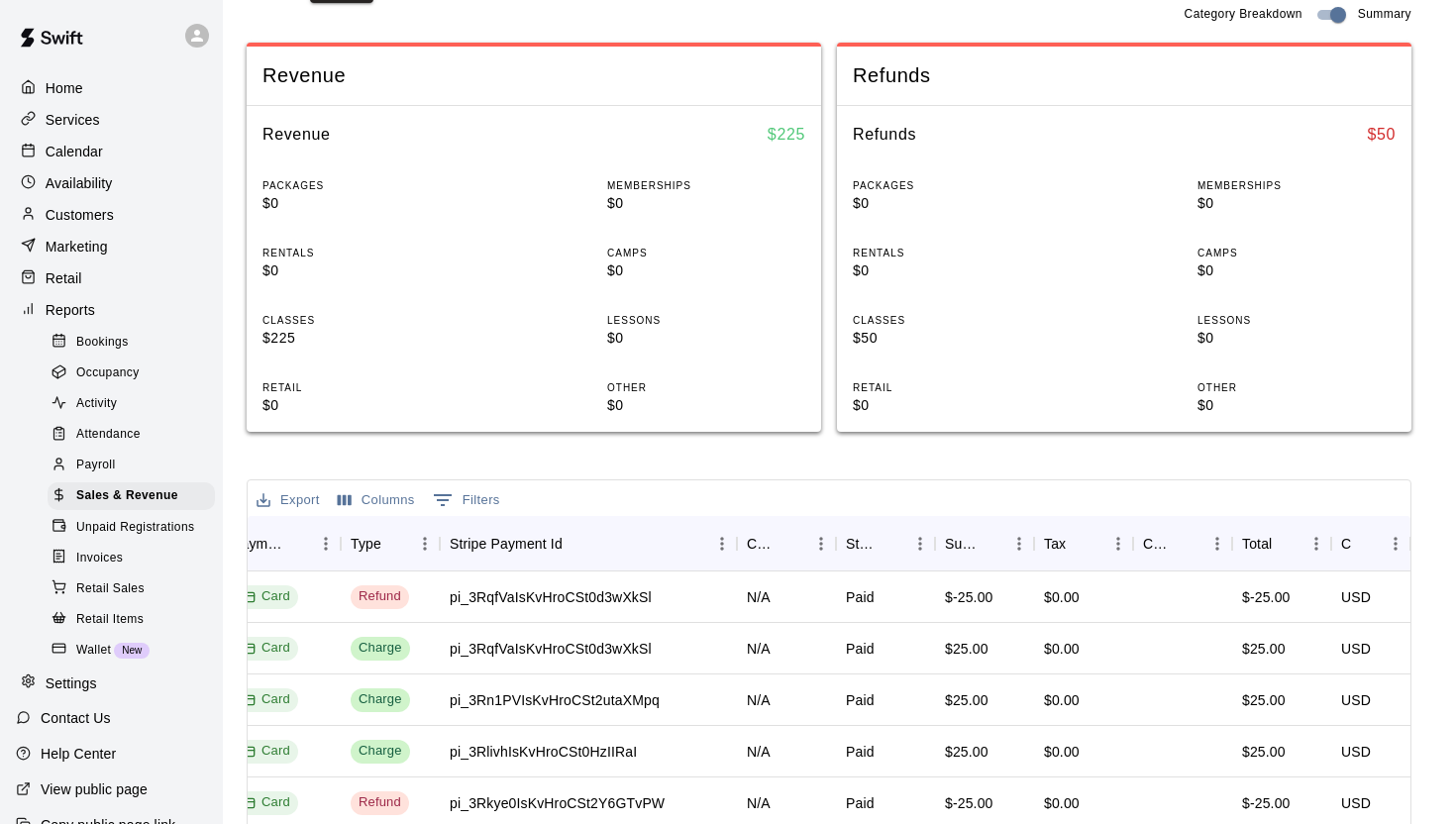 type 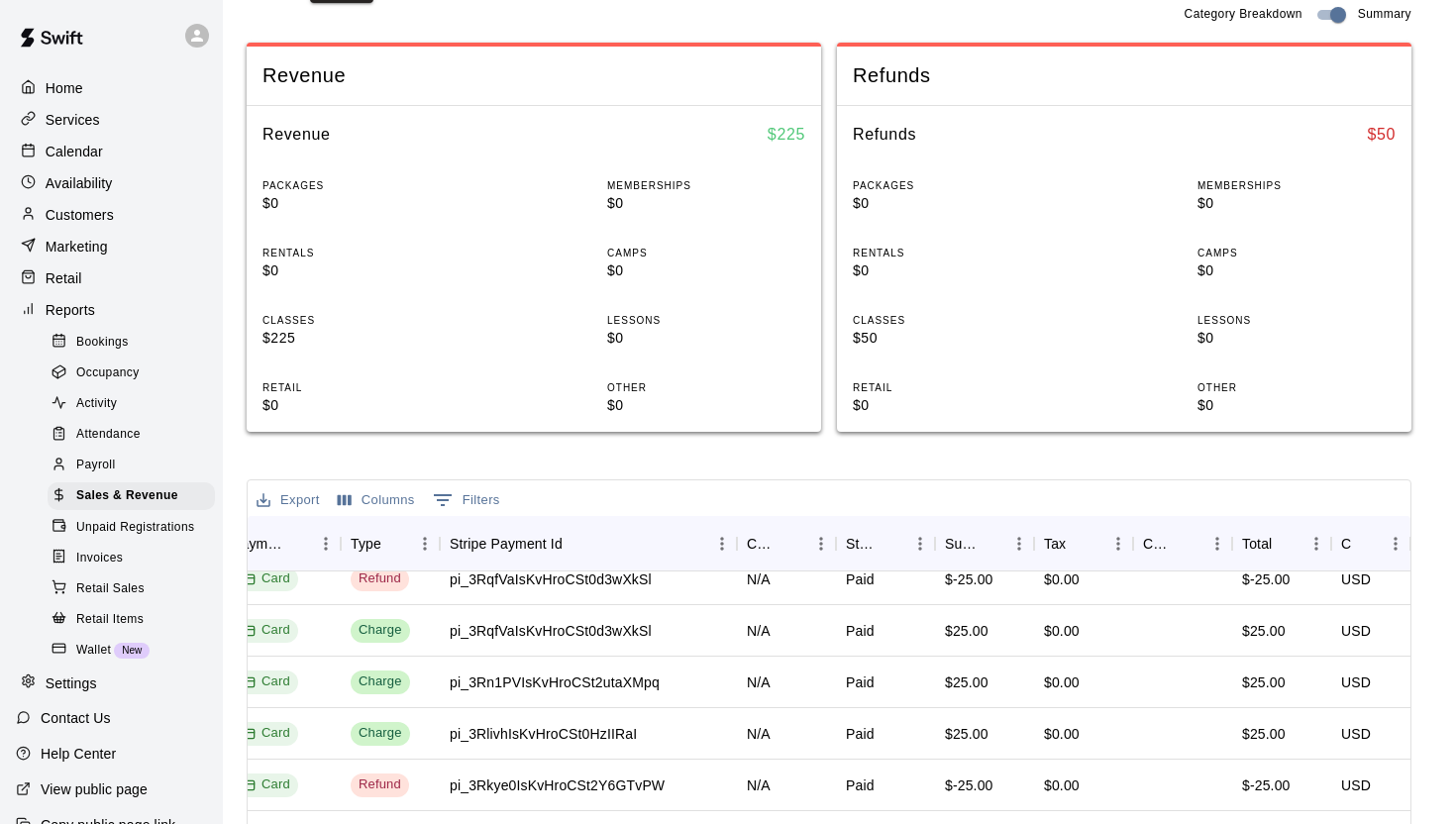scroll, scrollTop: 657, scrollLeft: 0, axis: vertical 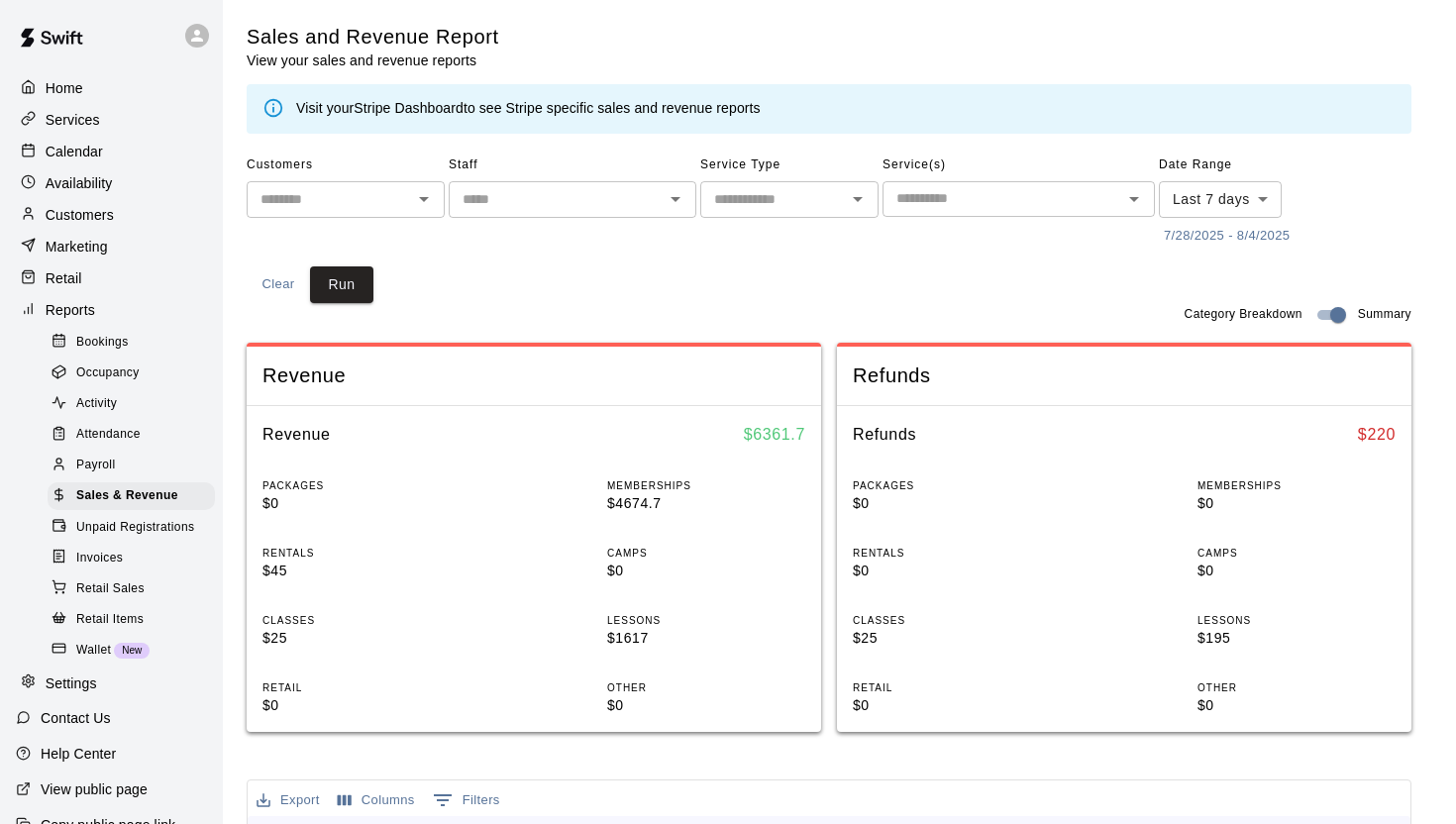 click on "Calendar" at bounding box center [111, 152] 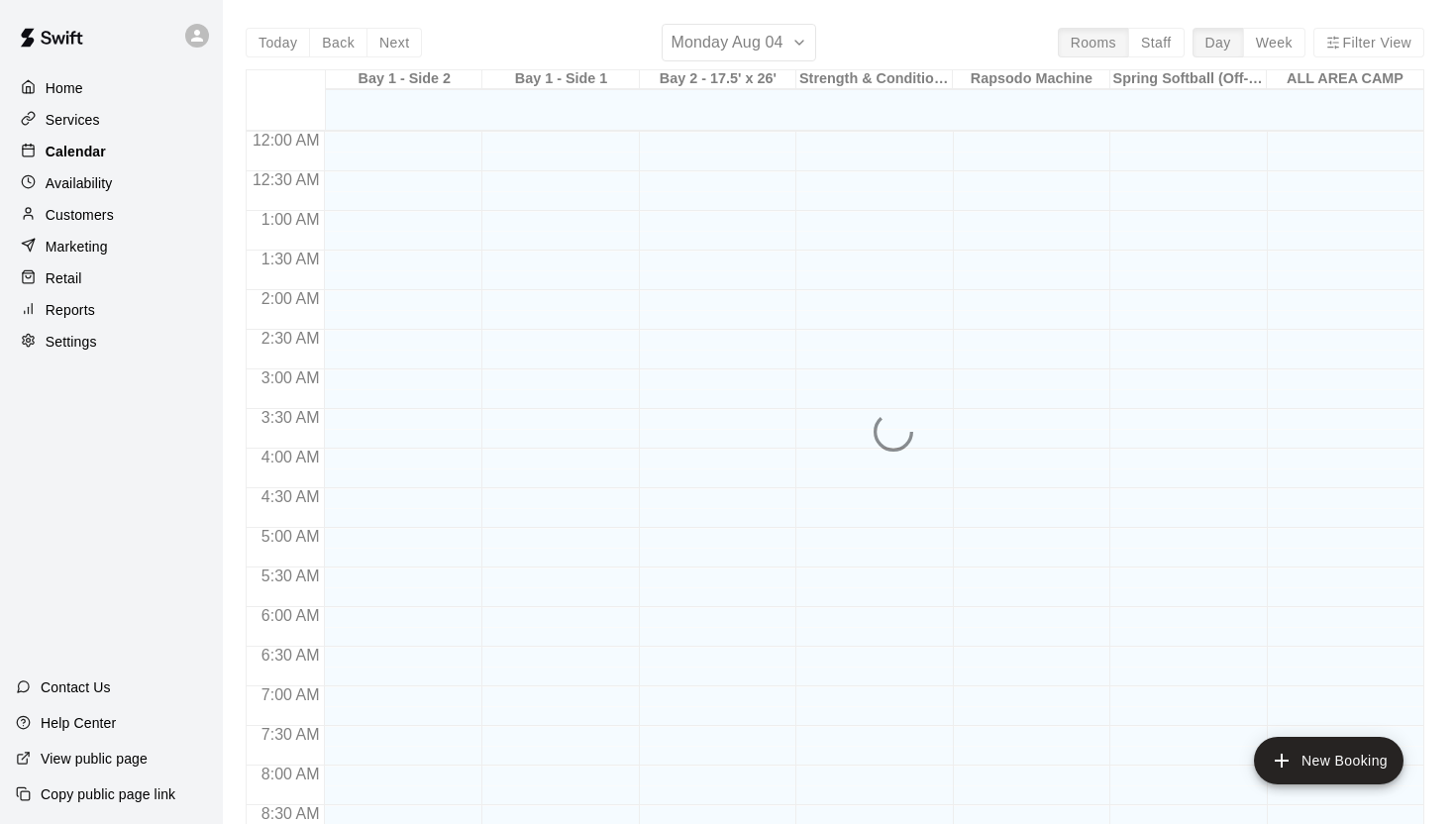 scroll, scrollTop: 990, scrollLeft: 0, axis: vertical 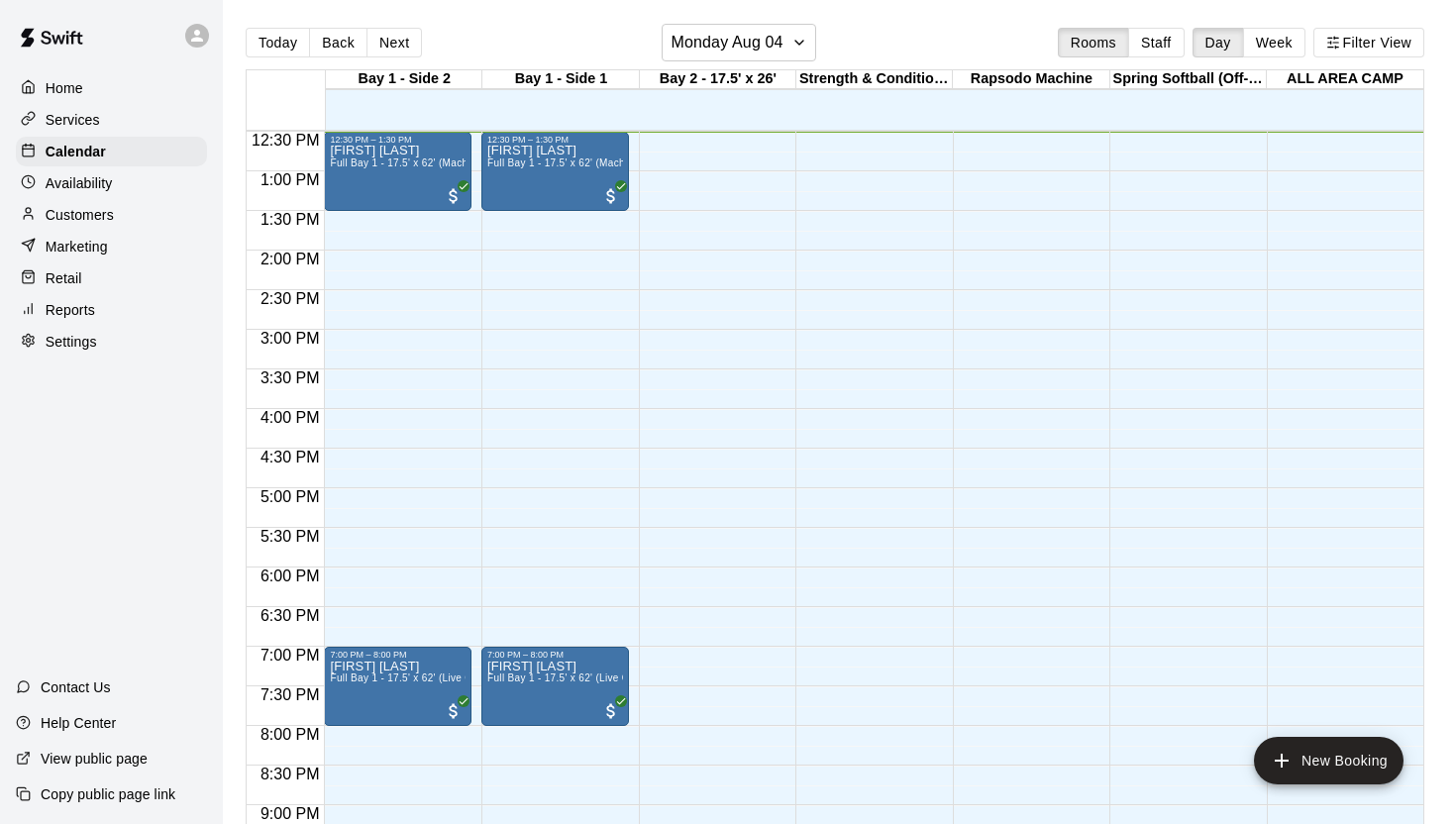 click on "Home Services Calendar Availability Customers Marketing Retail Reports Settings" at bounding box center (111, 215) 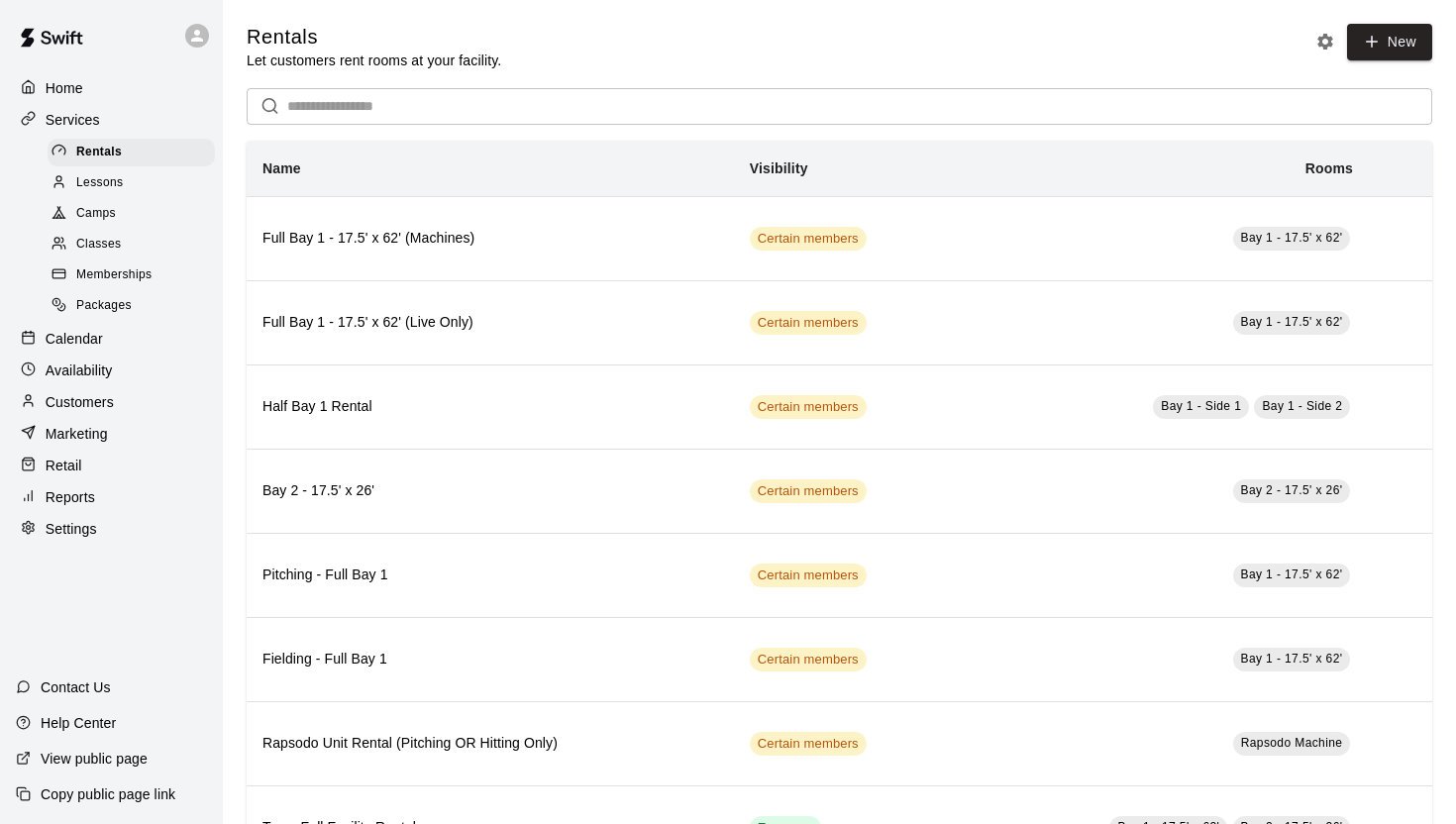 click on "Calendar" at bounding box center [111, 339] 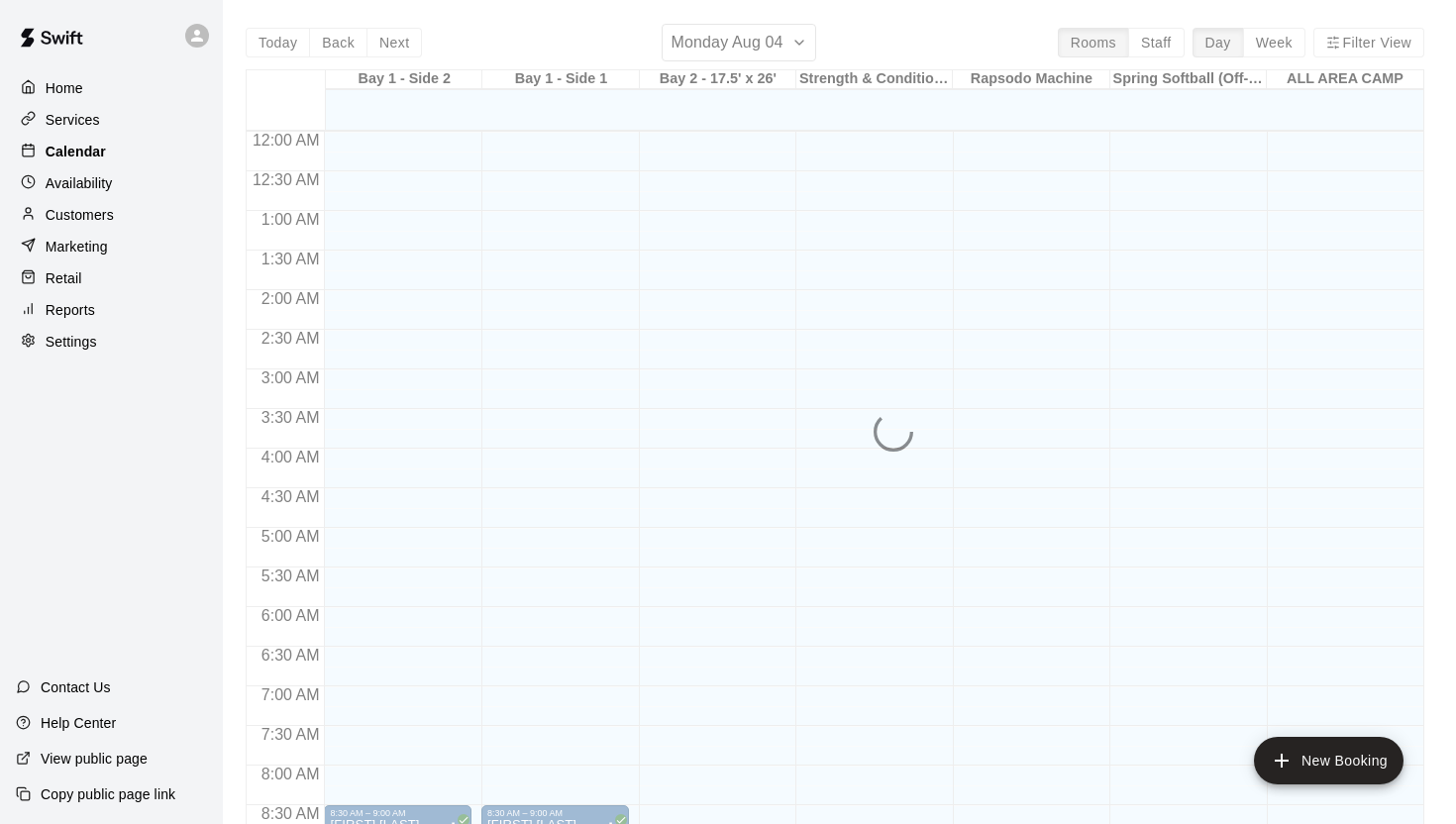 scroll, scrollTop: 990, scrollLeft: 0, axis: vertical 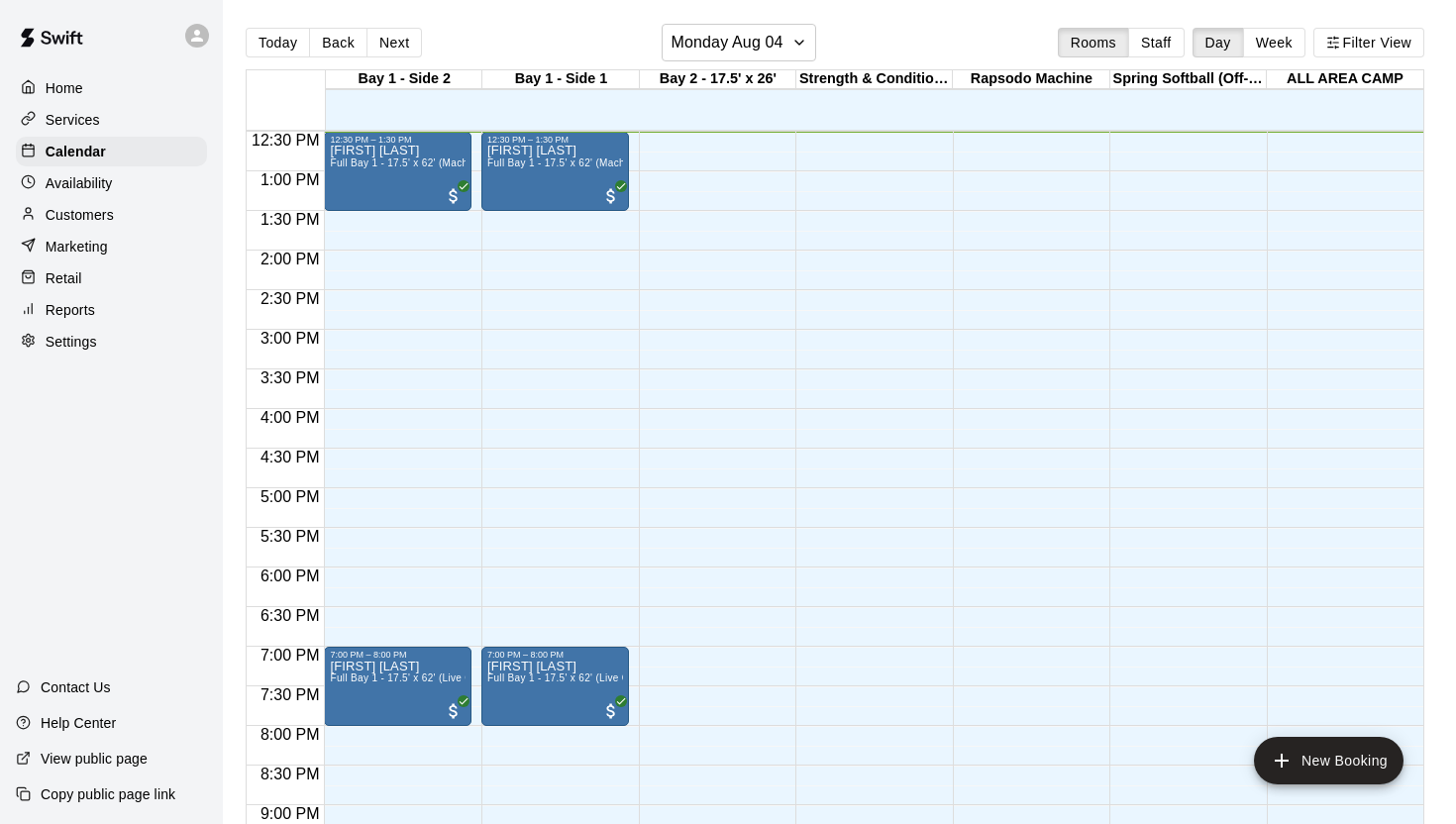 click on "Availability" at bounding box center (79, 183) 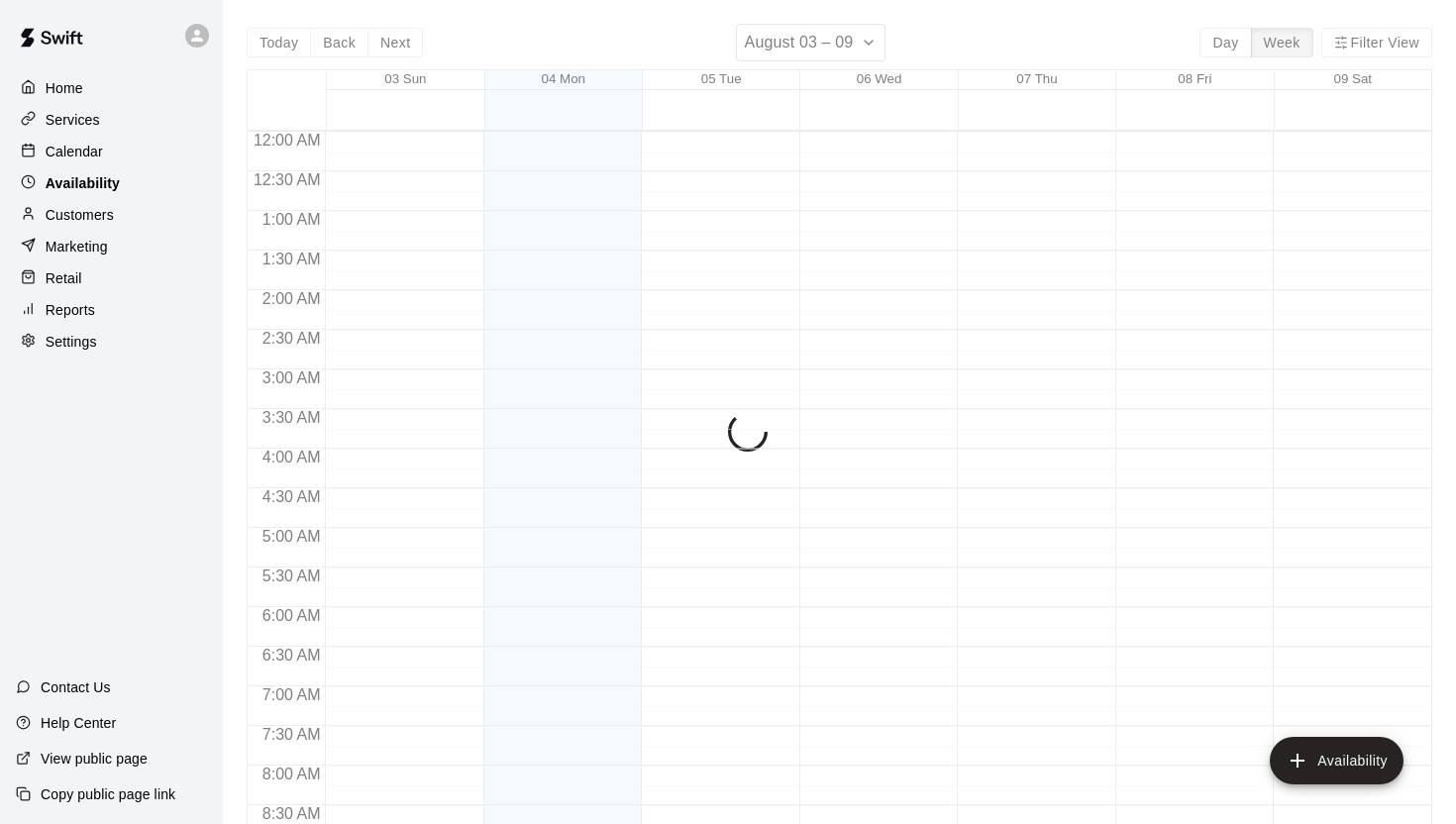 scroll, scrollTop: 990, scrollLeft: 0, axis: vertical 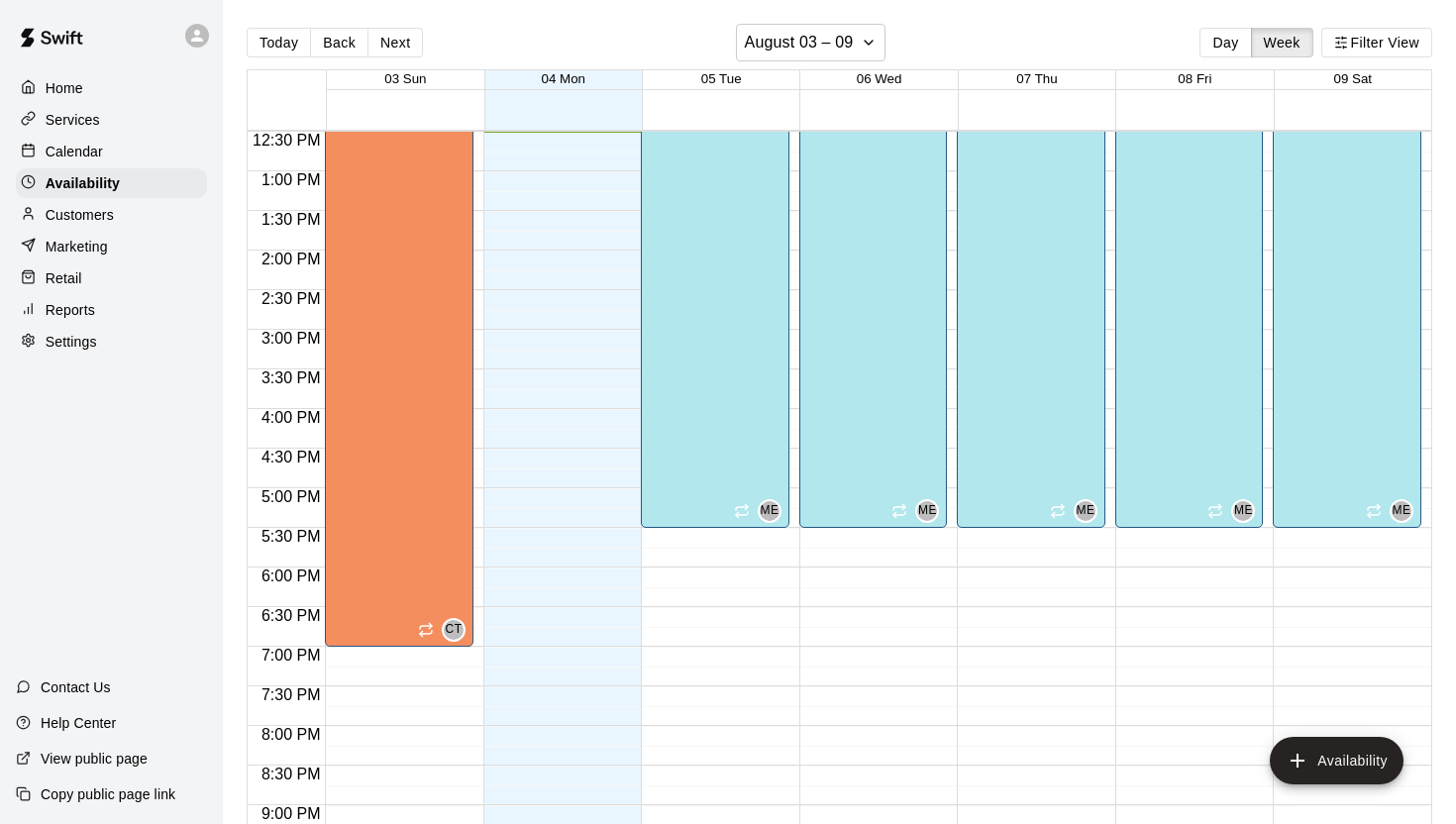 click on "Customers" at bounding box center (79, 215) 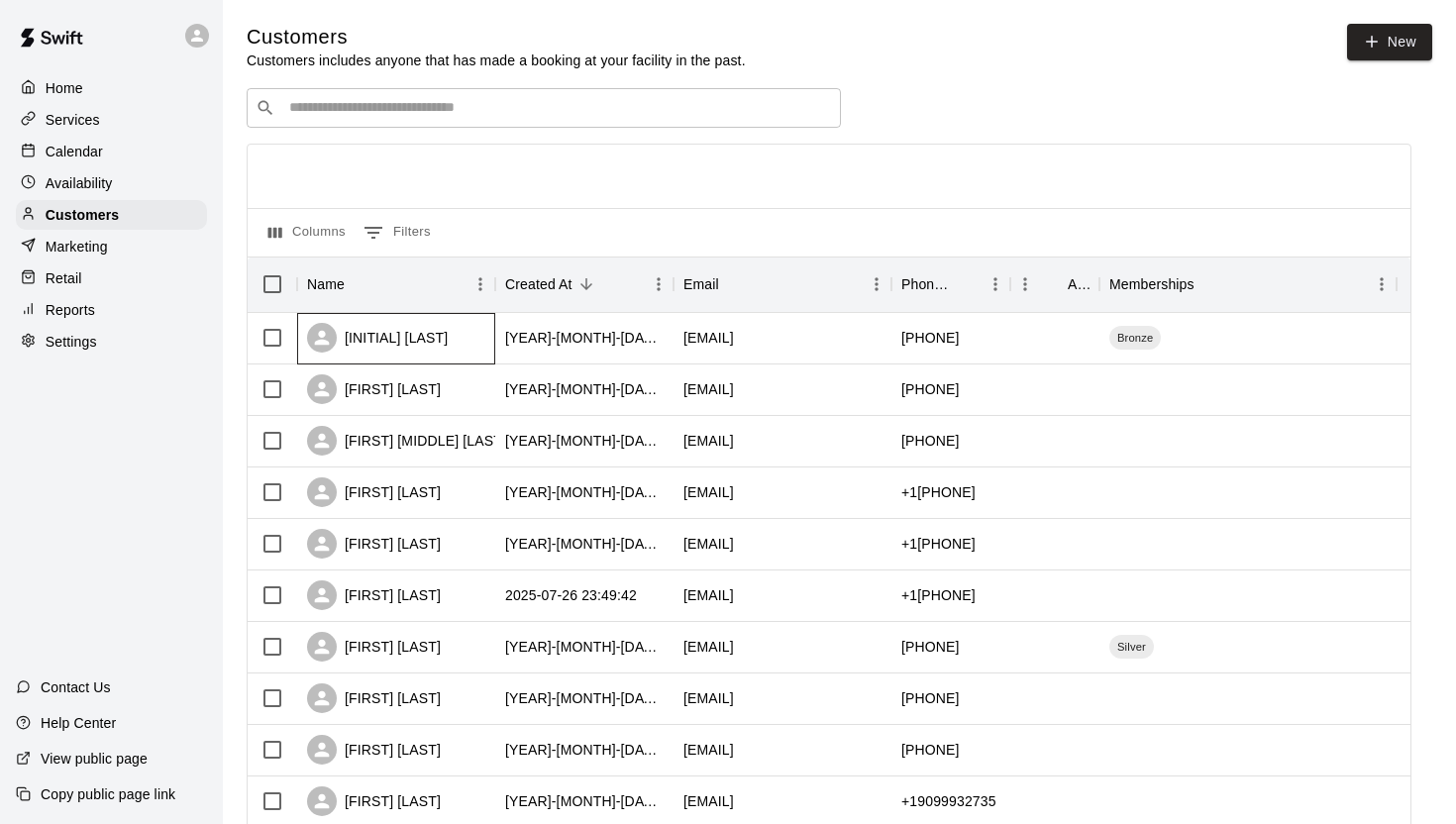 click on "[INITIAL] [LAST]" at bounding box center [396, 339] 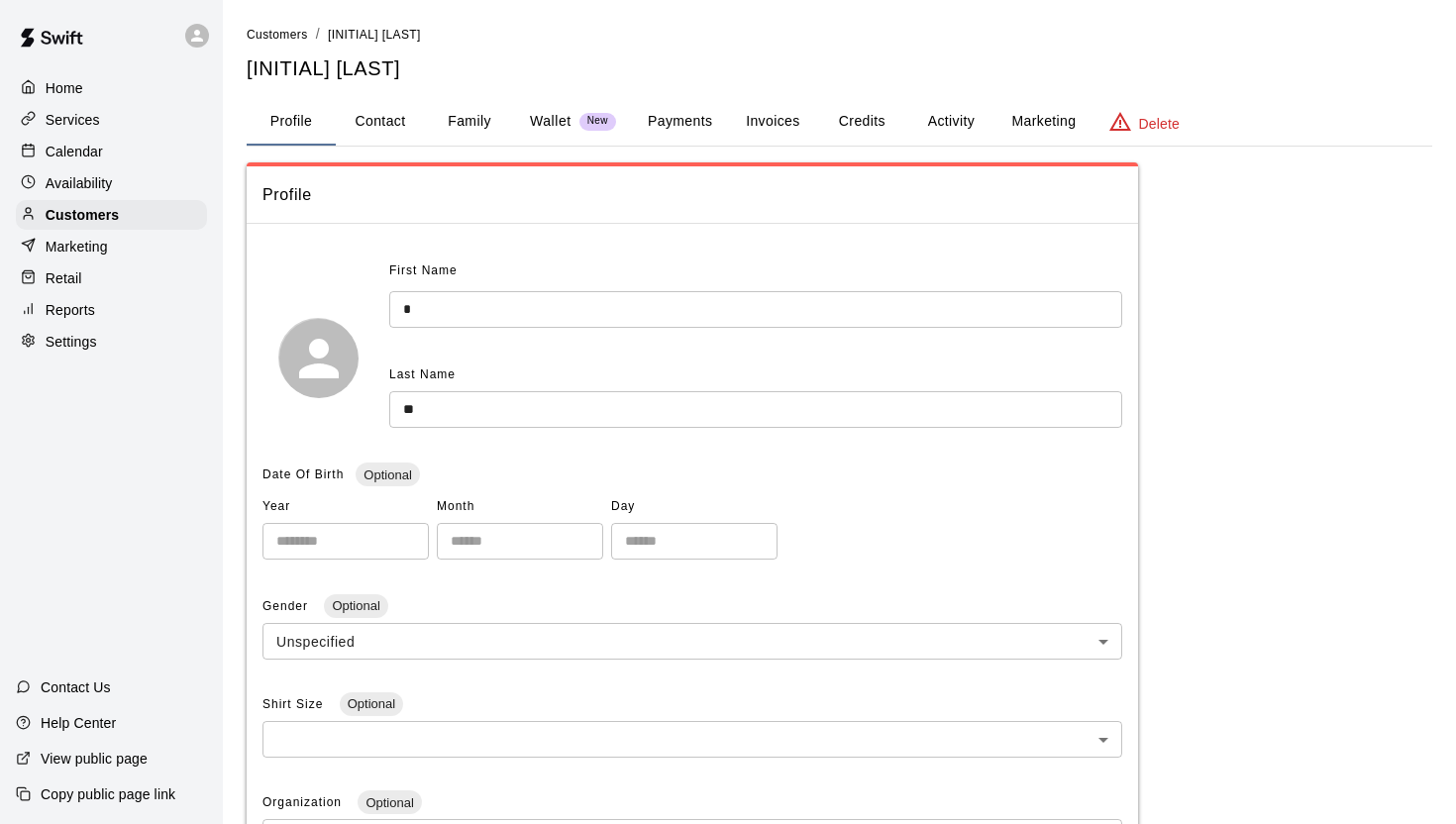 click on "Wallet" at bounding box center [551, 121] 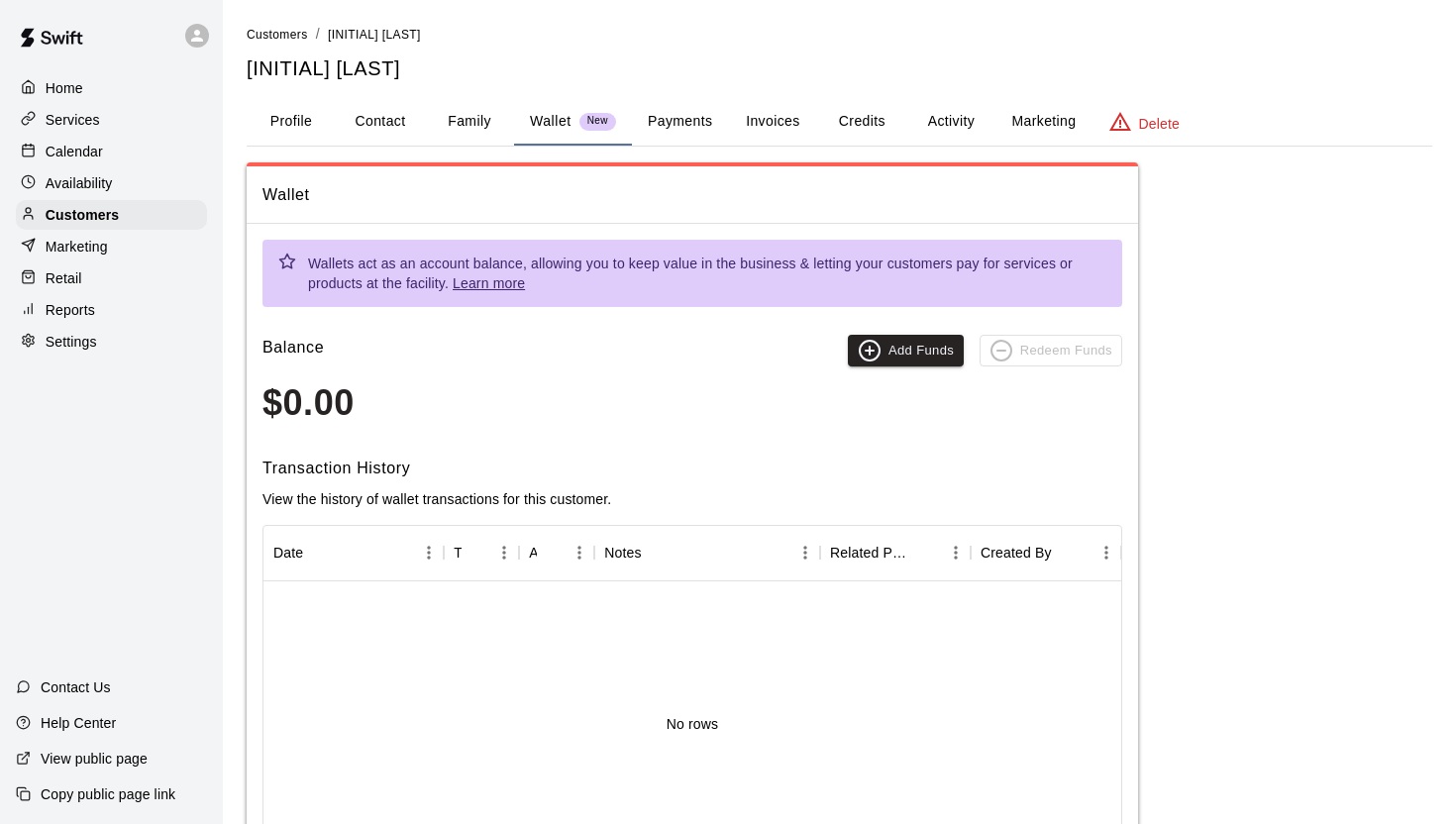 type 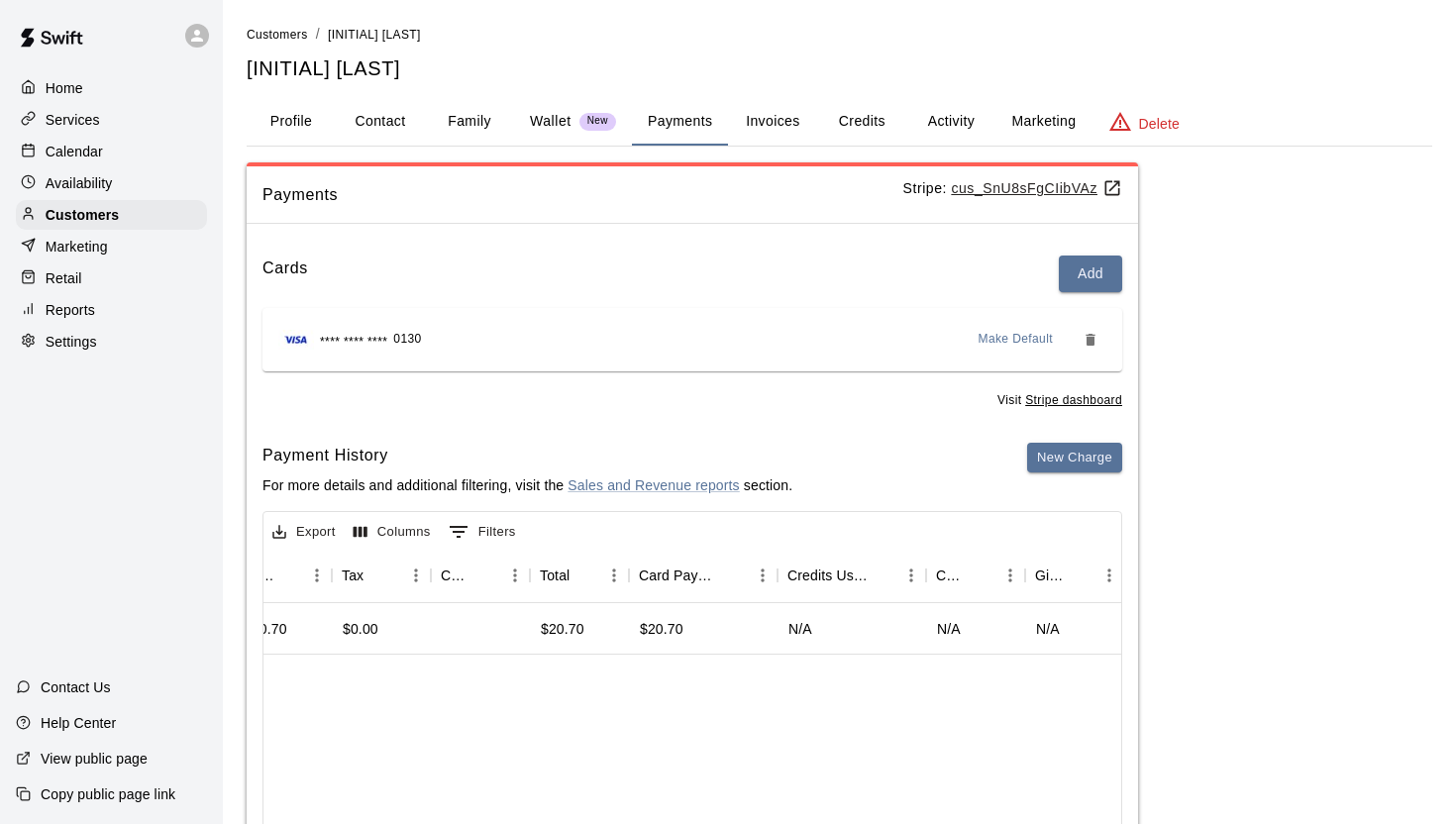 scroll, scrollTop: 0, scrollLeft: 858, axis: horizontal 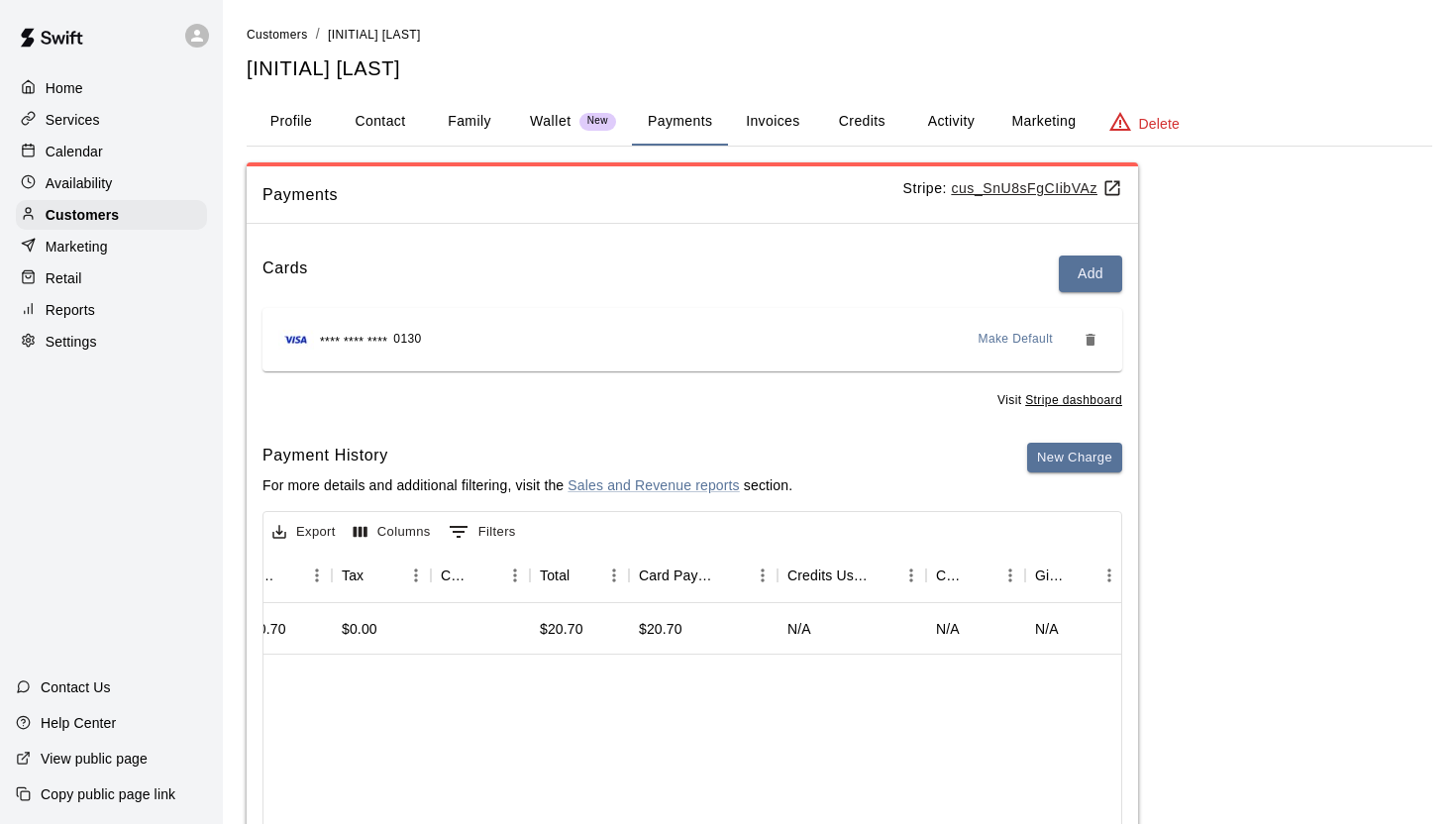 click on "Credits" at bounding box center (862, 122) 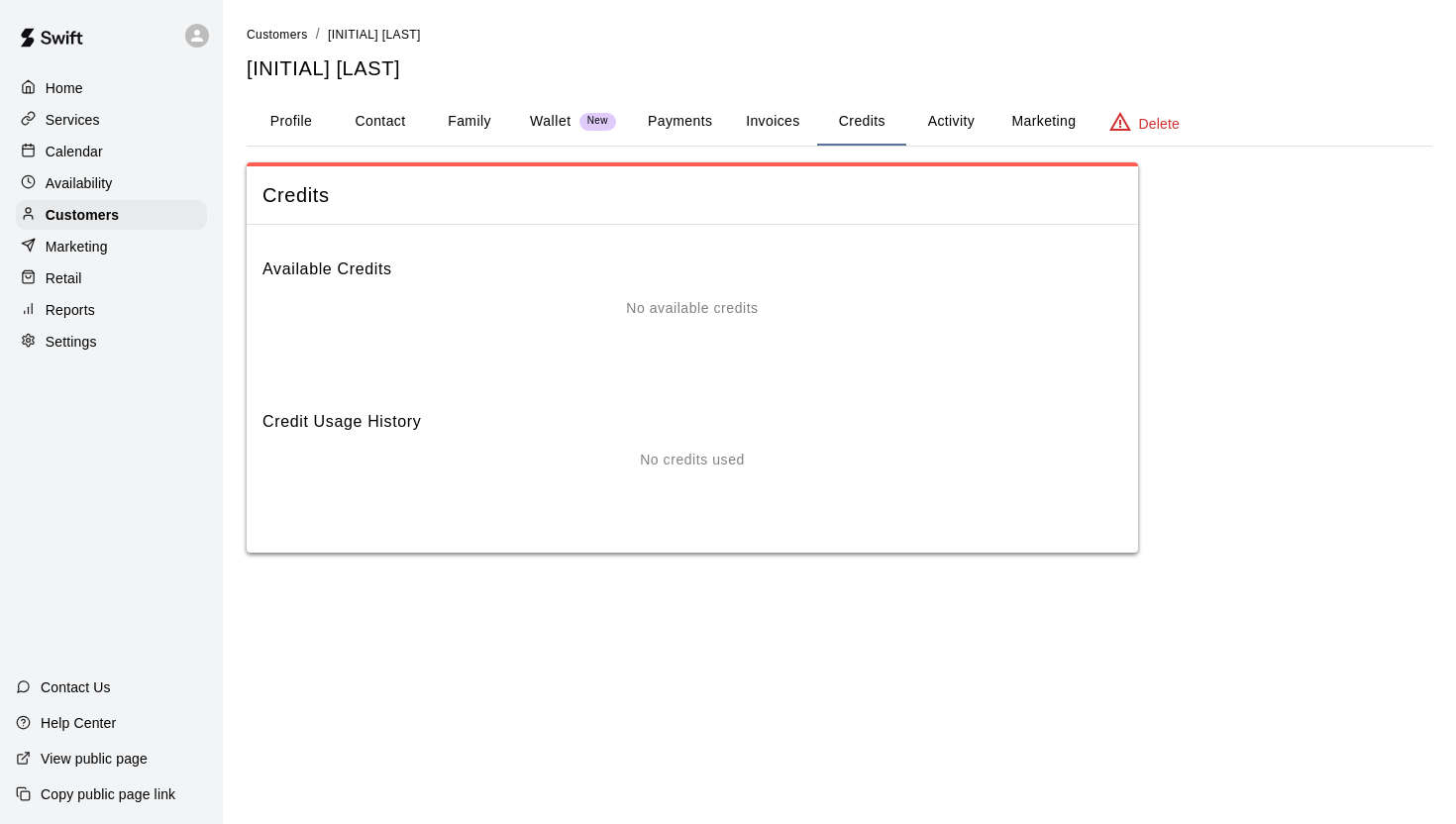 click on "Family" at bounding box center [469, 122] 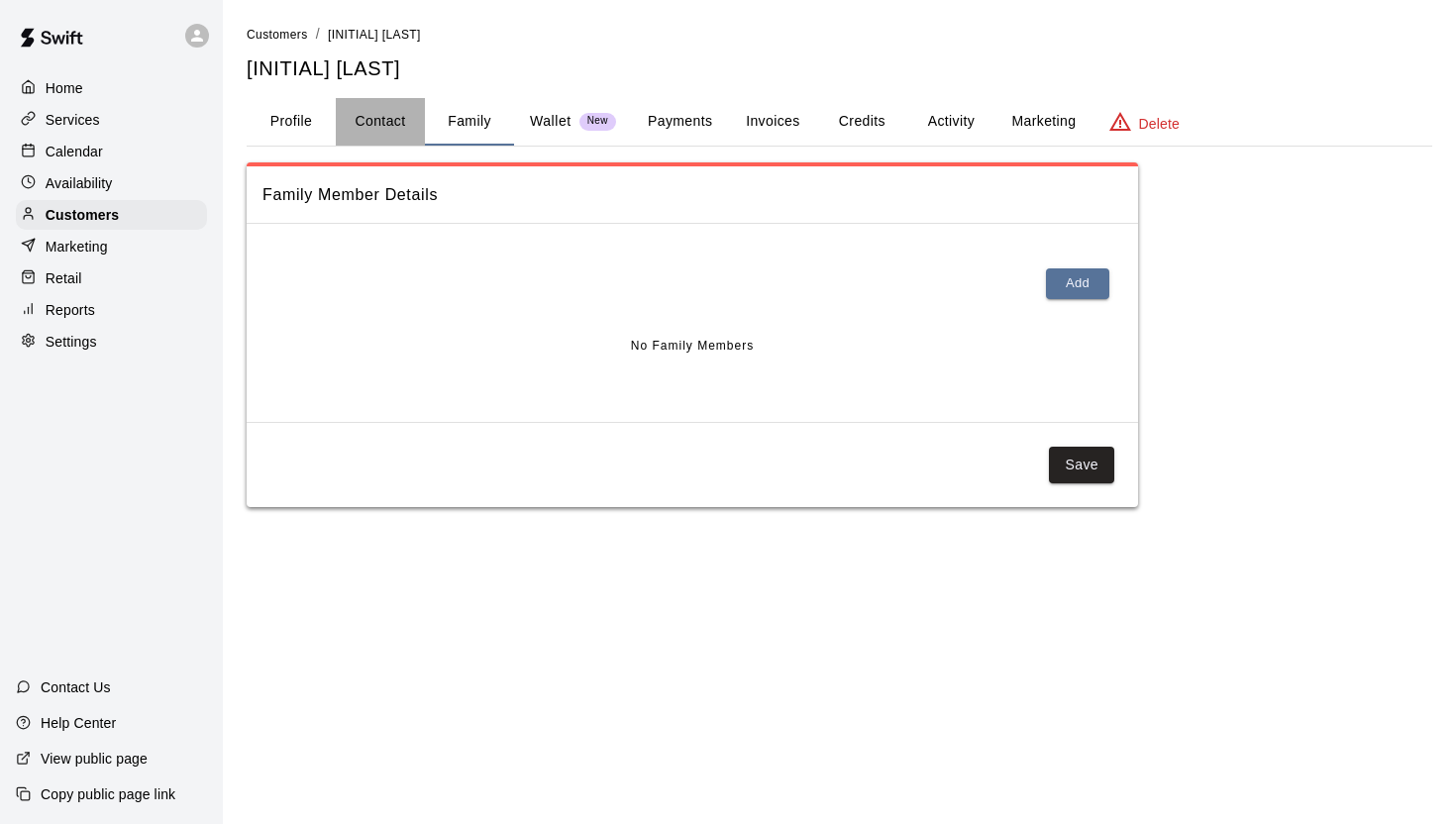 click on "Contact" at bounding box center [380, 122] 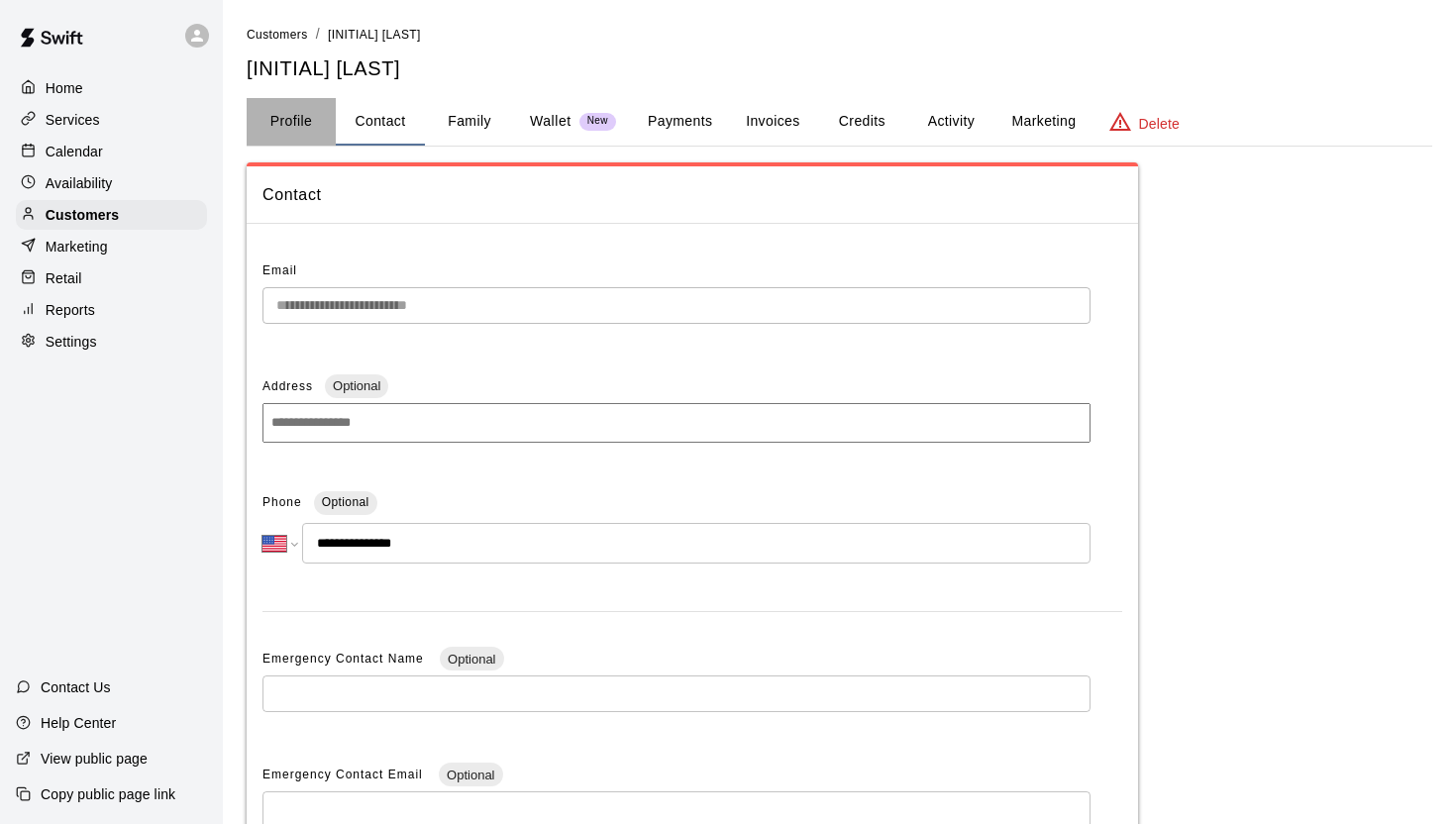 click on "Profile" at bounding box center (291, 122) 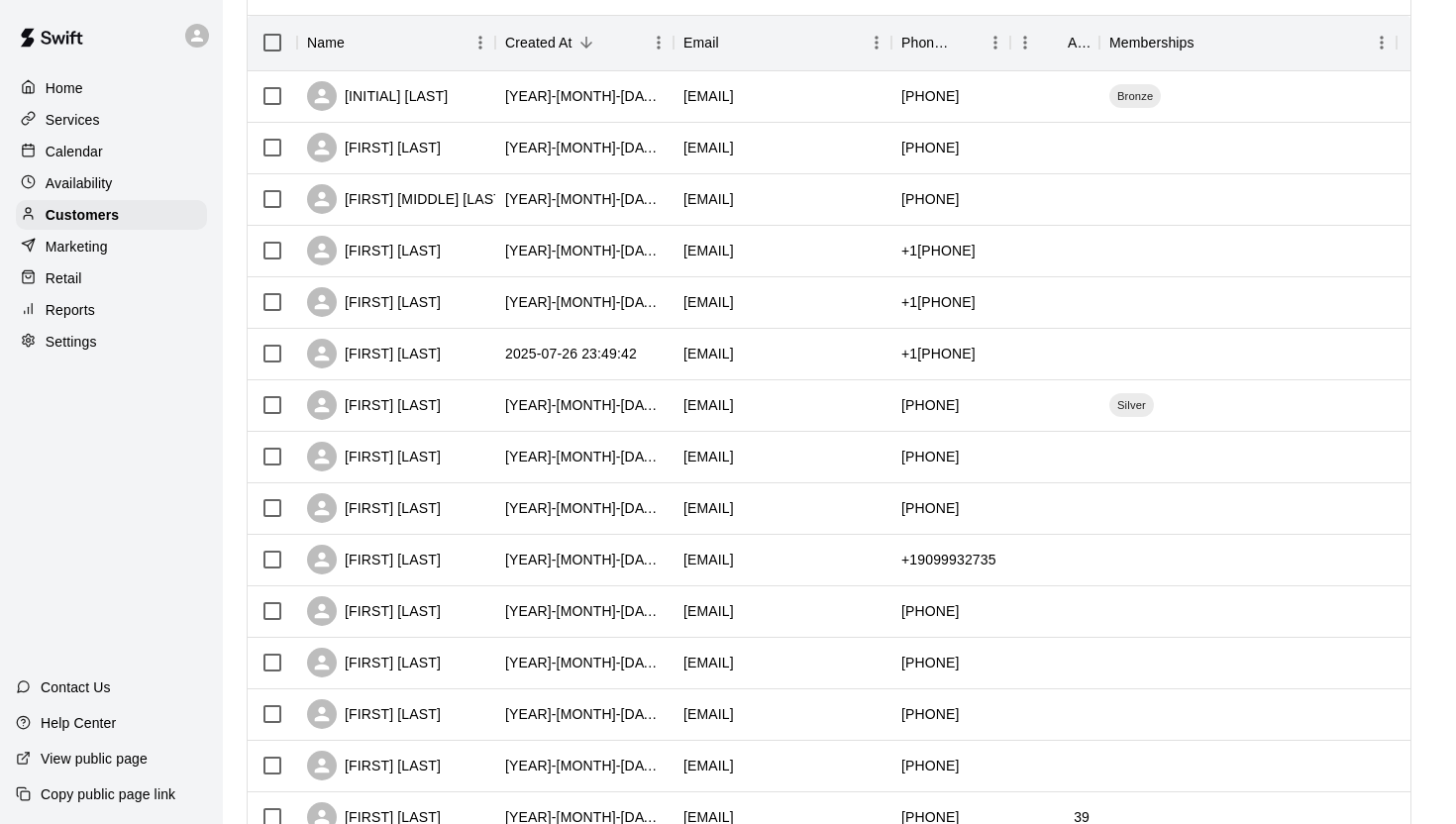 scroll, scrollTop: 0, scrollLeft: 0, axis: both 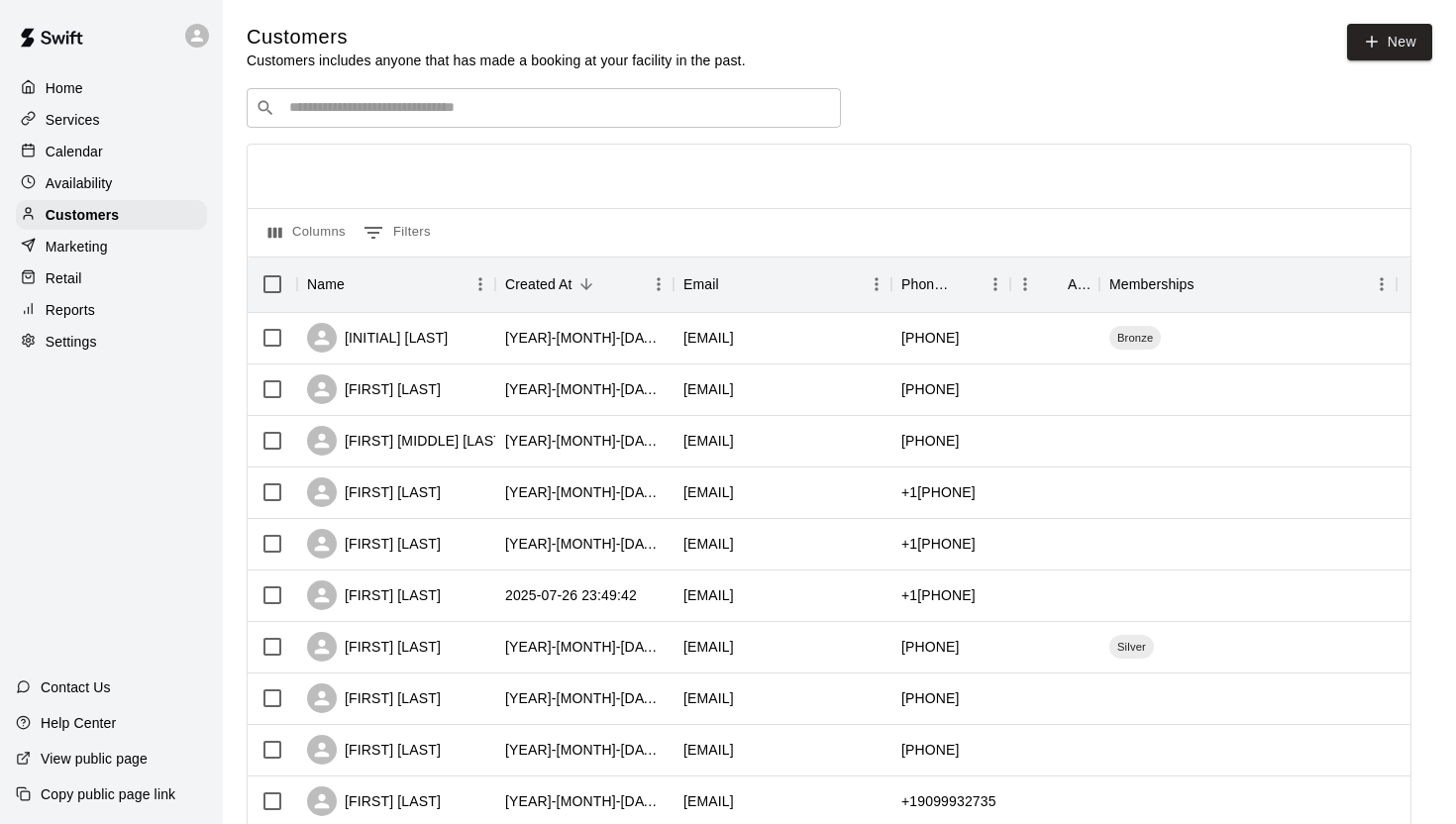 click on "Calendar" at bounding box center (111, 152) 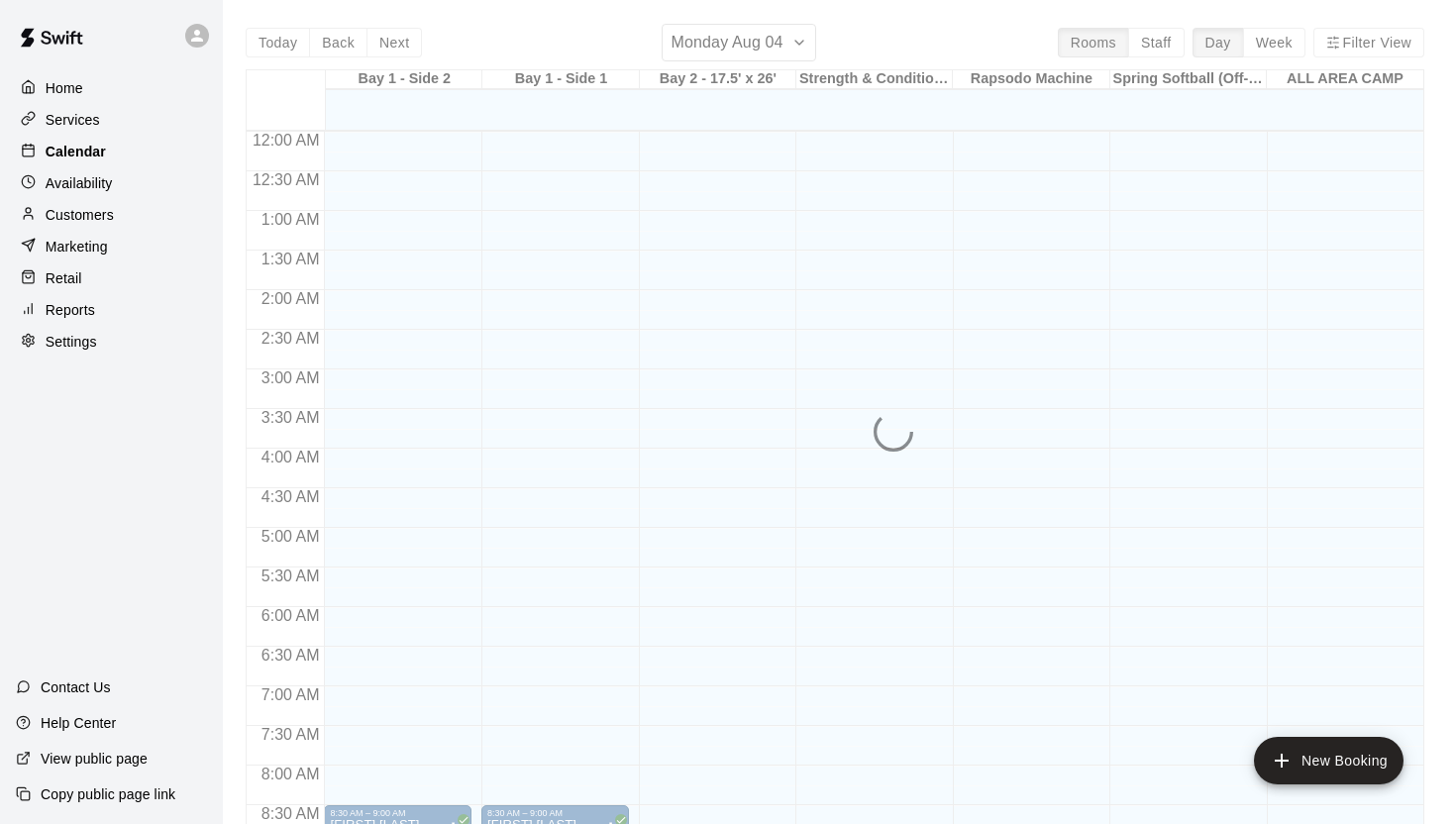 scroll, scrollTop: 991, scrollLeft: 0, axis: vertical 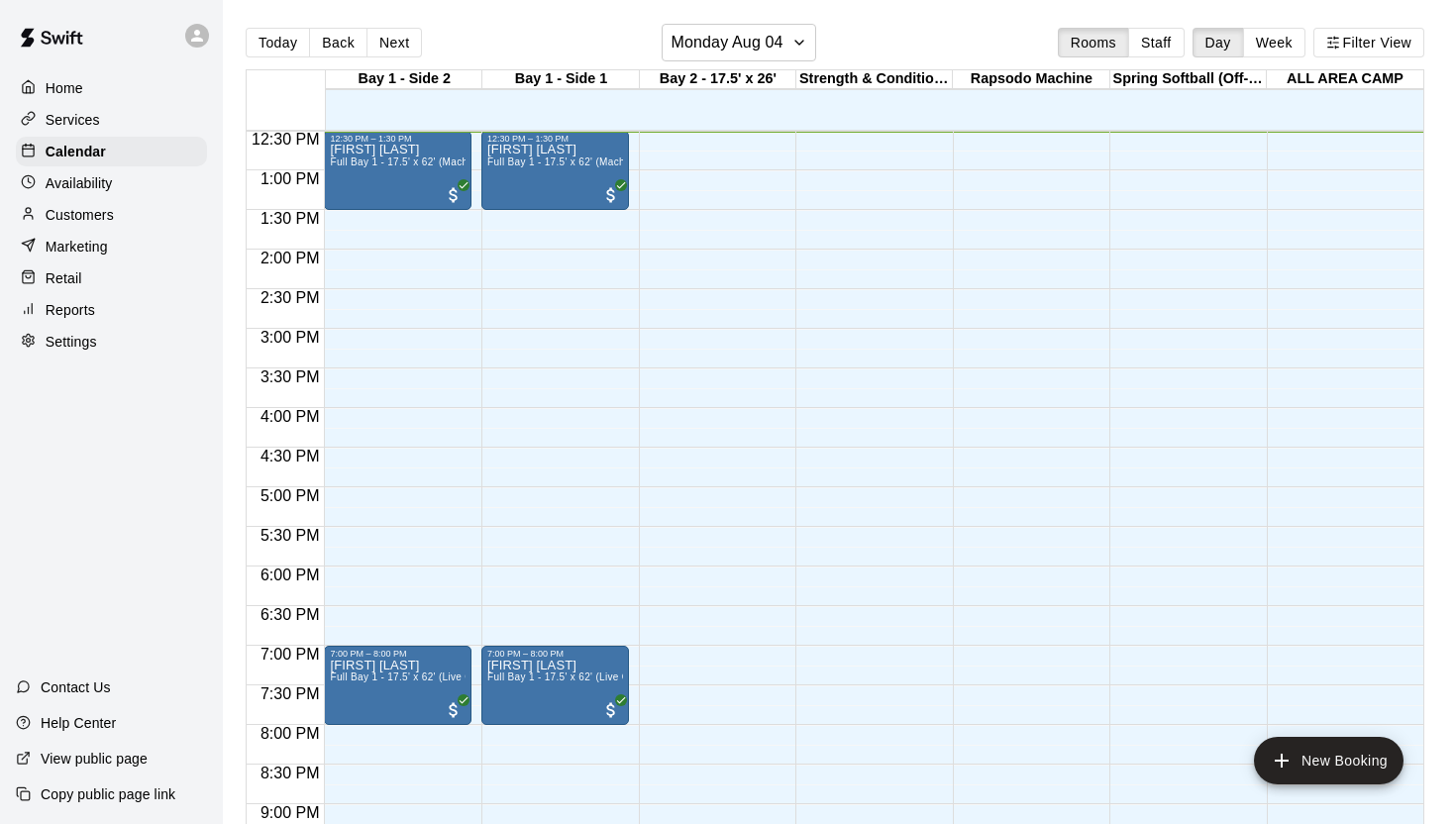 click on "Services" at bounding box center [111, 120] 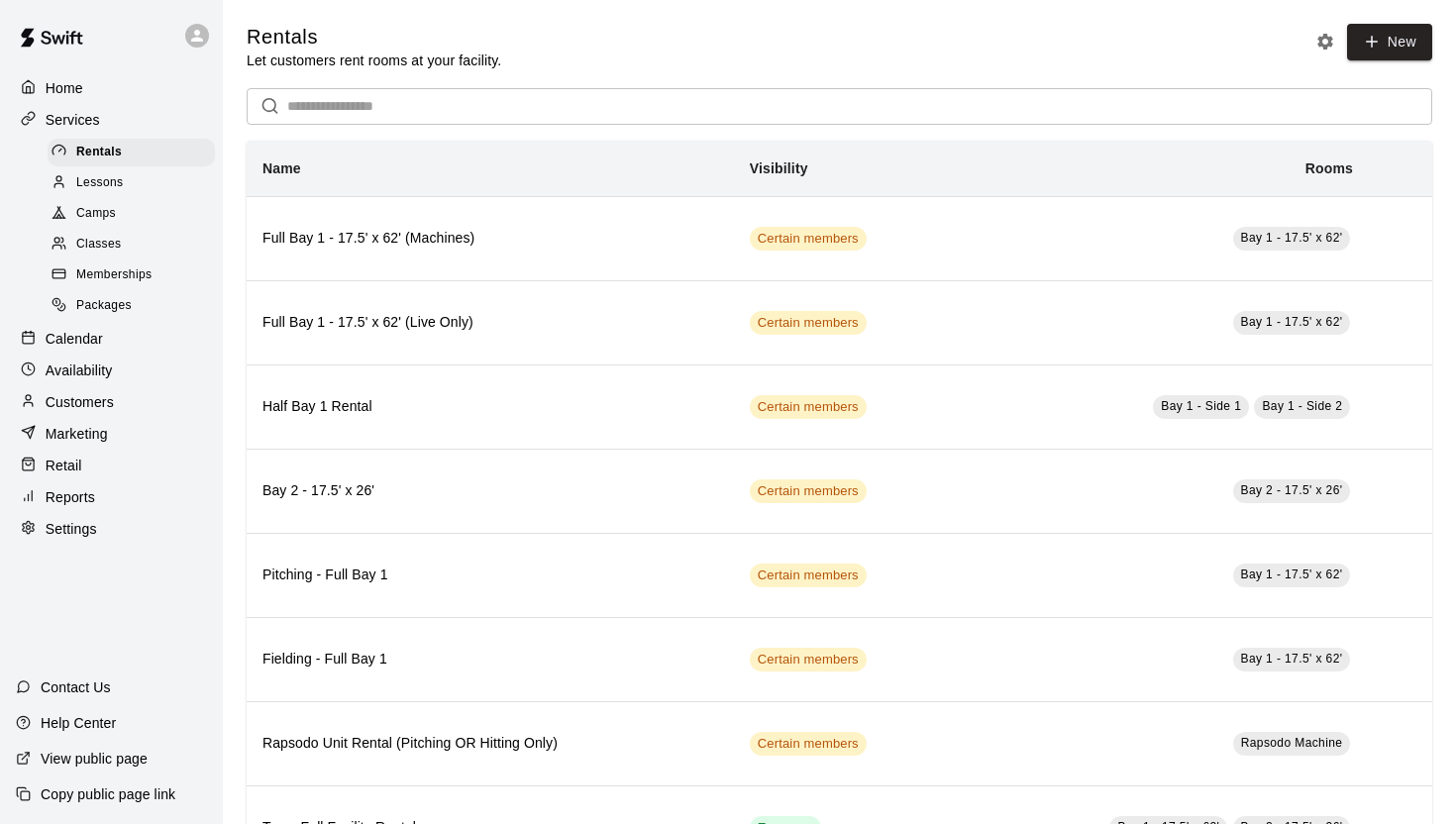 click on "Marketing" at bounding box center (76, 434) 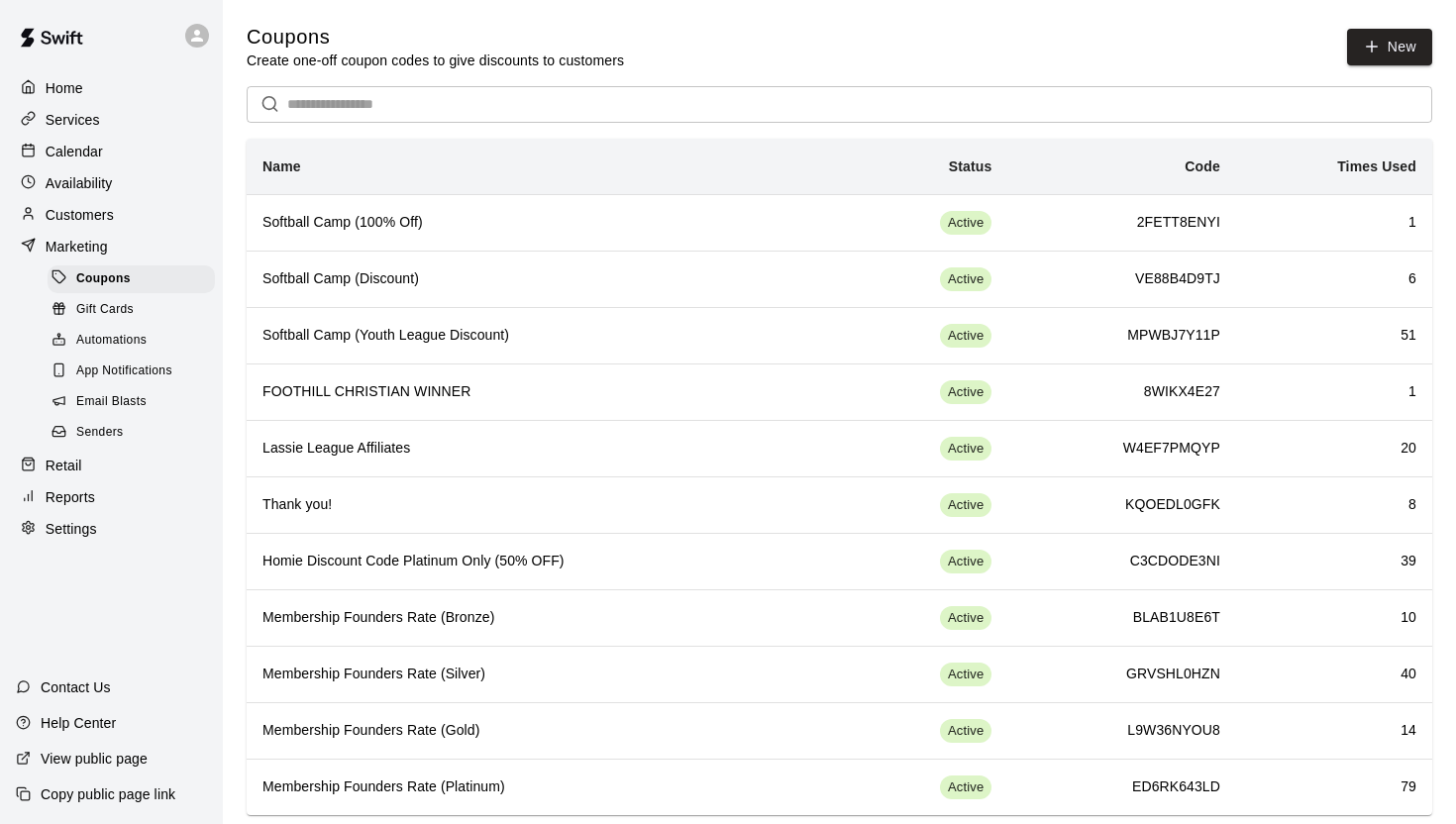 click on "Reports" at bounding box center (70, 497) 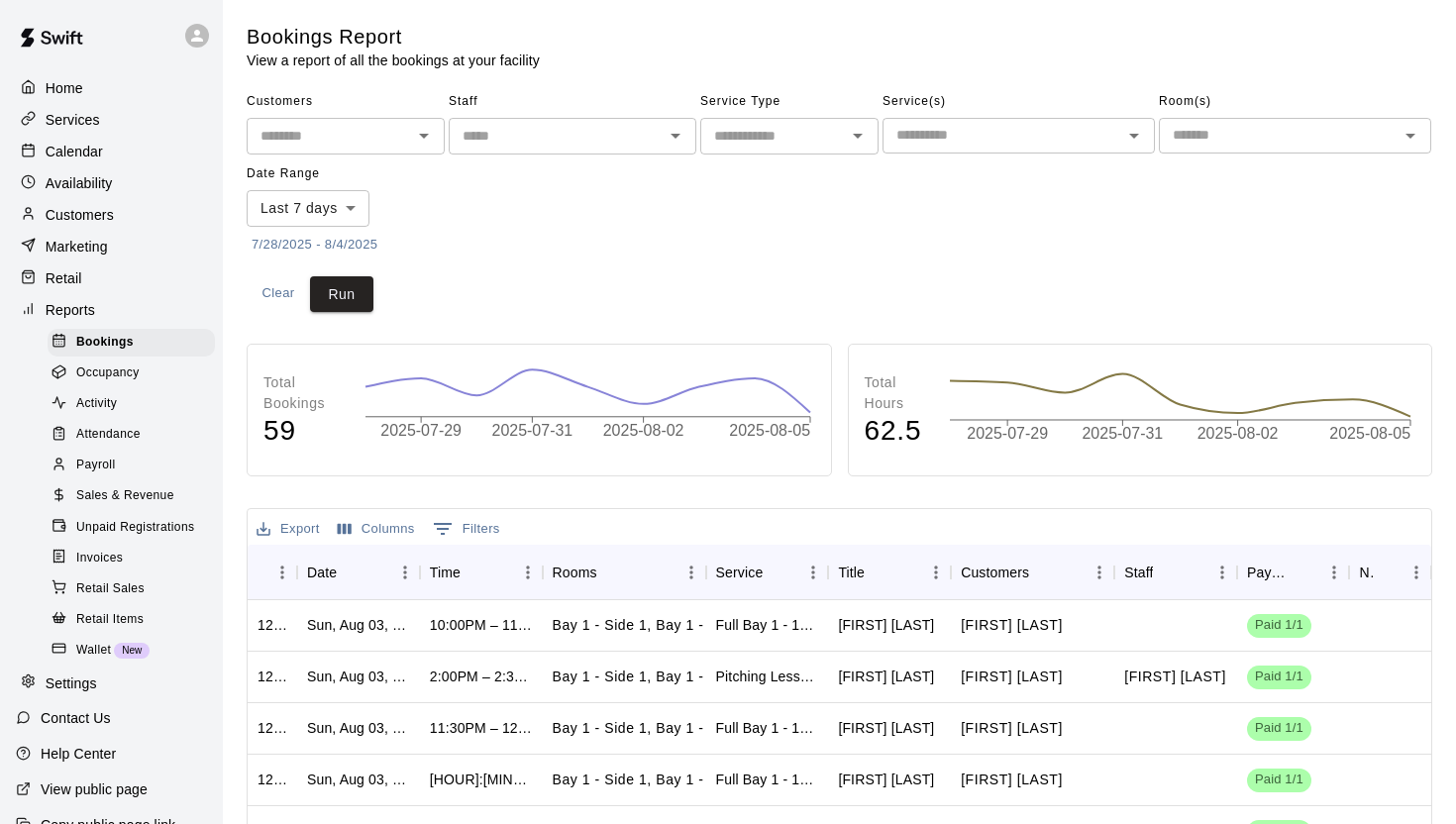 click on "Payroll" at bounding box center [95, 465] 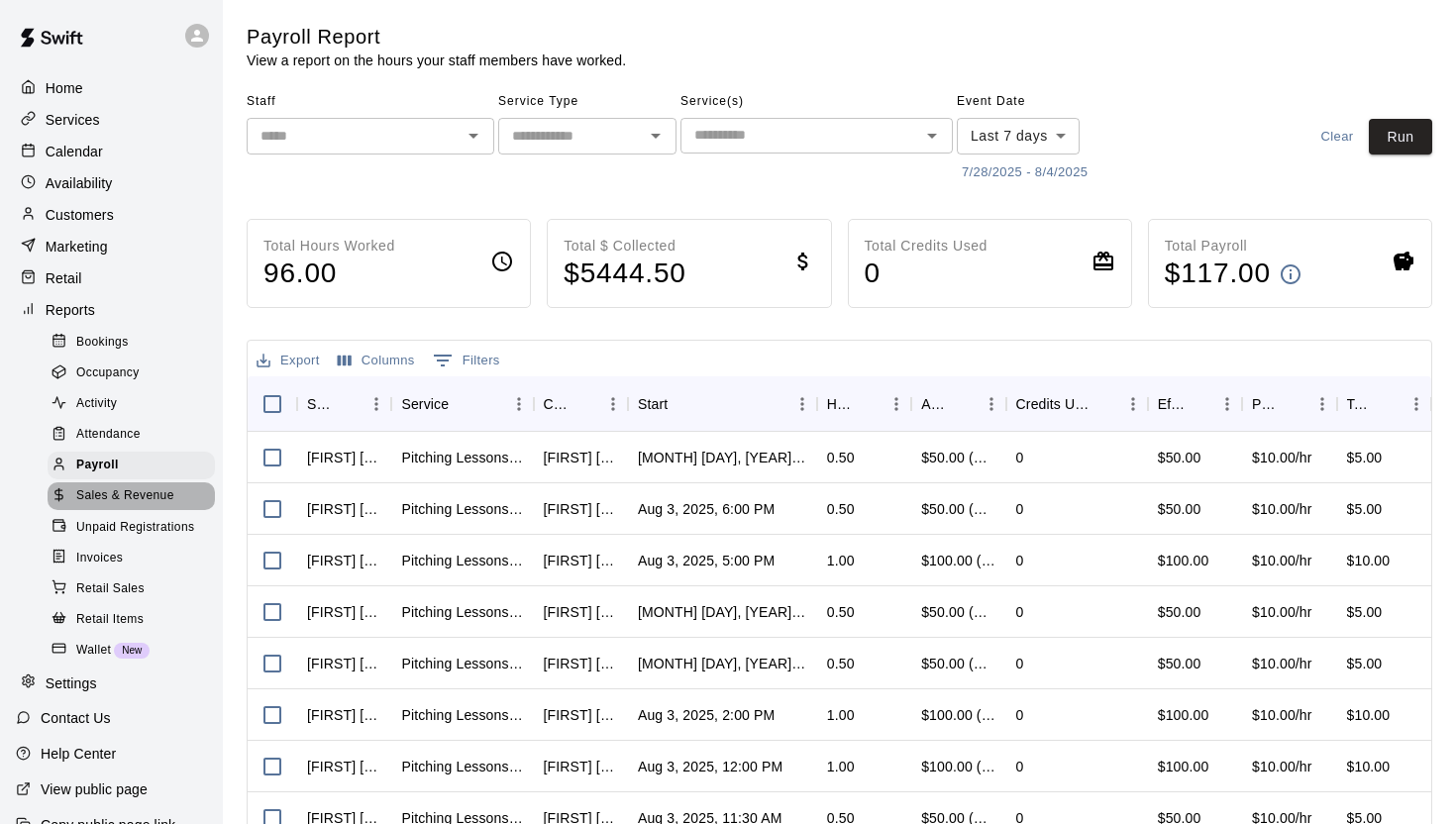 click on "Sales & Revenue" at bounding box center [125, 496] 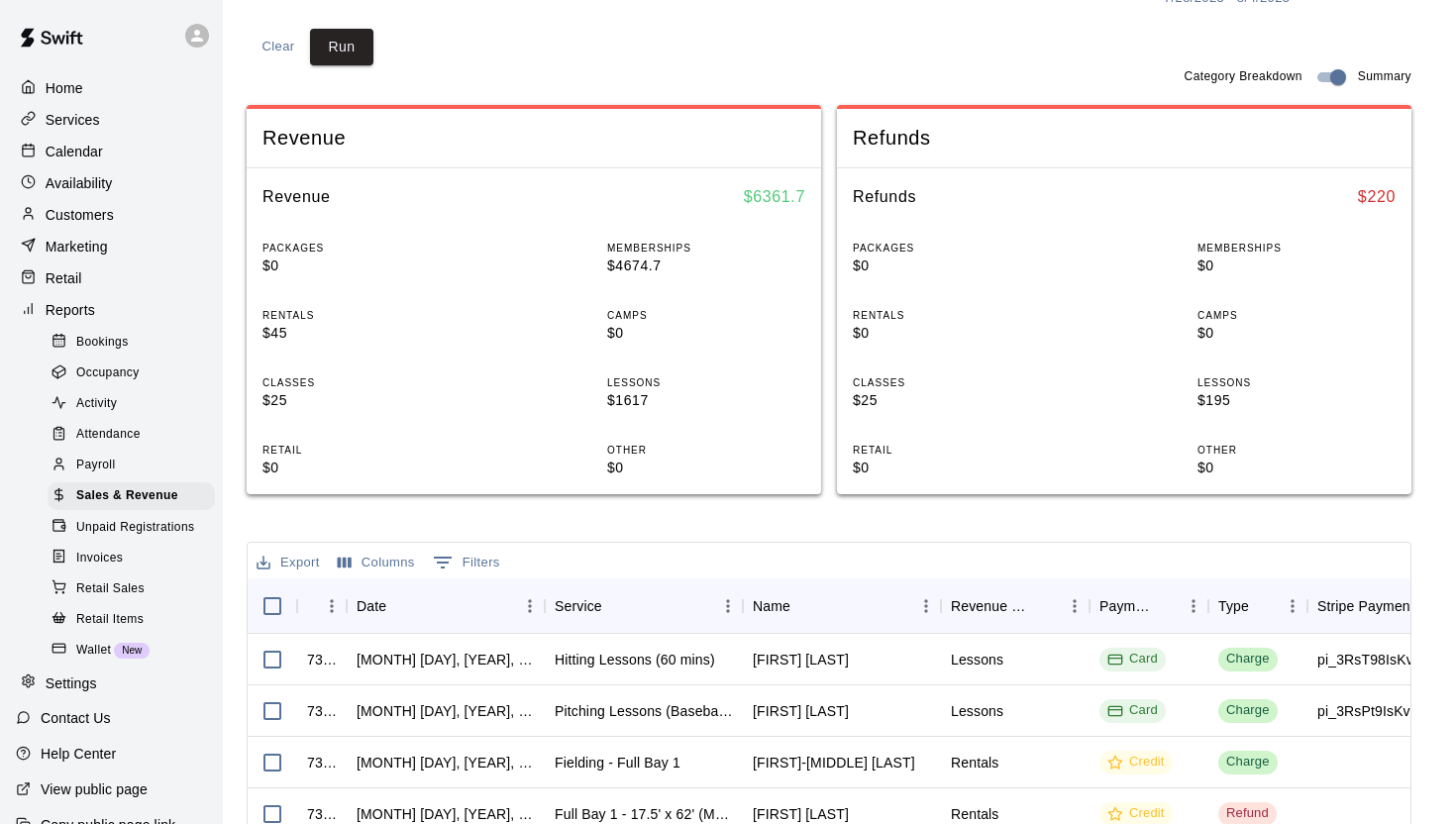 scroll, scrollTop: 657, scrollLeft: 0, axis: vertical 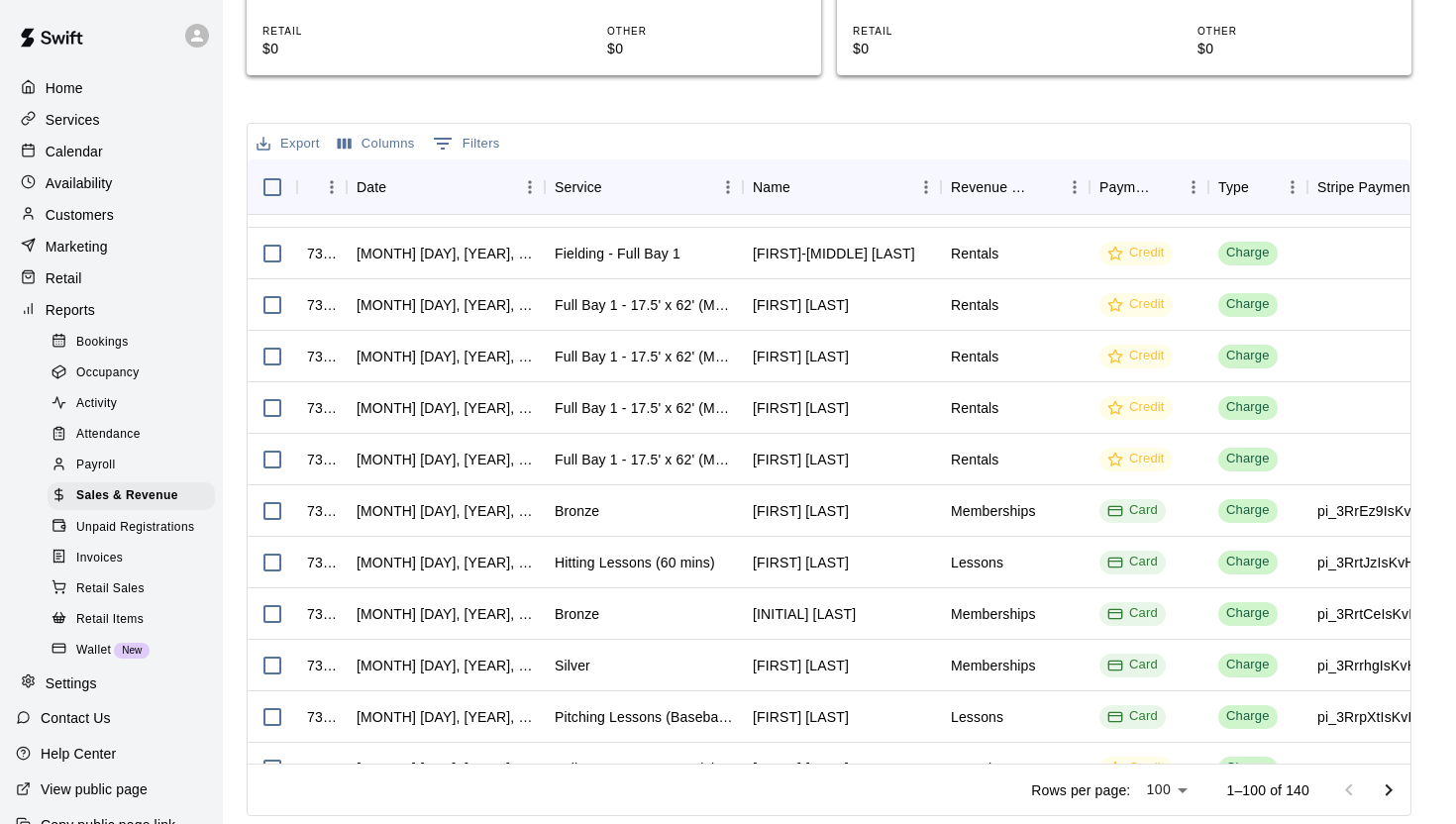 click on "Payroll" at bounding box center (95, 465) 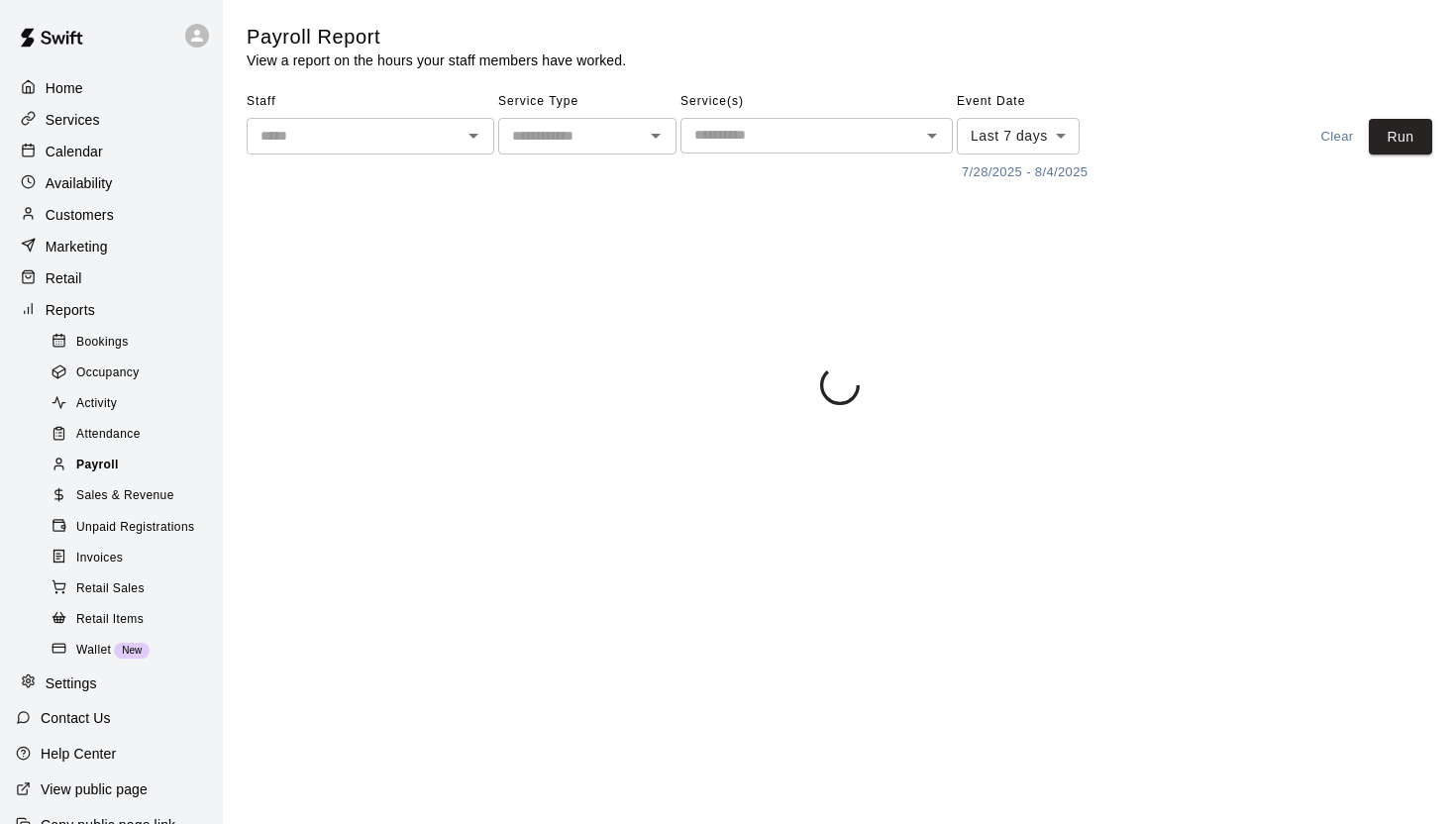 scroll, scrollTop: 0, scrollLeft: 0, axis: both 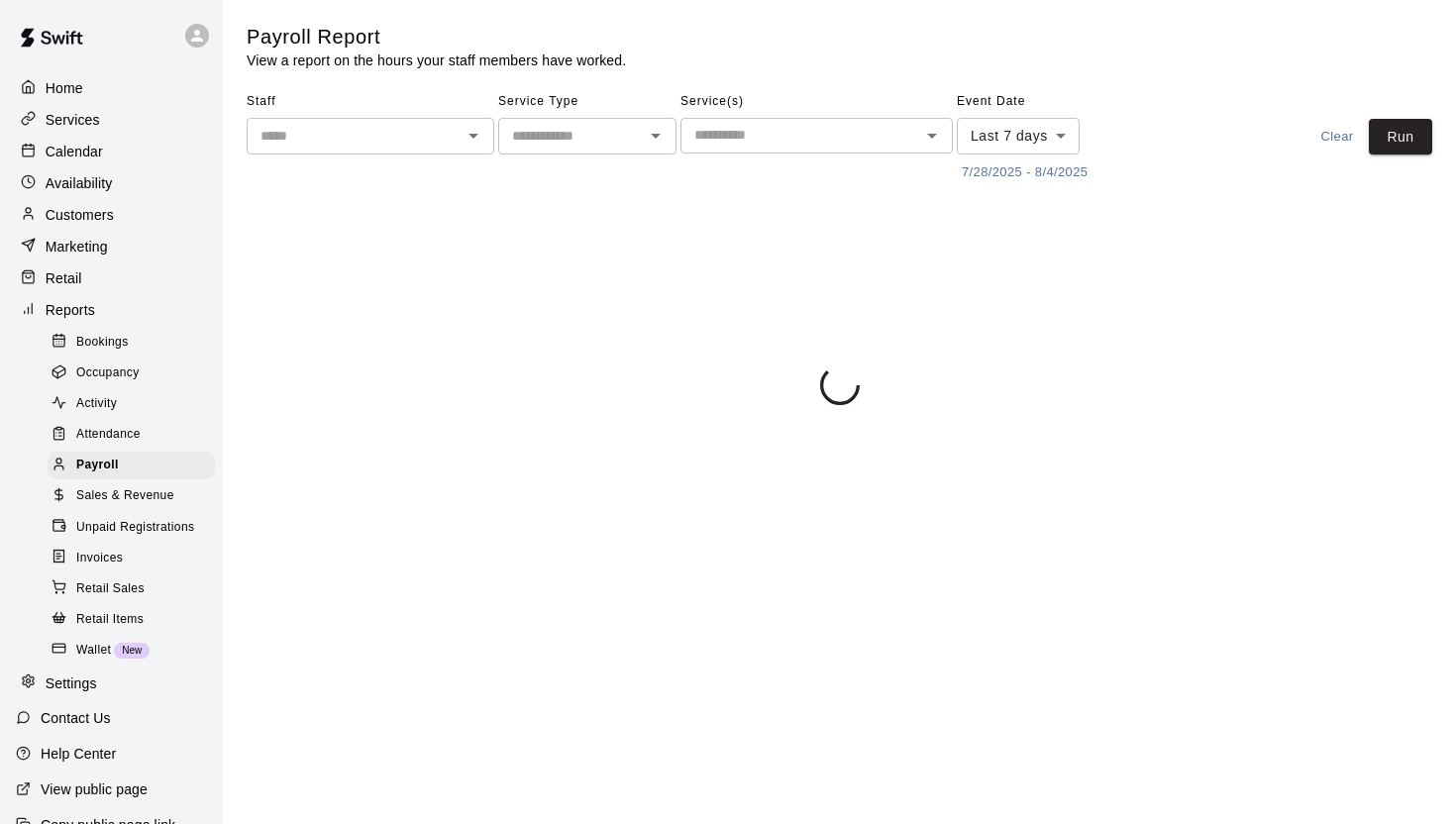 click on "Attendance" at bounding box center [108, 435] 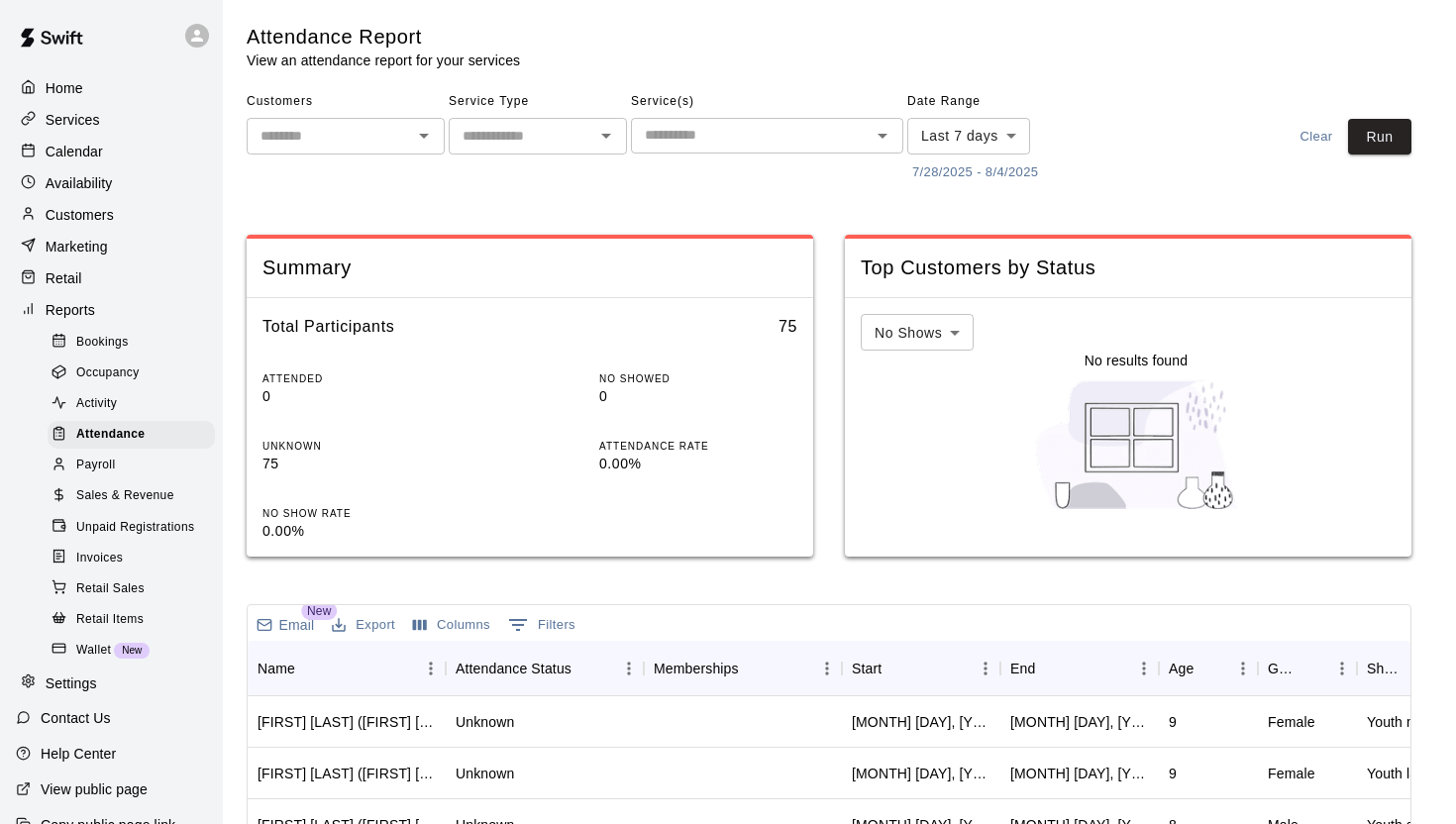 click on "Activity" at bounding box center [96, 404] 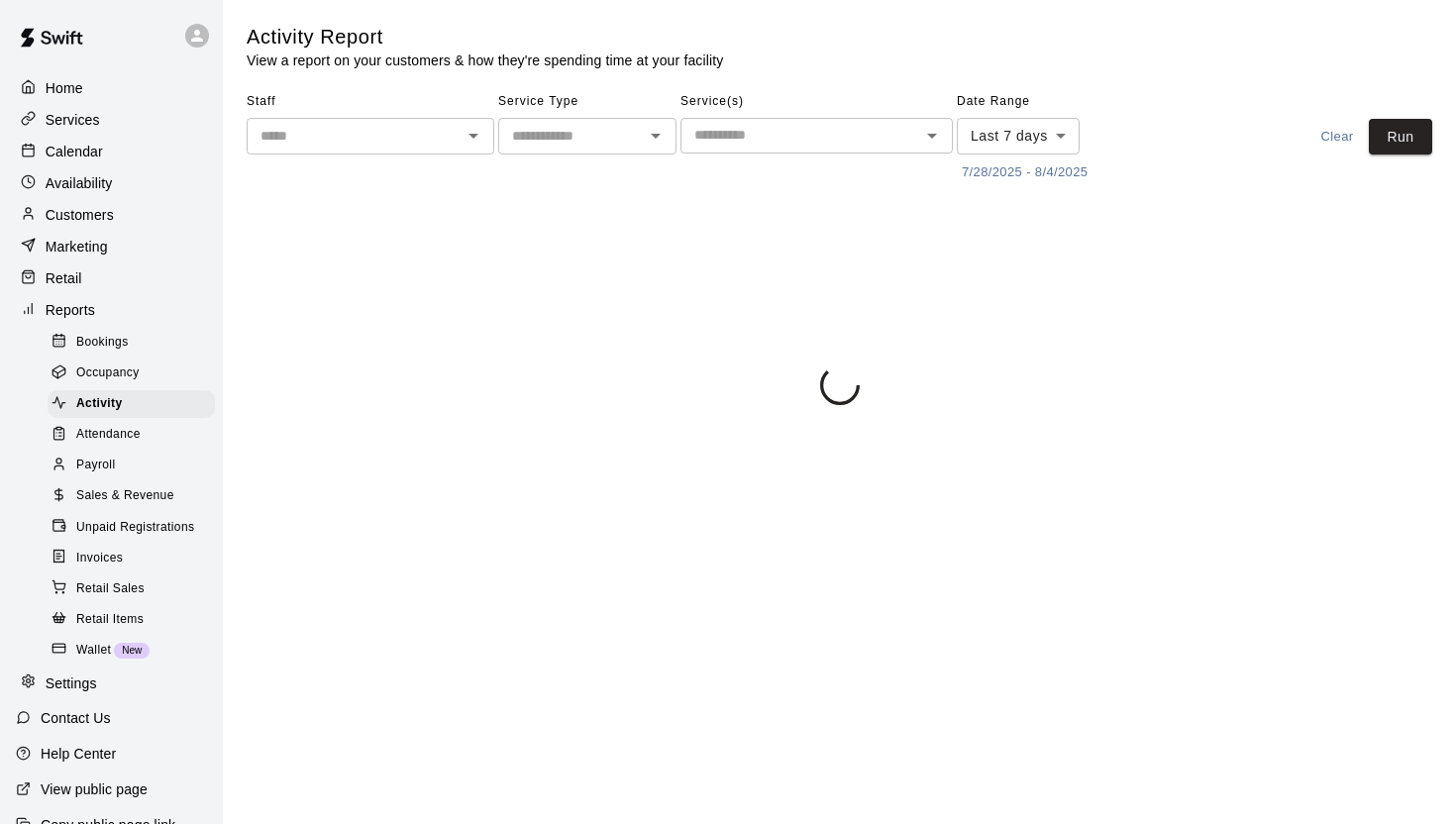 click on "Occupancy" at bounding box center [108, 373] 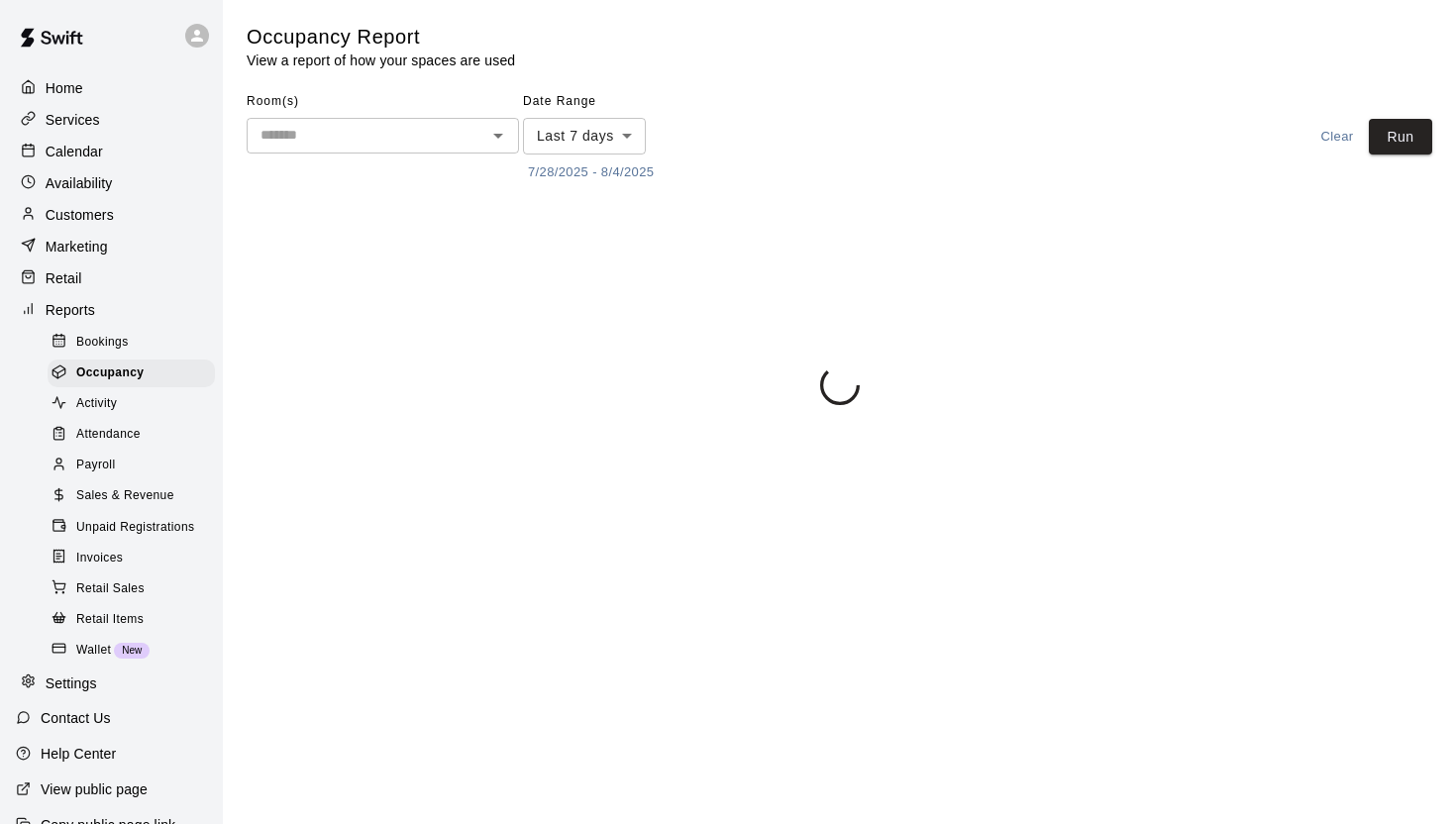 click on "Invoices" at bounding box center [131, 559] 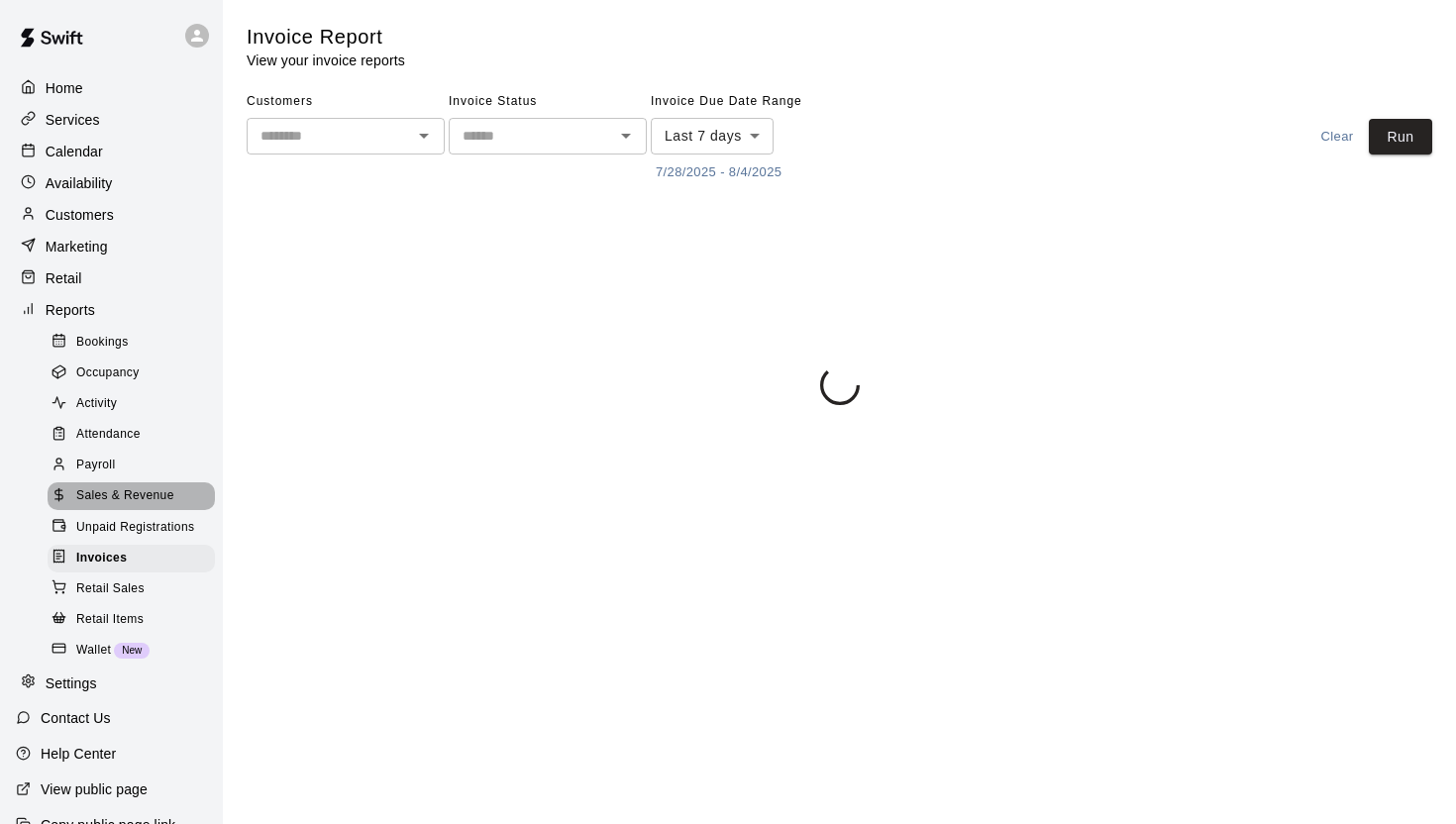 click on "Sales & Revenue" at bounding box center (125, 496) 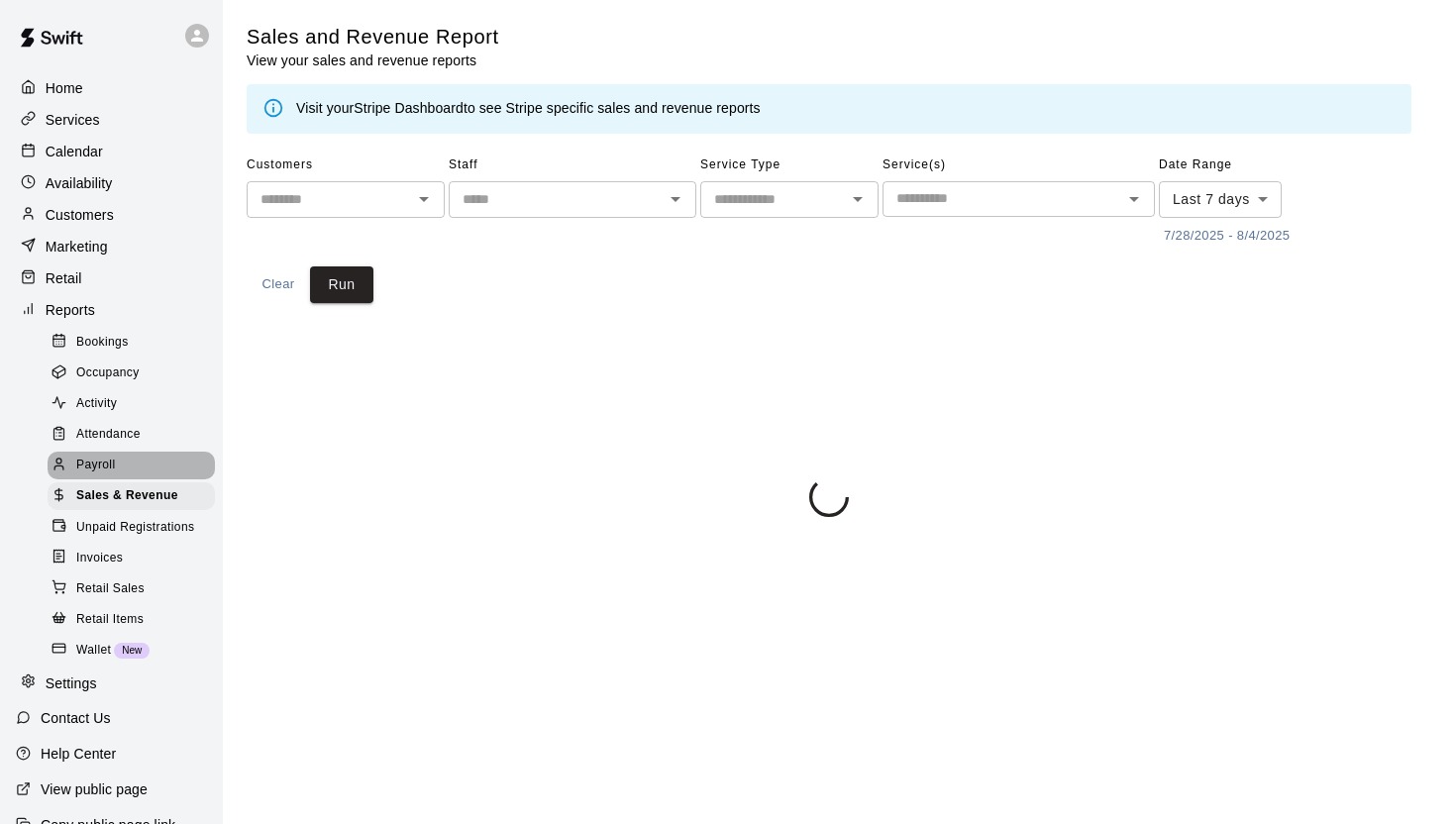 click on "Payroll" at bounding box center (131, 465) 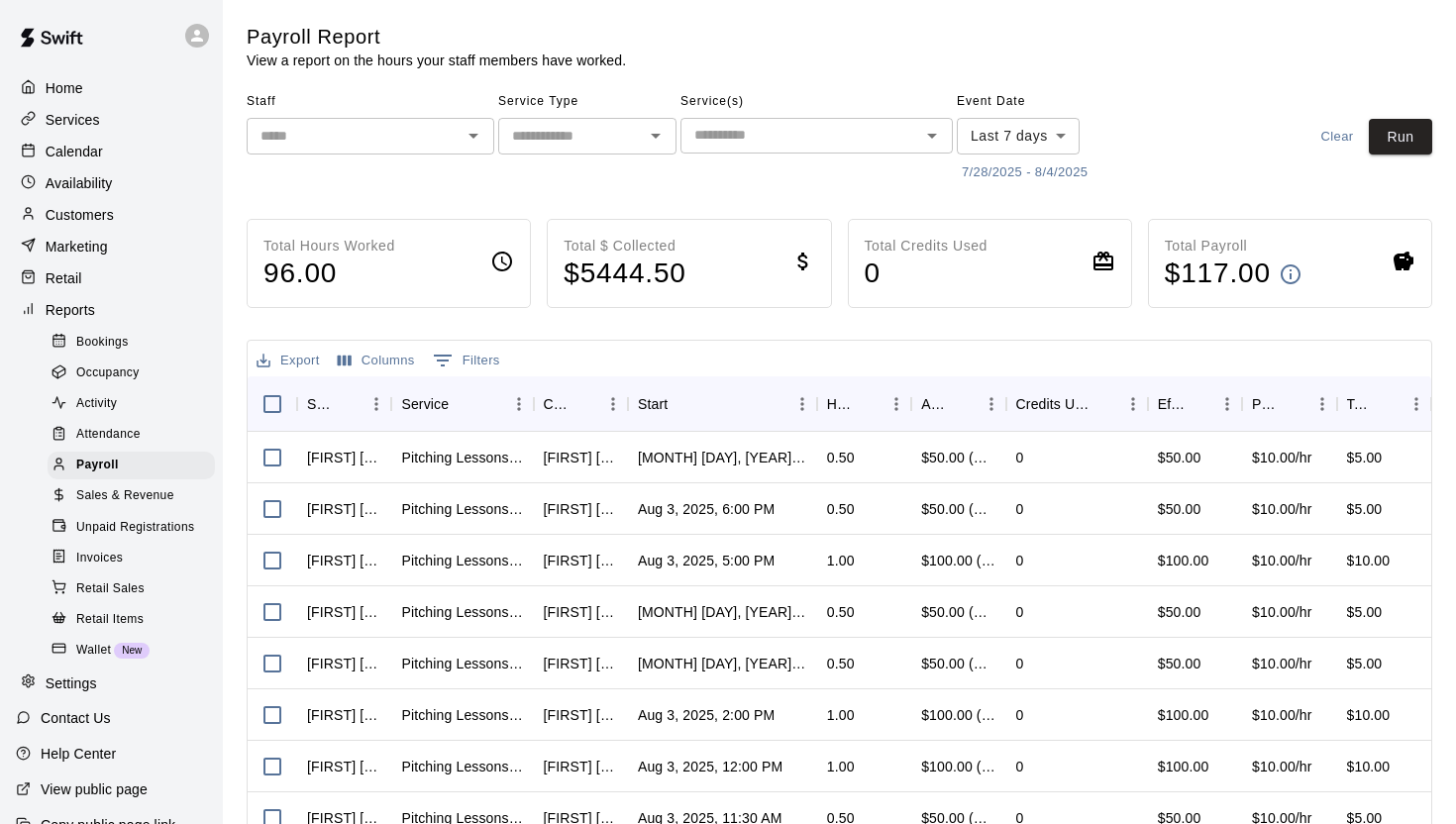click on "Attendance" at bounding box center (108, 435) 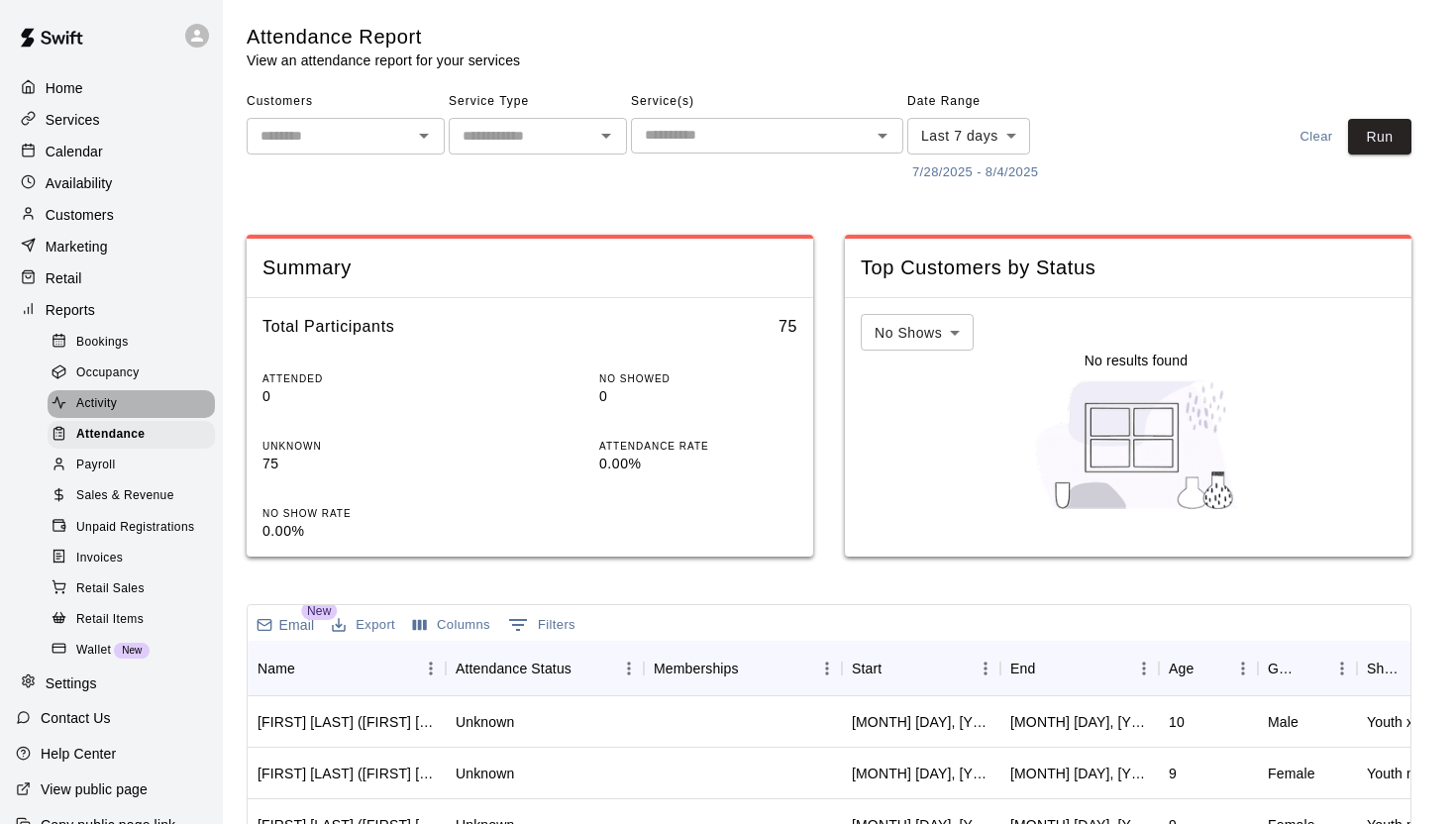 click on "Activity" at bounding box center (131, 404) 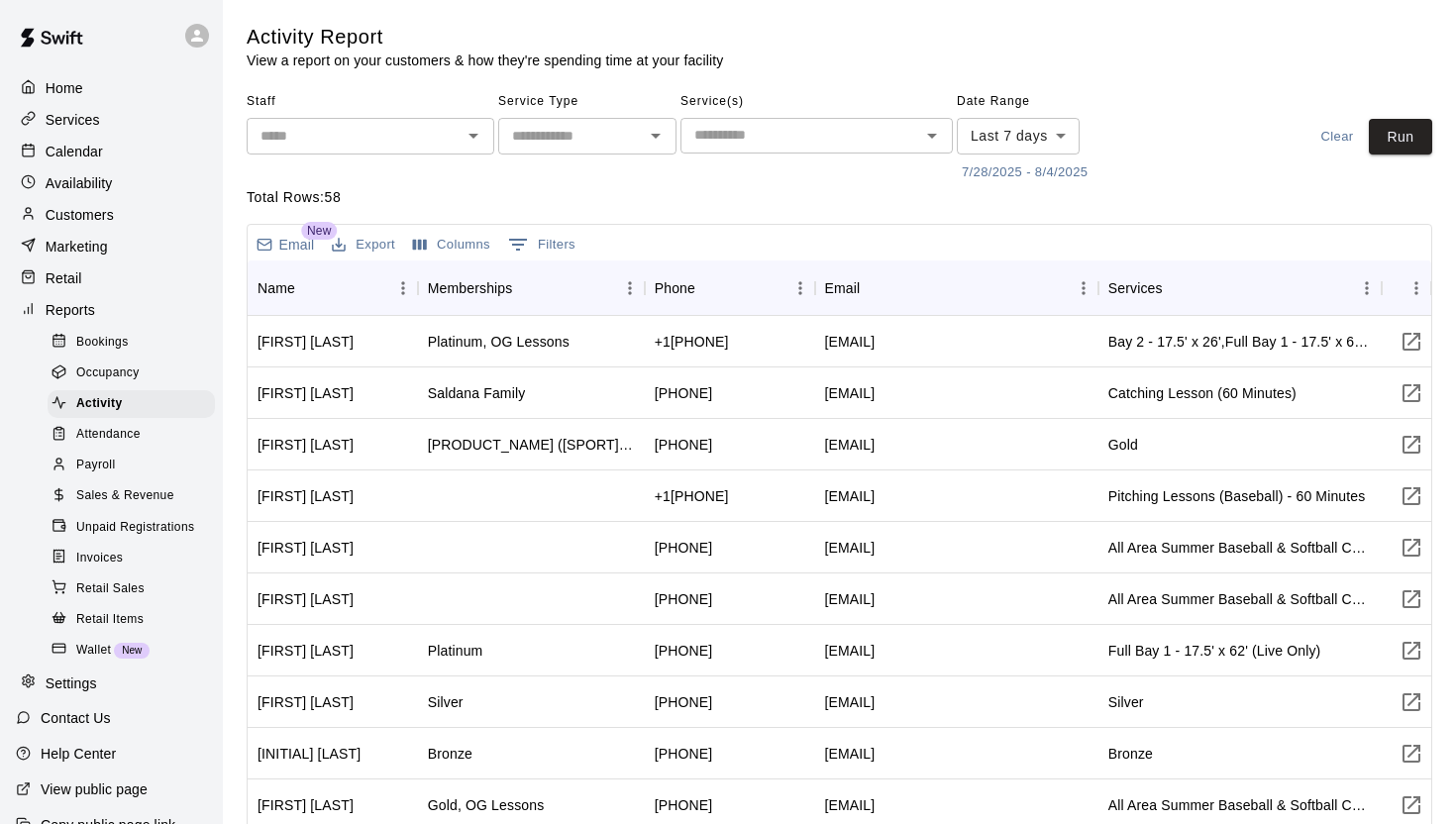 click on "Invoices" at bounding box center [131, 559] 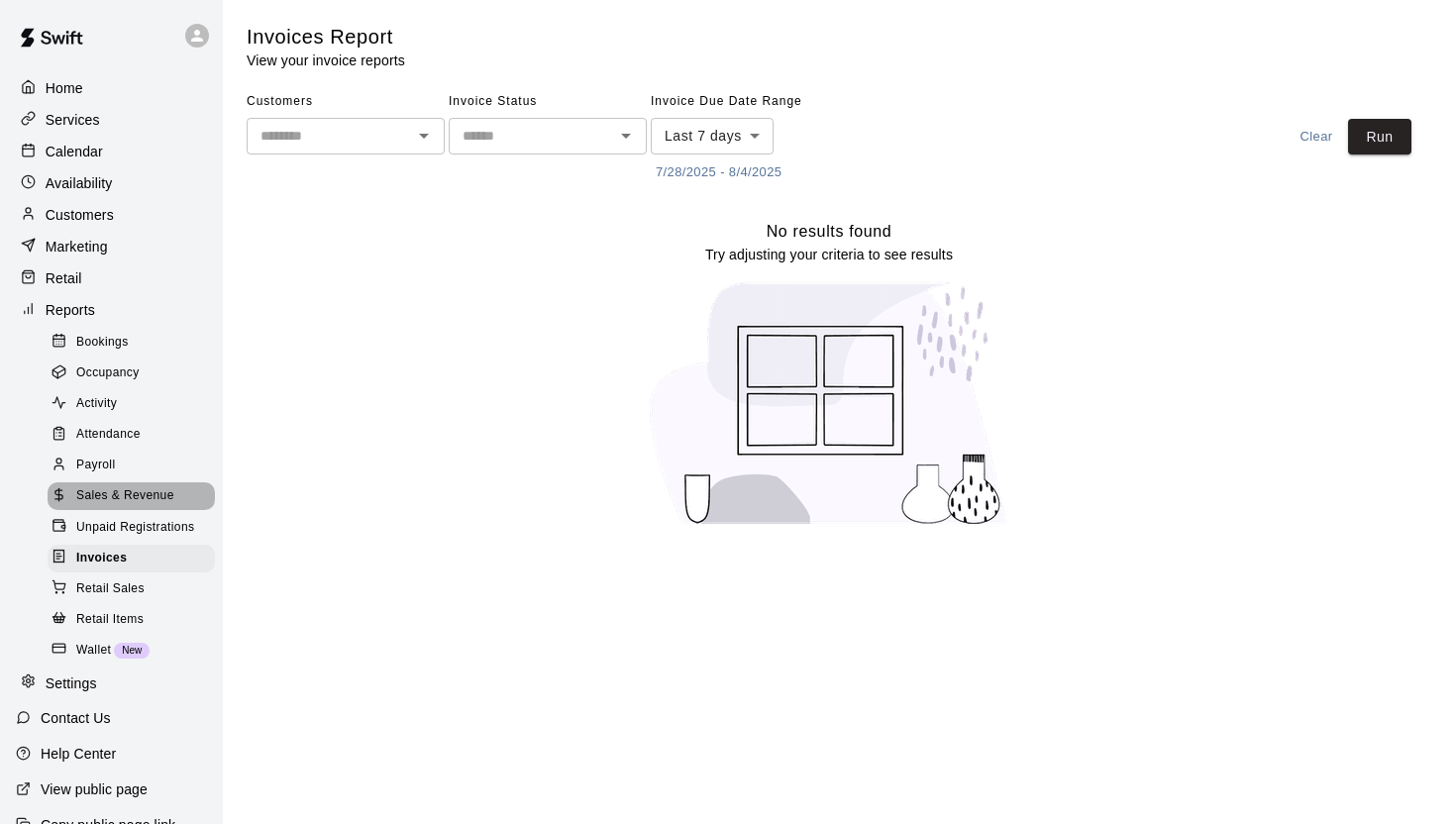 click on "Sales & Revenue" at bounding box center [125, 496] 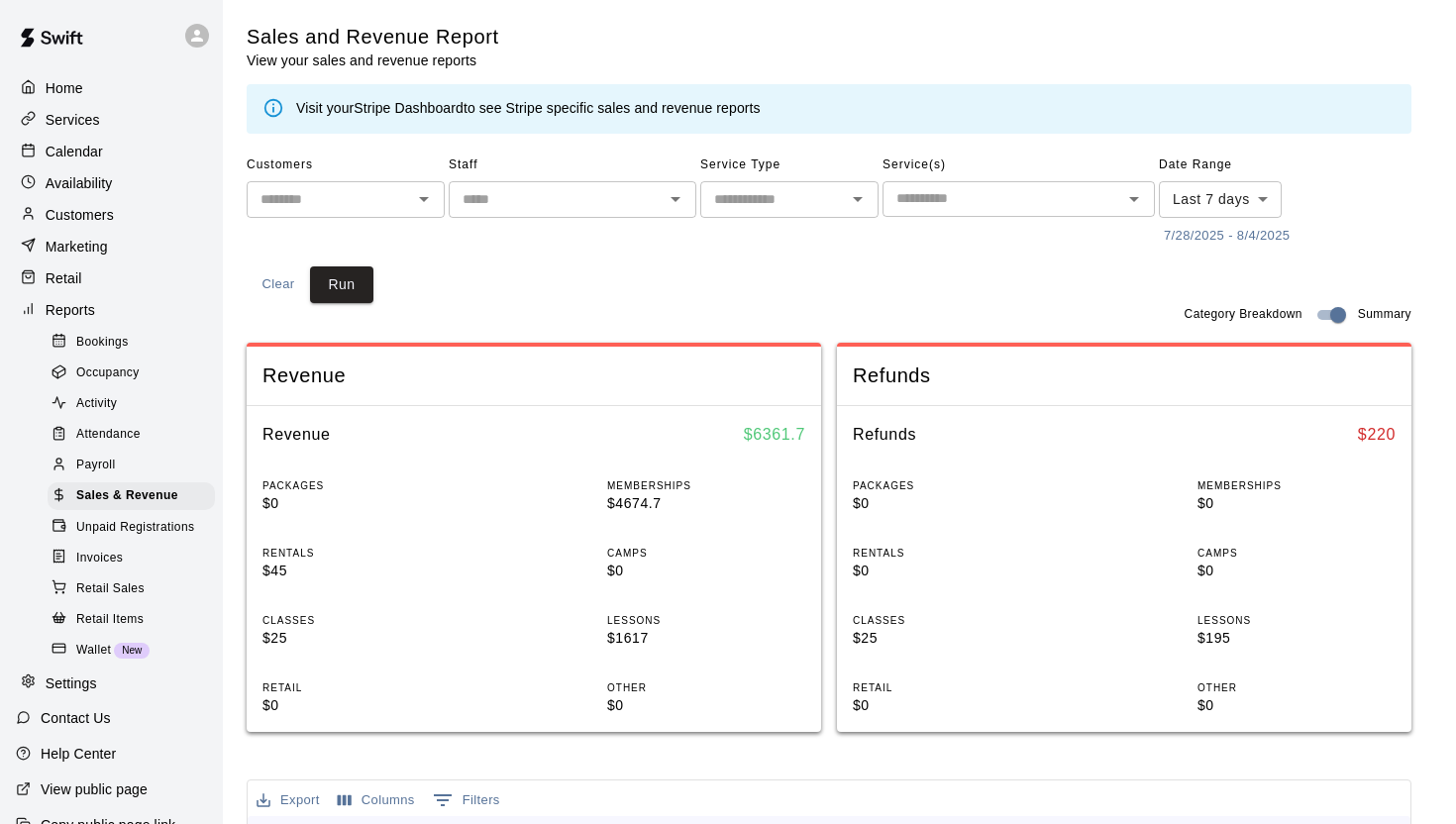 click on "​" at bounding box center (572, 199) 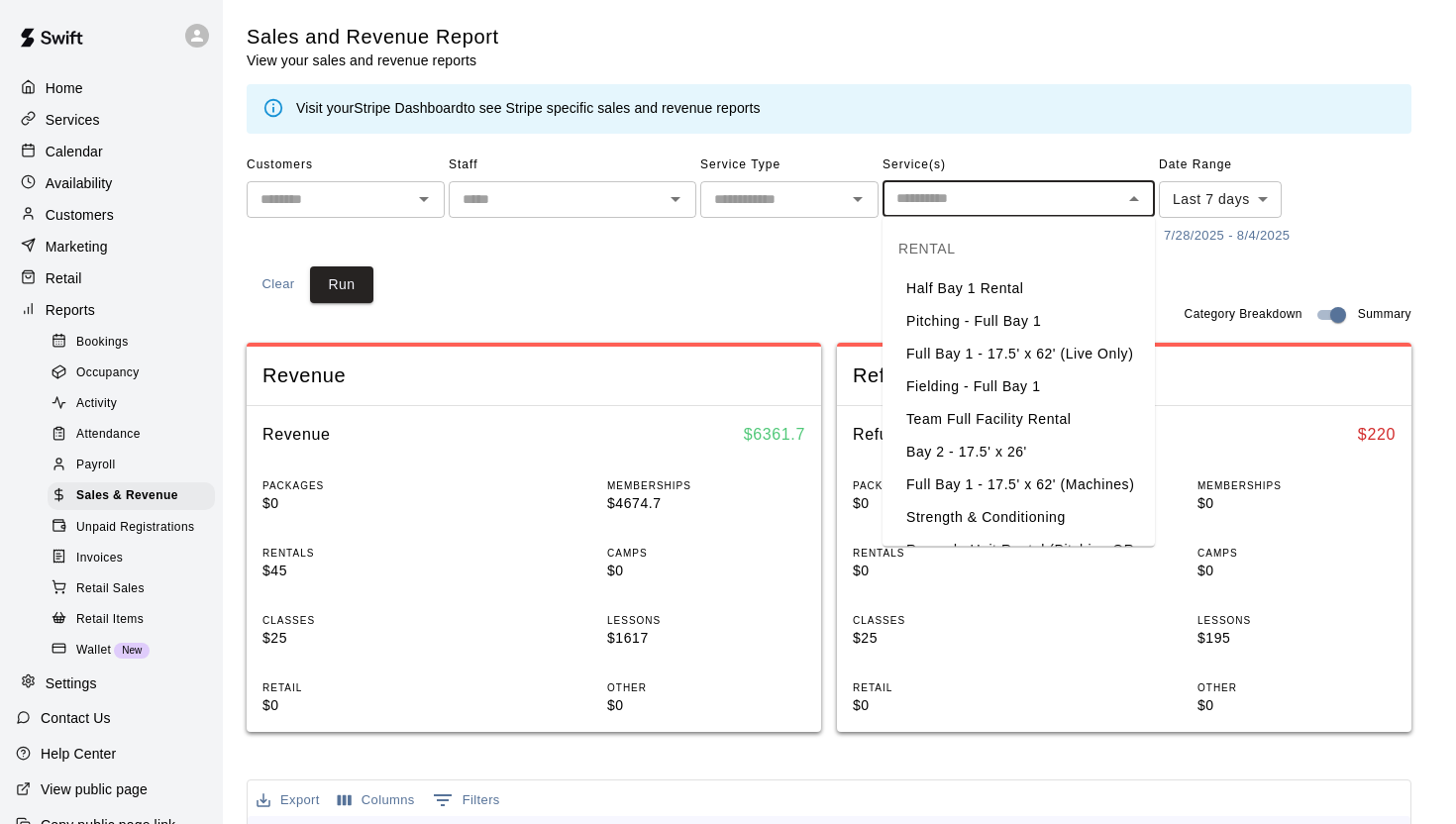 click at bounding box center [1002, 198] 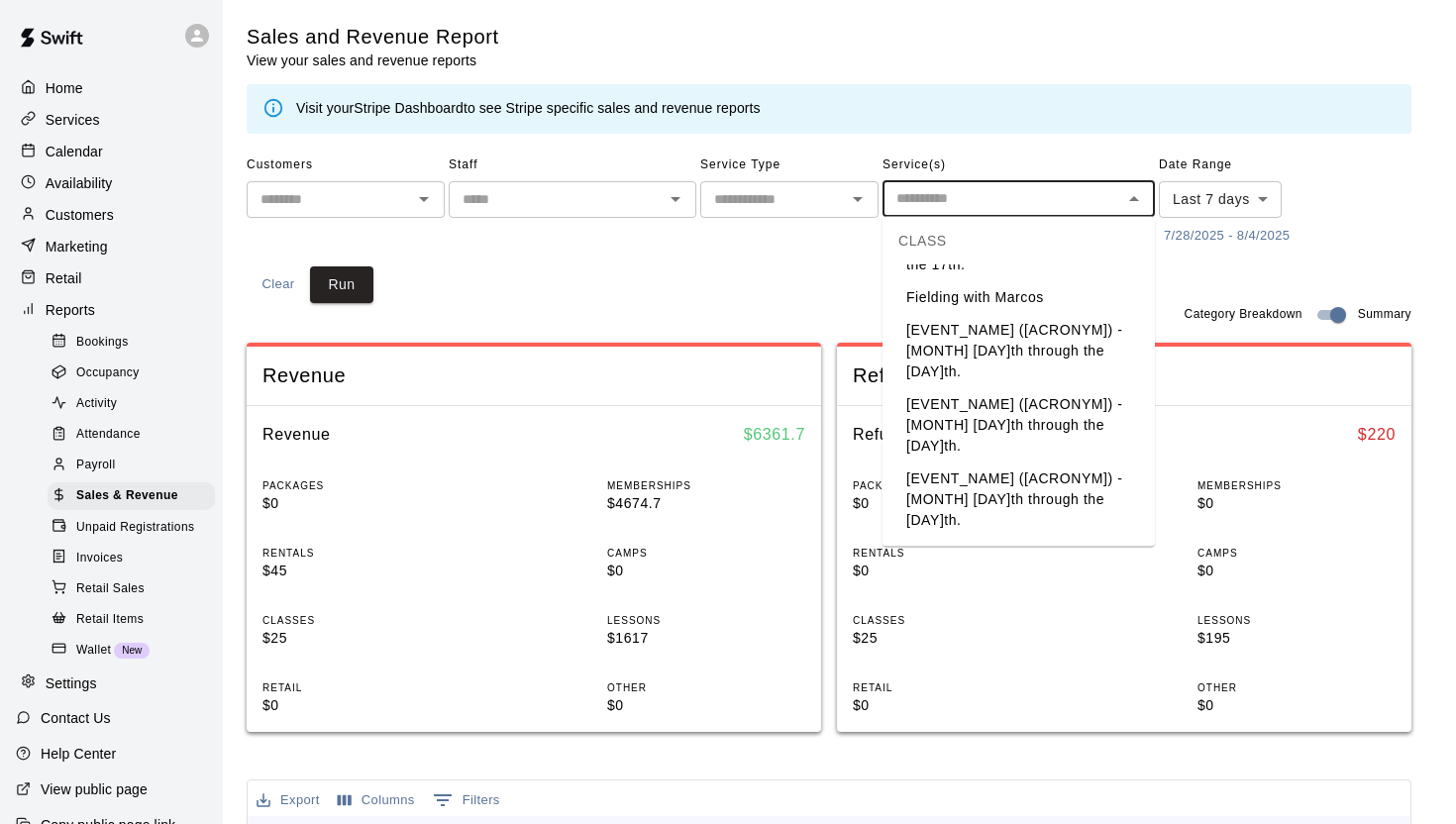 scroll, scrollTop: 1639, scrollLeft: 0, axis: vertical 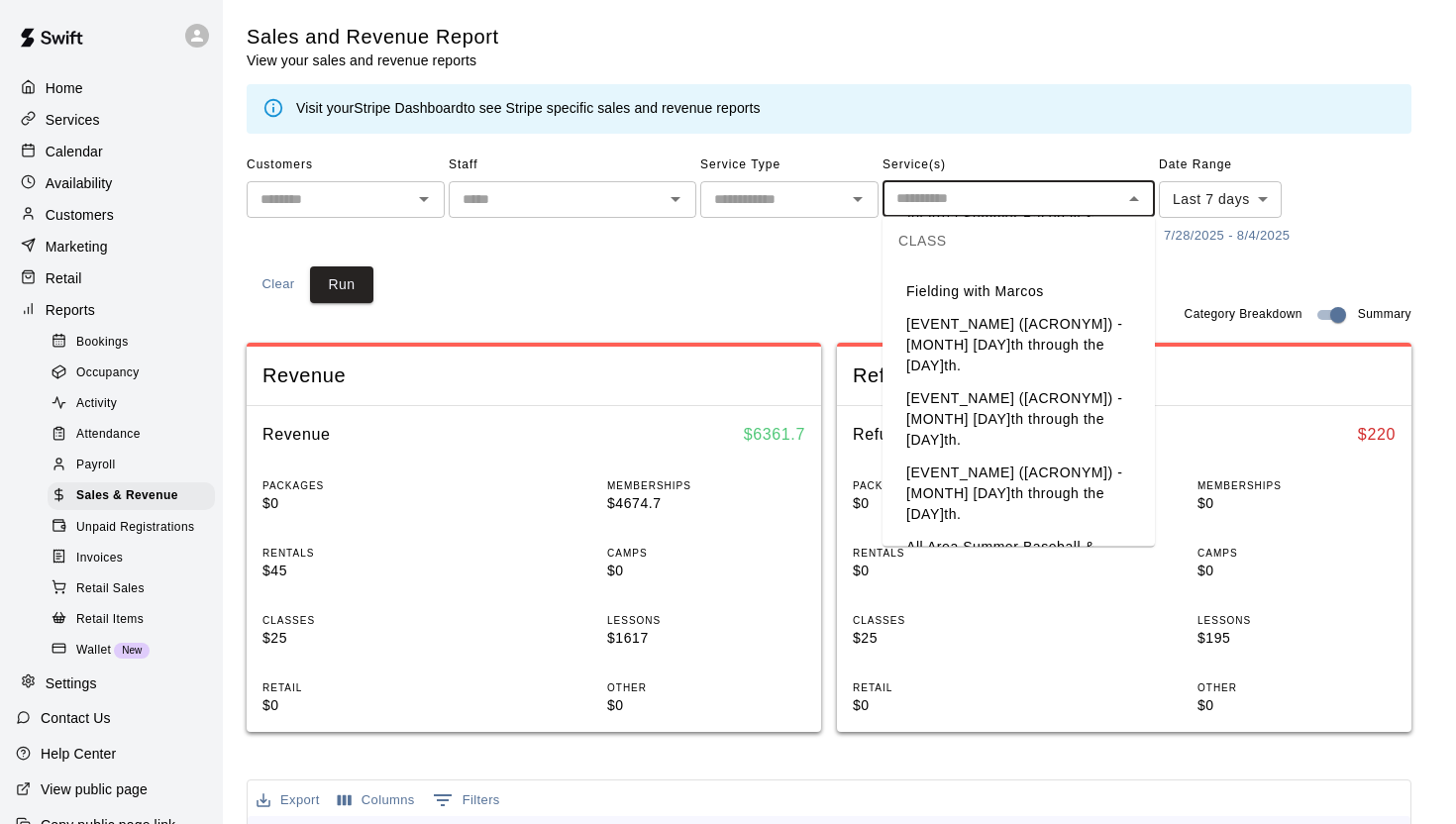click on "All Area Softball Camp (LASSIE) - [MONTH] [DAY]th through the [DAY]th." at bounding box center [1018, 346] 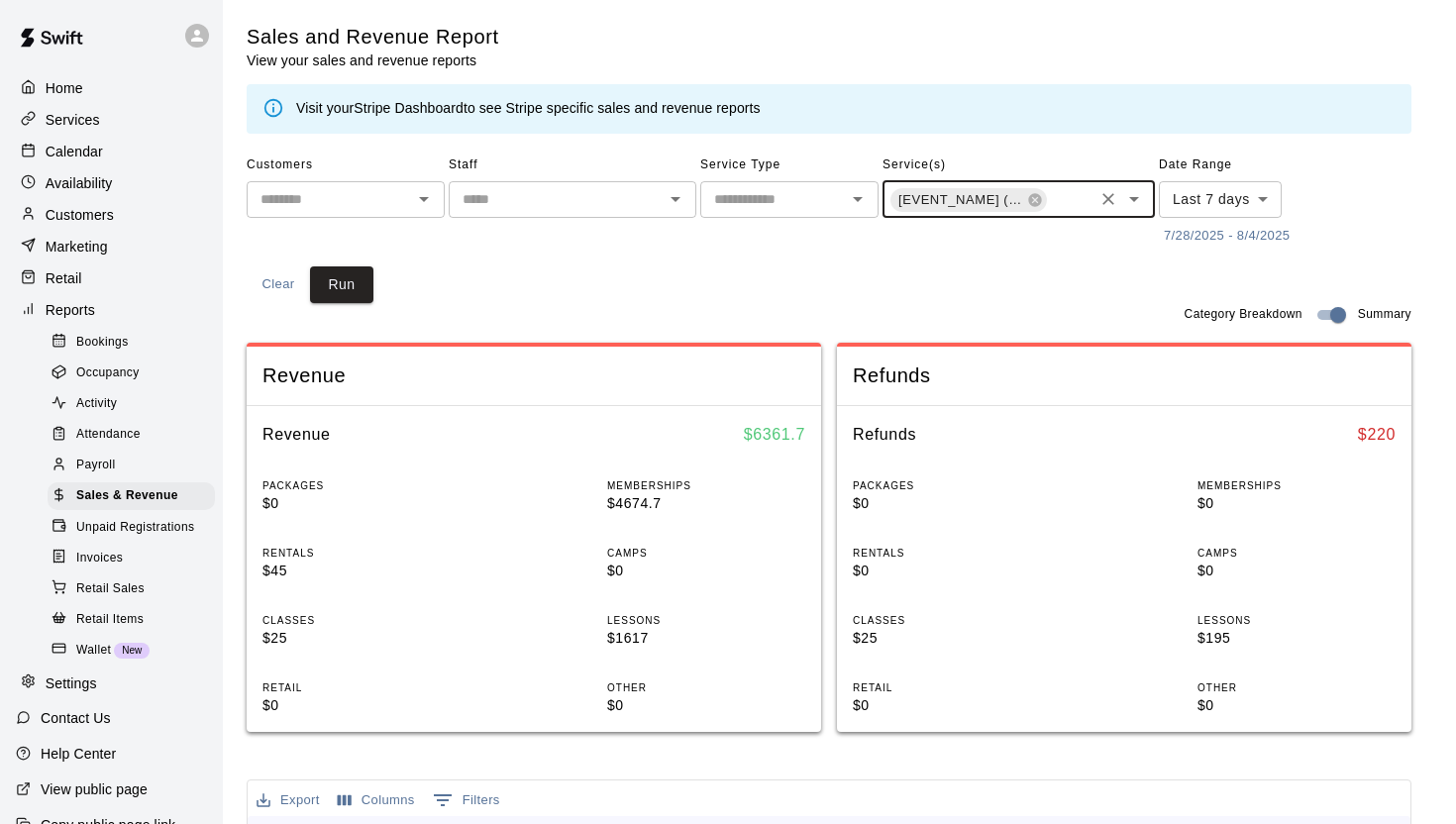 click on "All Area Softball Camp (LASSIE) - [MONTH] [DAY]th through the [DAY]th." at bounding box center (961, 200) 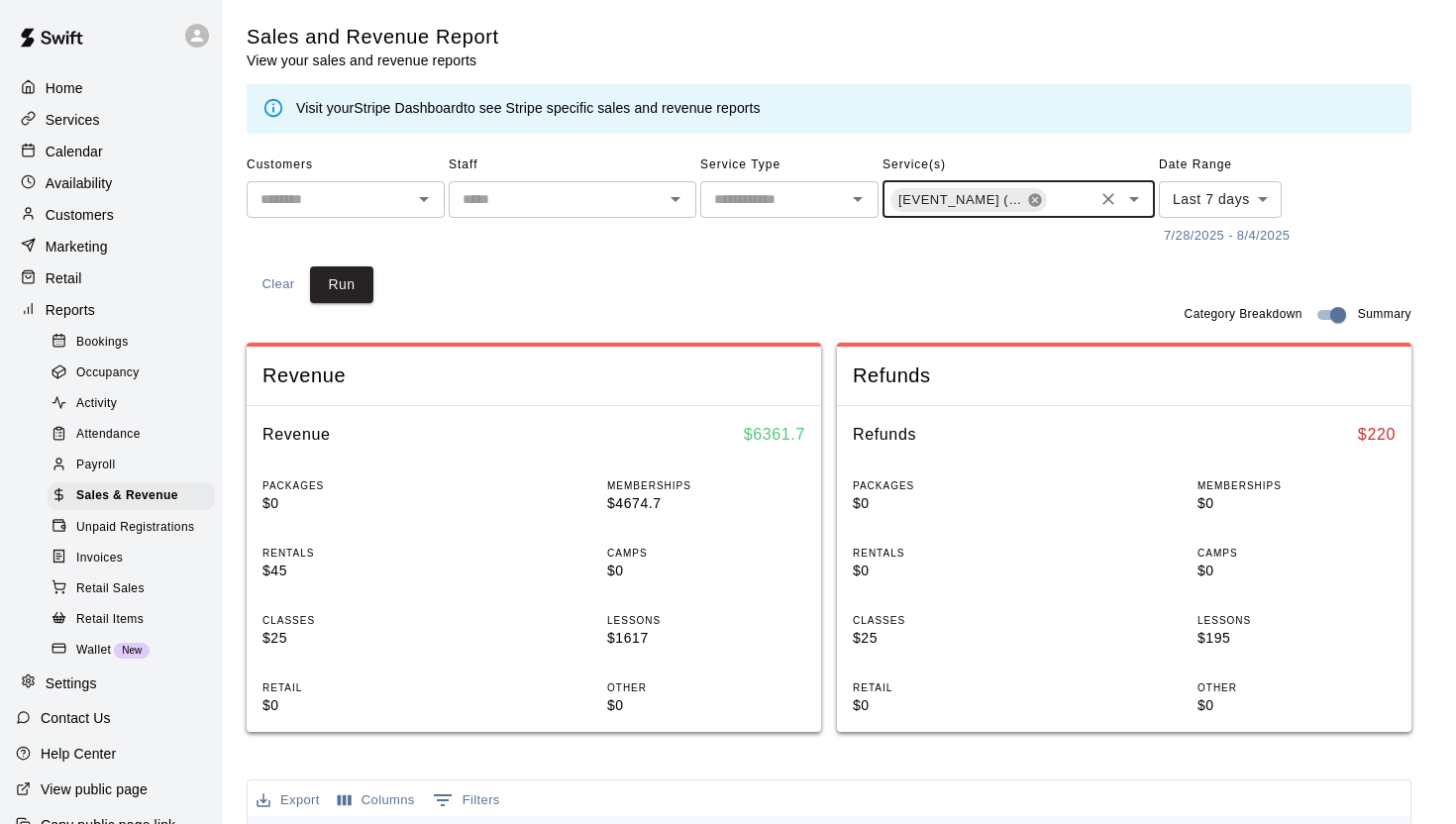 click 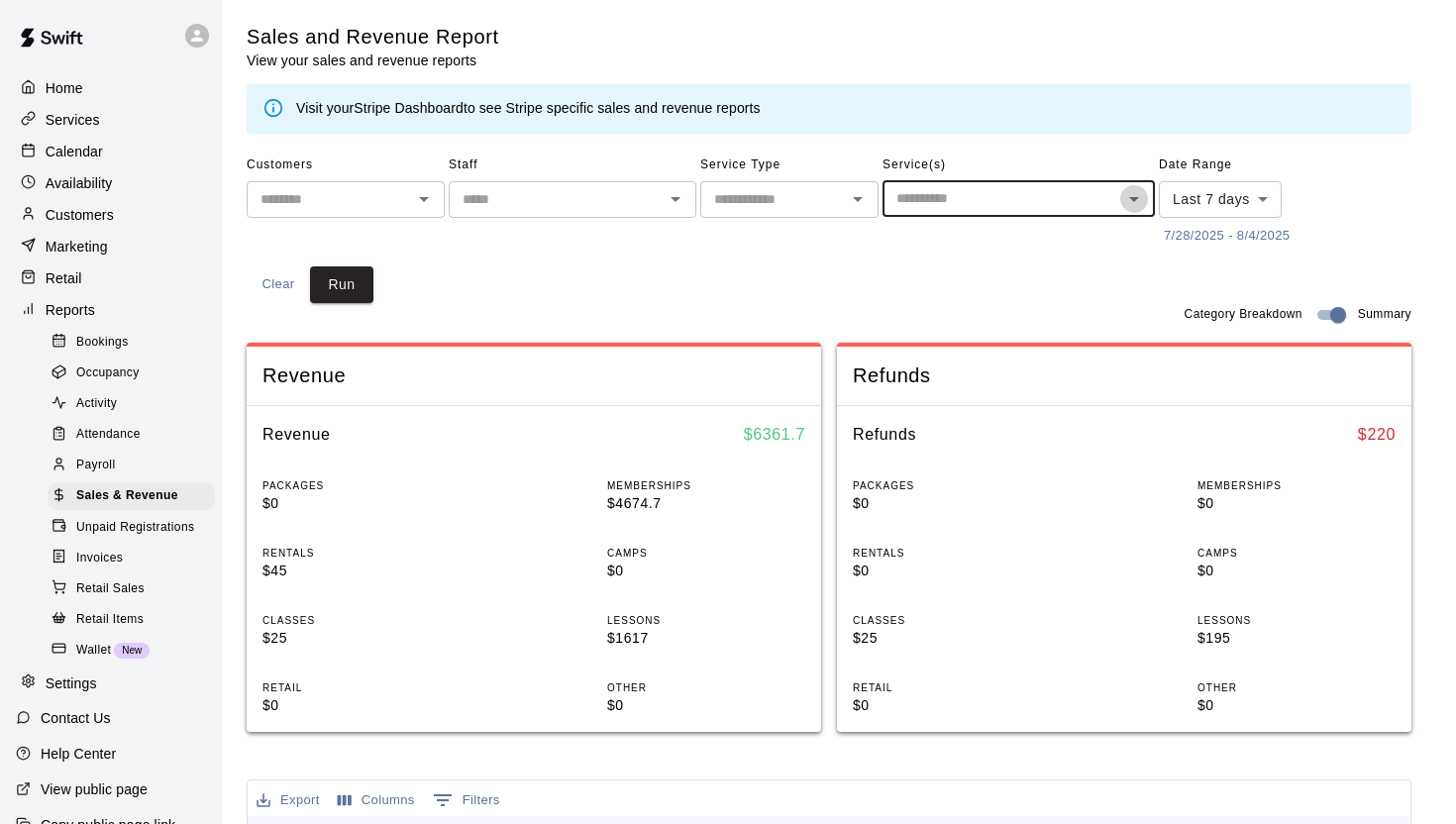 click at bounding box center [1134, 199] 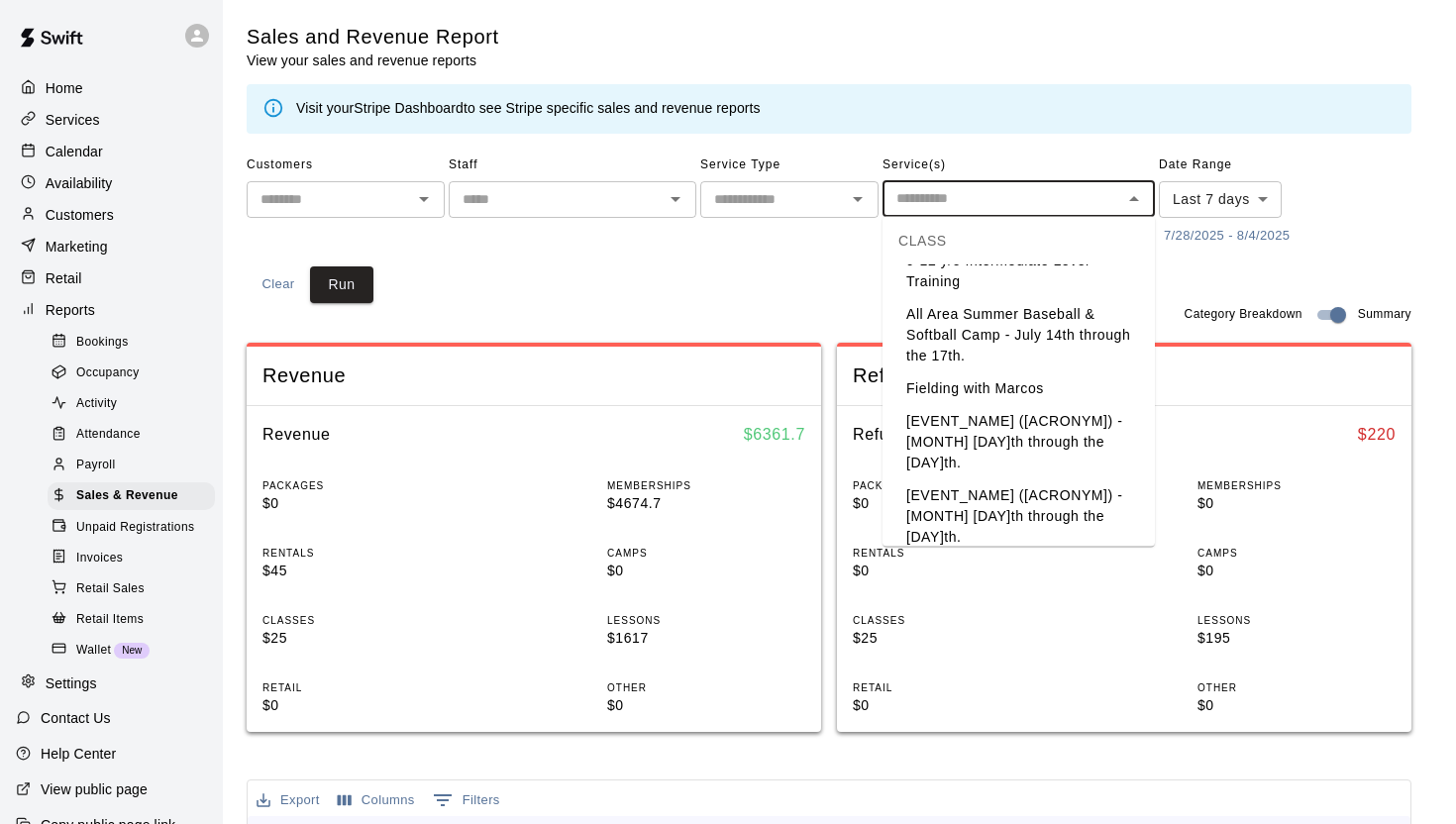 scroll, scrollTop: 1516, scrollLeft: 0, axis: vertical 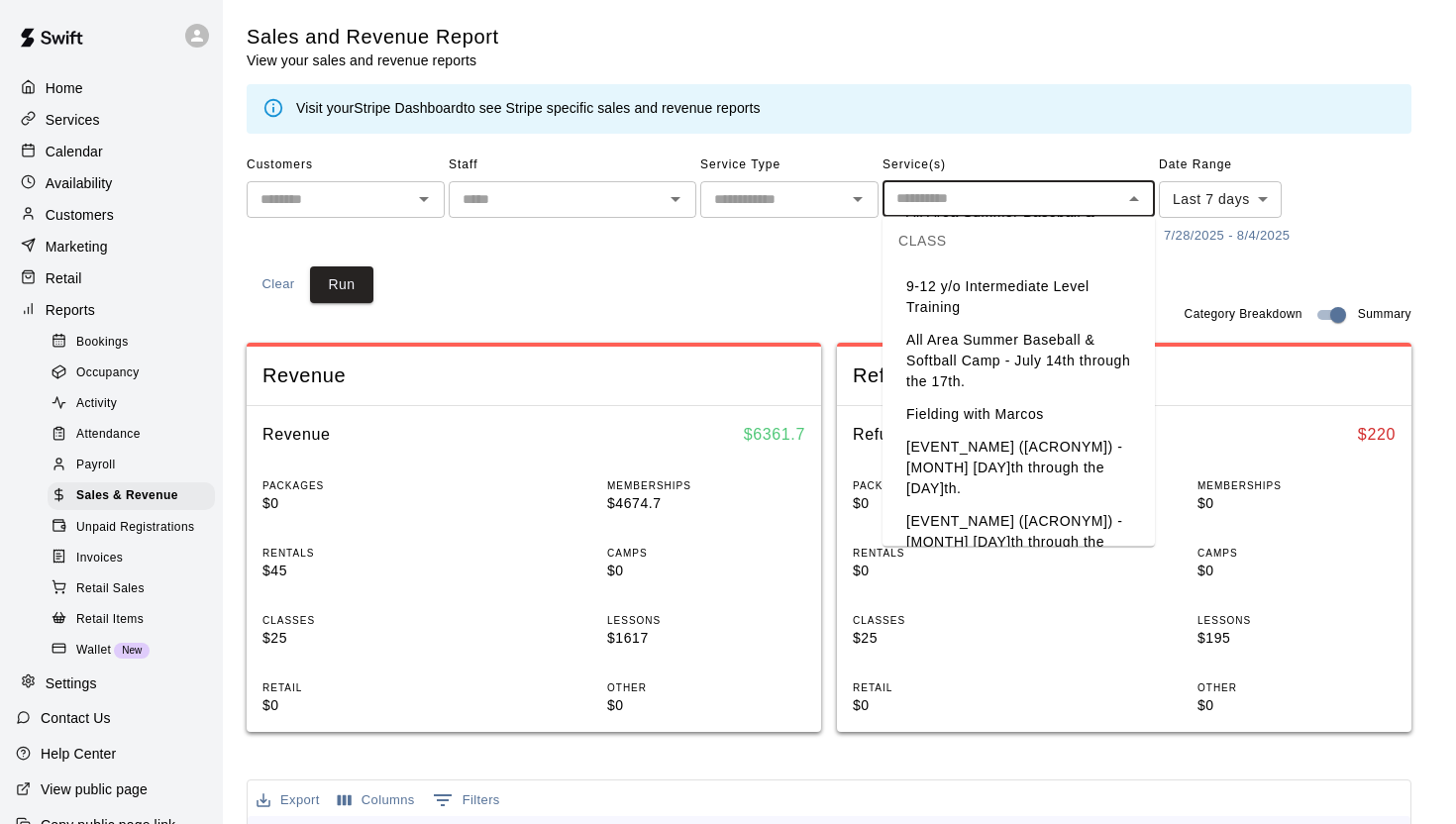 click on "Fielding with Marcos" at bounding box center (1018, 415) 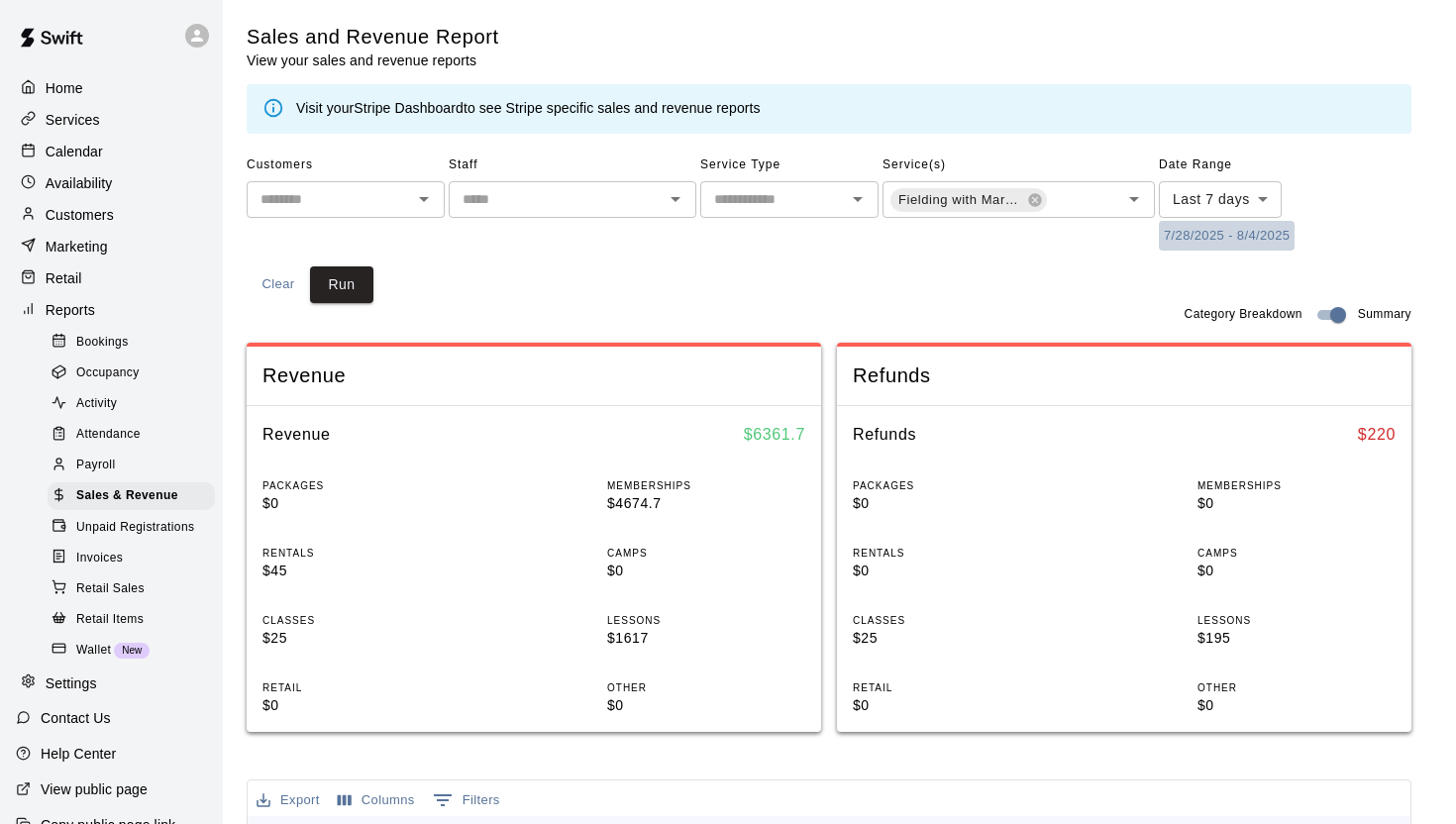 click on "7/28/2025 - 8/4/2025" at bounding box center [1226, 236] 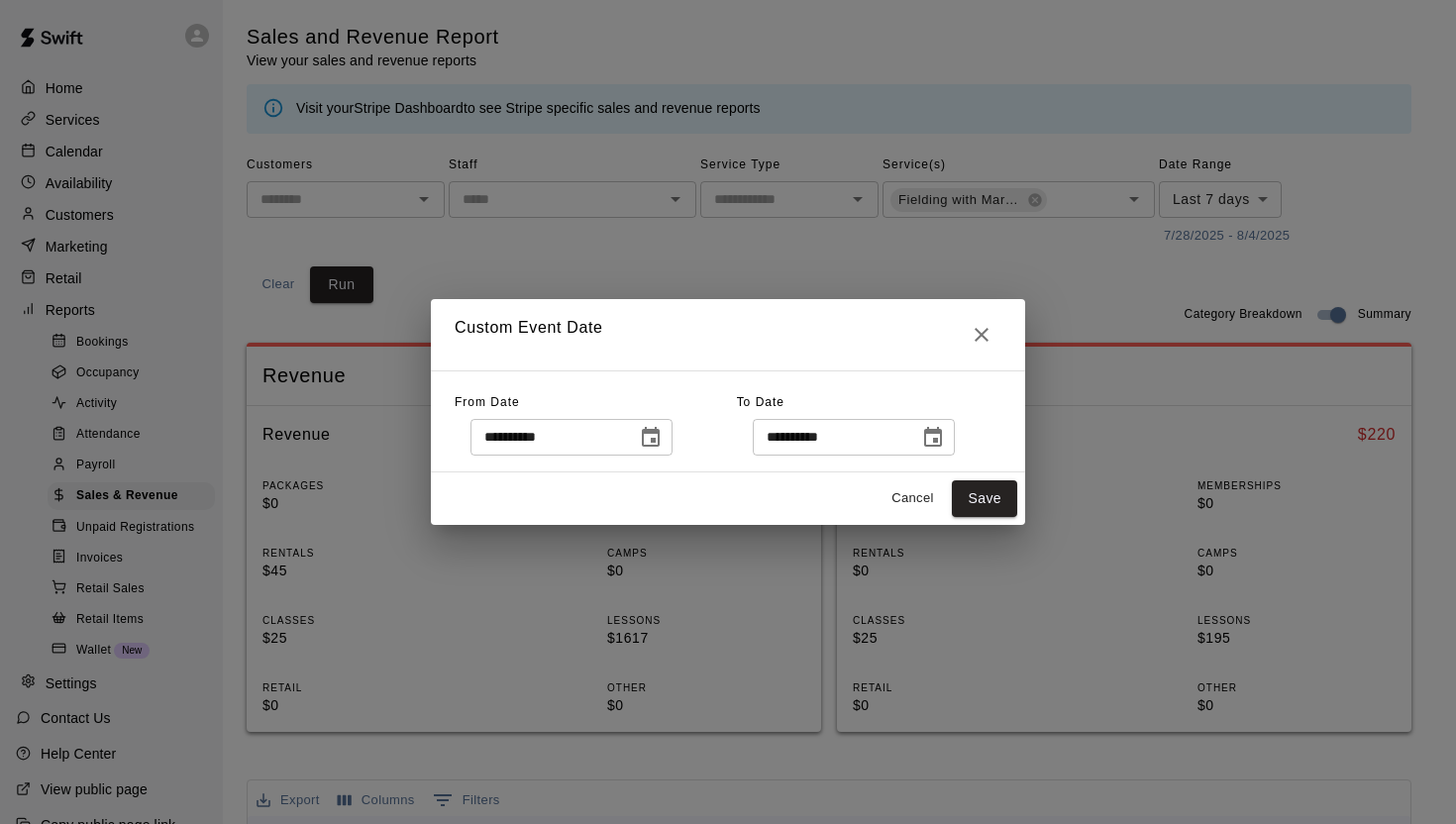 click at bounding box center [651, 438] 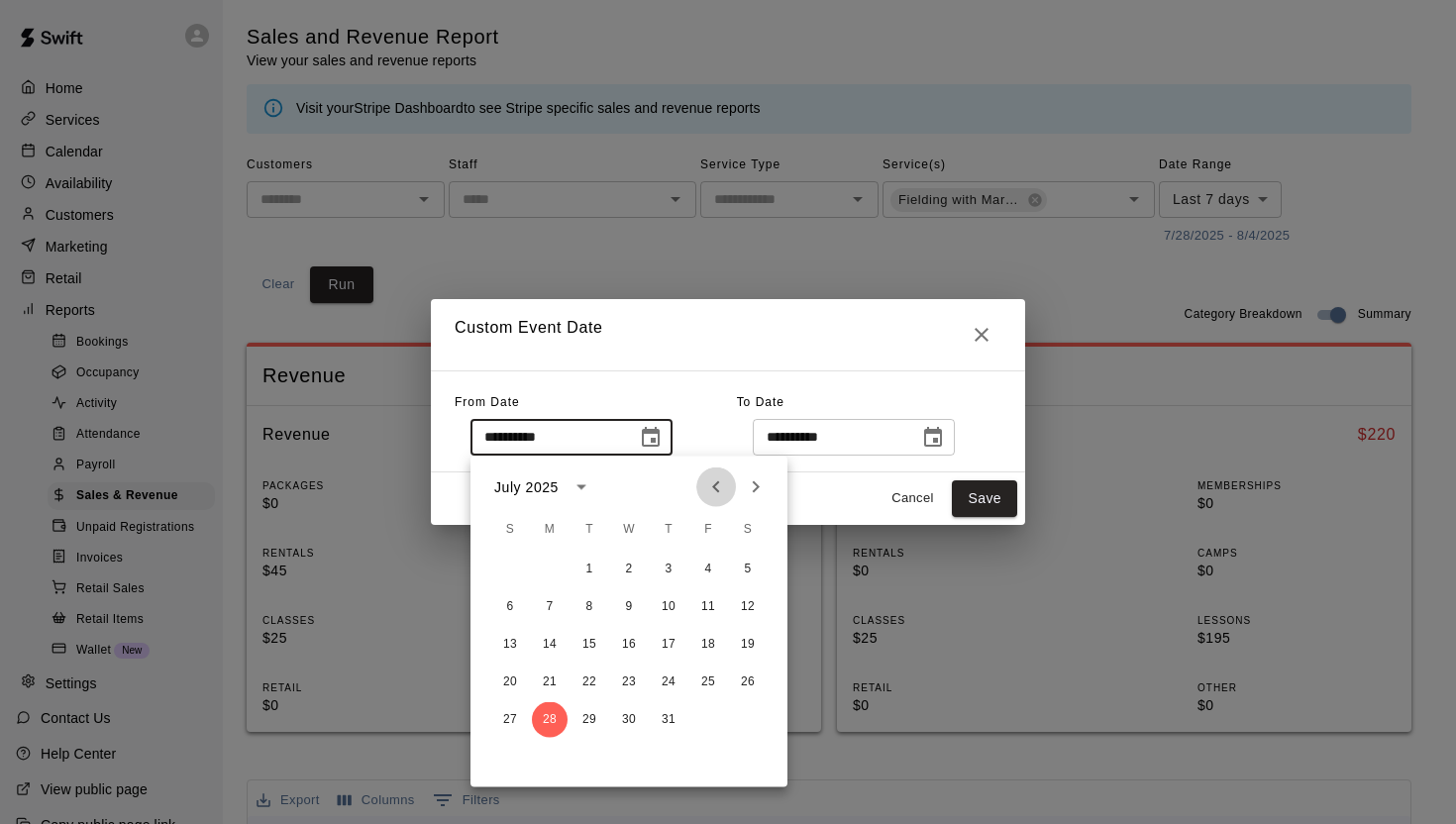 click 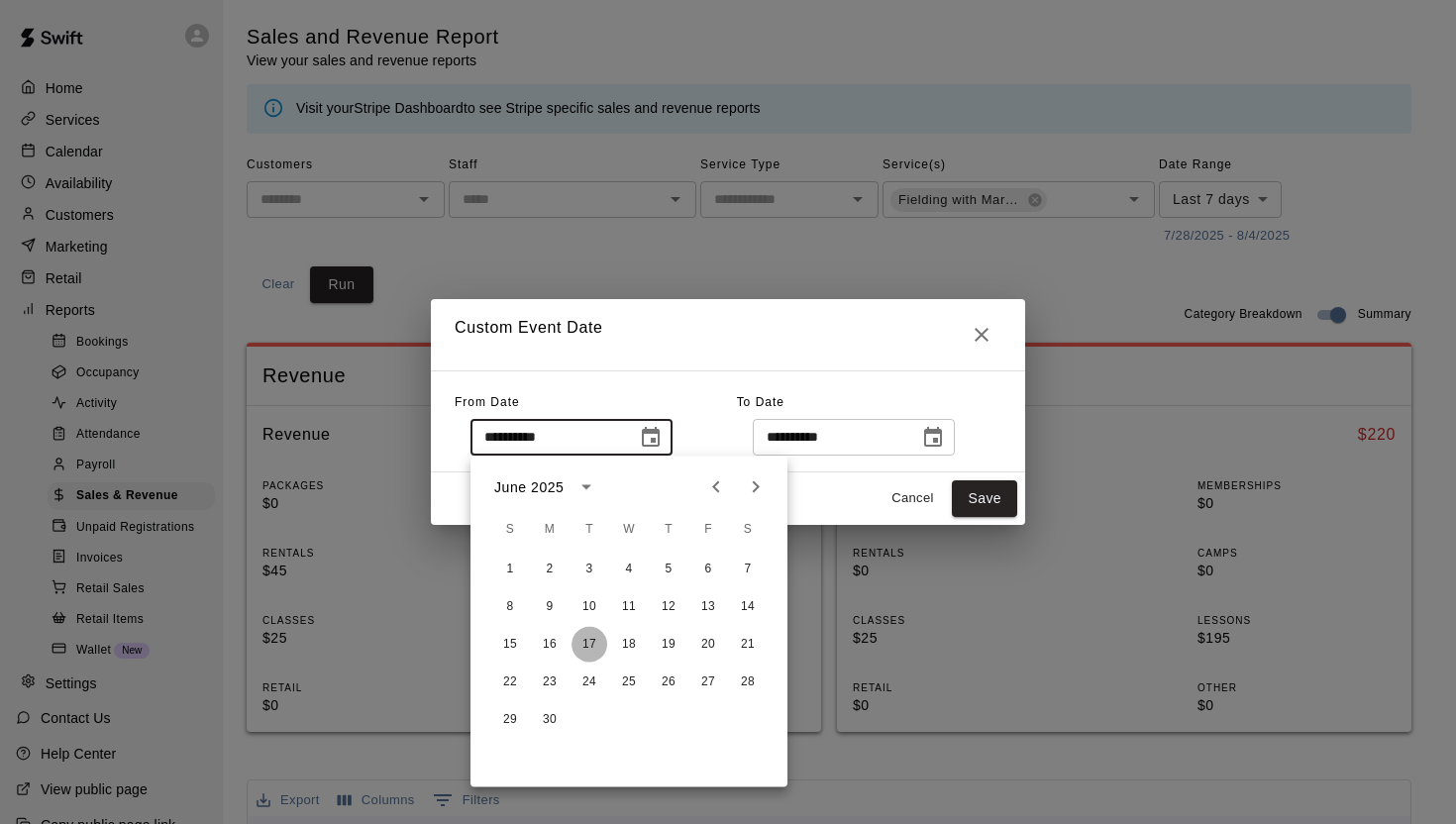 click on "17" at bounding box center [589, 645] 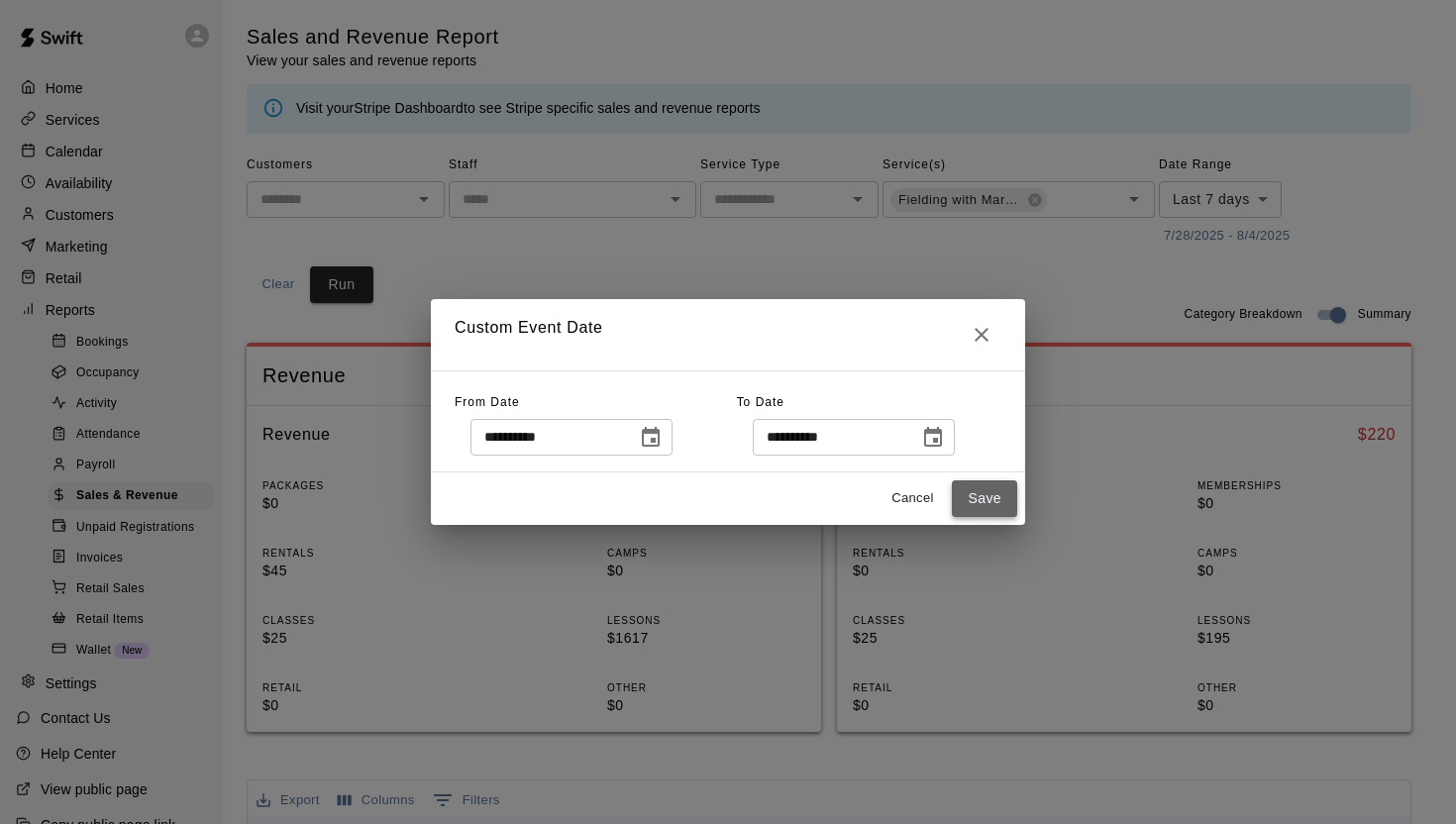 click on "Save" at bounding box center (985, 498) 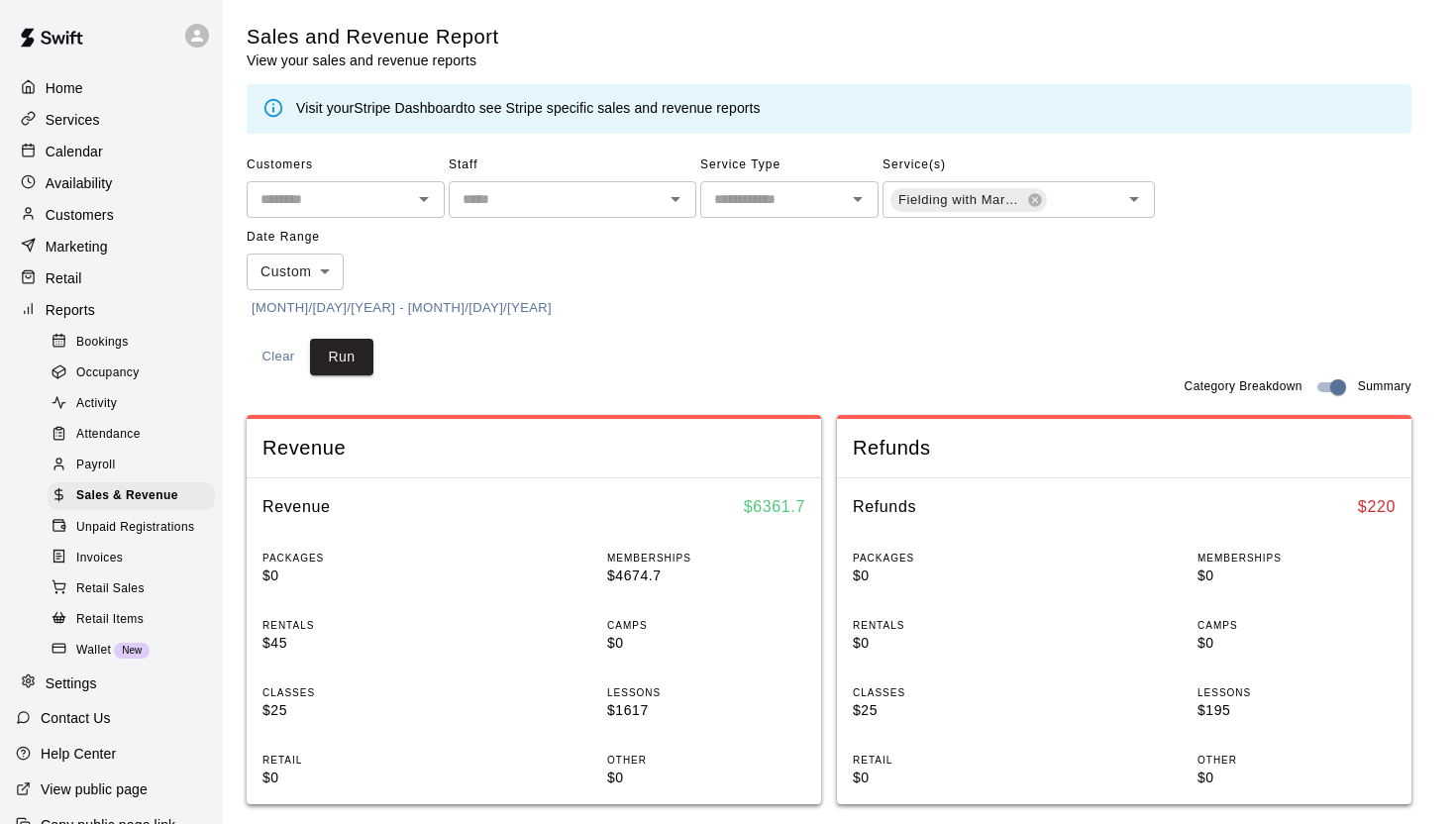 click on "Category Breakdown Summary" at bounding box center [829, 387] 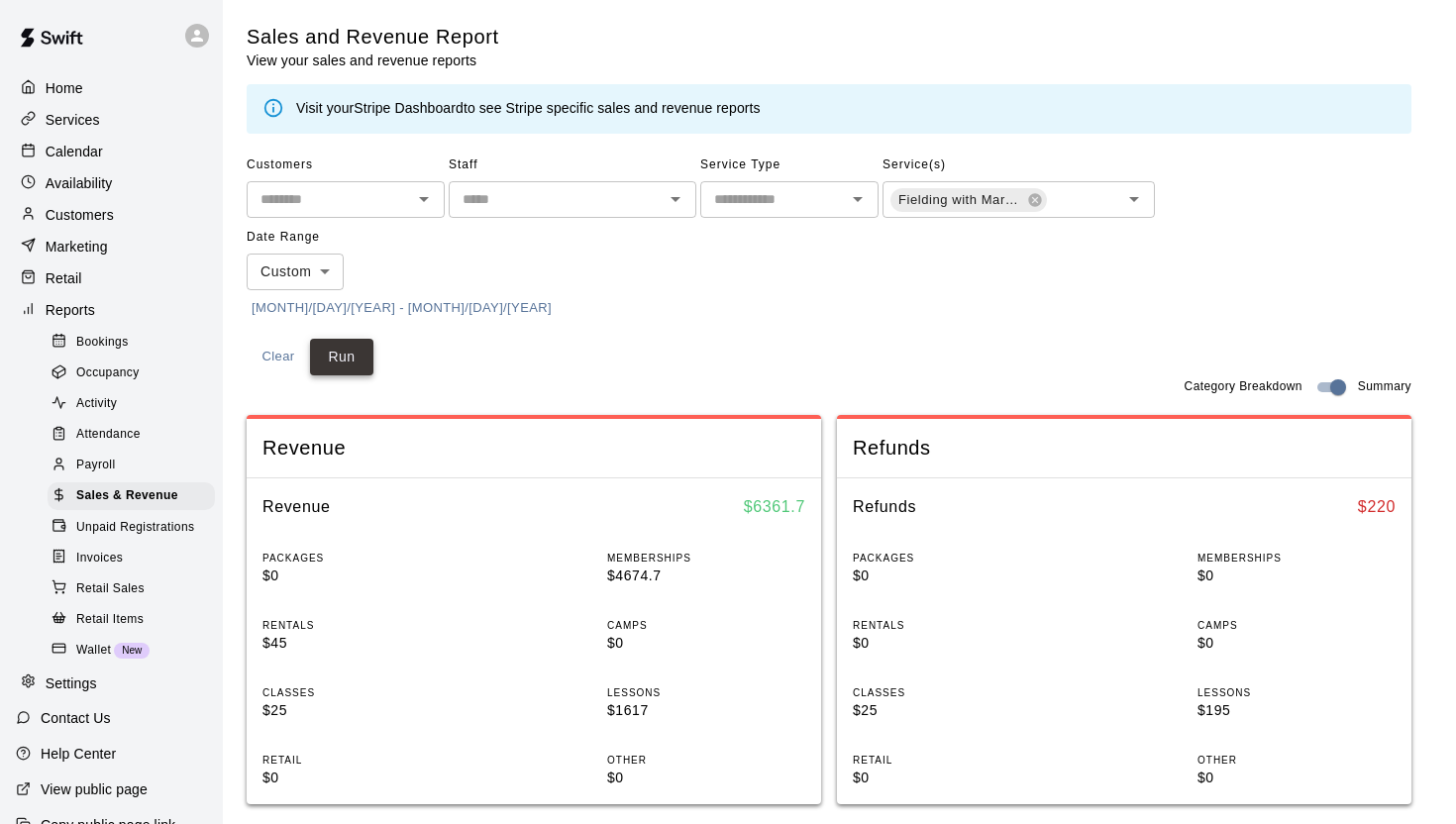click on "Run" at bounding box center (342, 357) 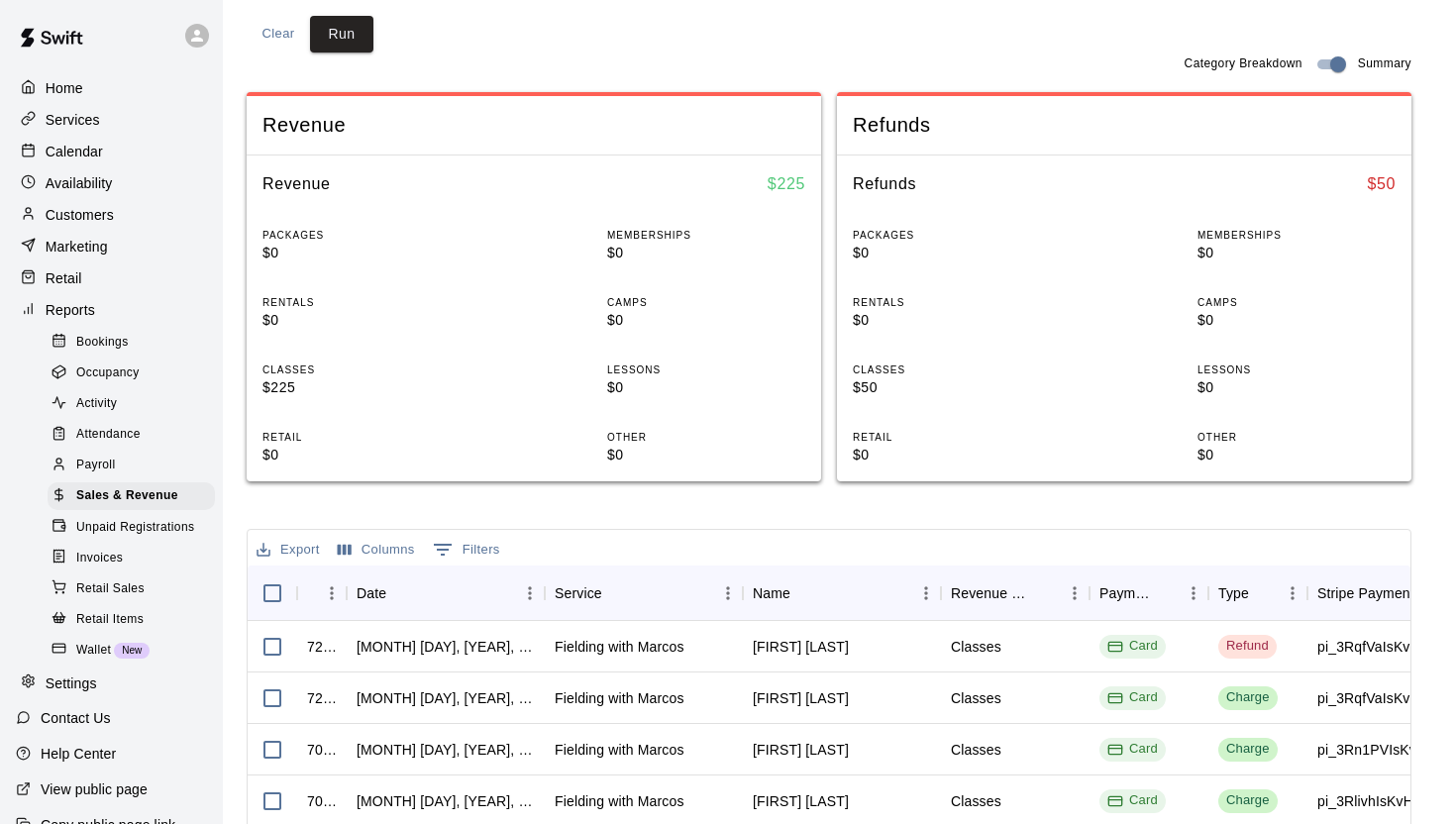 scroll, scrollTop: 657, scrollLeft: 0, axis: vertical 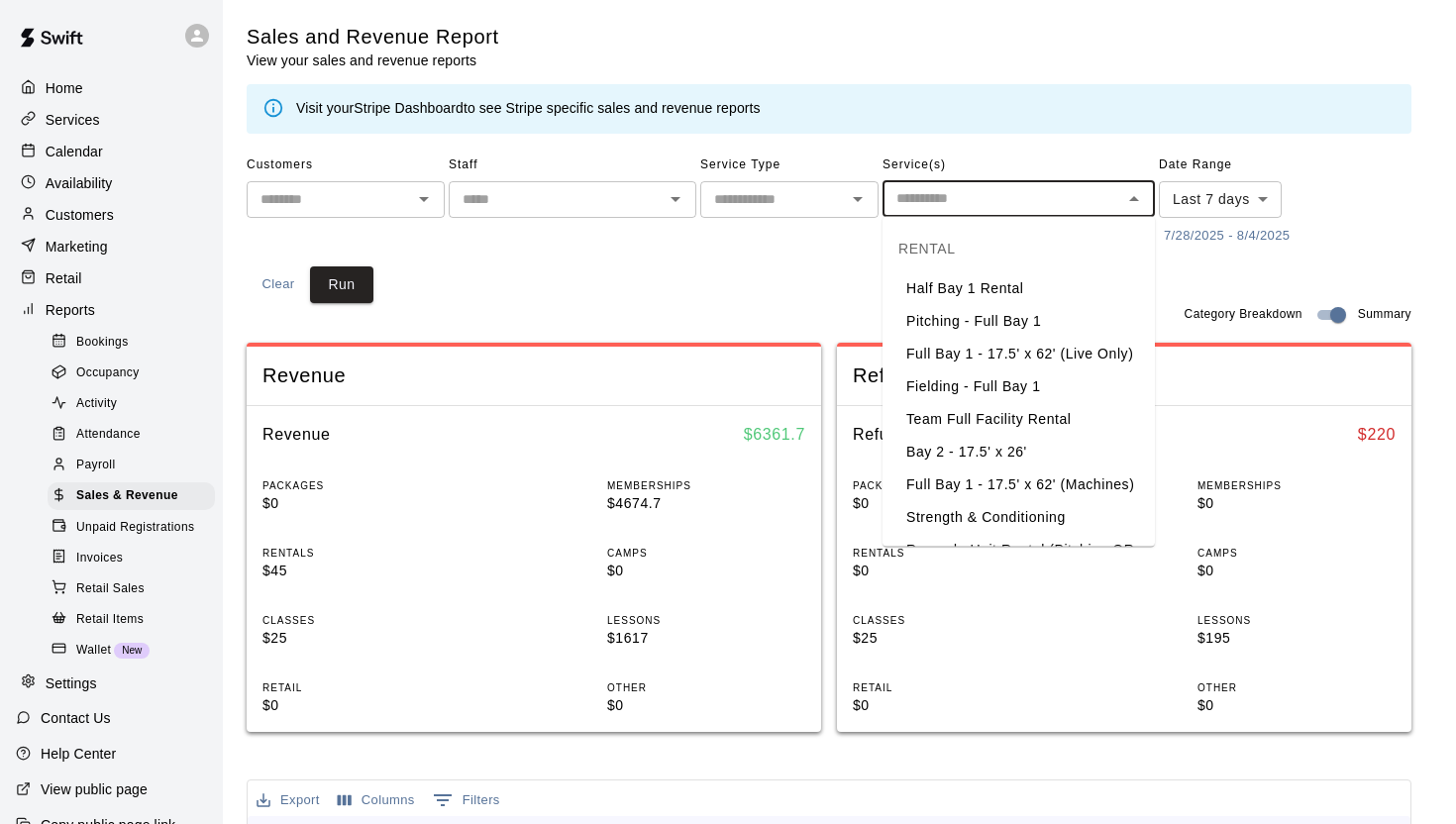 click at bounding box center [1002, 198] 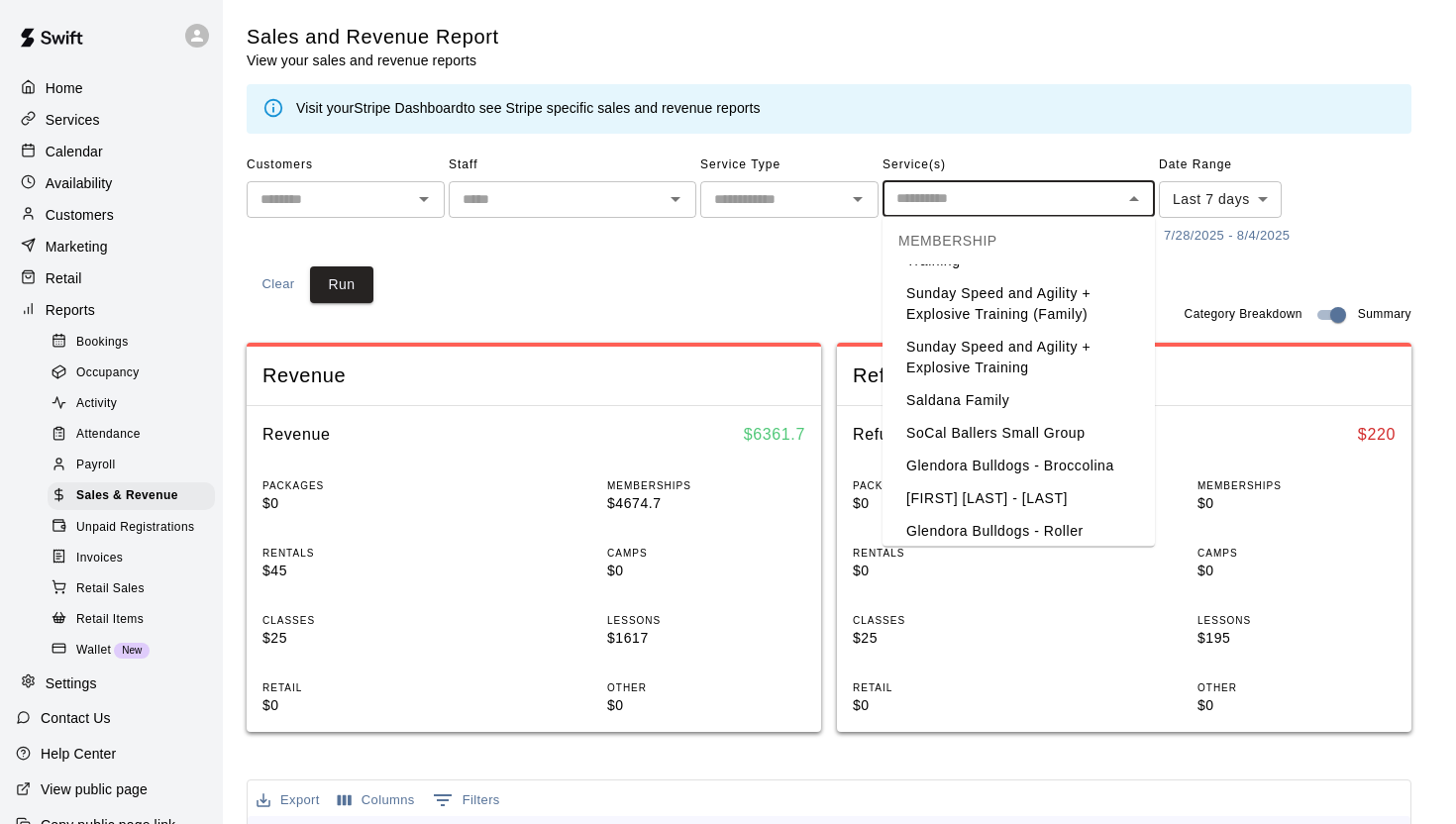 scroll, scrollTop: 3370, scrollLeft: 0, axis: vertical 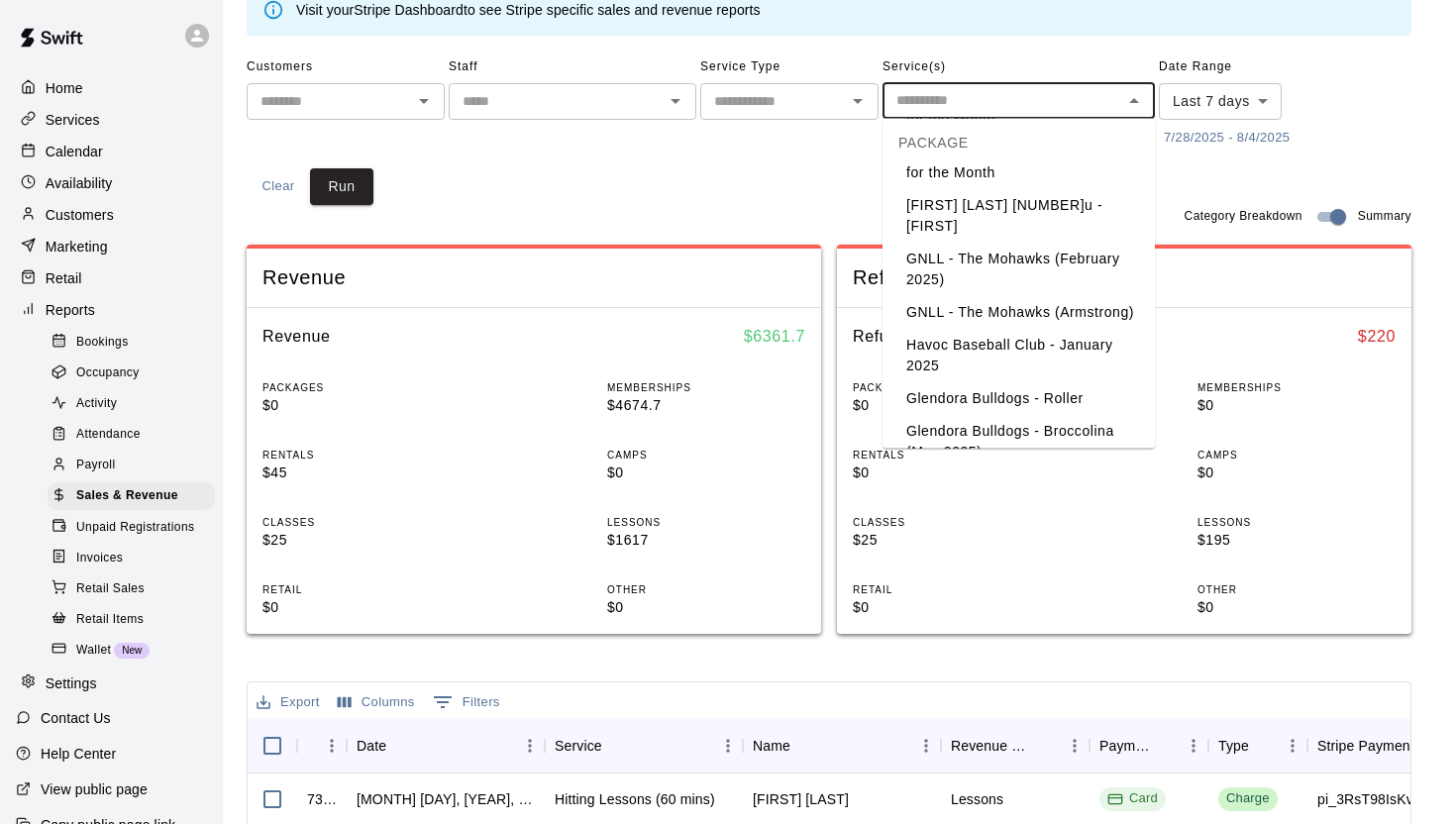 click on "Customers ​ Staff ​ Service Type ​ Service(s) ​ Date Range Last 7 days **** ​ 7/28/2025 - 8/4/2025 Clear Run" at bounding box center (829, 128) 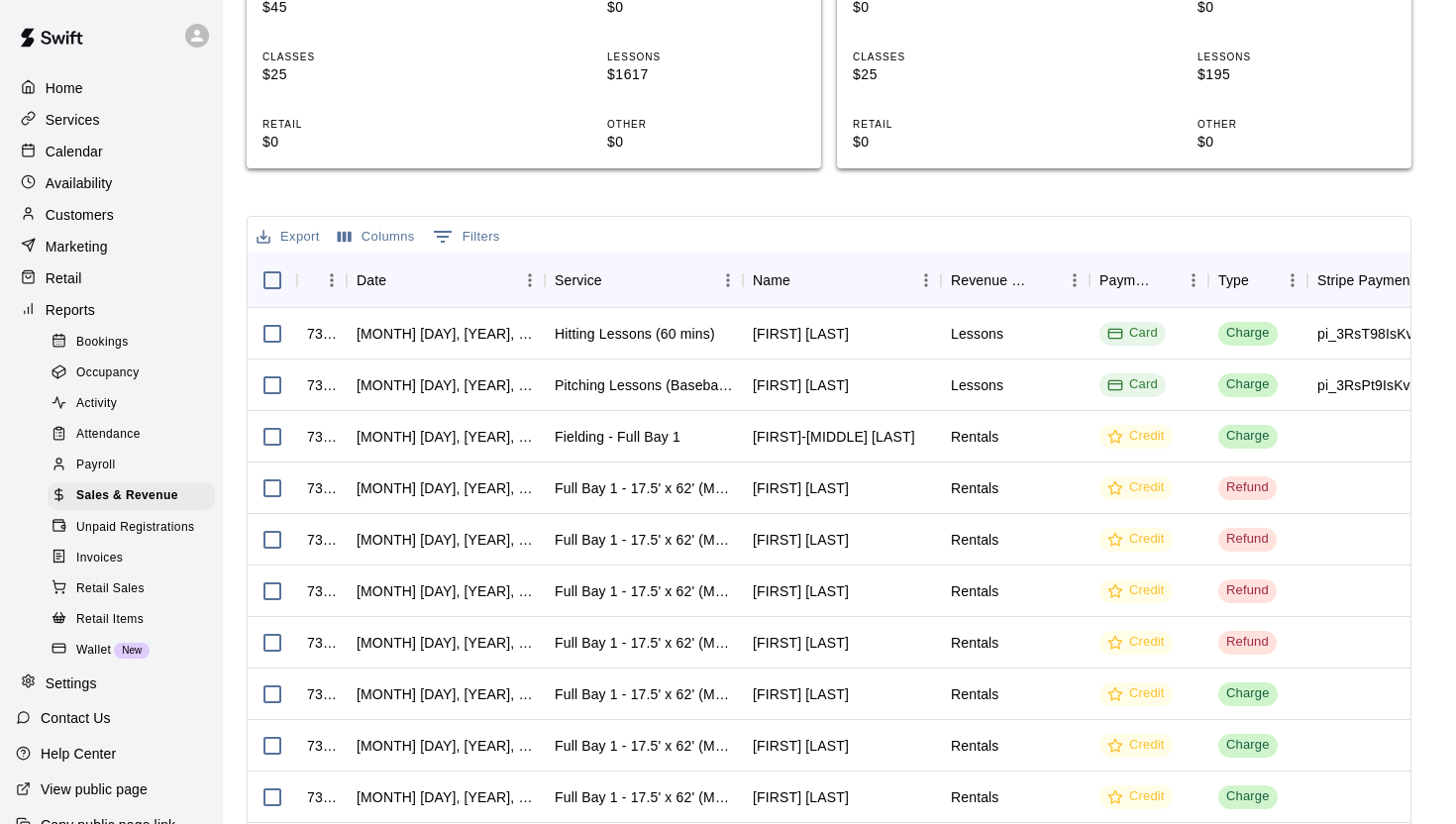 scroll, scrollTop: 569, scrollLeft: 0, axis: vertical 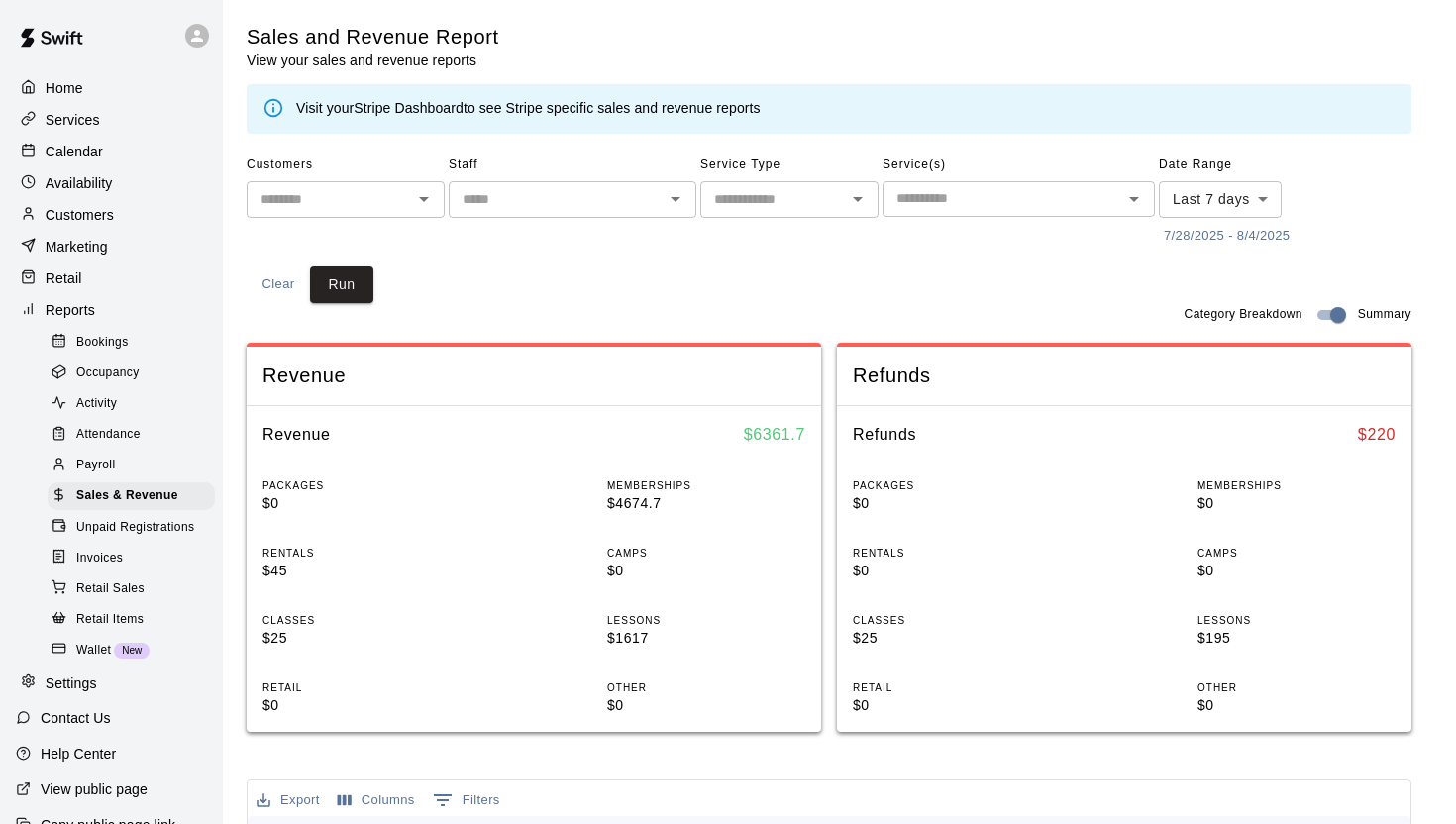 click on "Unpaid Registrations" at bounding box center (135, 528) 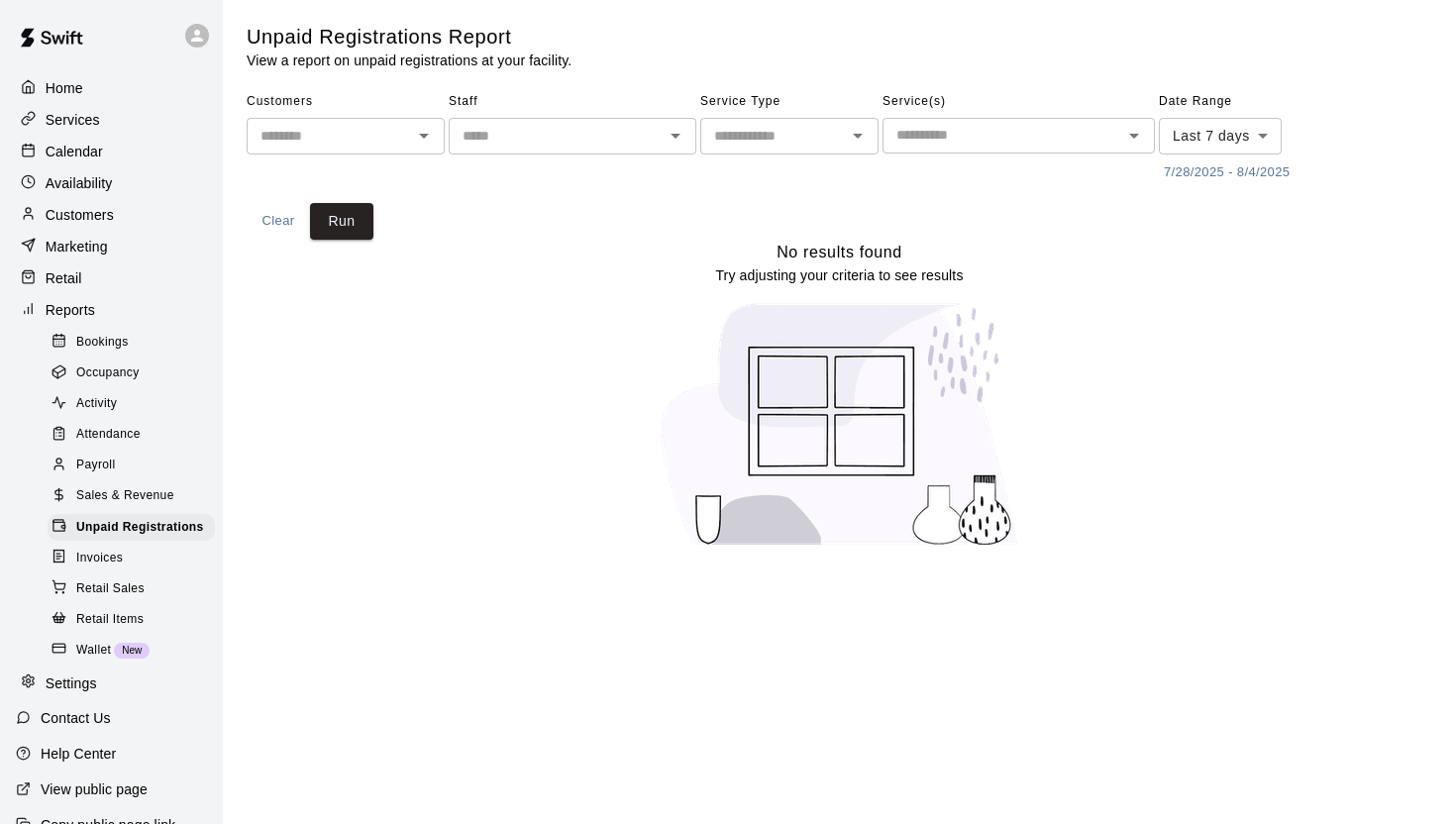 click on "Invoices" at bounding box center [99, 559] 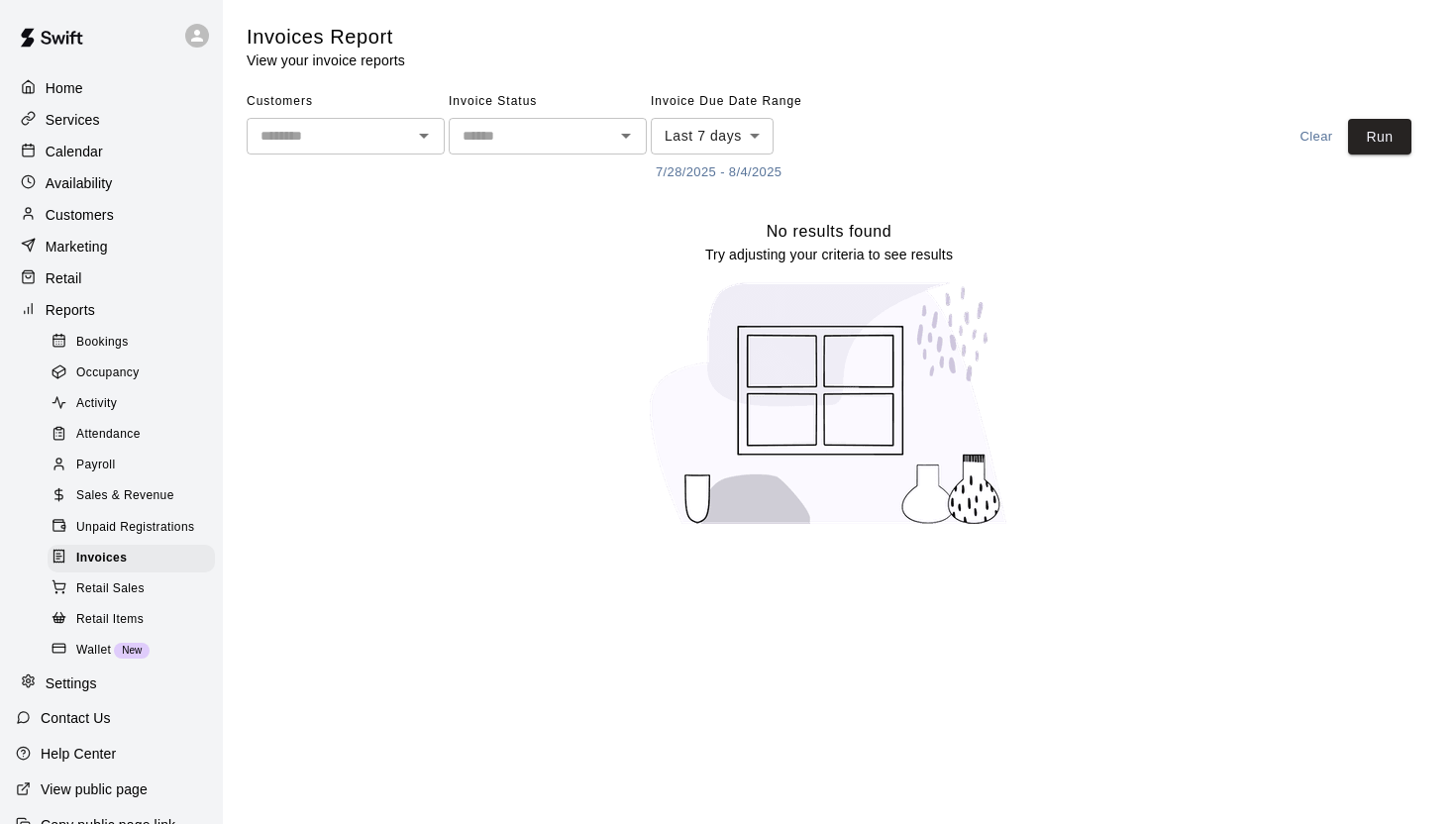click on "Payroll" at bounding box center (131, 465) 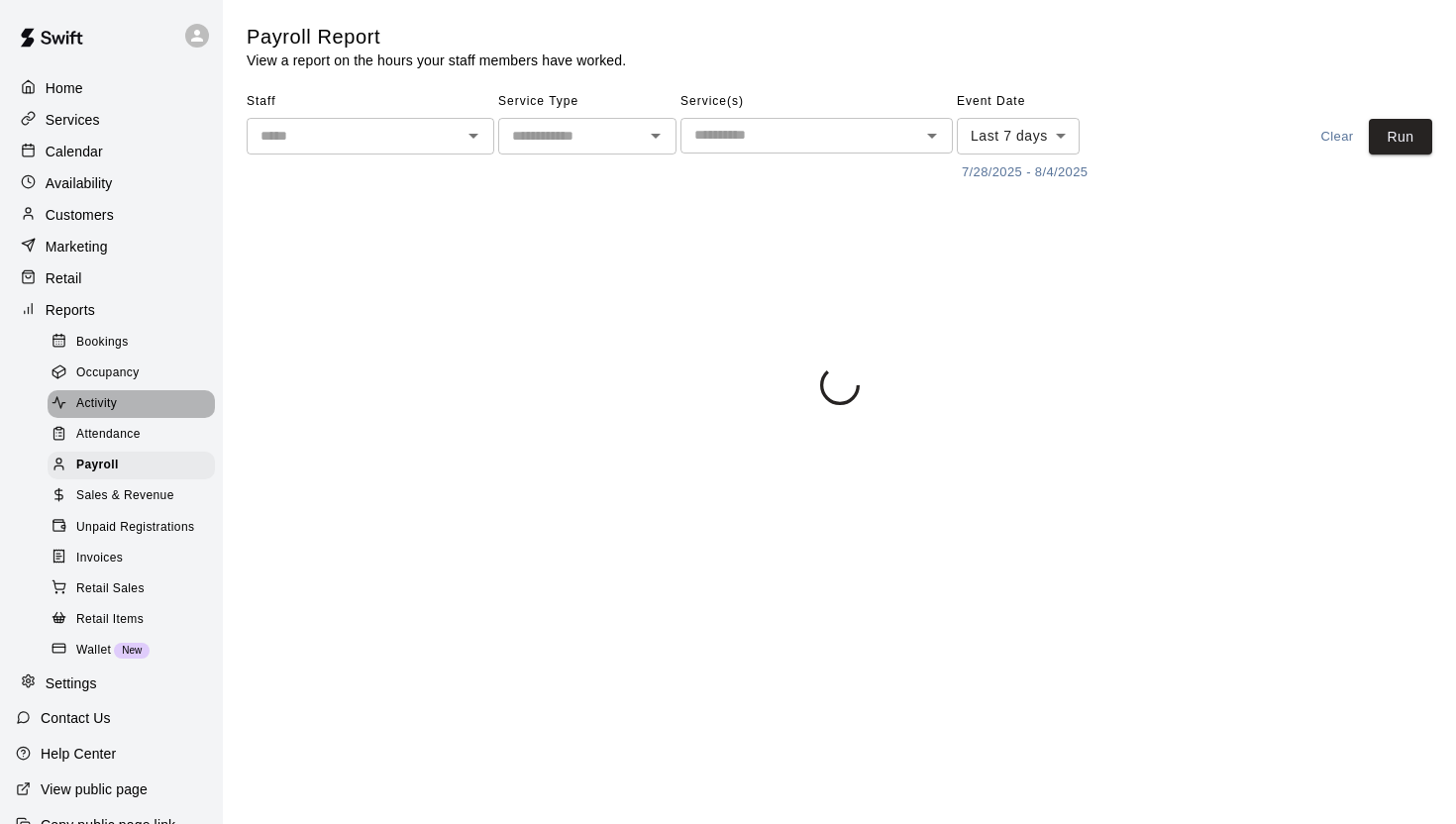 click on "Activity" at bounding box center [131, 404] 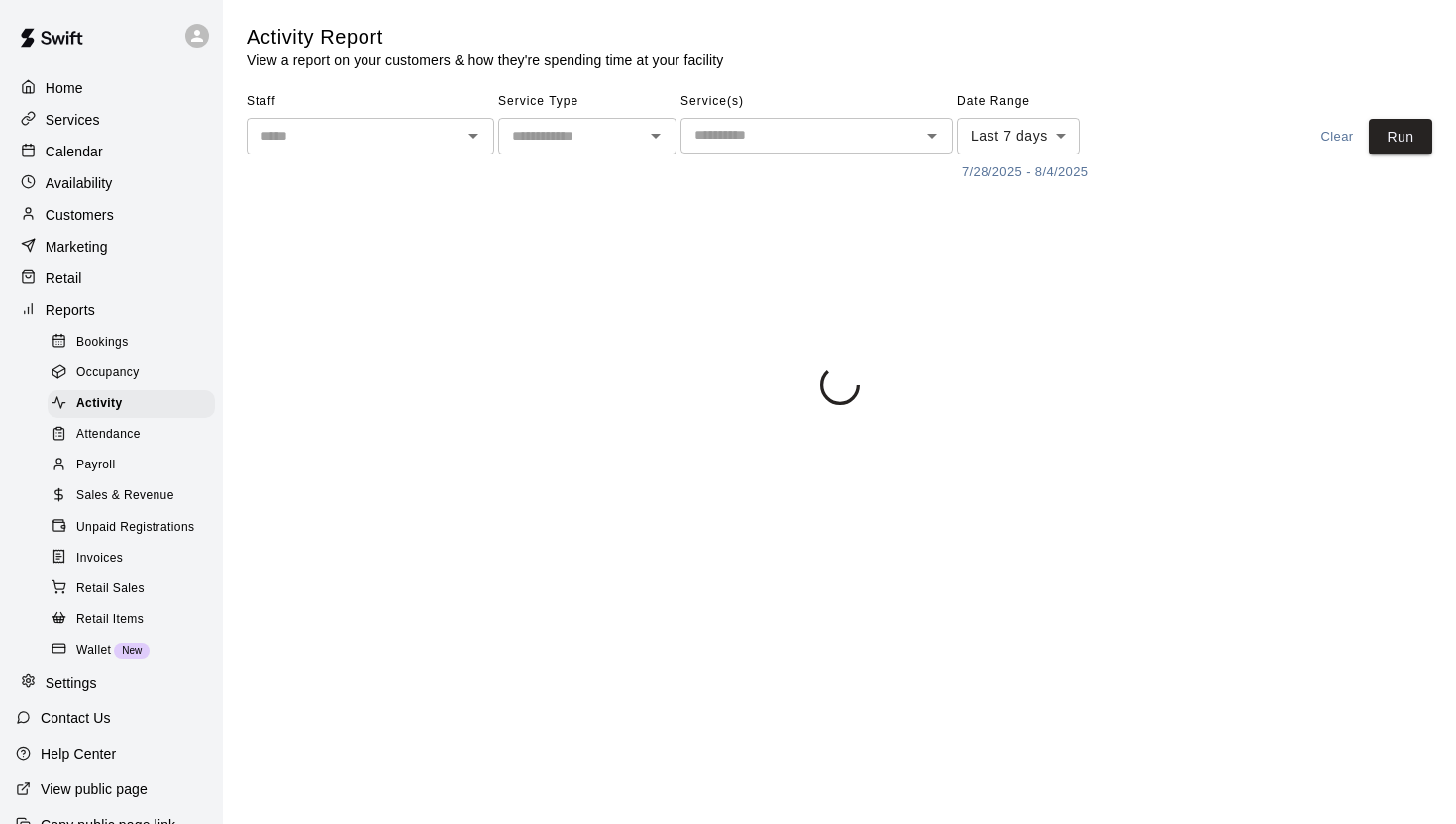 click on "Attendance" at bounding box center (108, 435) 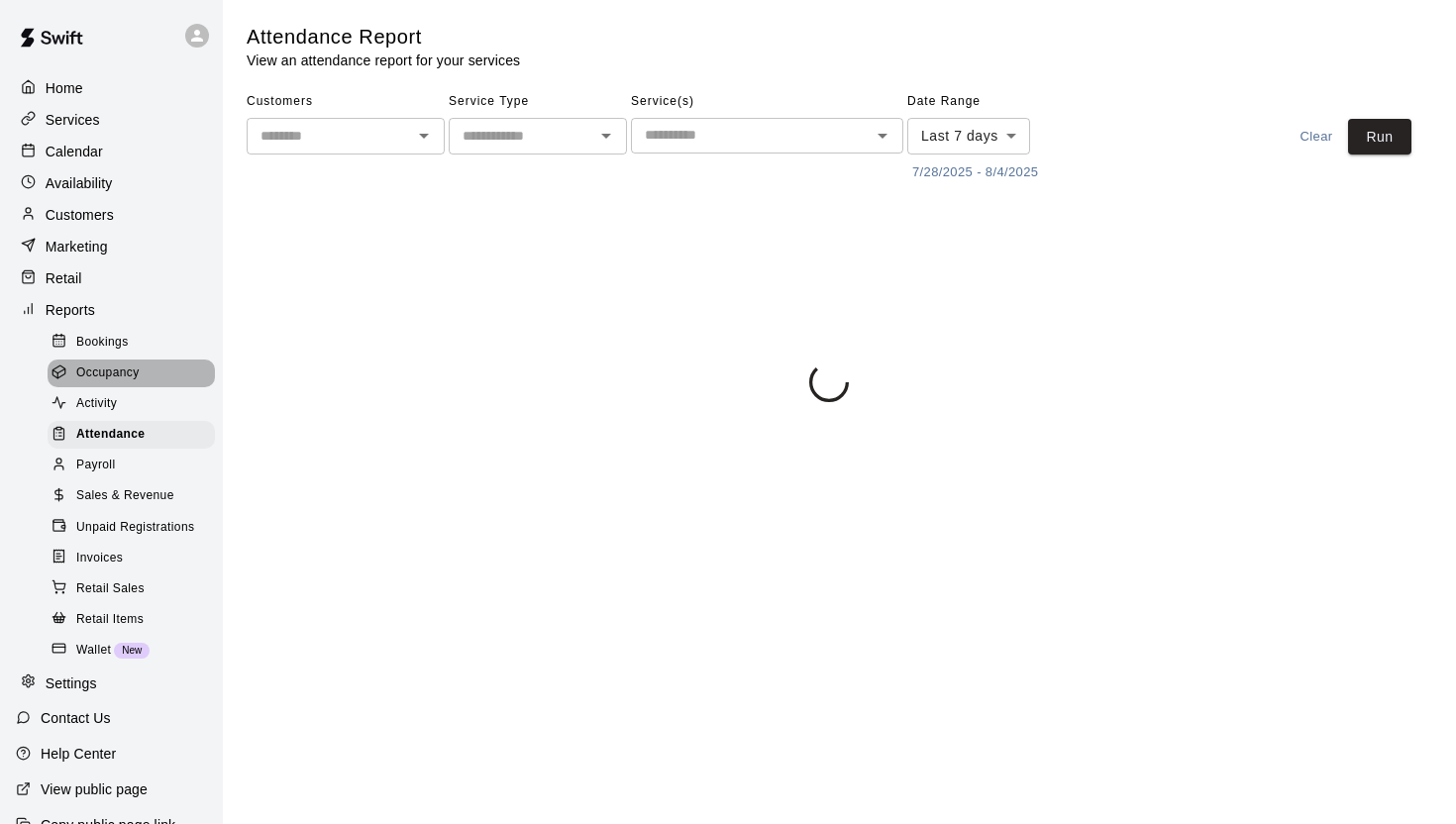 click on "Occupancy" at bounding box center (108, 373) 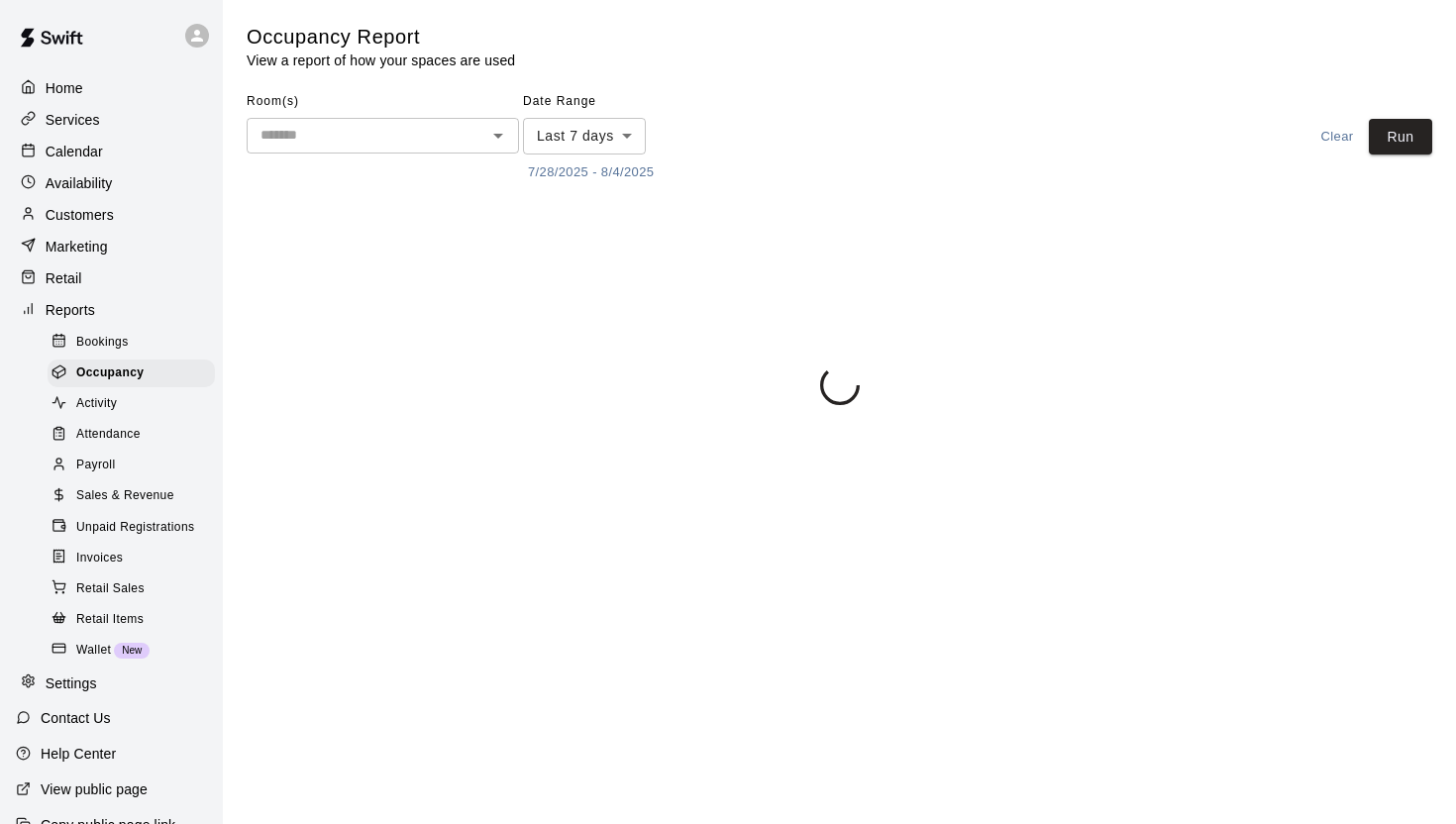 click on "Bookings" at bounding box center [135, 342] 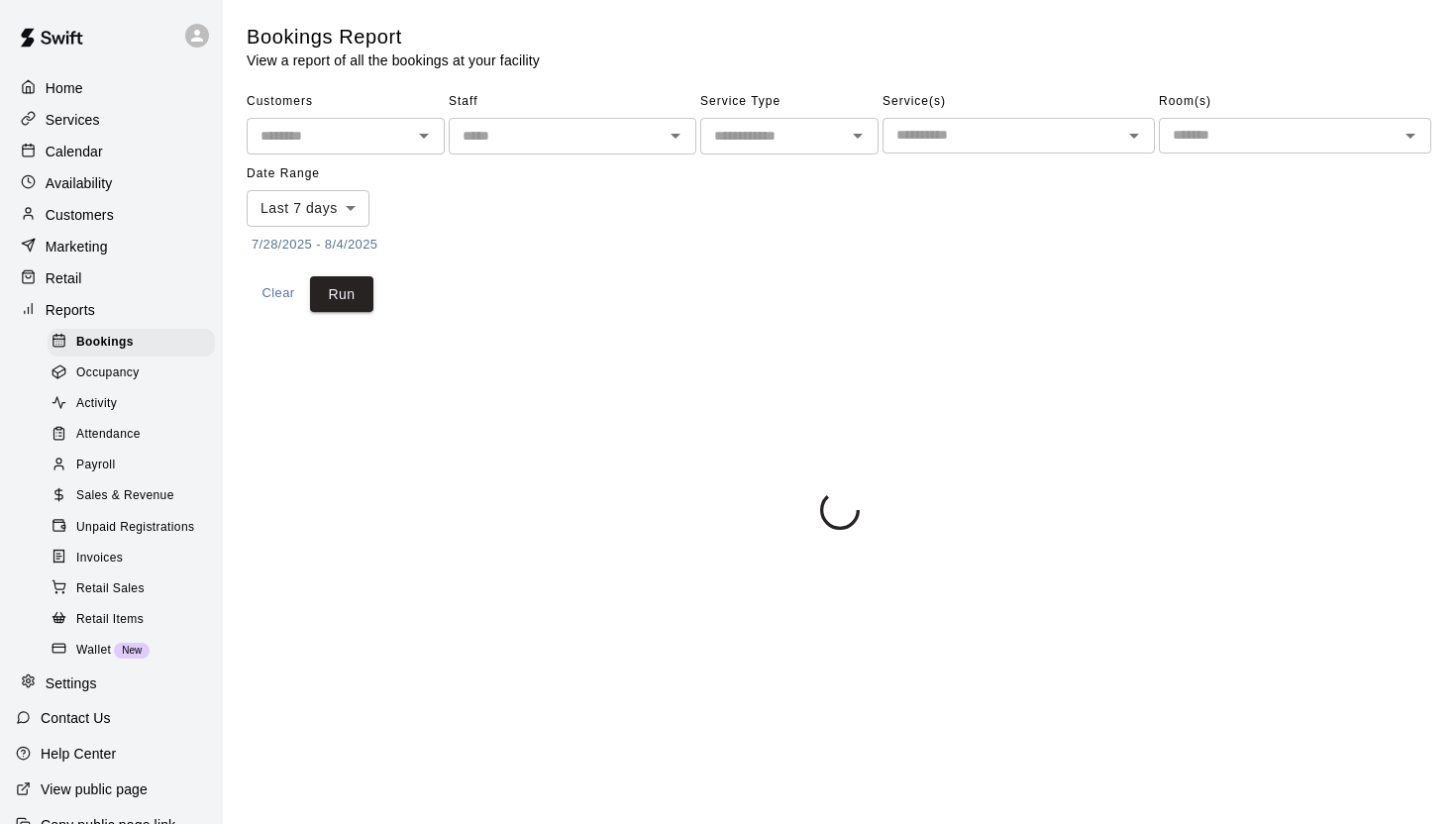 click on "Occupancy" at bounding box center (108, 373) 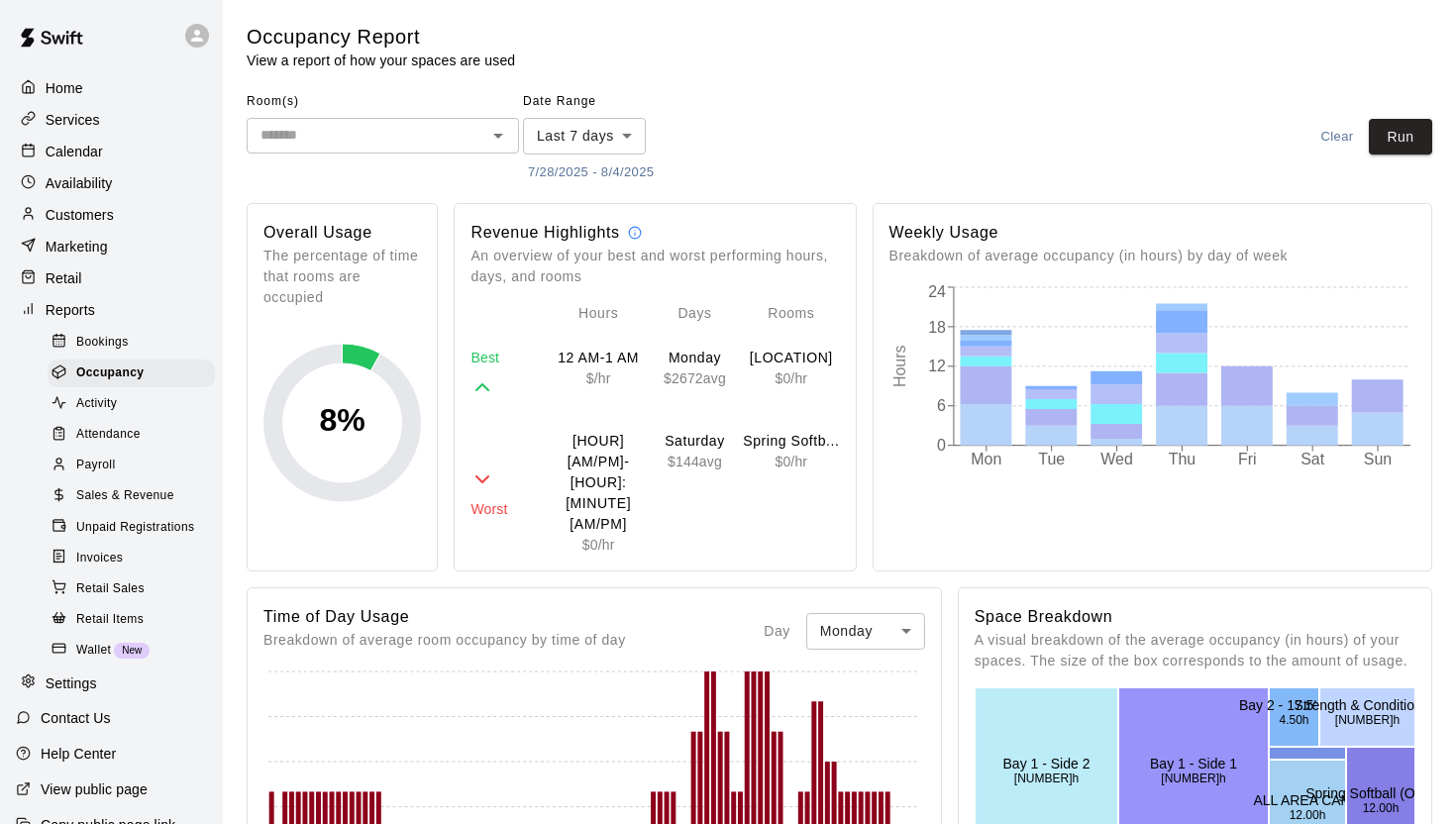 click on "Activity" at bounding box center (131, 404) 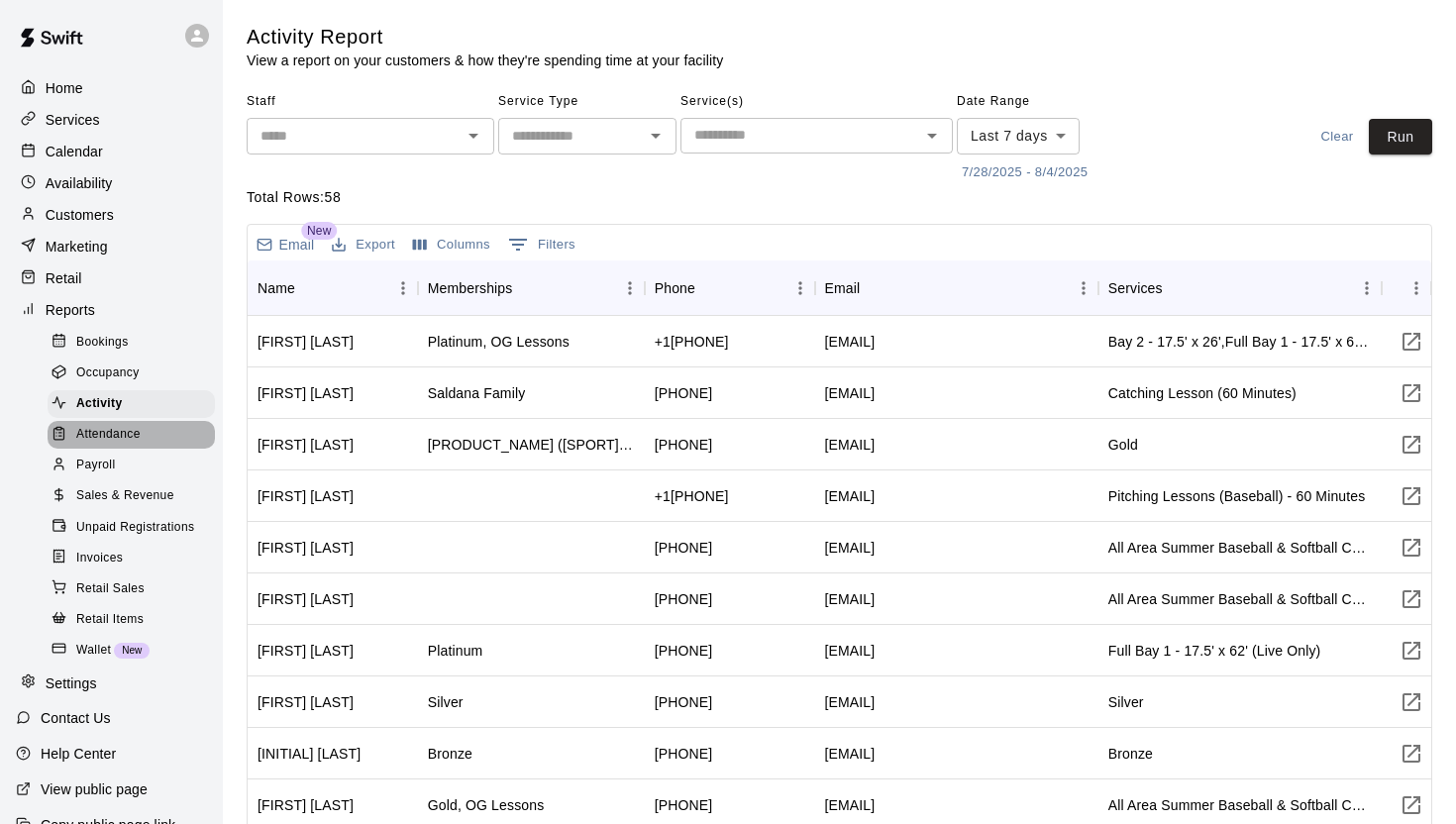 click on "Attendance" at bounding box center (108, 435) 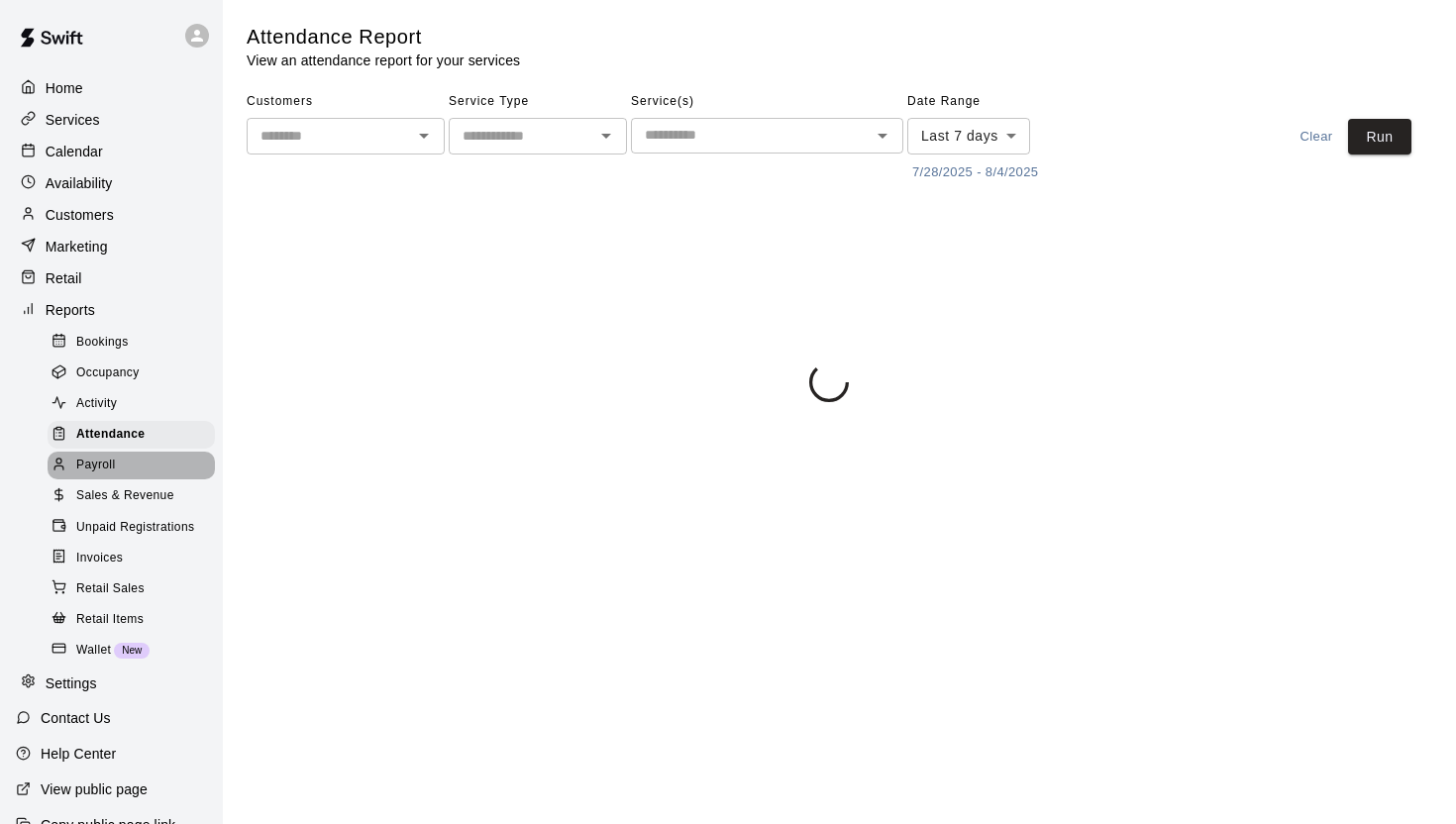 click on "Payroll" at bounding box center [131, 465] 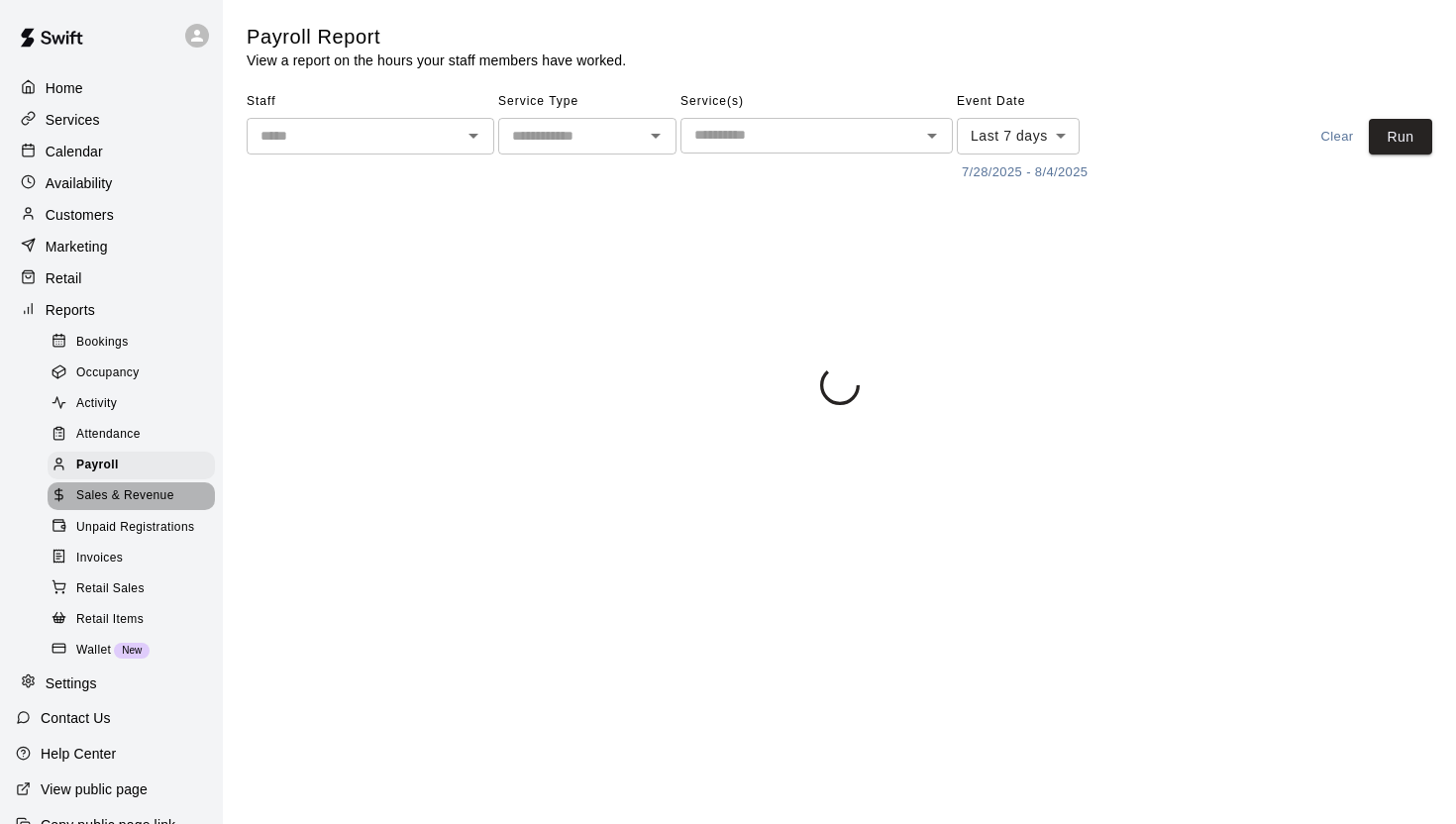 click on "Sales & Revenue" at bounding box center (125, 496) 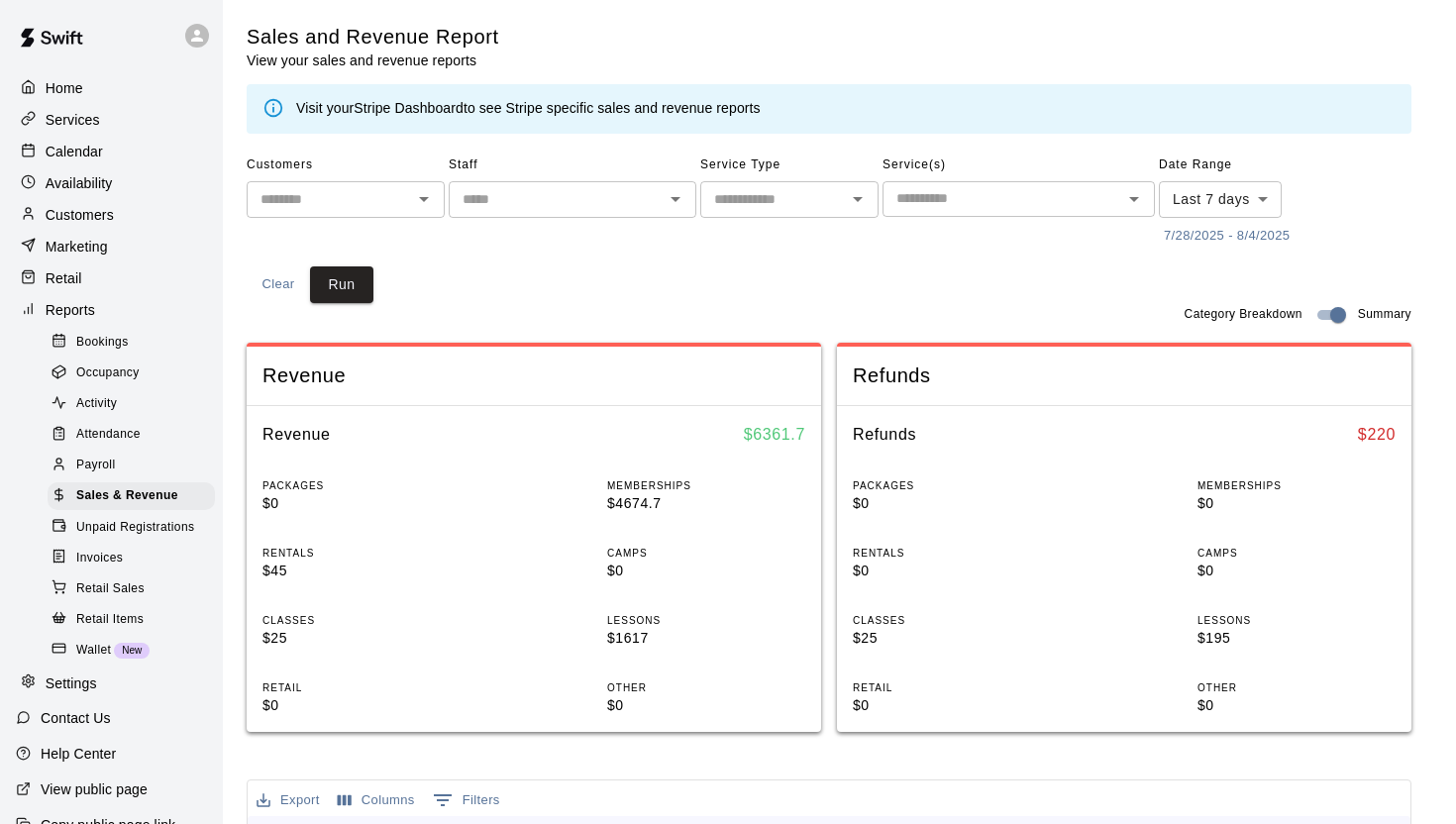 click on "Unpaid Registrations" at bounding box center (135, 527) 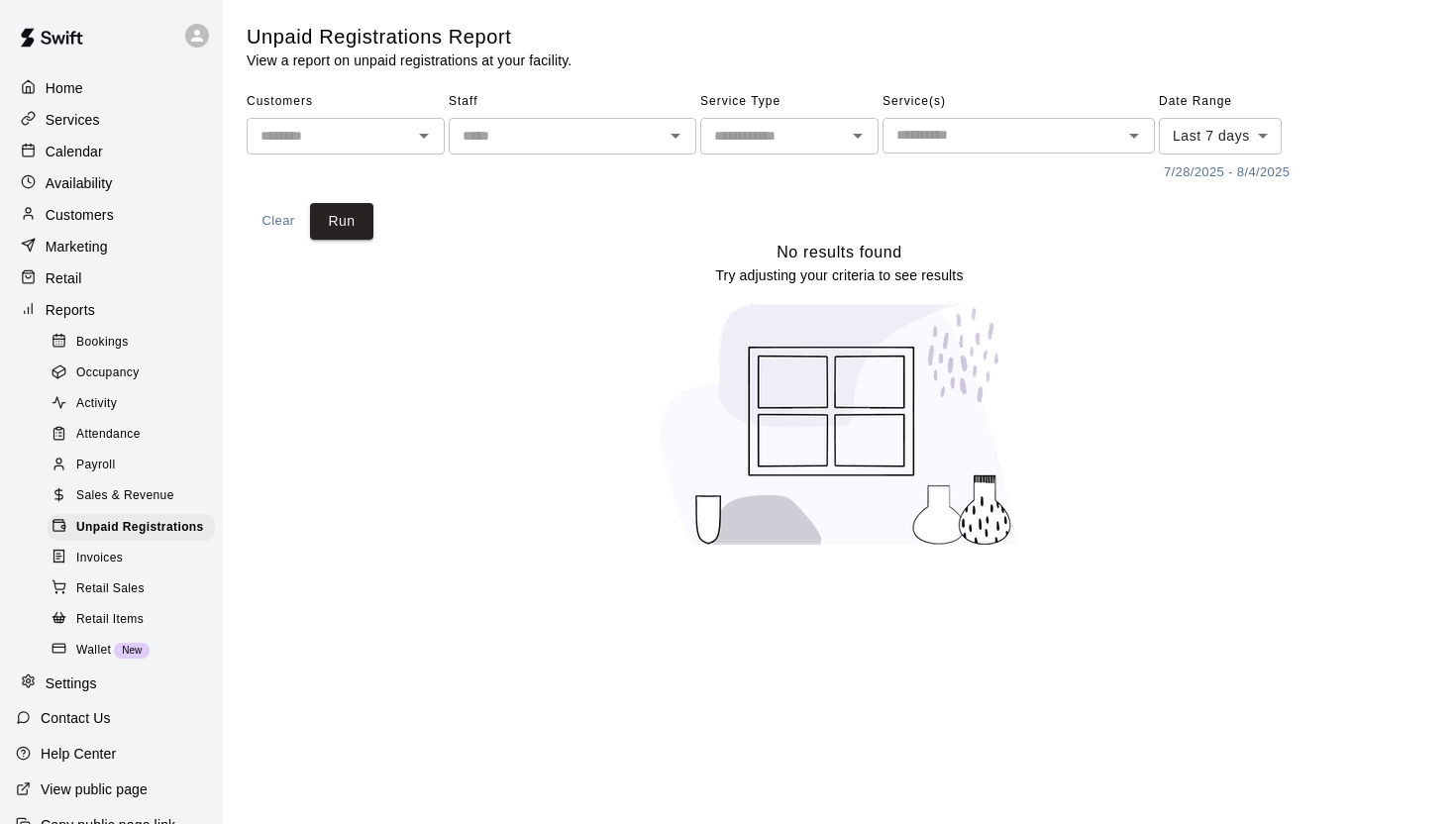 click on "Invoices" at bounding box center [131, 559] 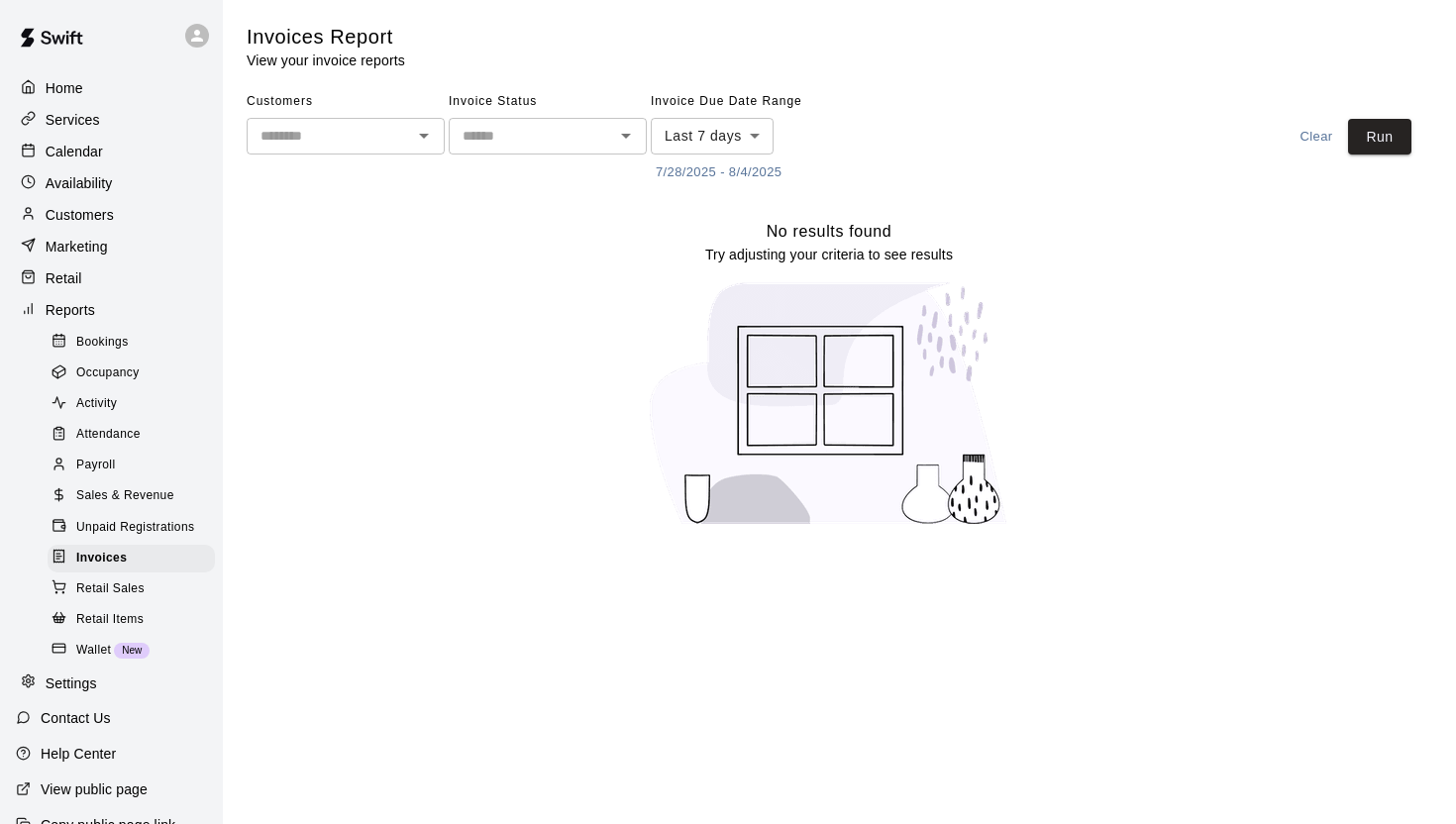 click on "Retail Sales" at bounding box center [110, 589] 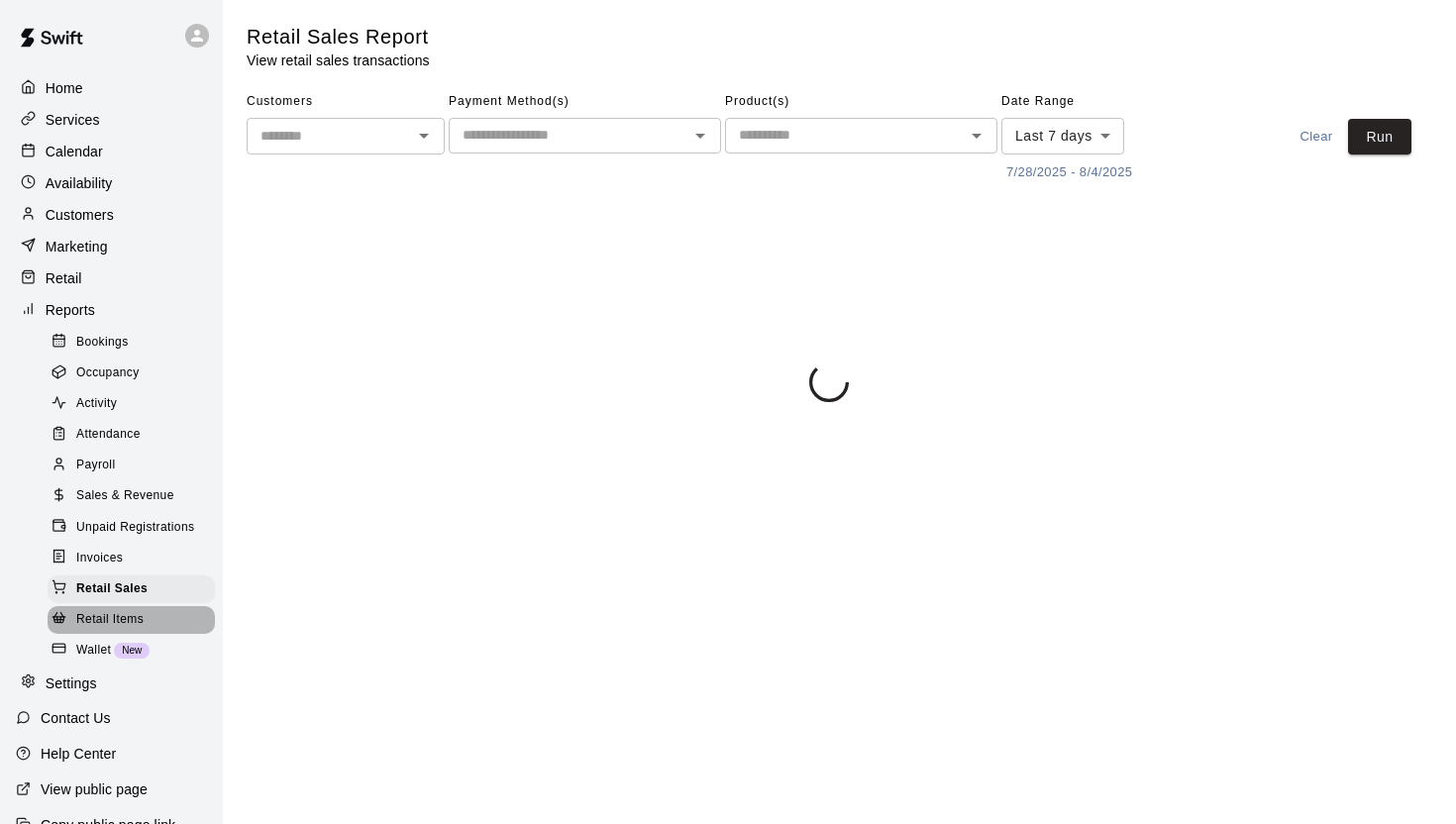 click on "Retail Items" at bounding box center [110, 620] 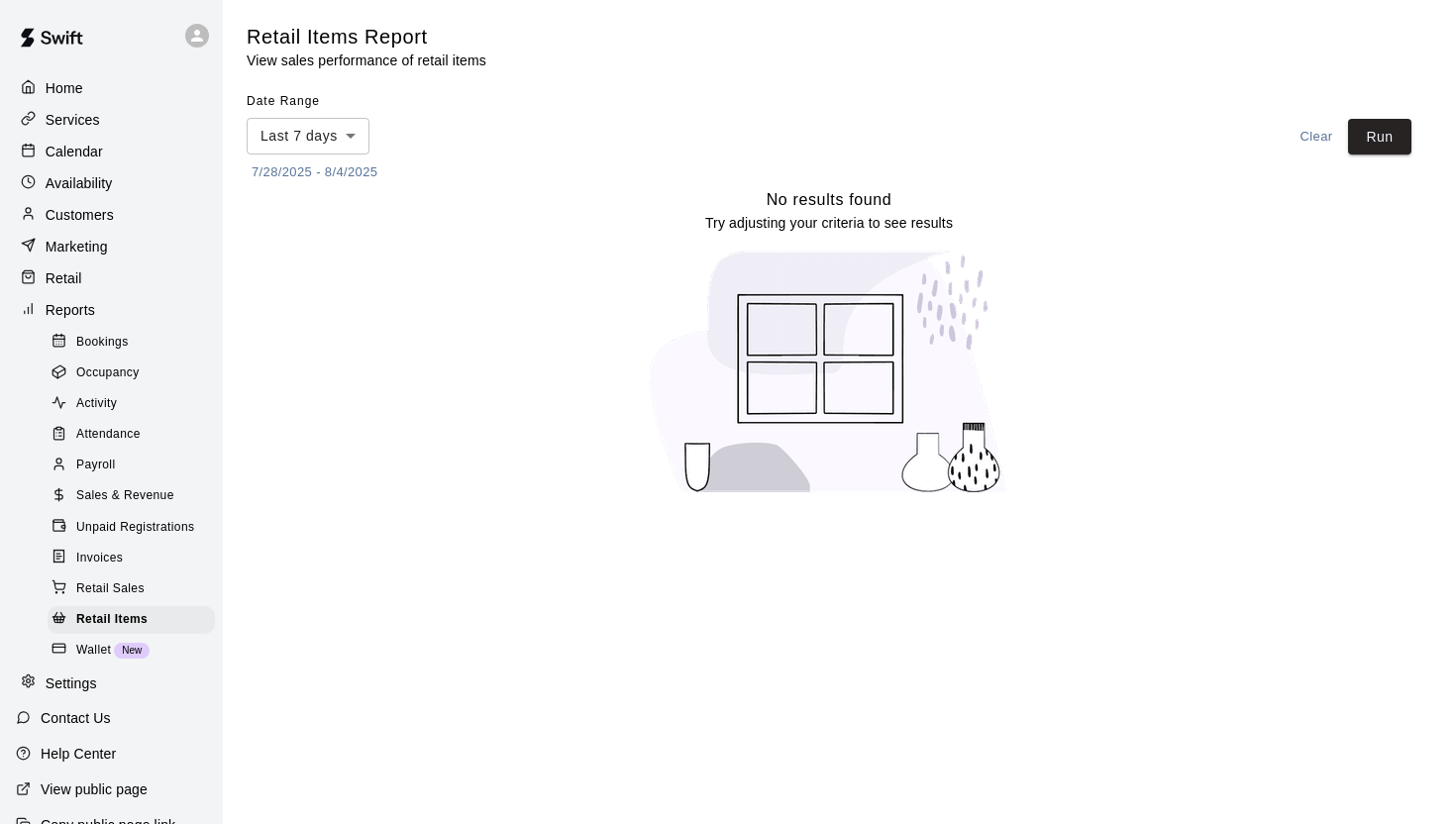 click on "Wallet New" at bounding box center (131, 651) 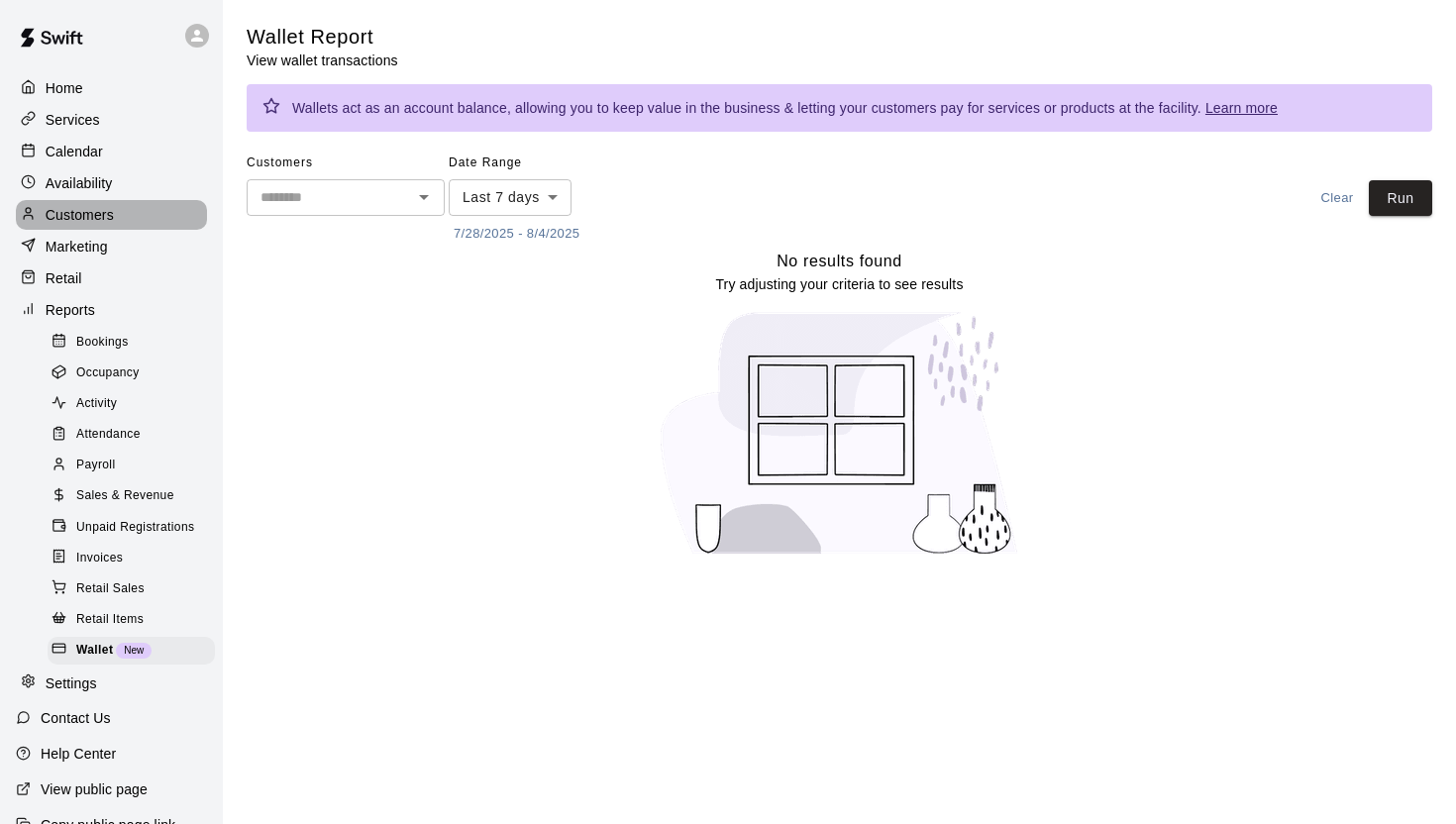 click on "Customers" at bounding box center (111, 215) 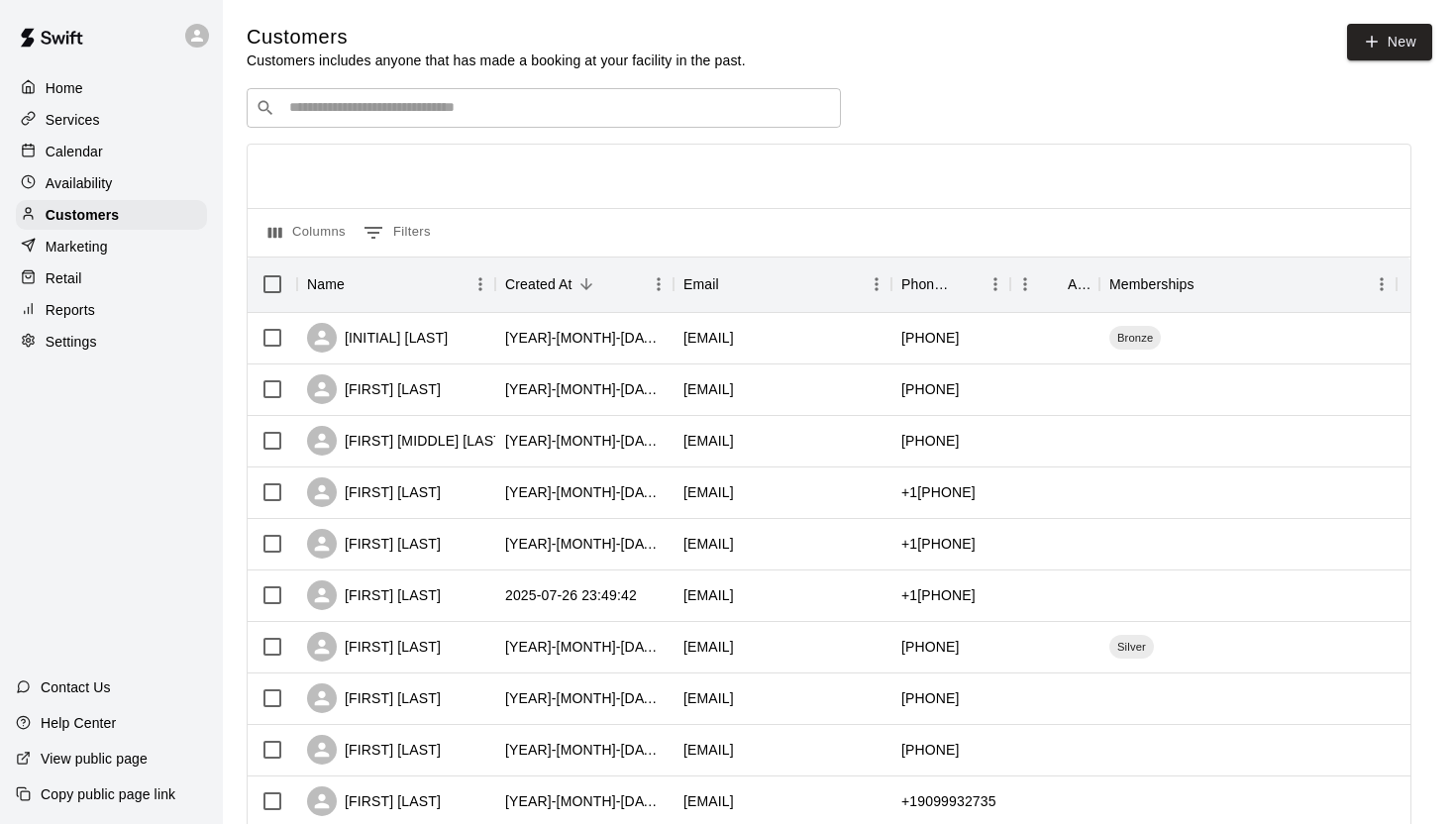 click on "​ ​" at bounding box center (544, 108) 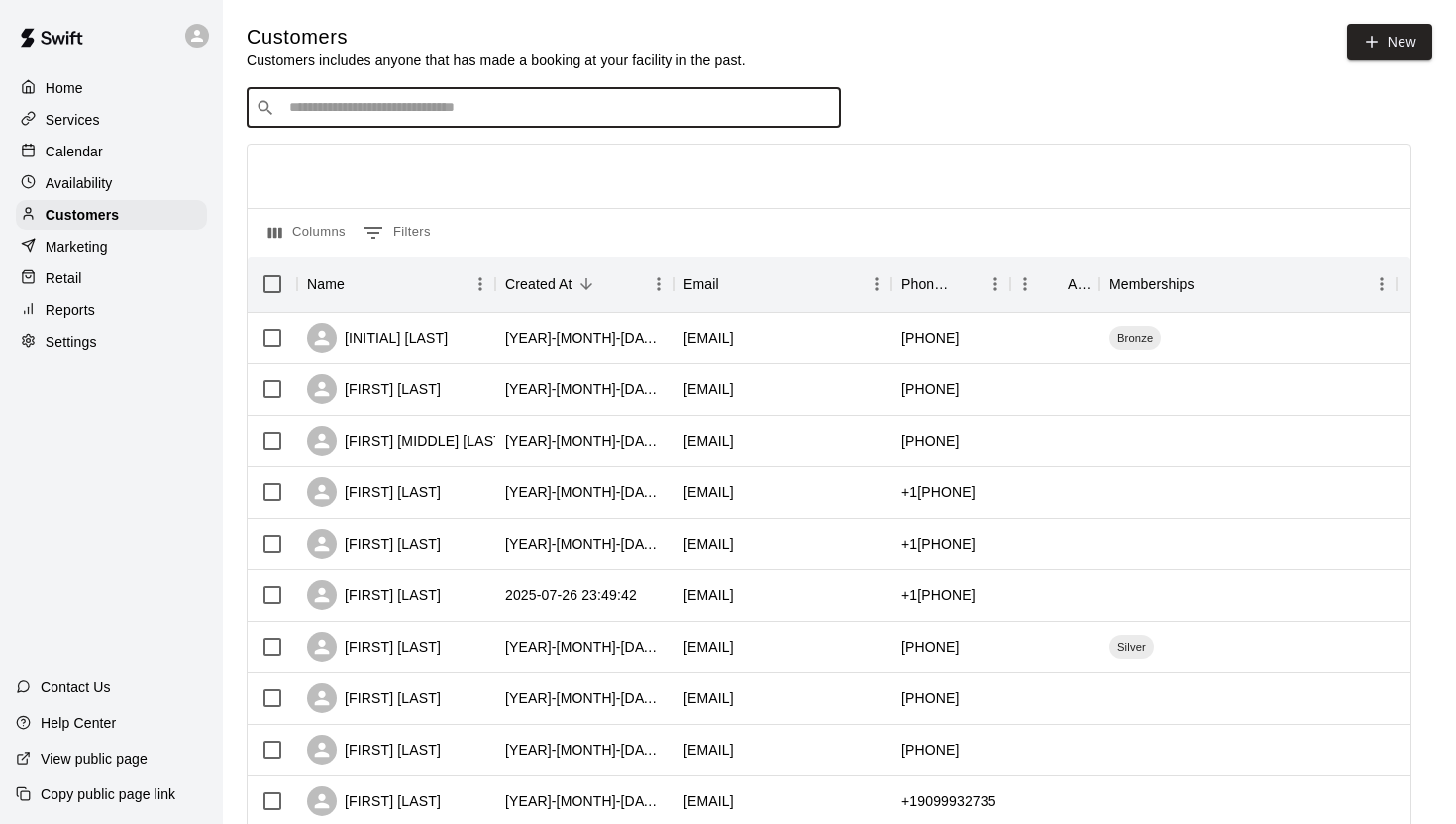 click at bounding box center (558, 108) 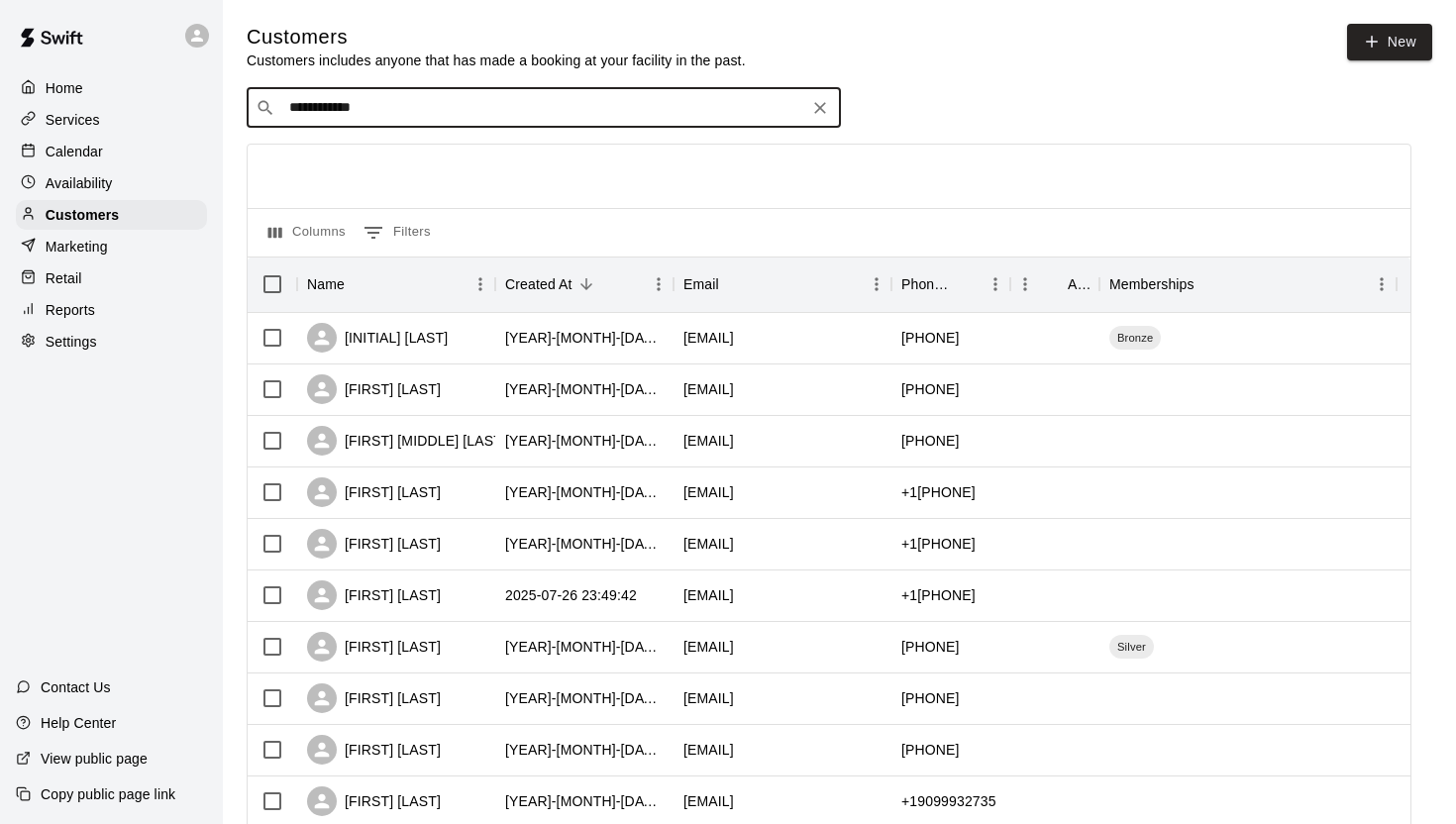 type on "**********" 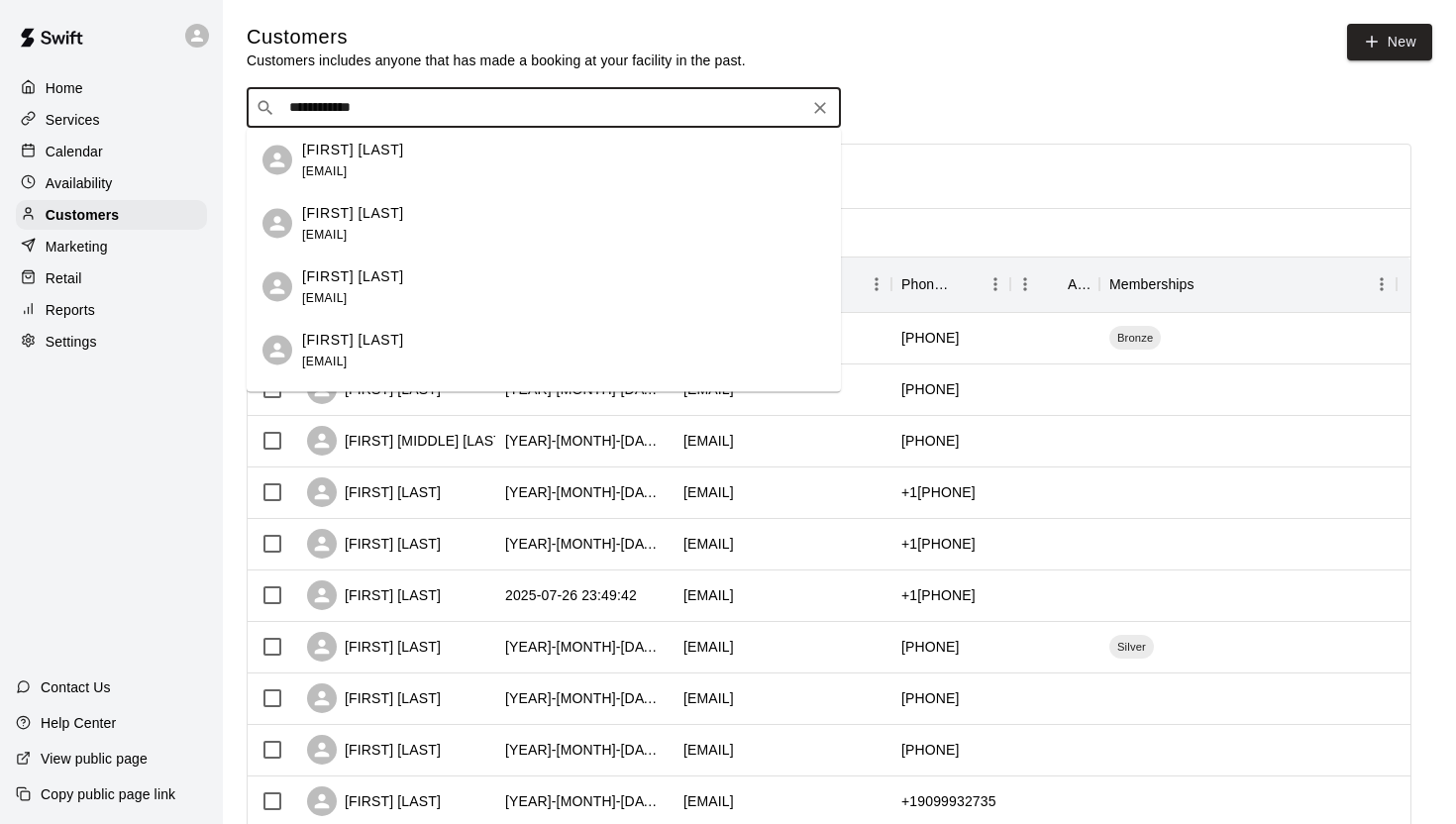 click on "Cambrea  Crane  angelstar1800@gmail.com" at bounding box center [564, 159] 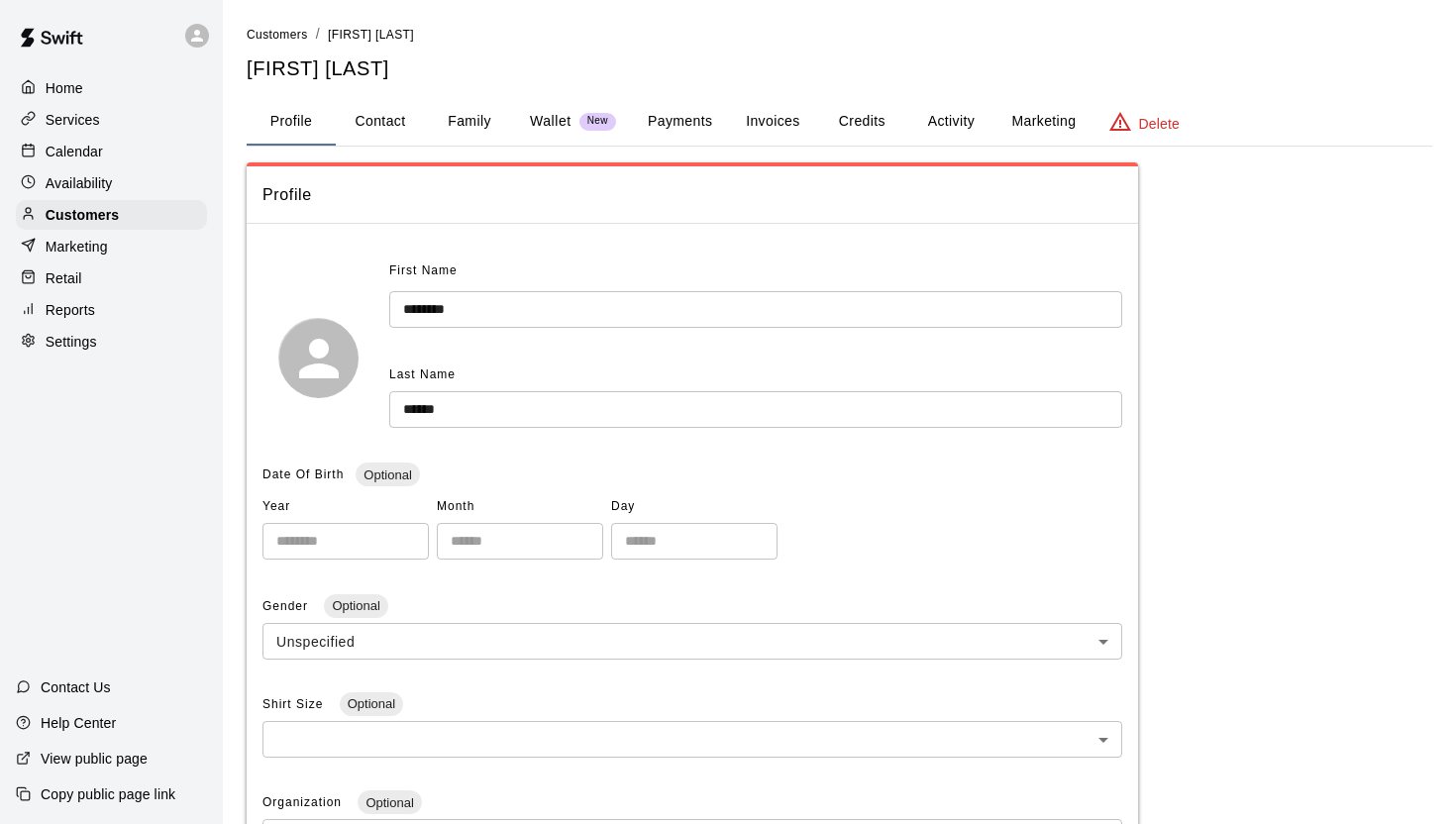 click on "Family" at bounding box center [469, 122] 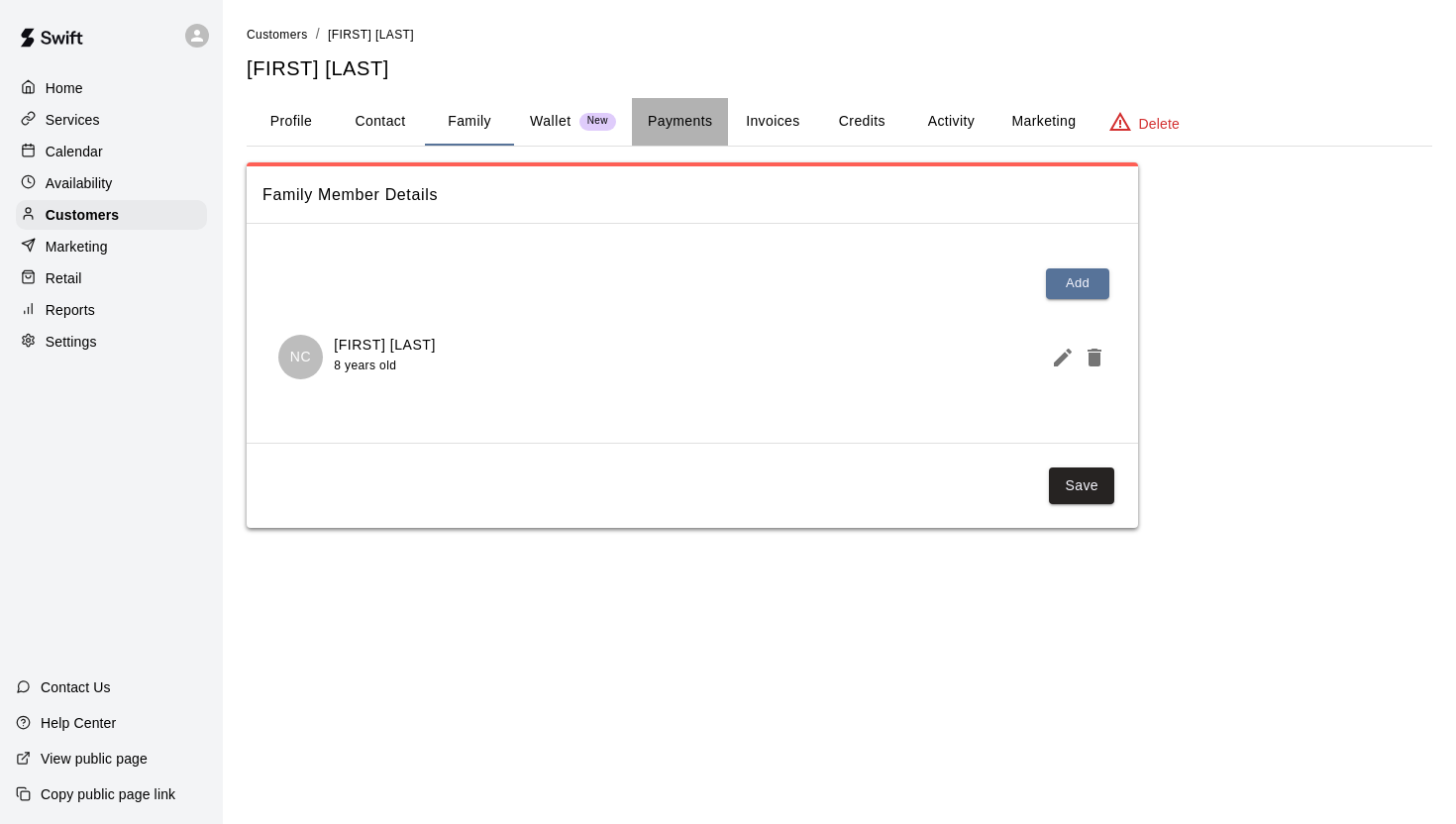click on "Payments" at bounding box center [679, 122] 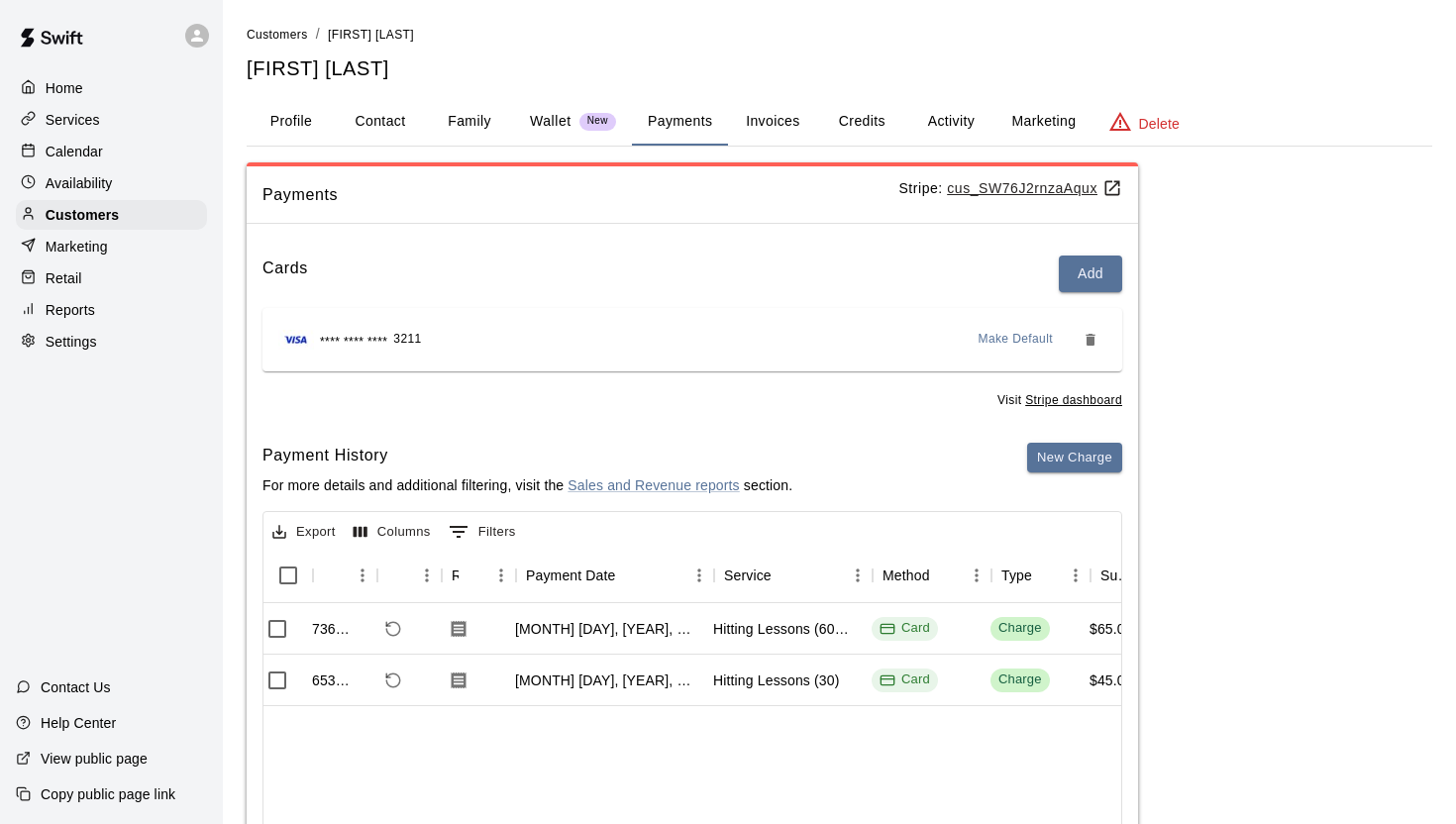 scroll, scrollTop: 0, scrollLeft: 0, axis: both 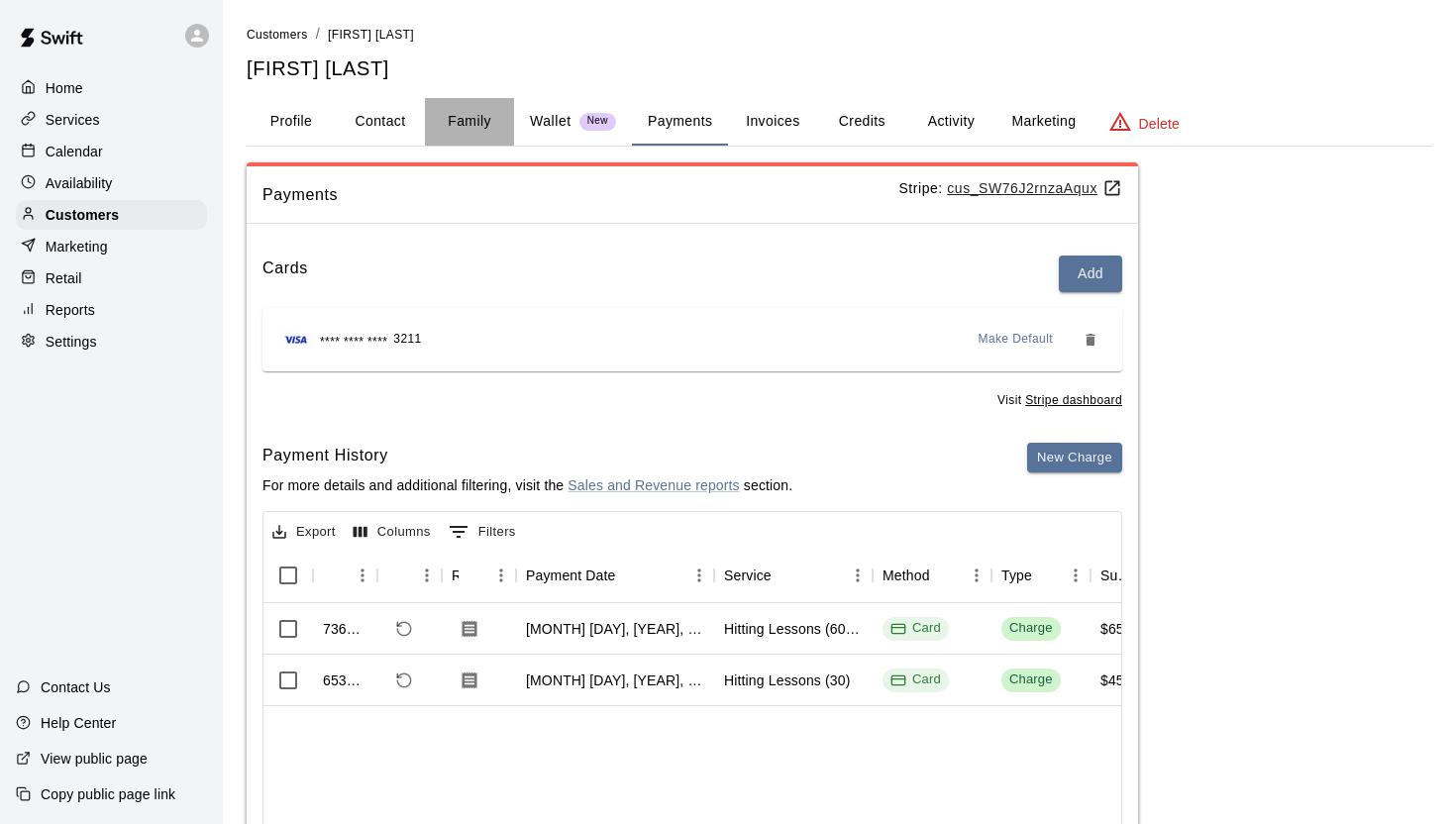 click on "Family" at bounding box center [469, 122] 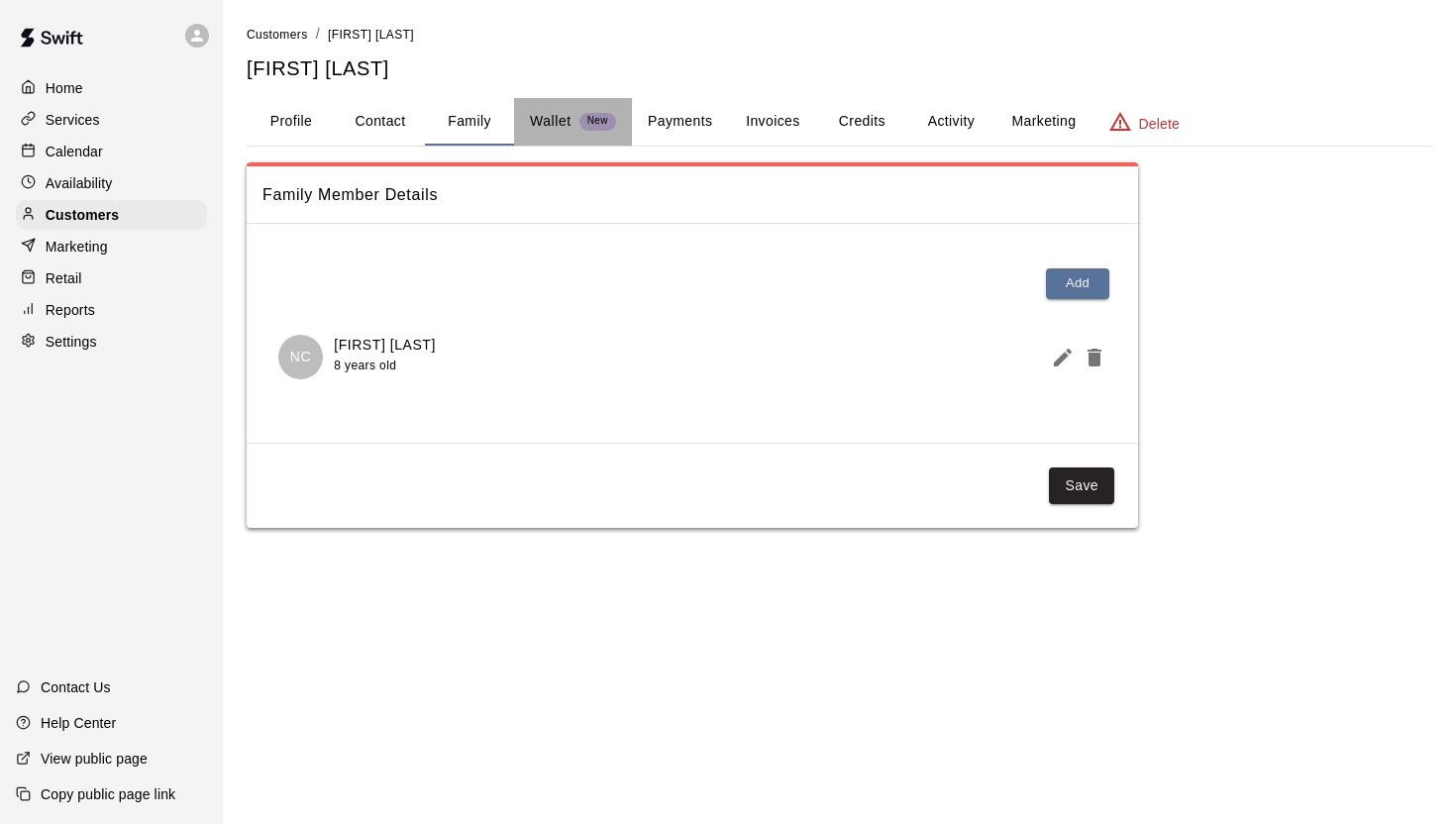 click on "Wallet New" at bounding box center [572, 122] 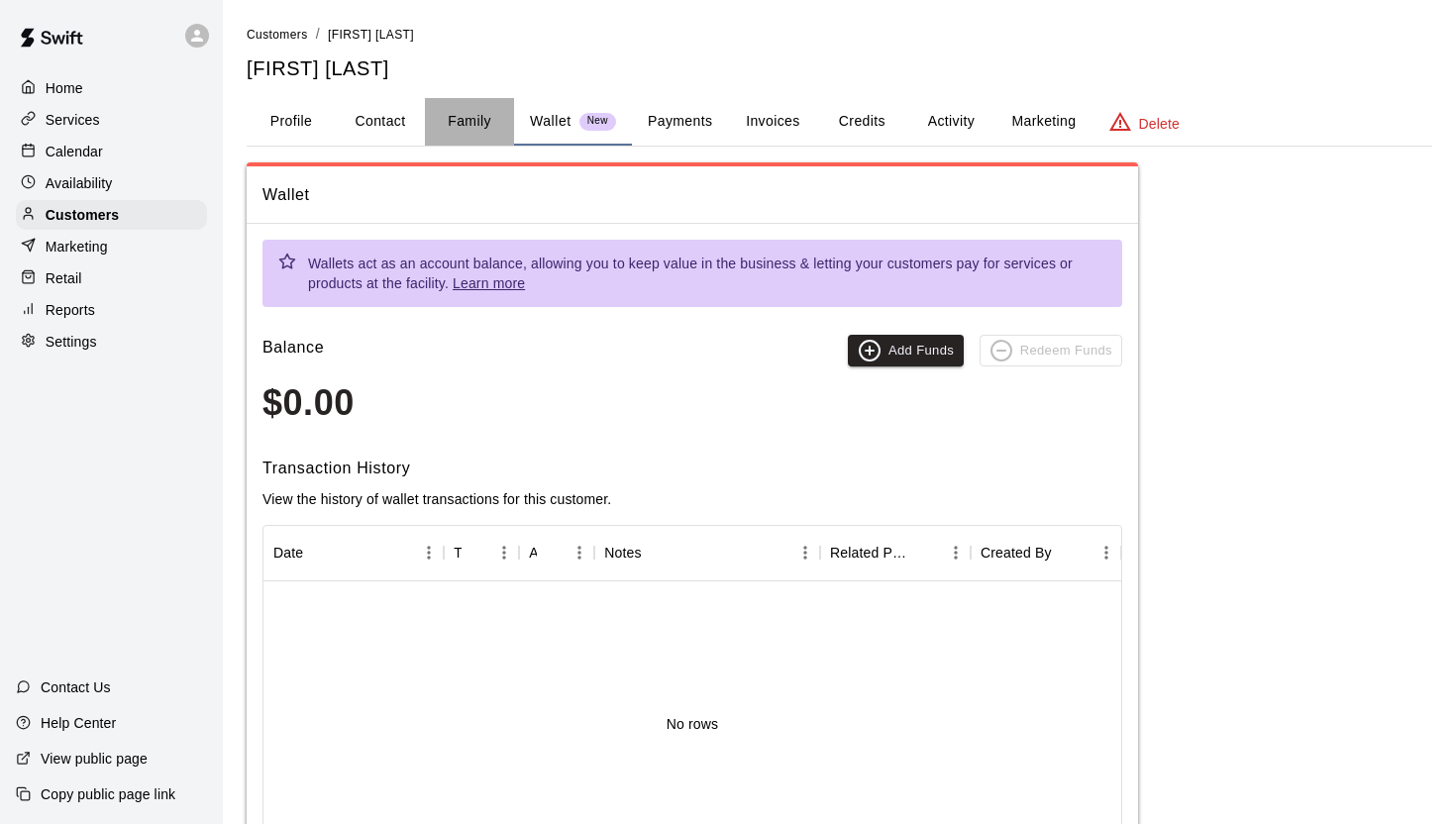 click on "Family" at bounding box center (469, 122) 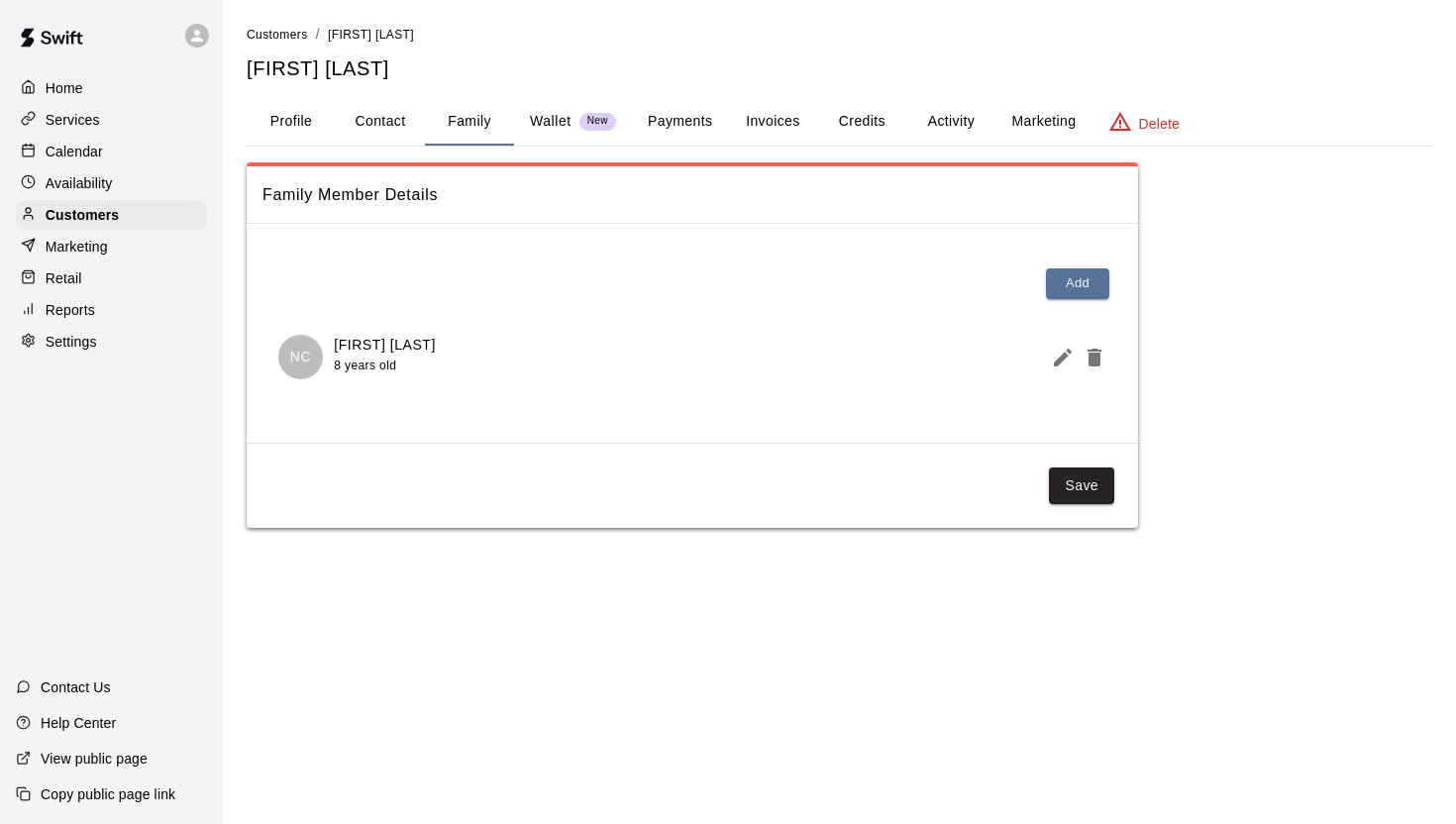 click on "Contact" at bounding box center (380, 122) 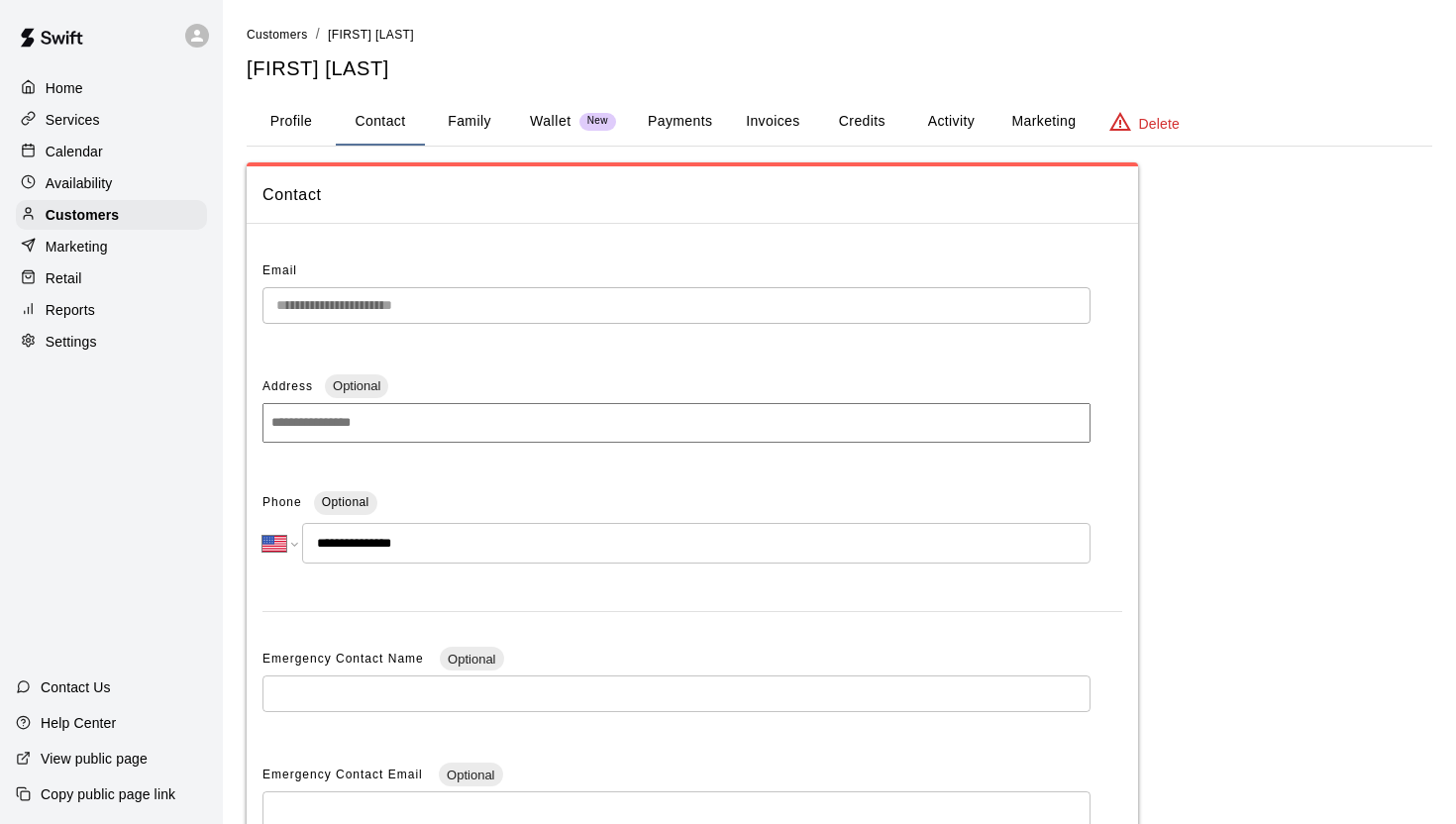 click on "Family" at bounding box center [469, 122] 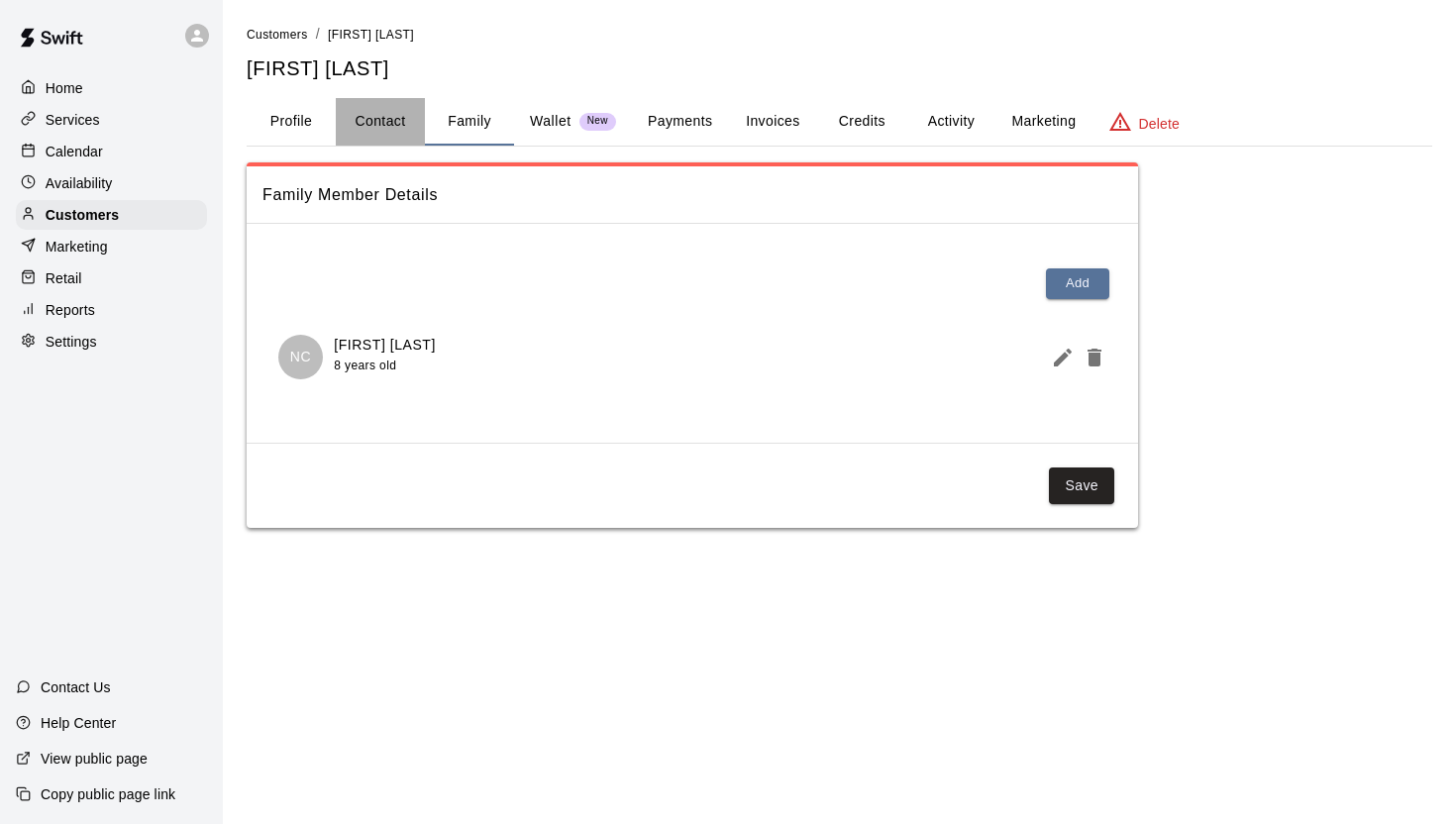 click on "Contact" at bounding box center [380, 122] 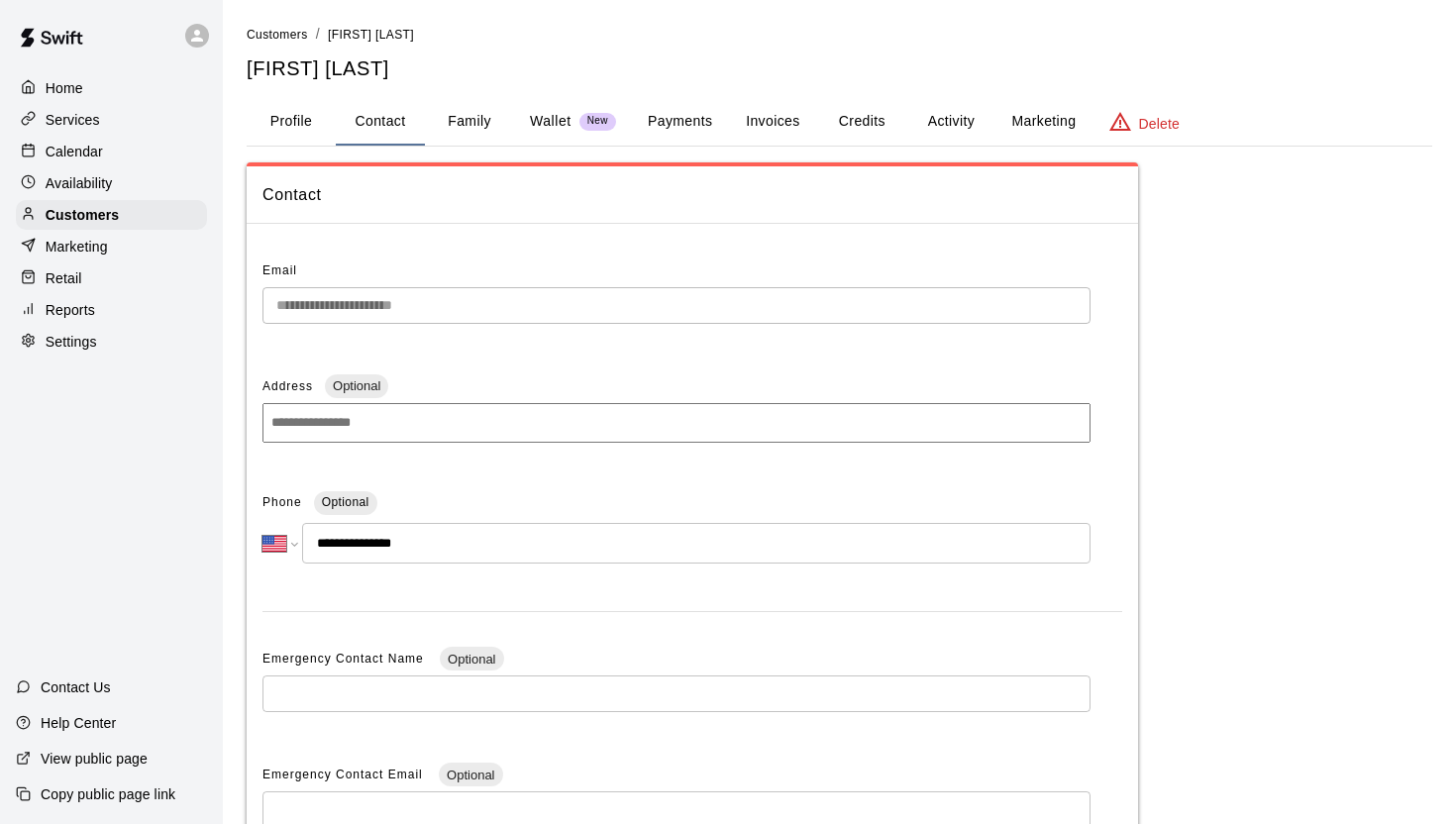 click on "Family" at bounding box center [469, 122] 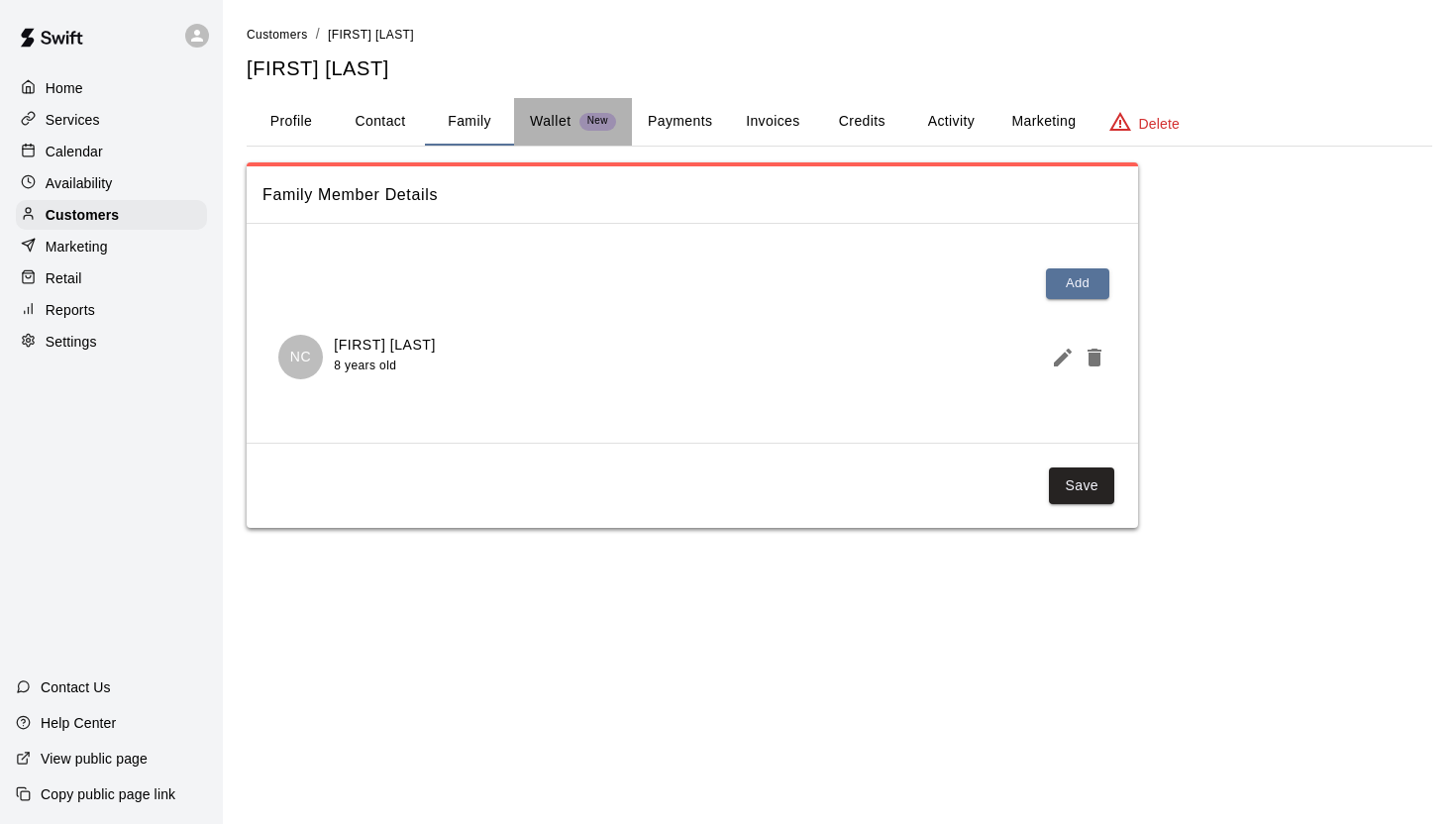 click on "Wallet New" at bounding box center [572, 121] 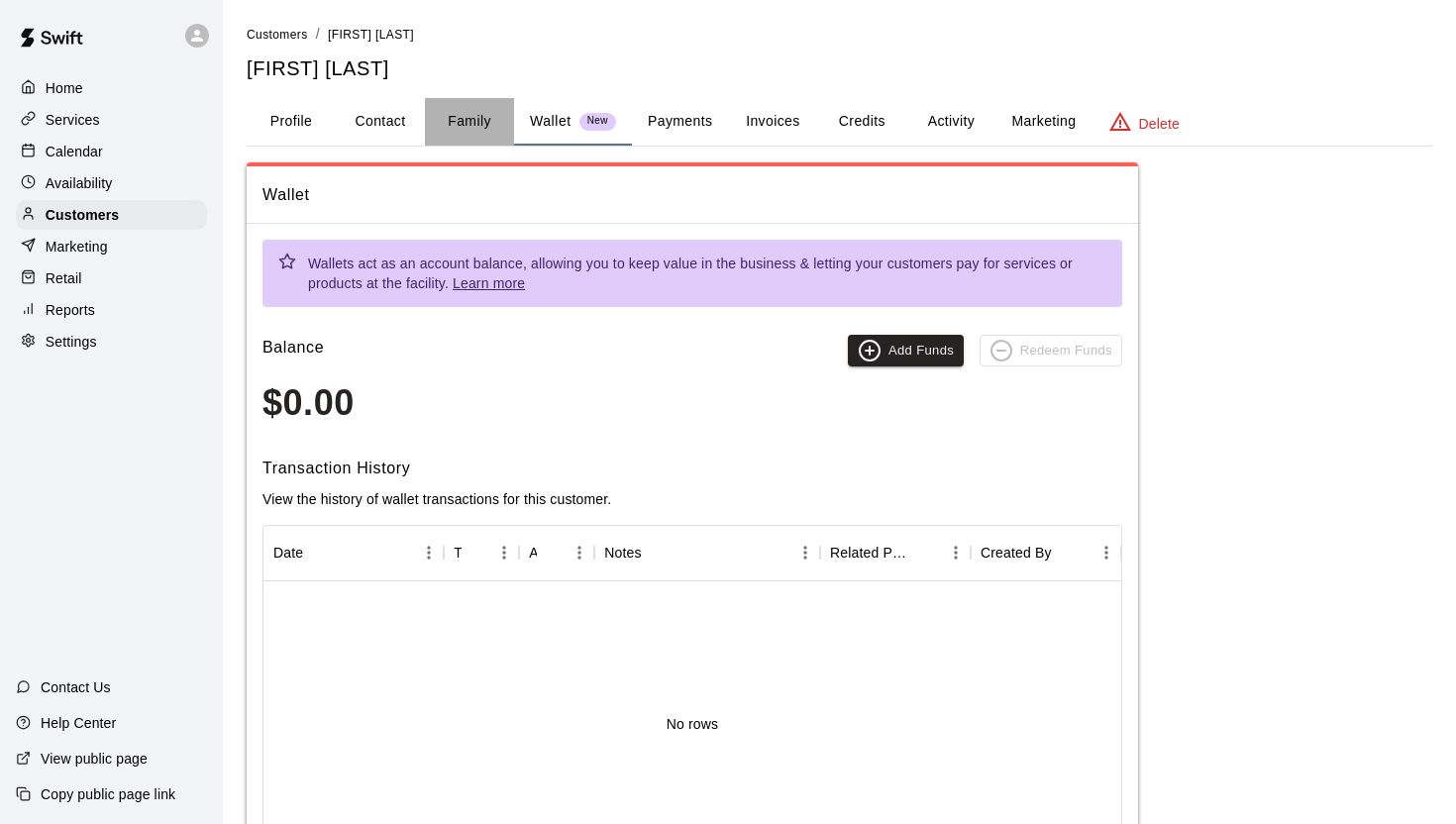 click on "Family" at bounding box center (469, 122) 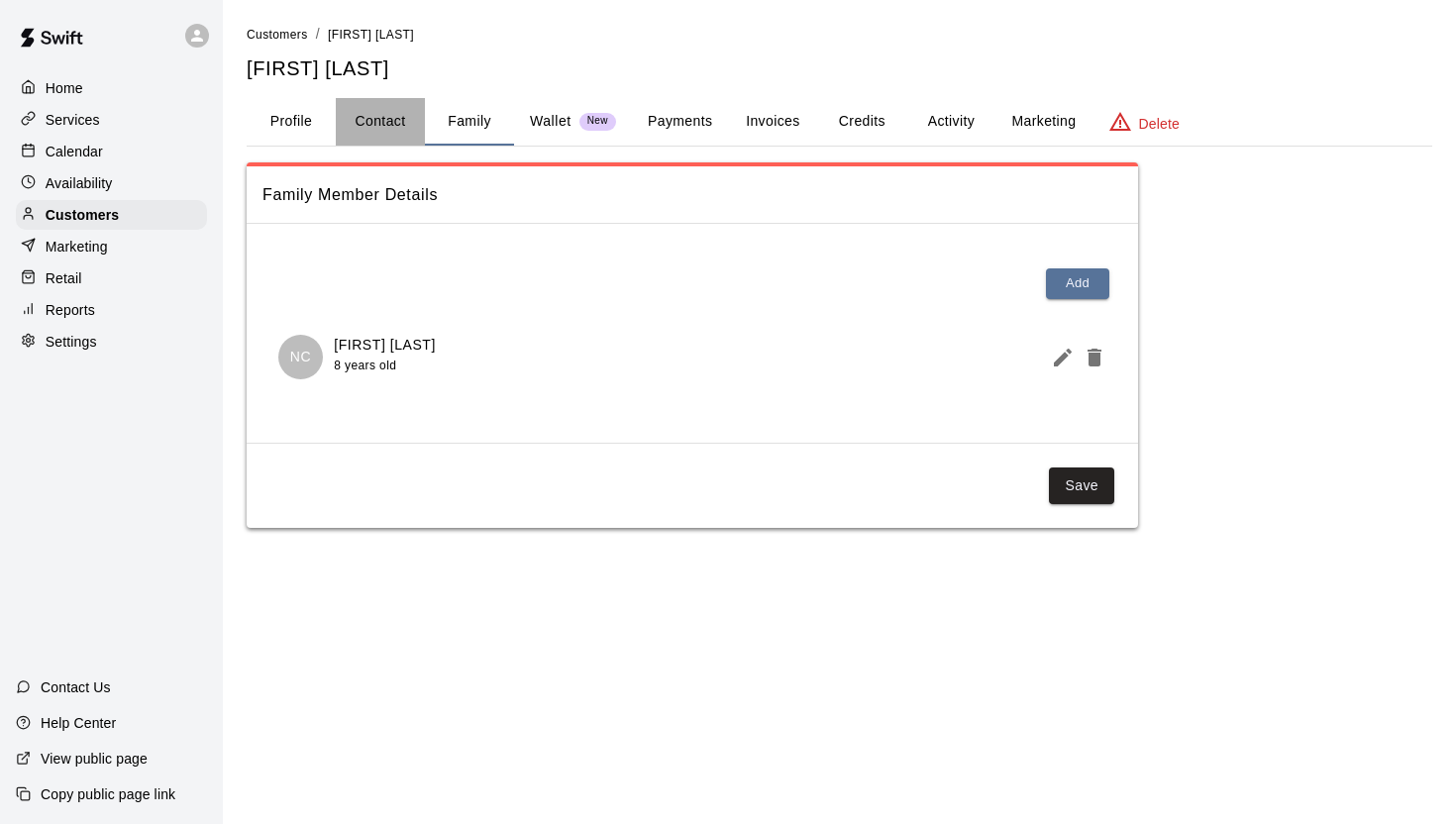 click on "Contact" at bounding box center (380, 122) 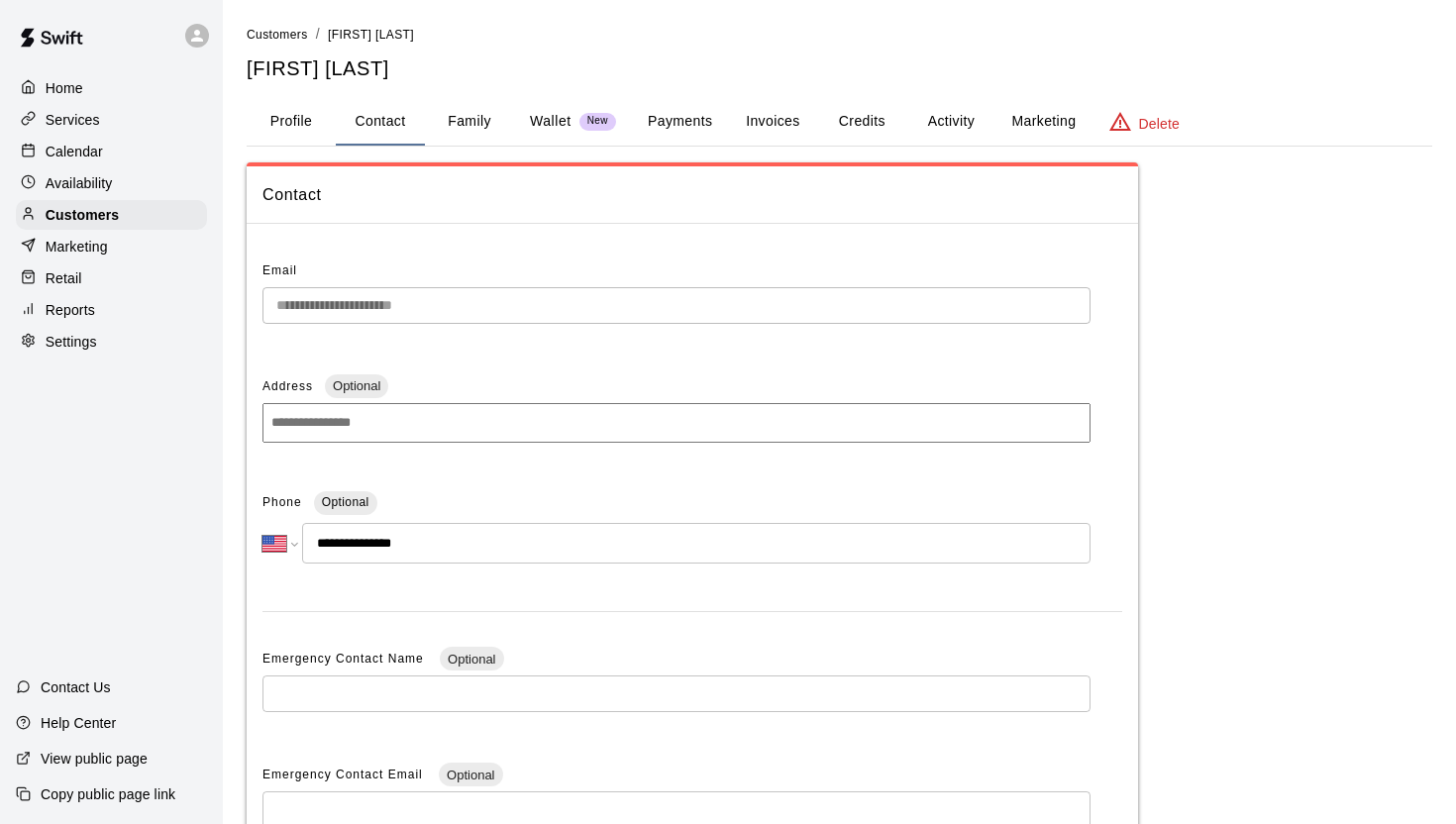 click on "Profile" at bounding box center [291, 122] 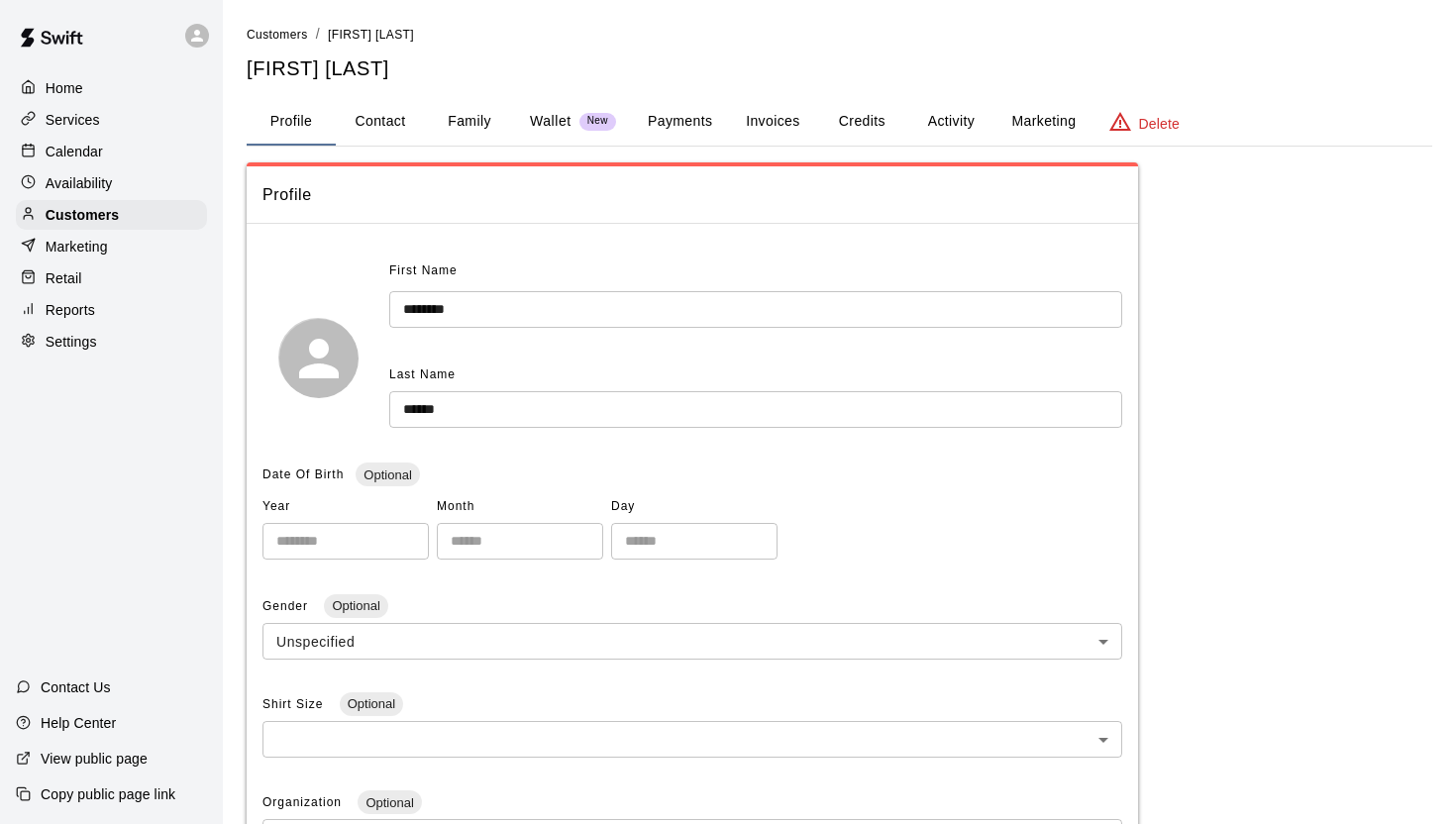 click on "Contact" at bounding box center [380, 122] 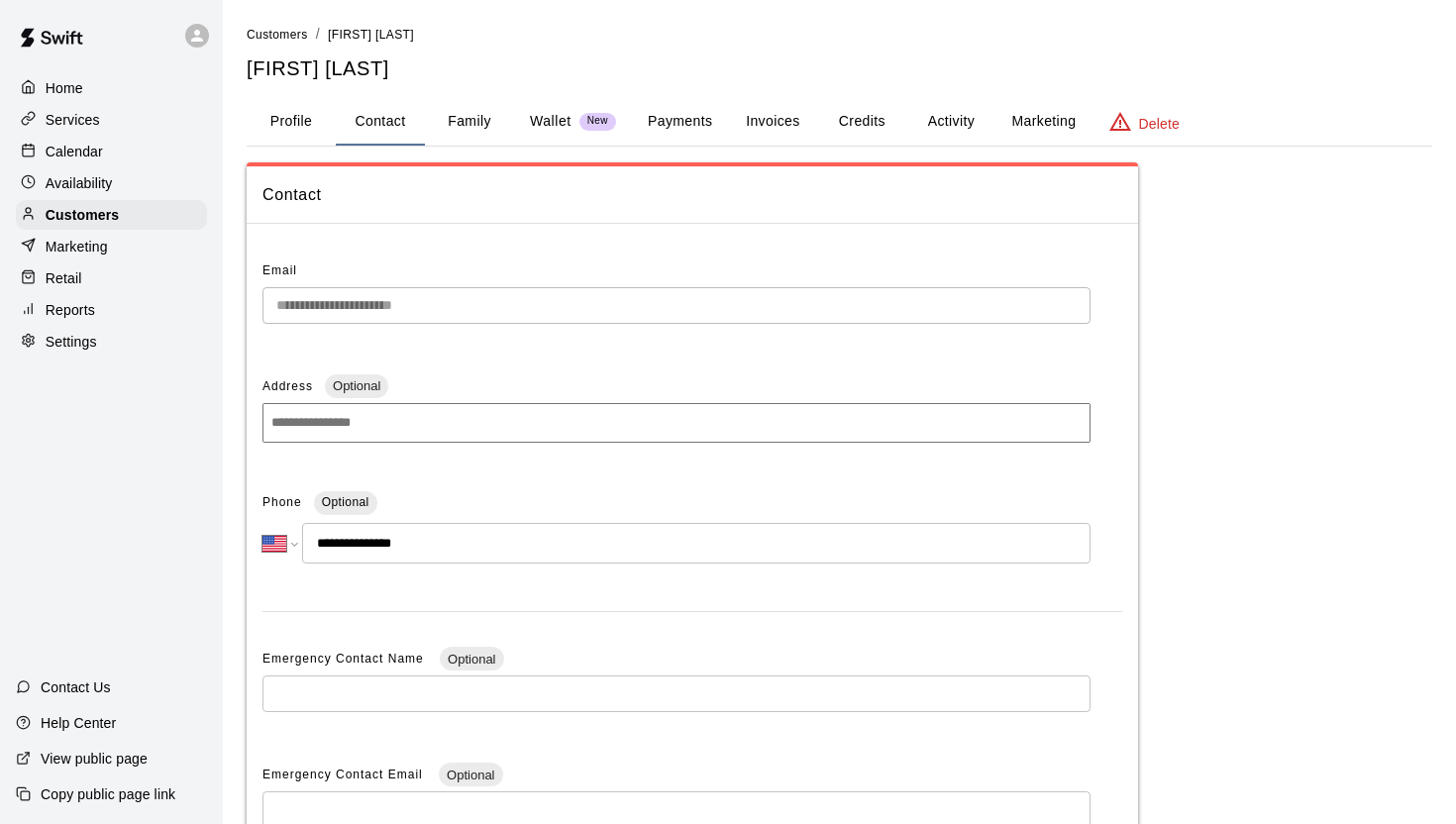 click on "Family" at bounding box center (469, 122) 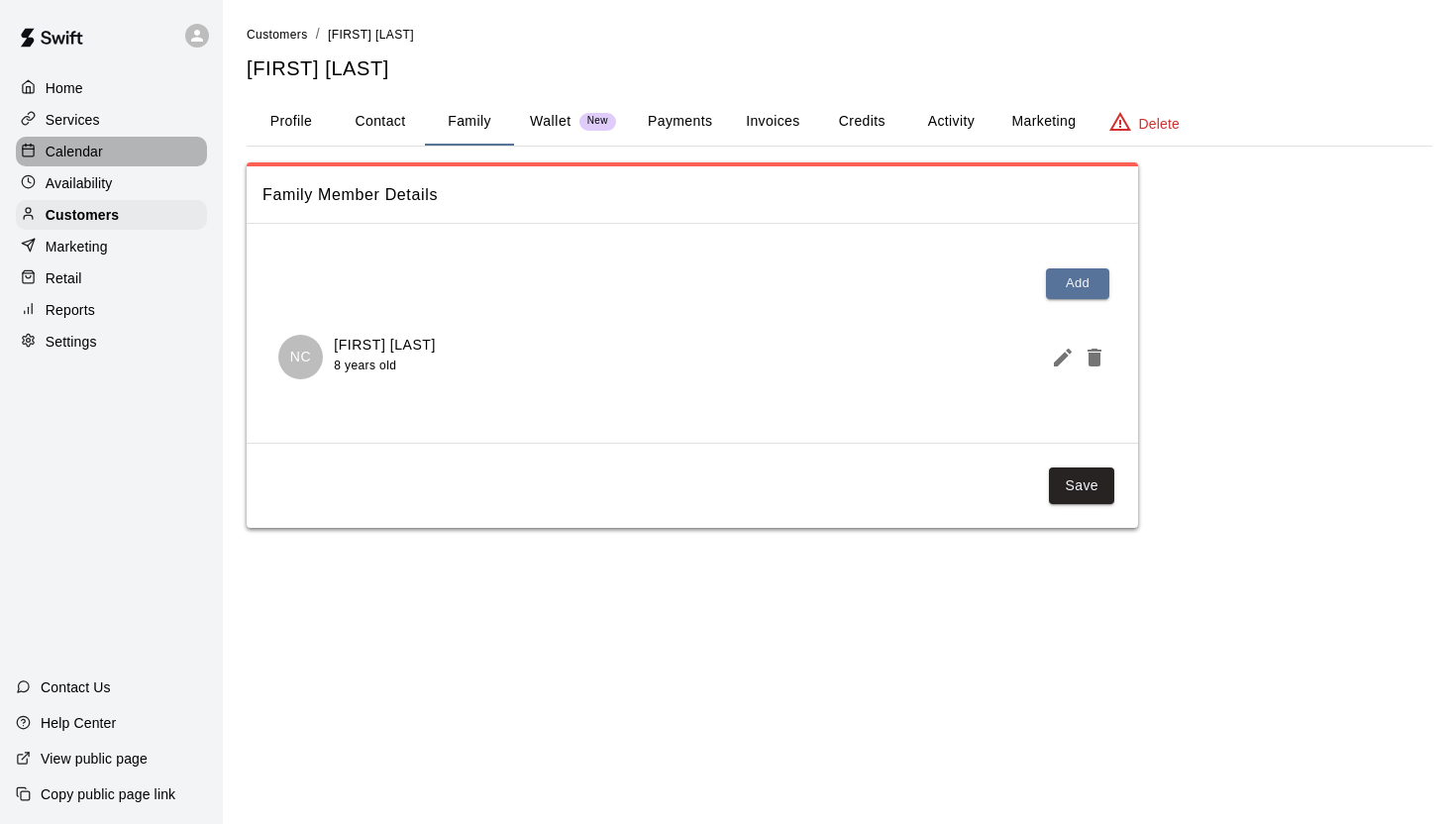 click on "Calendar" at bounding box center (111, 152) 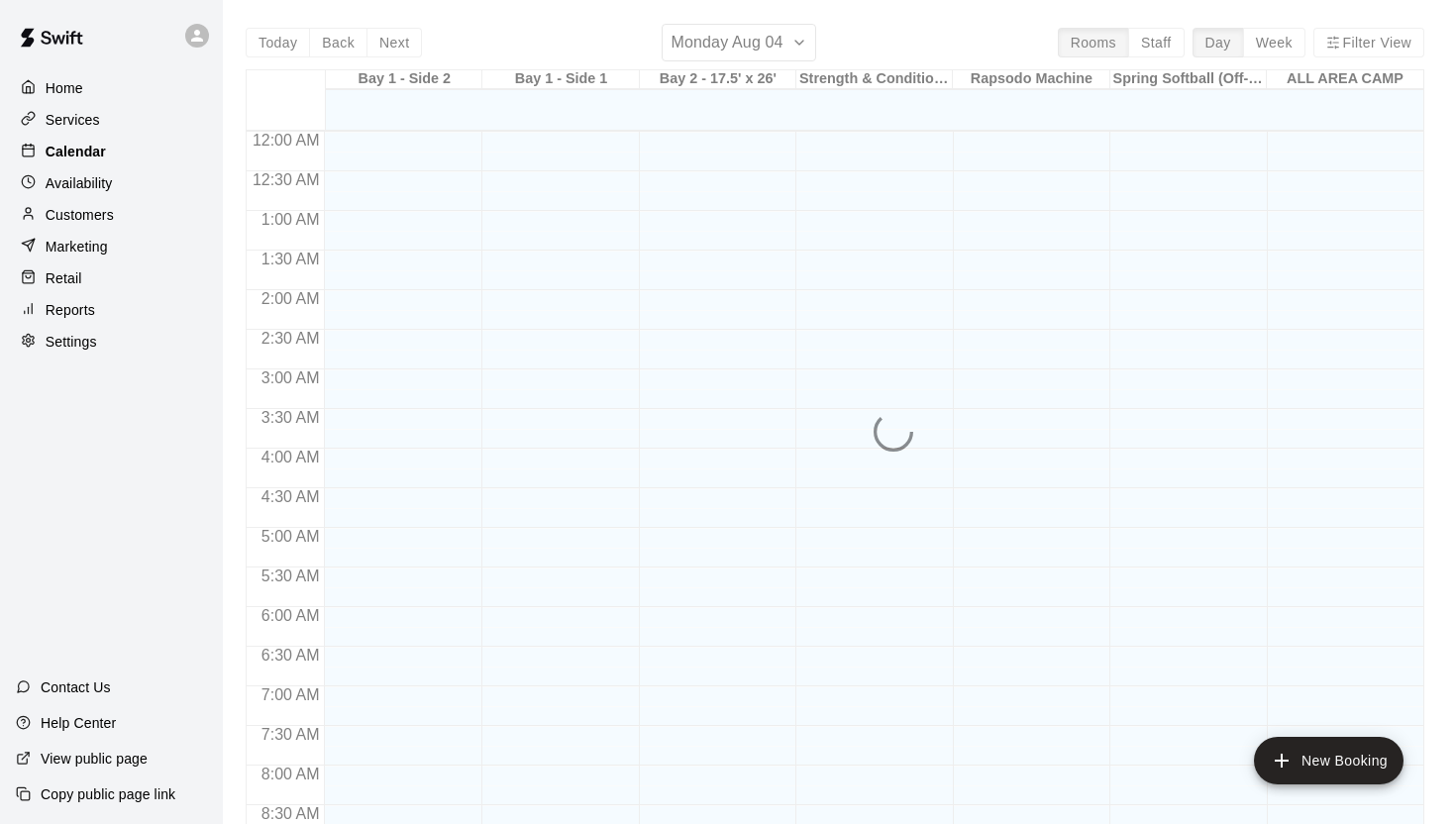scroll, scrollTop: 1011, scrollLeft: 0, axis: vertical 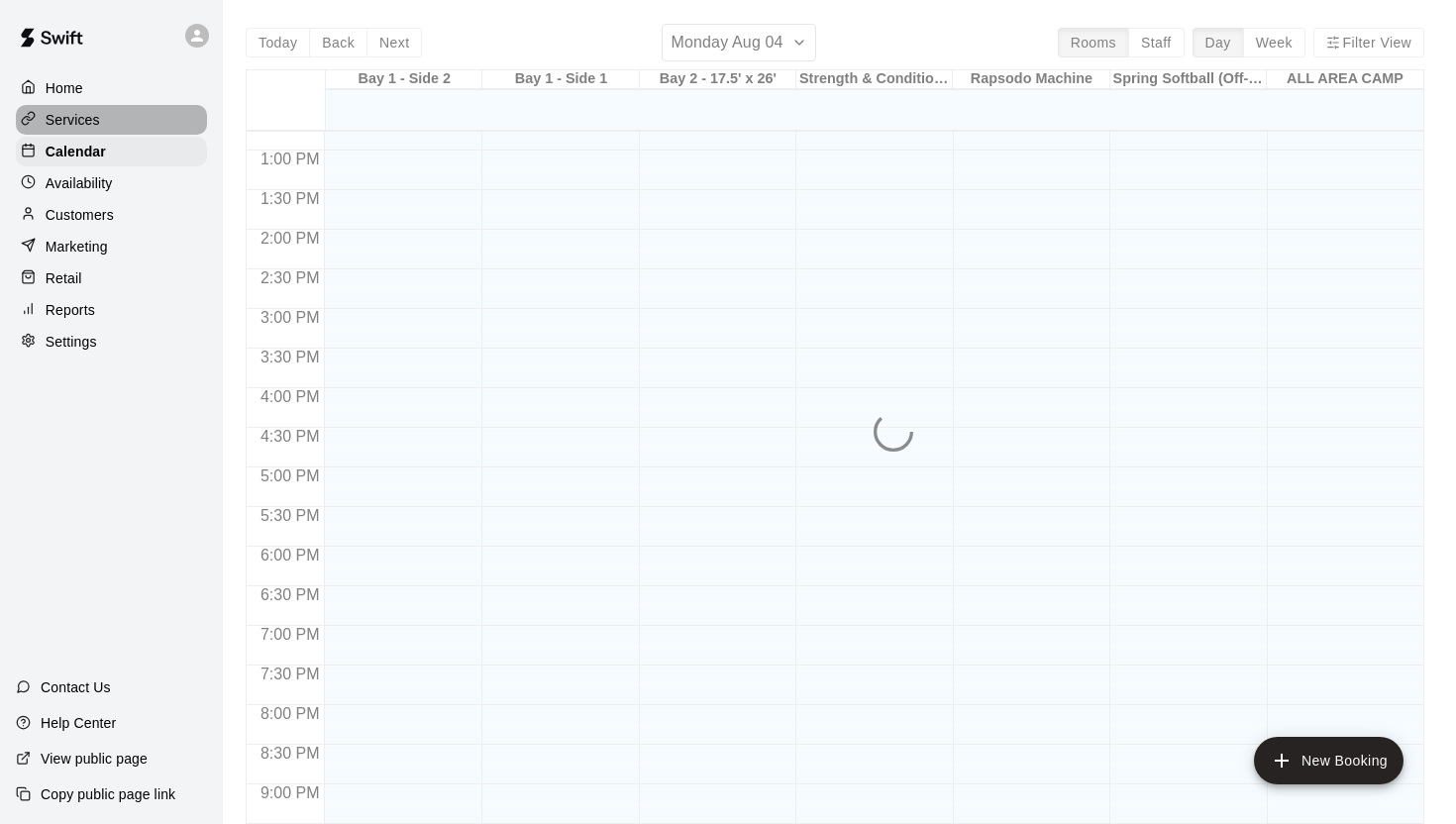 click on "Services" at bounding box center [111, 120] 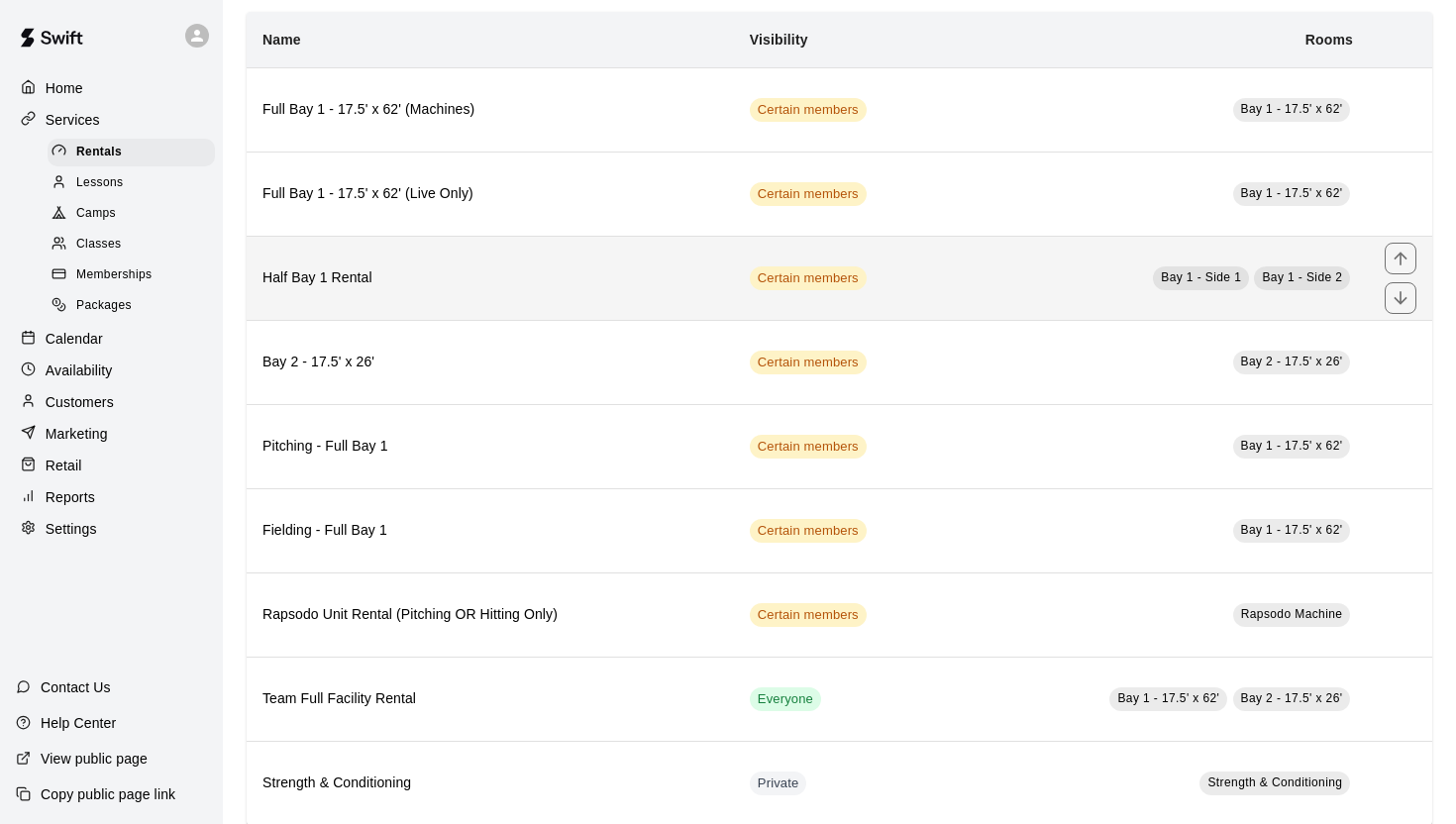 scroll, scrollTop: 170, scrollLeft: 0, axis: vertical 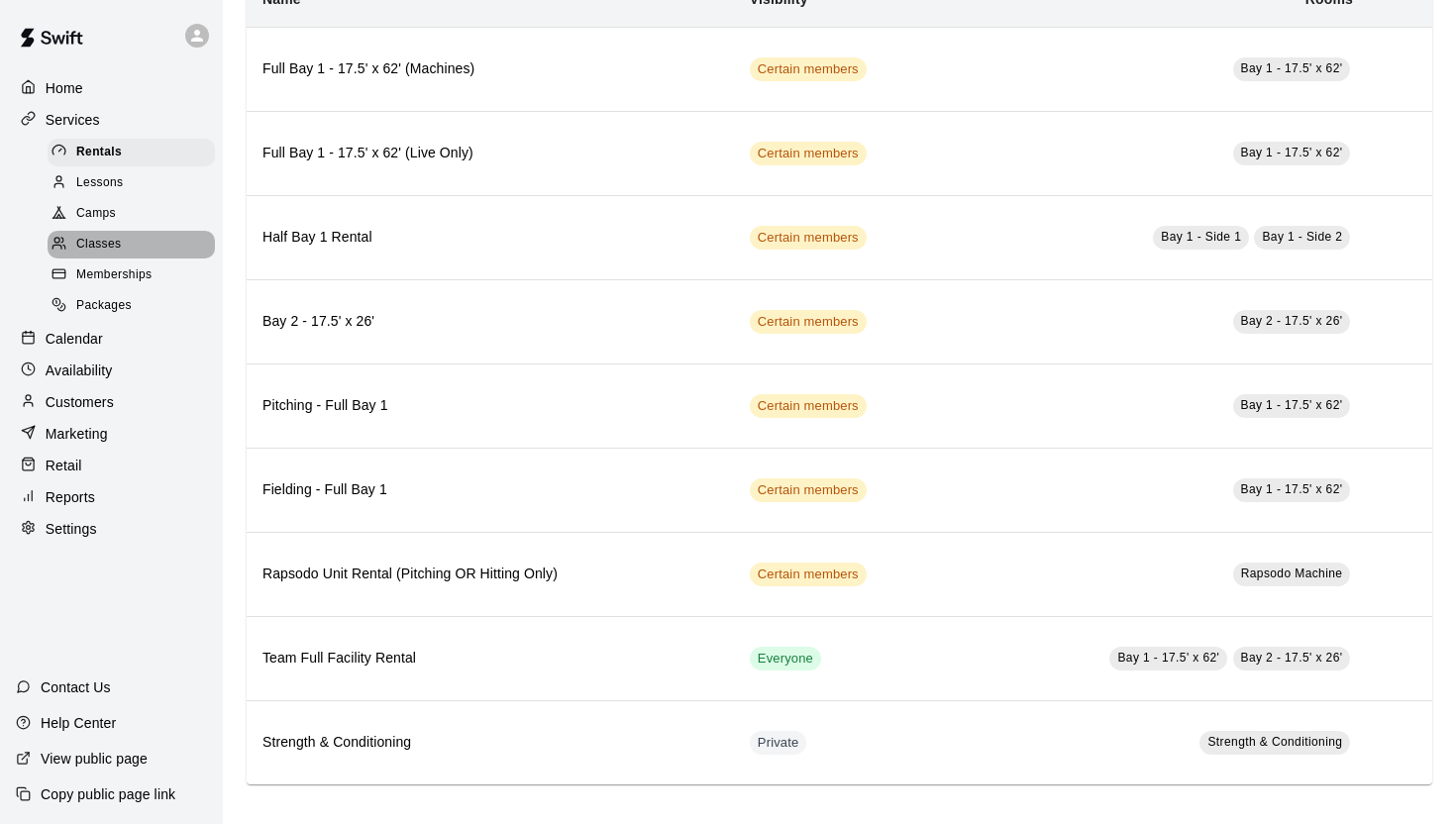 click on "Classes" at bounding box center [131, 245] 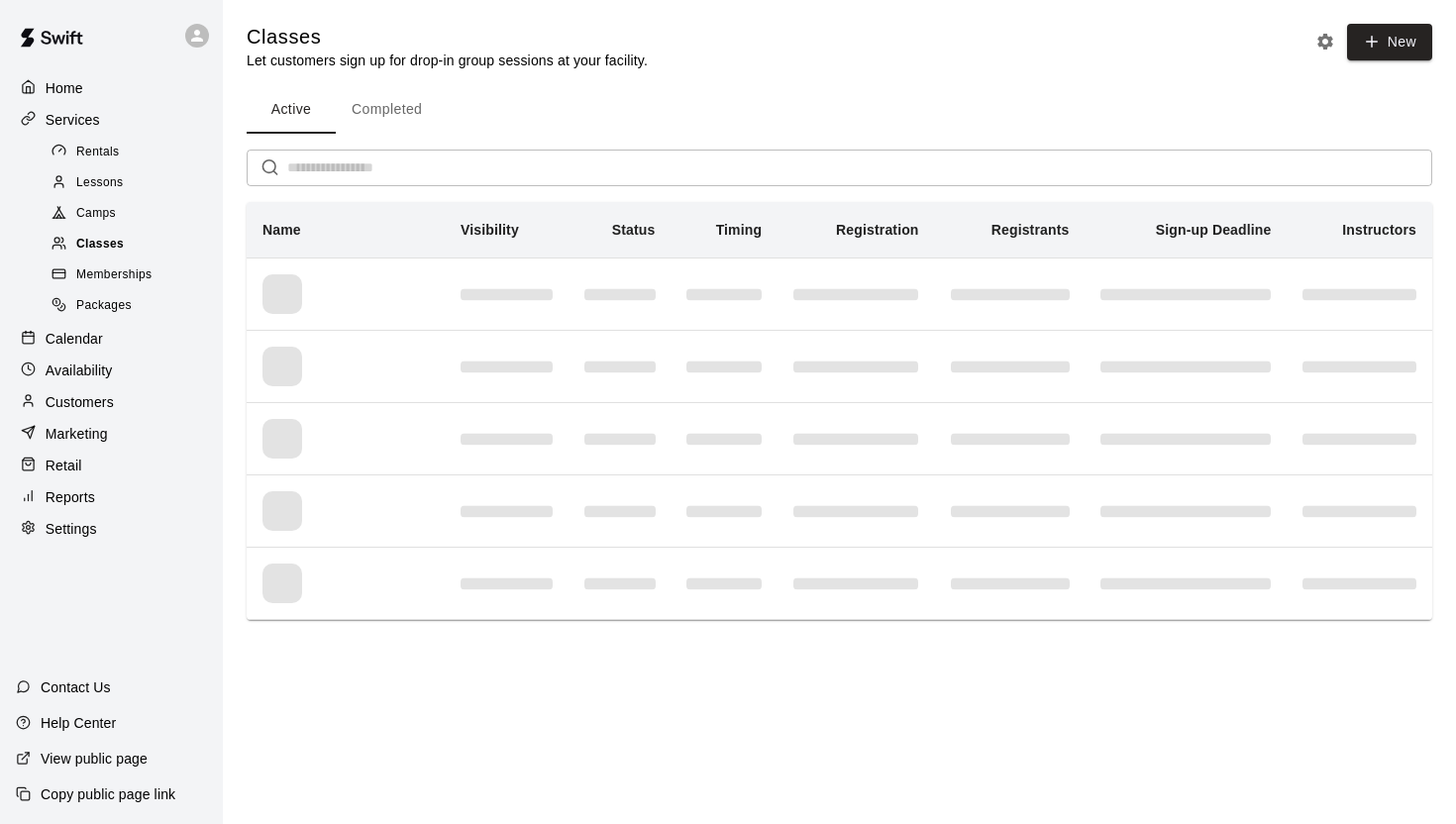 scroll, scrollTop: 0, scrollLeft: 0, axis: both 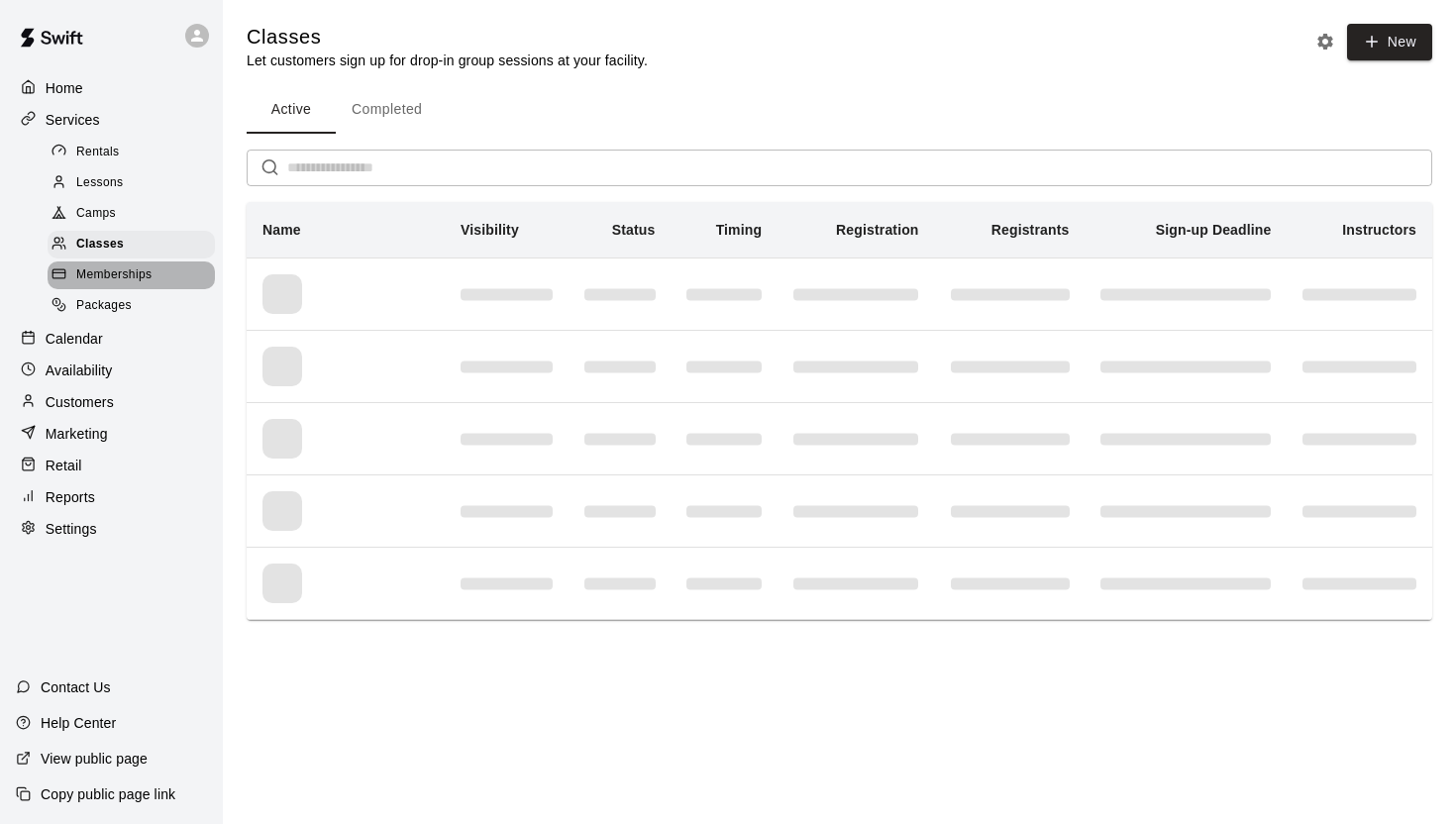 click on "Memberships" at bounding box center (131, 275) 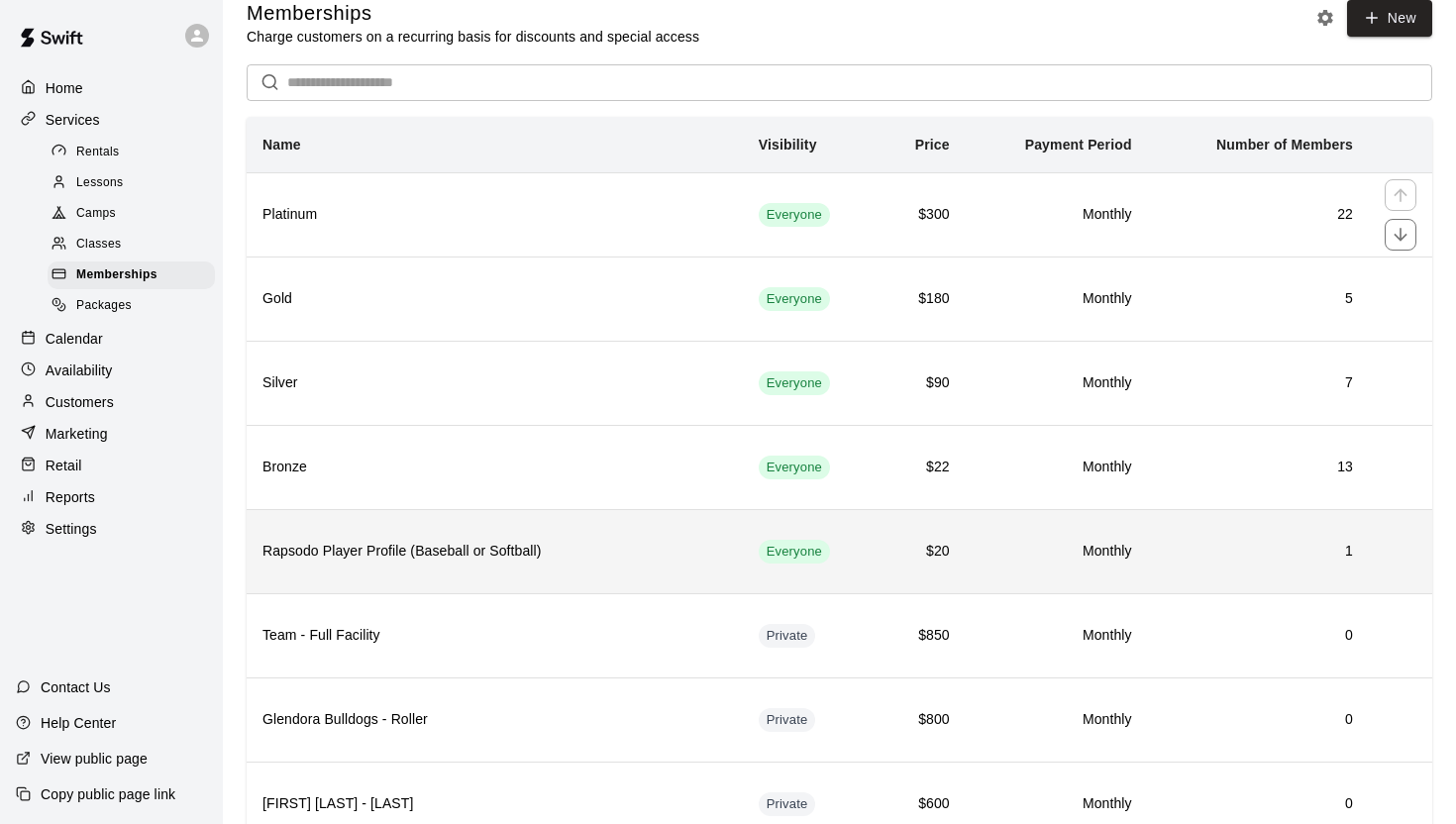 scroll, scrollTop: 0, scrollLeft: 0, axis: both 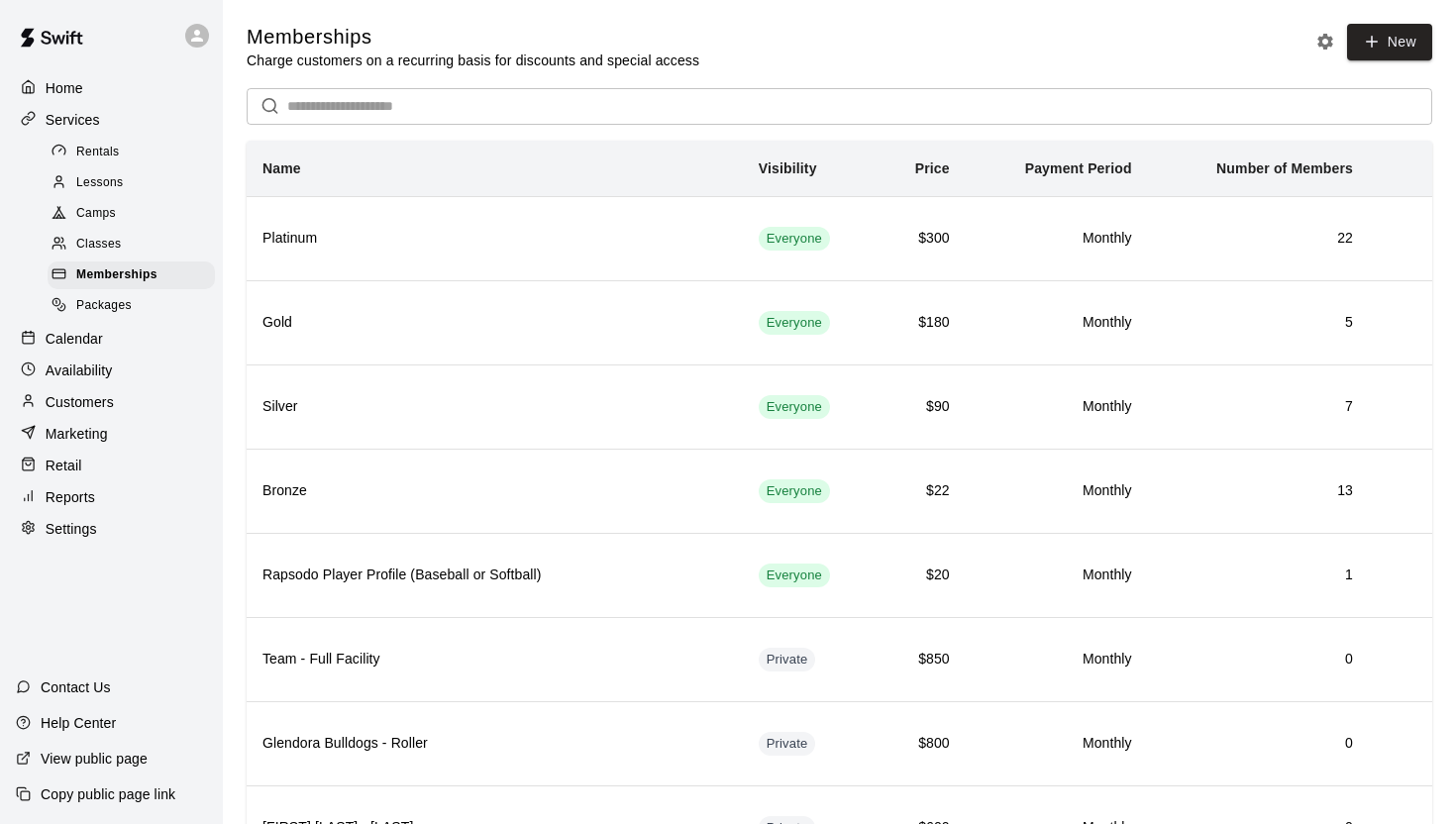 click on "Customers" at bounding box center (79, 402) 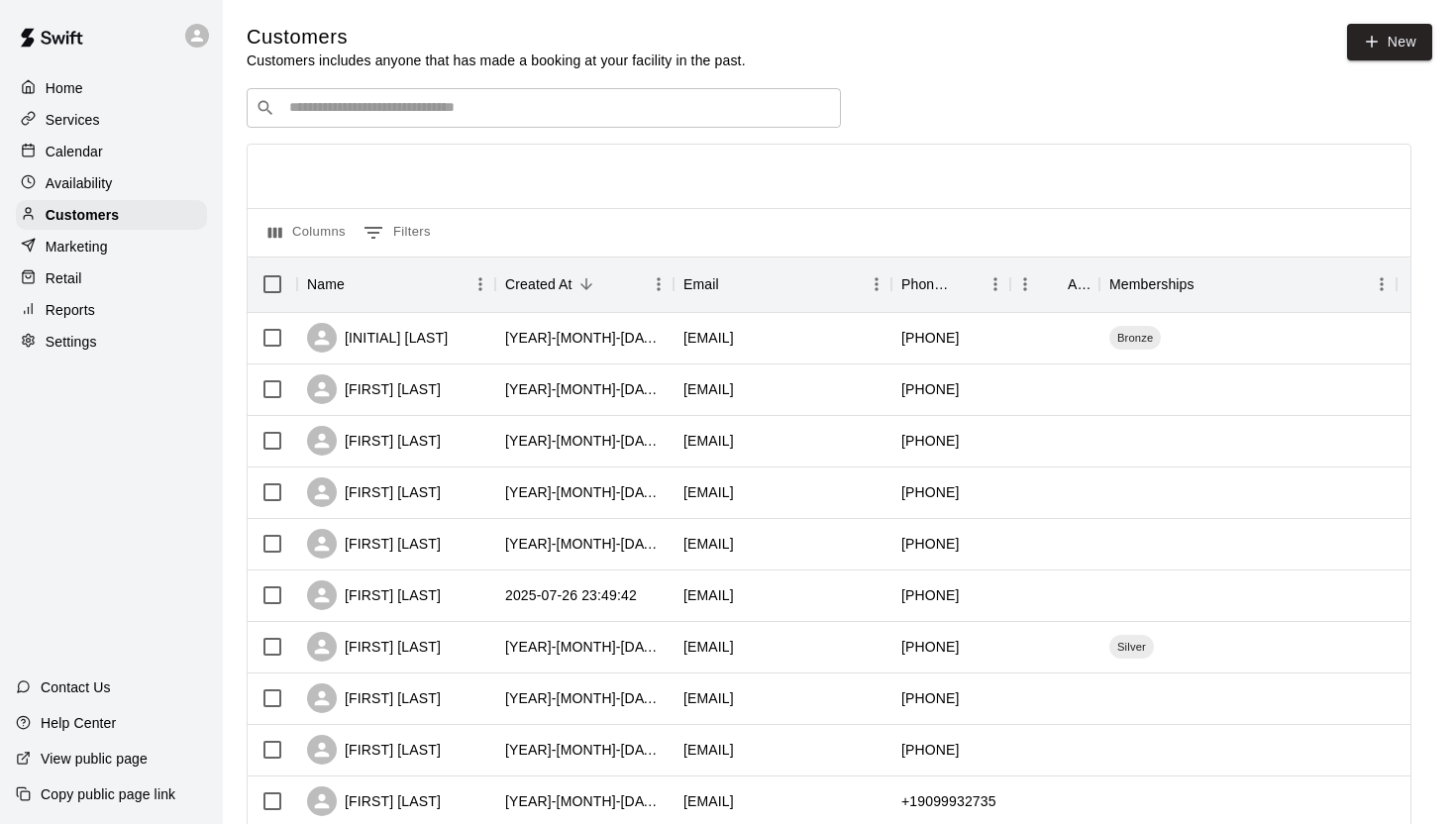 click at bounding box center [558, 108] 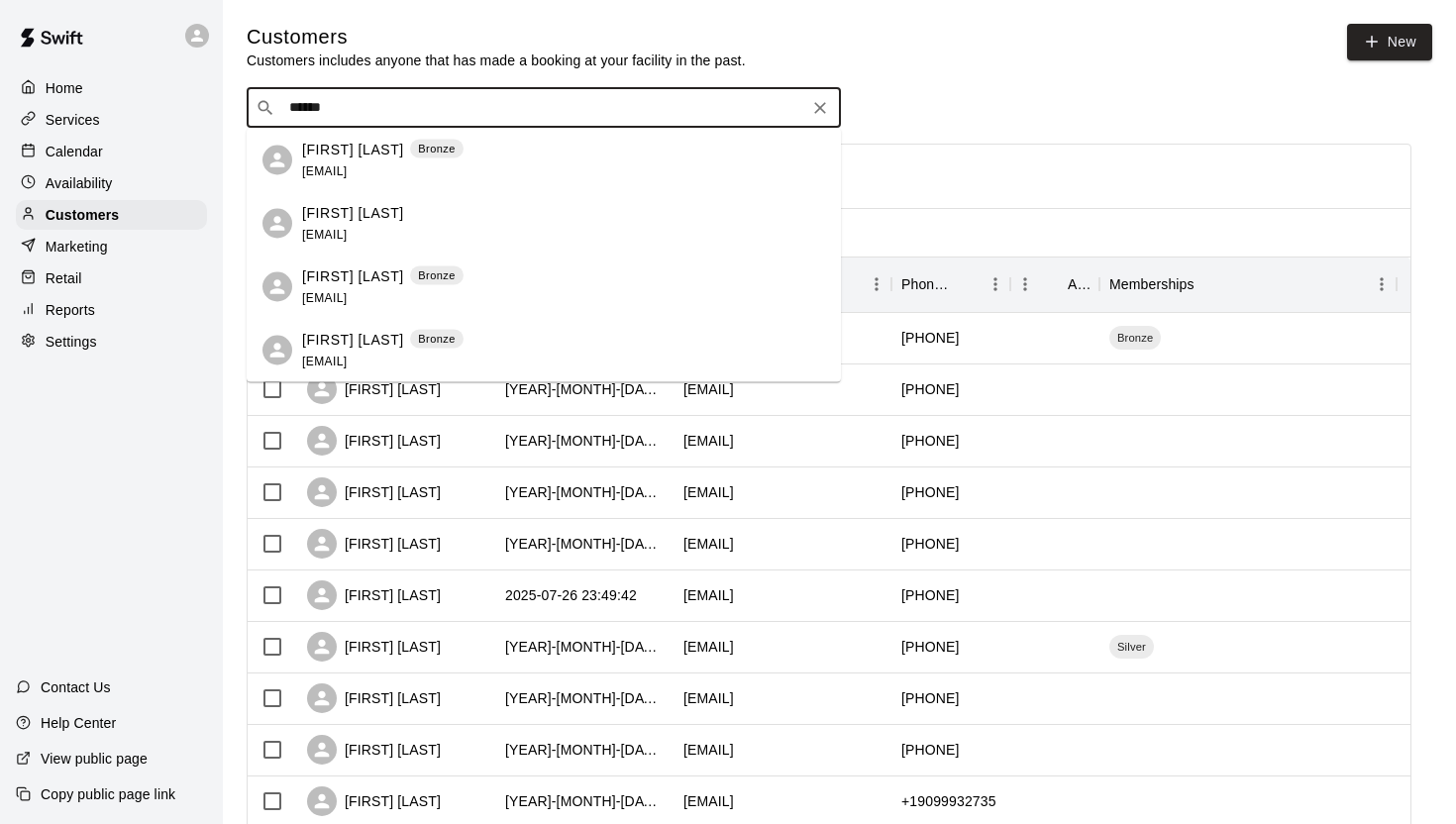 type on "******" 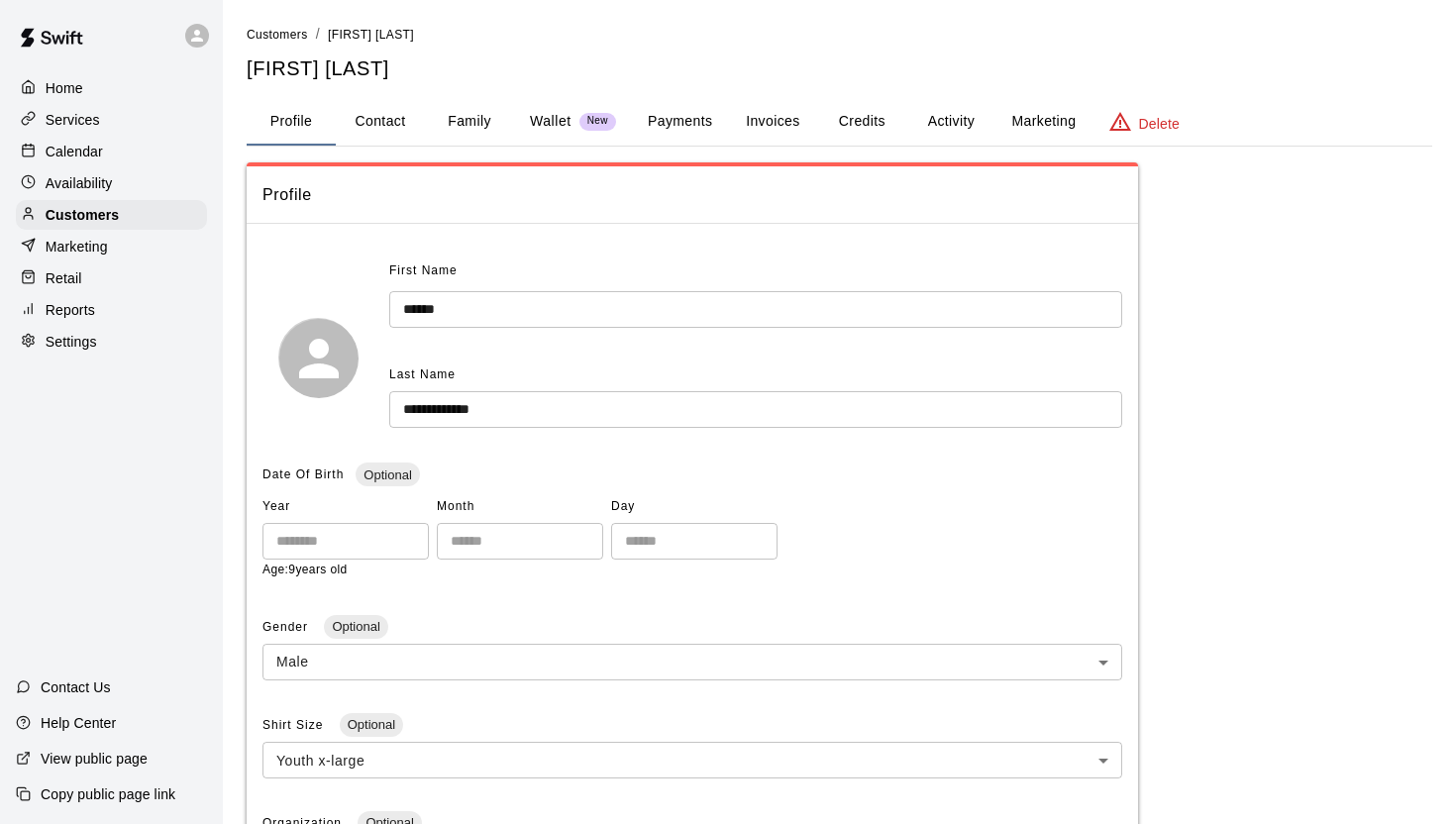 click on "Payments" at bounding box center [679, 122] 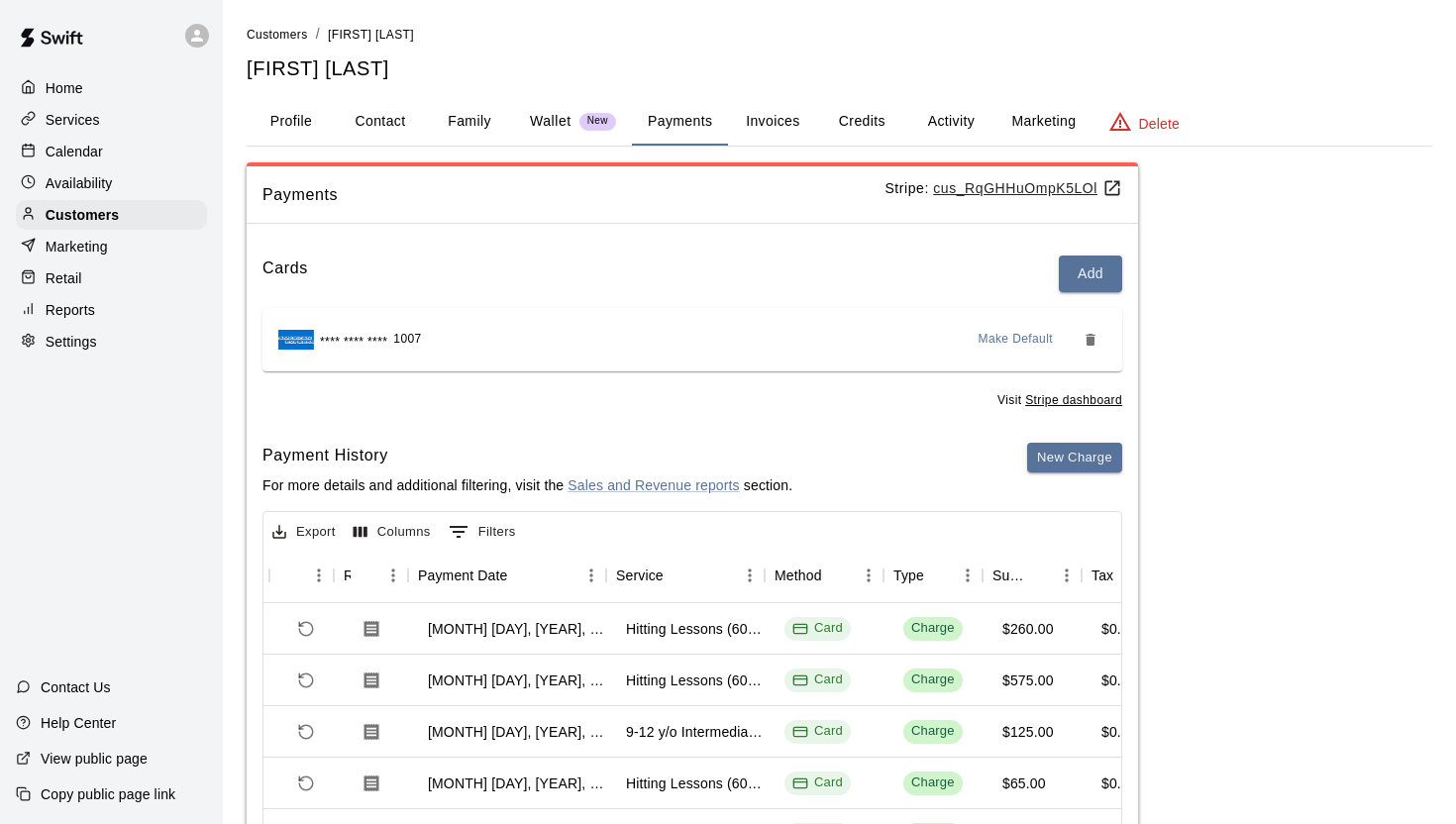 scroll, scrollTop: 0, scrollLeft: 108, axis: horizontal 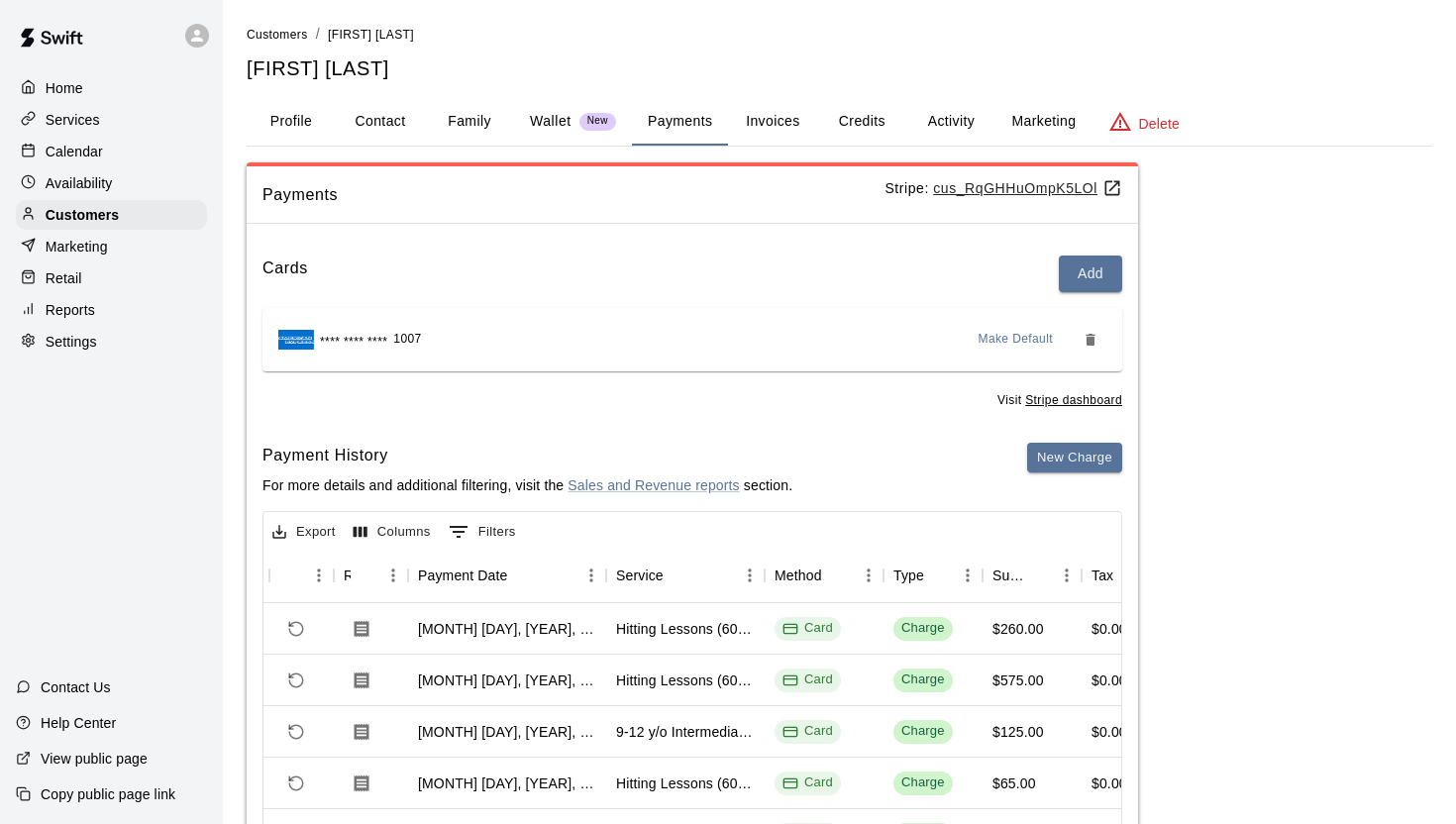 click on "Calendar" at bounding box center (111, 152) 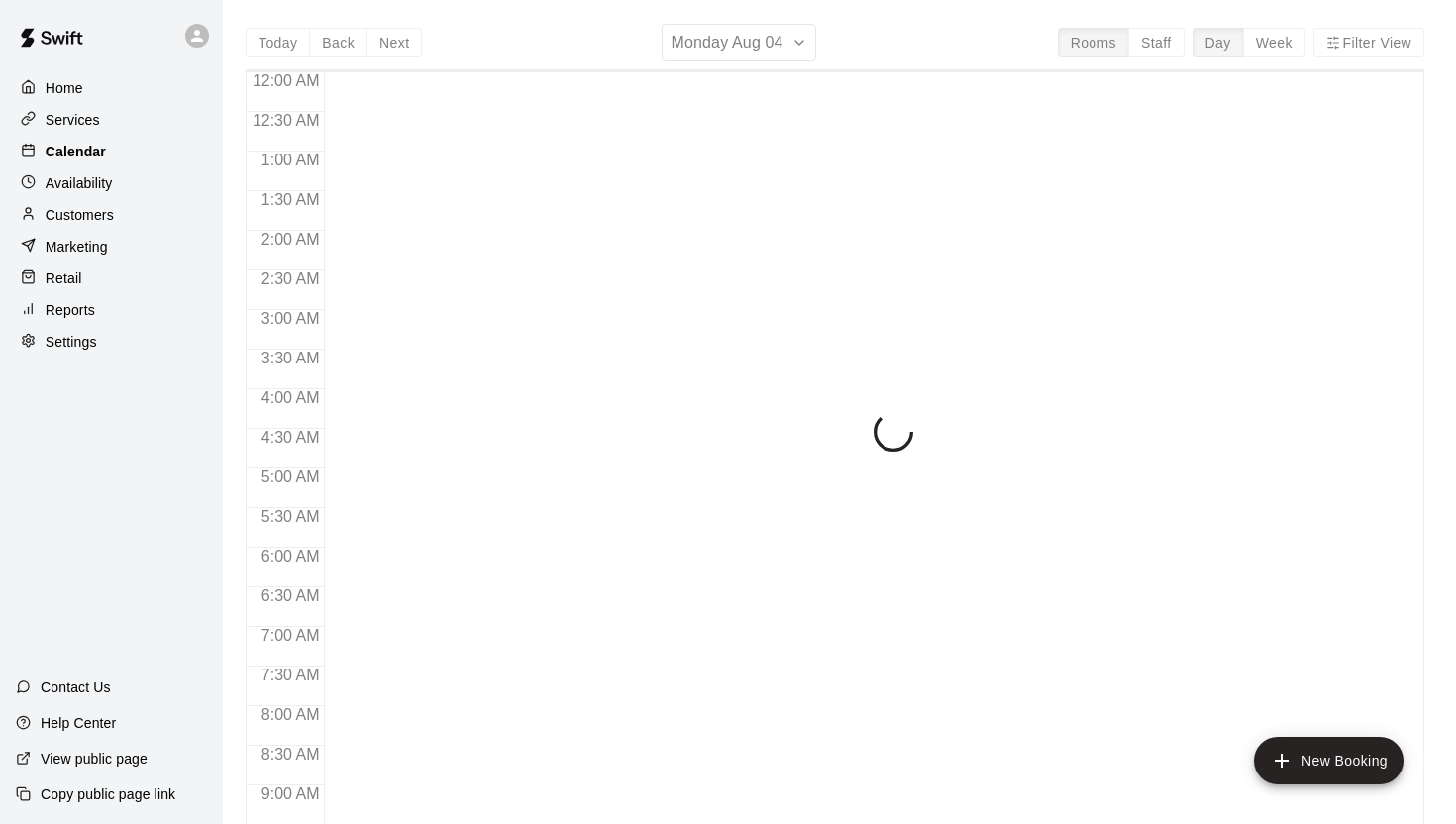 scroll, scrollTop: 1013, scrollLeft: 0, axis: vertical 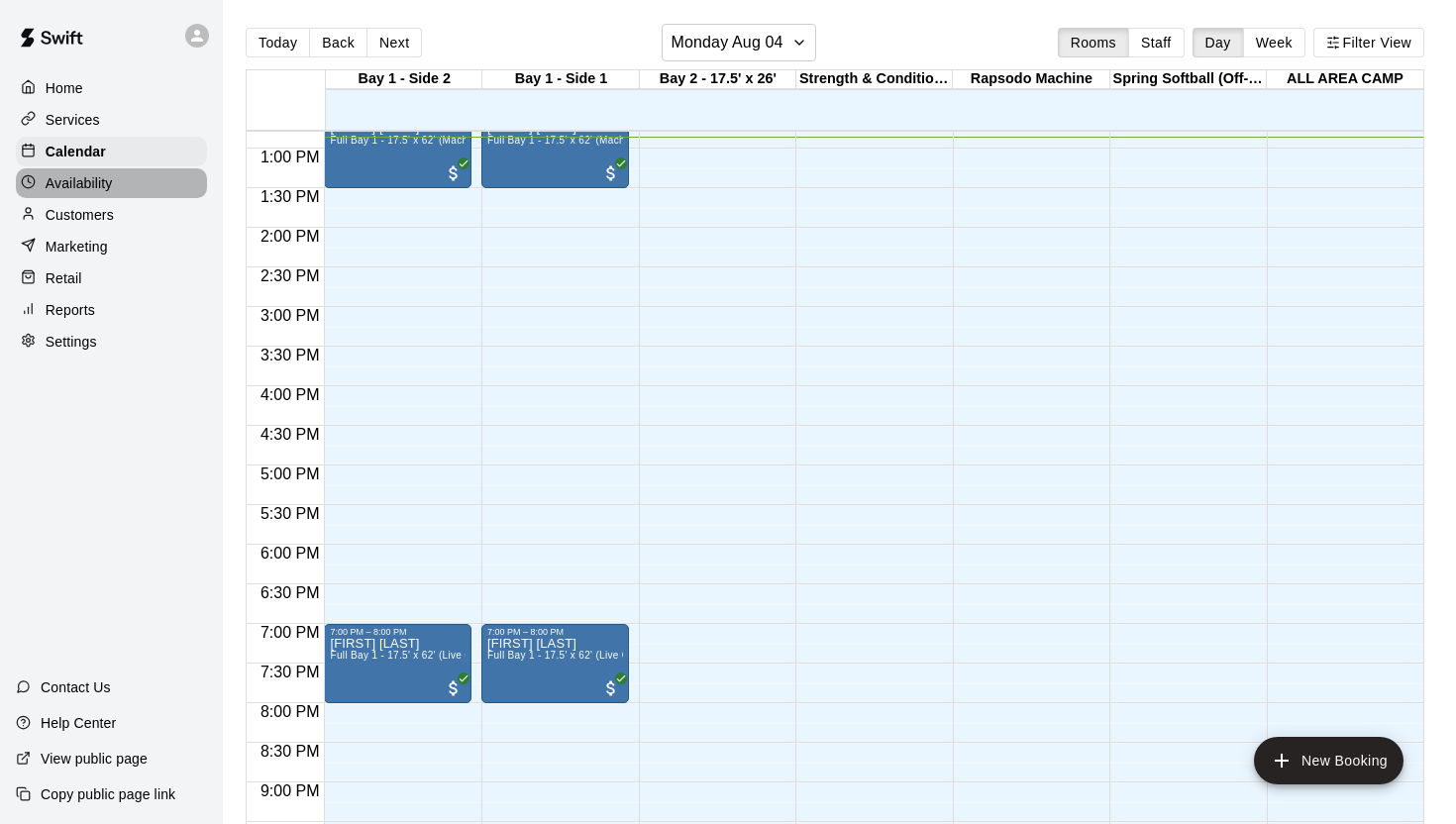 click on "Availability" at bounding box center (79, 183) 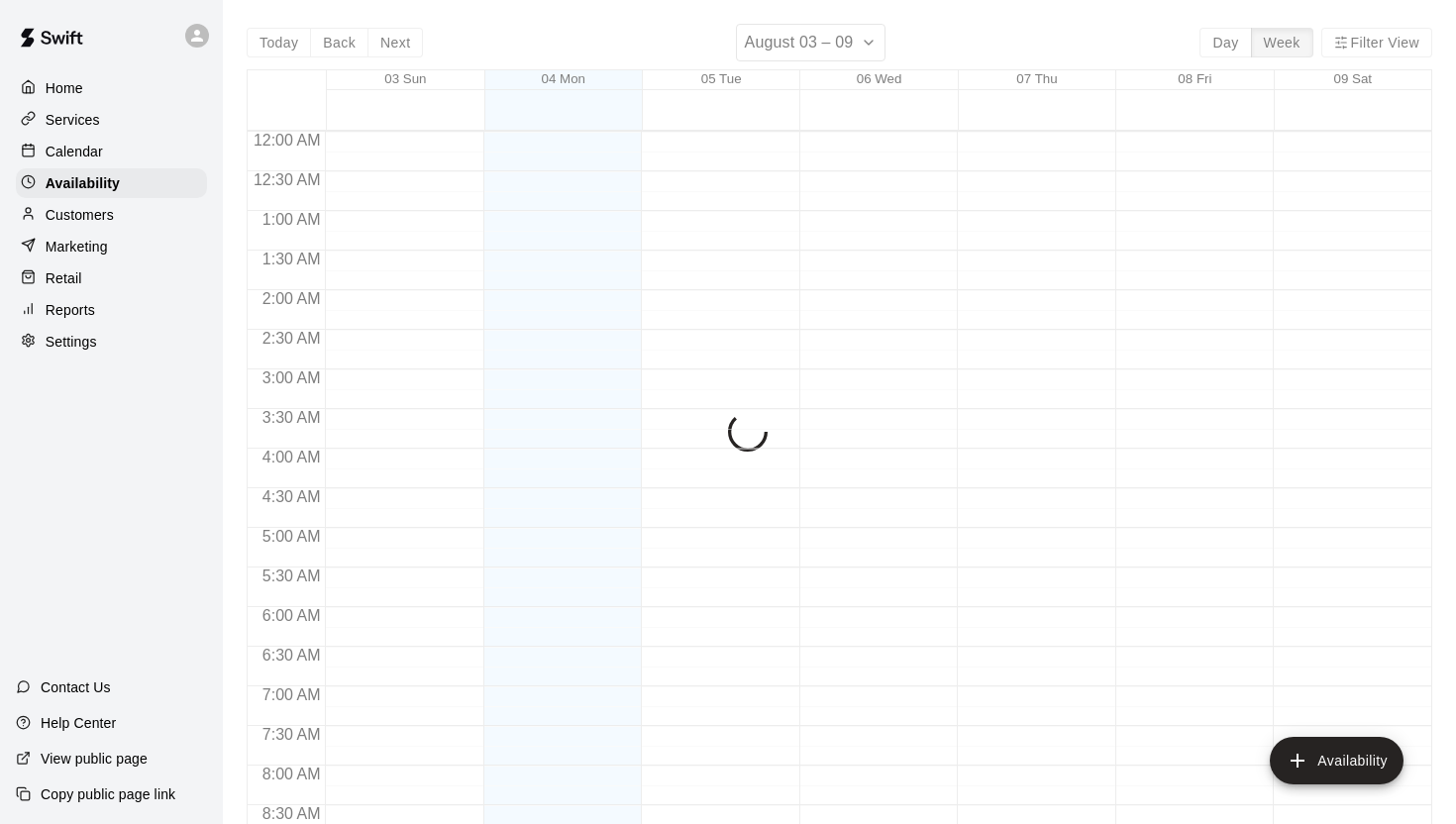 scroll, scrollTop: 1019, scrollLeft: 0, axis: vertical 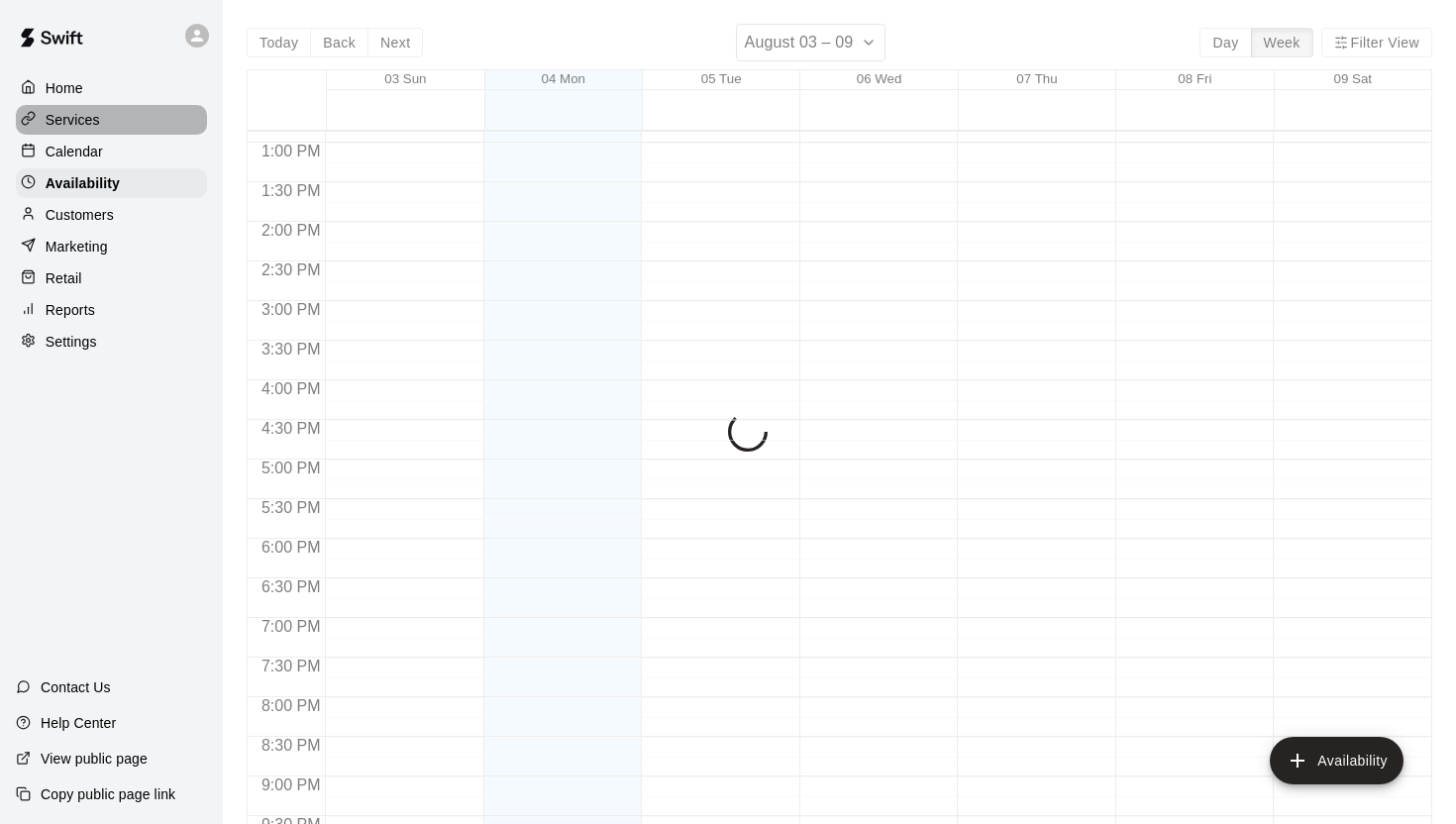click on "Services" at bounding box center [111, 120] 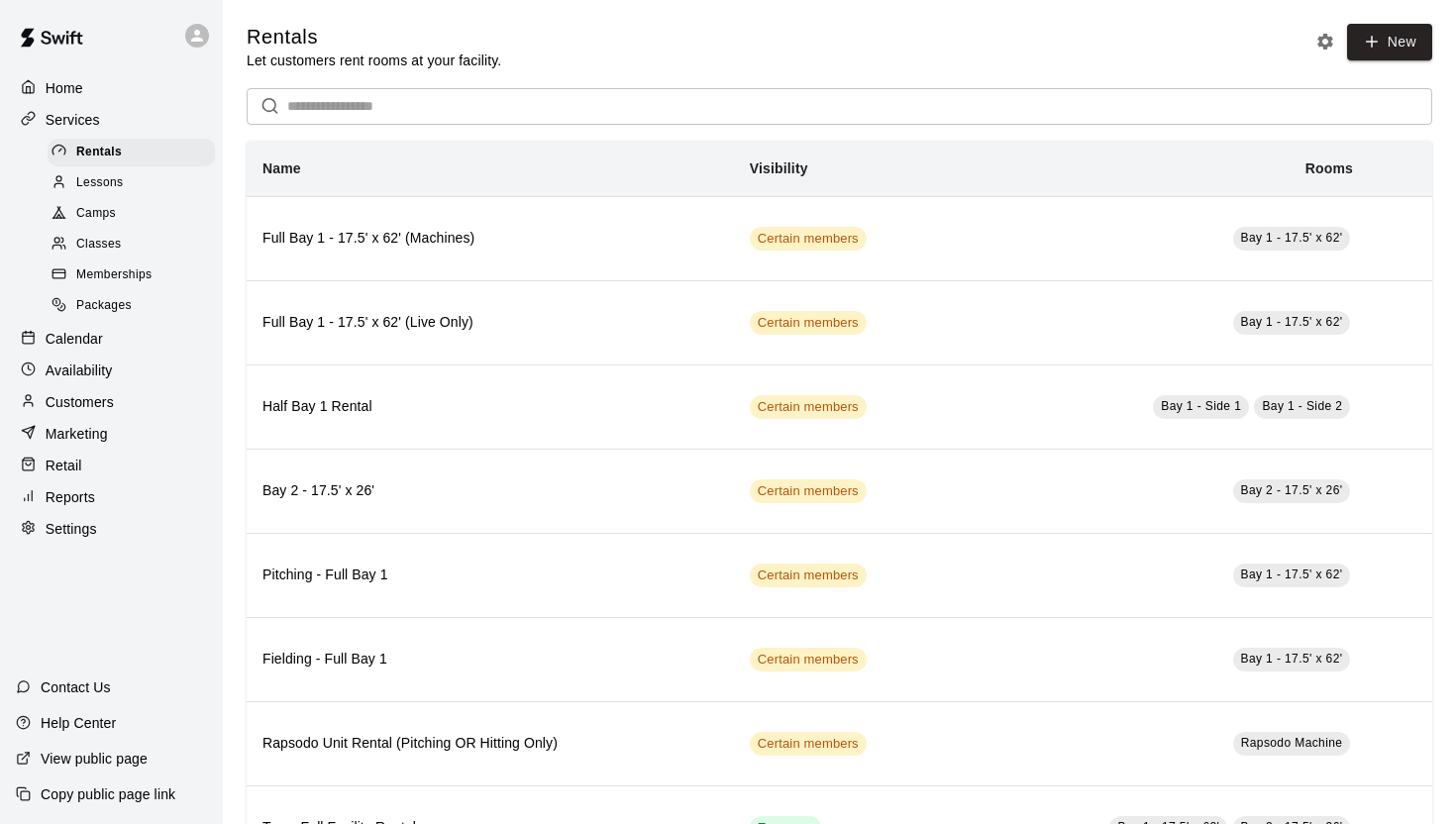click on "Camps" at bounding box center (96, 214) 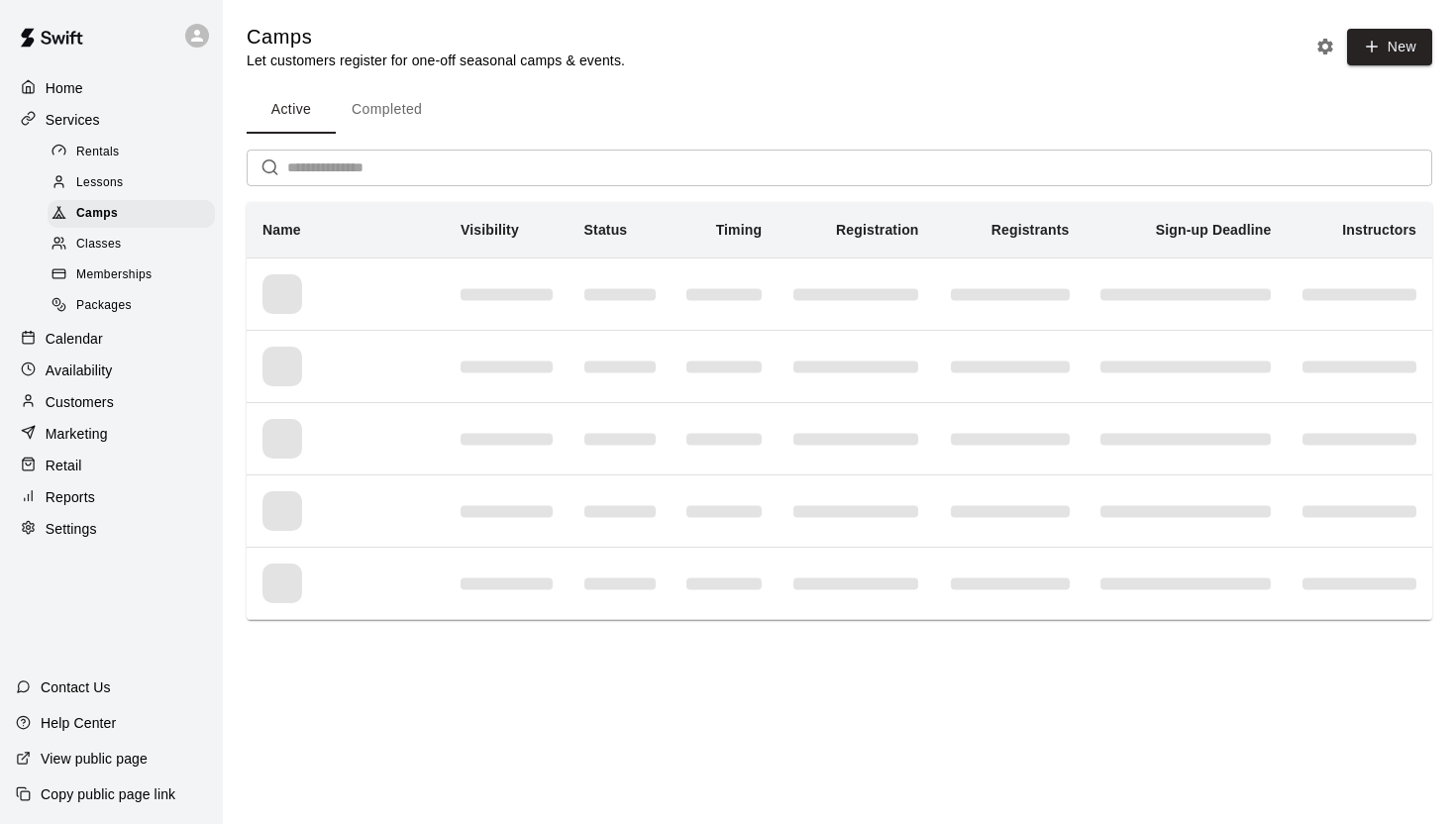 click on "Lessons" at bounding box center (100, 183) 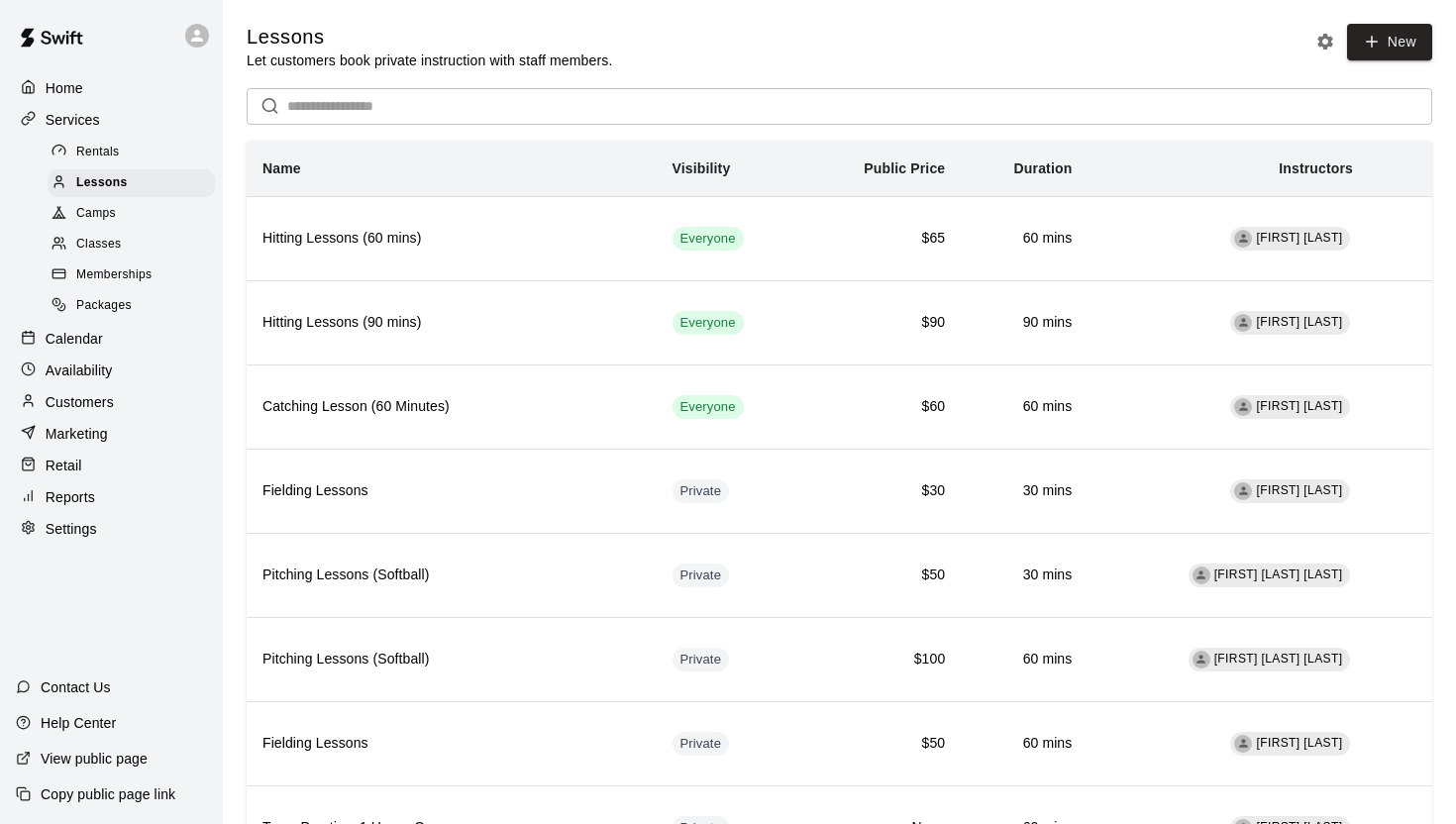 click on "Classes" at bounding box center [98, 245] 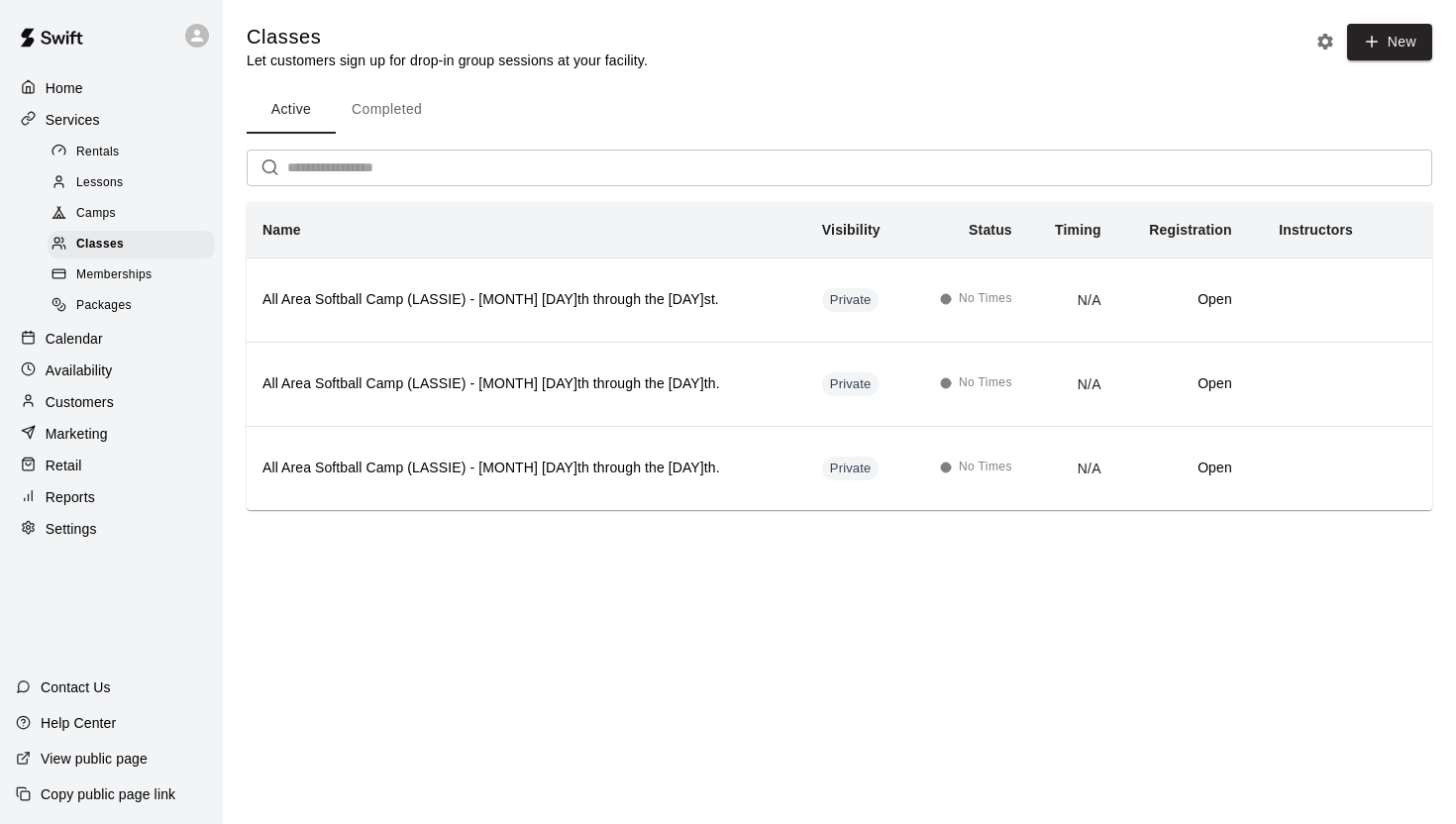 click on "Completed" at bounding box center [386, 110] 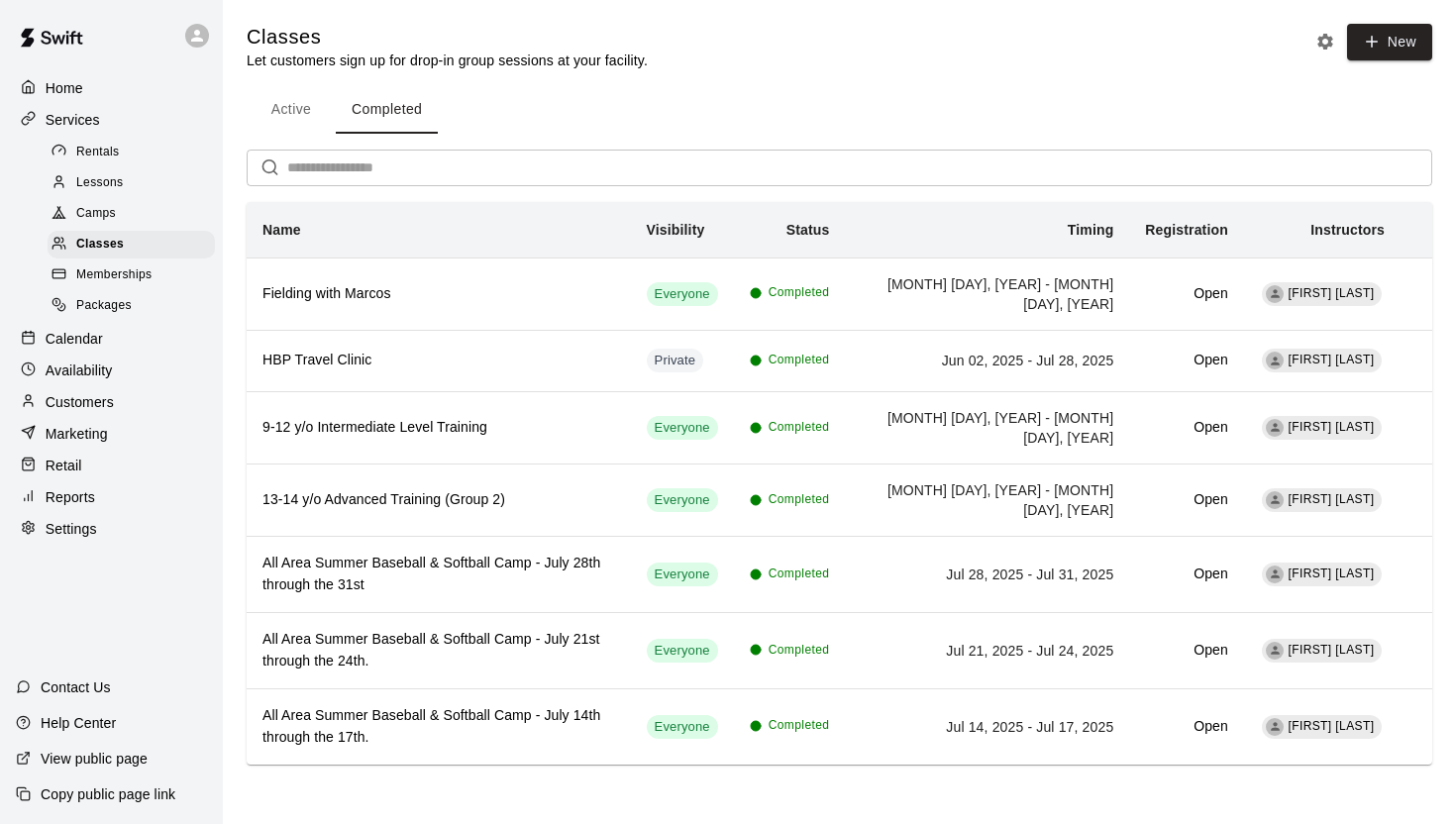 click on "Camps" at bounding box center [131, 214] 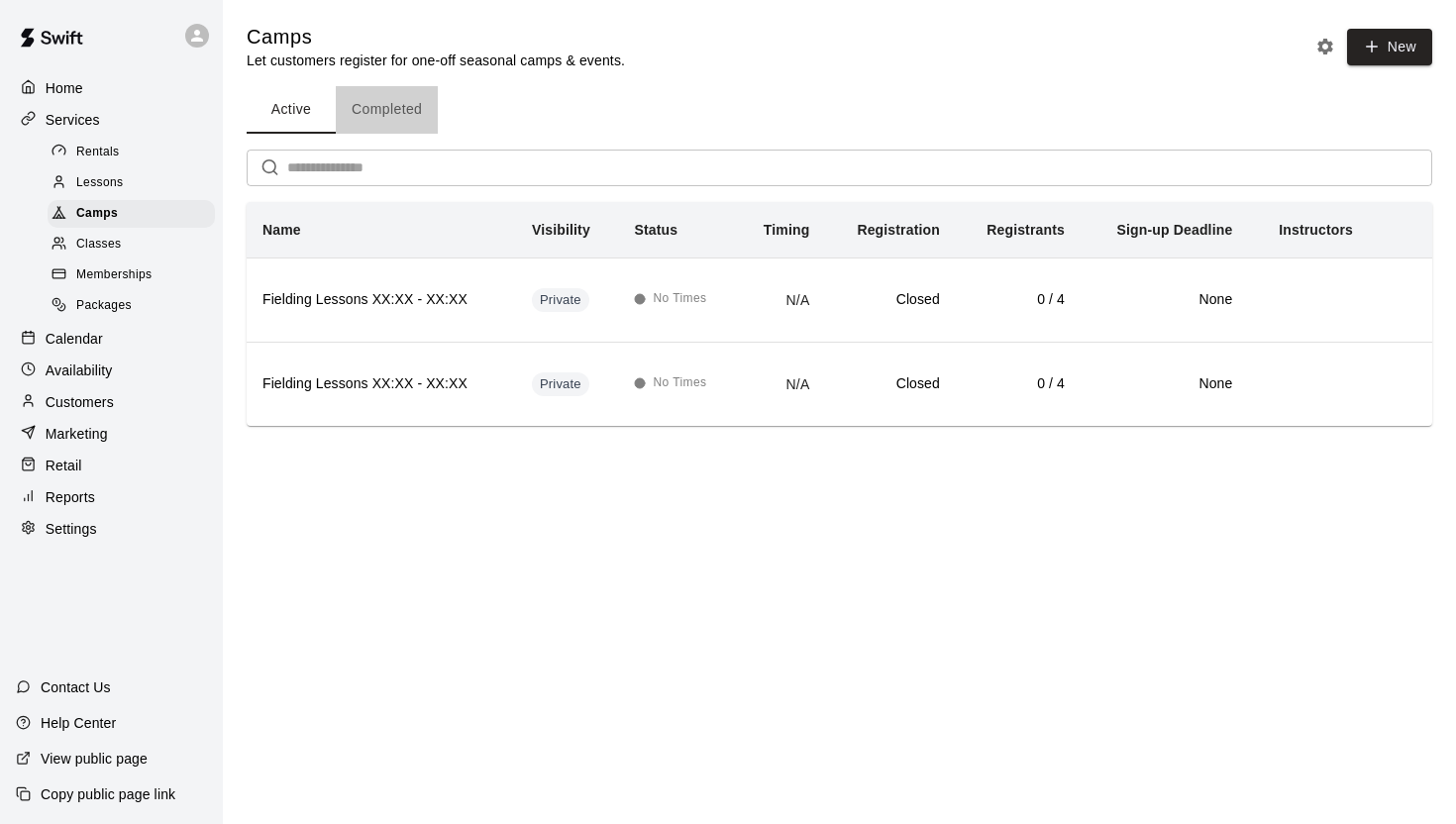 click on "Completed" at bounding box center [386, 110] 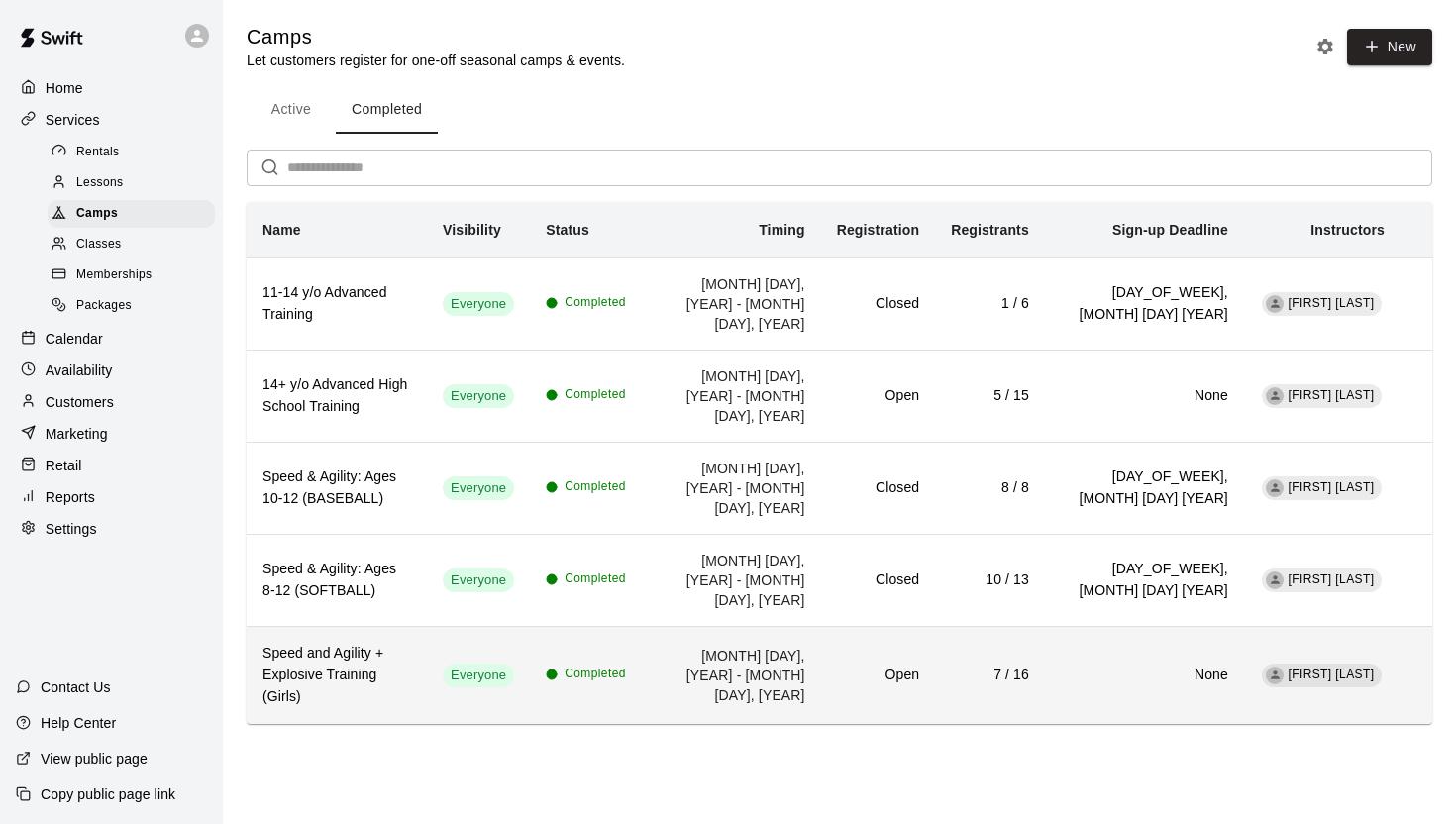 click on "Speed and Agility + Explosive Training (Girls)" at bounding box center (337, 675) 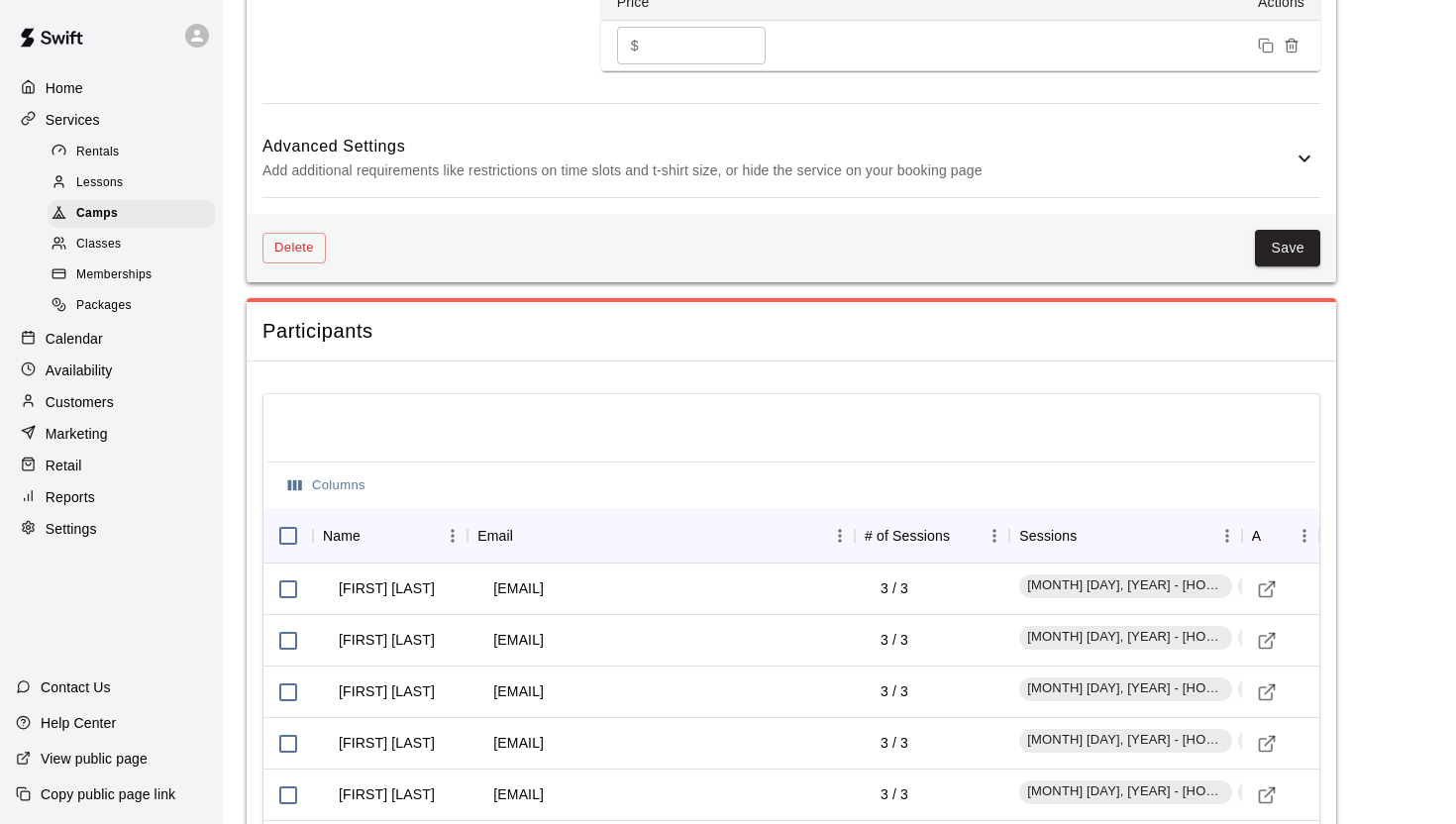 scroll, scrollTop: 1850, scrollLeft: 0, axis: vertical 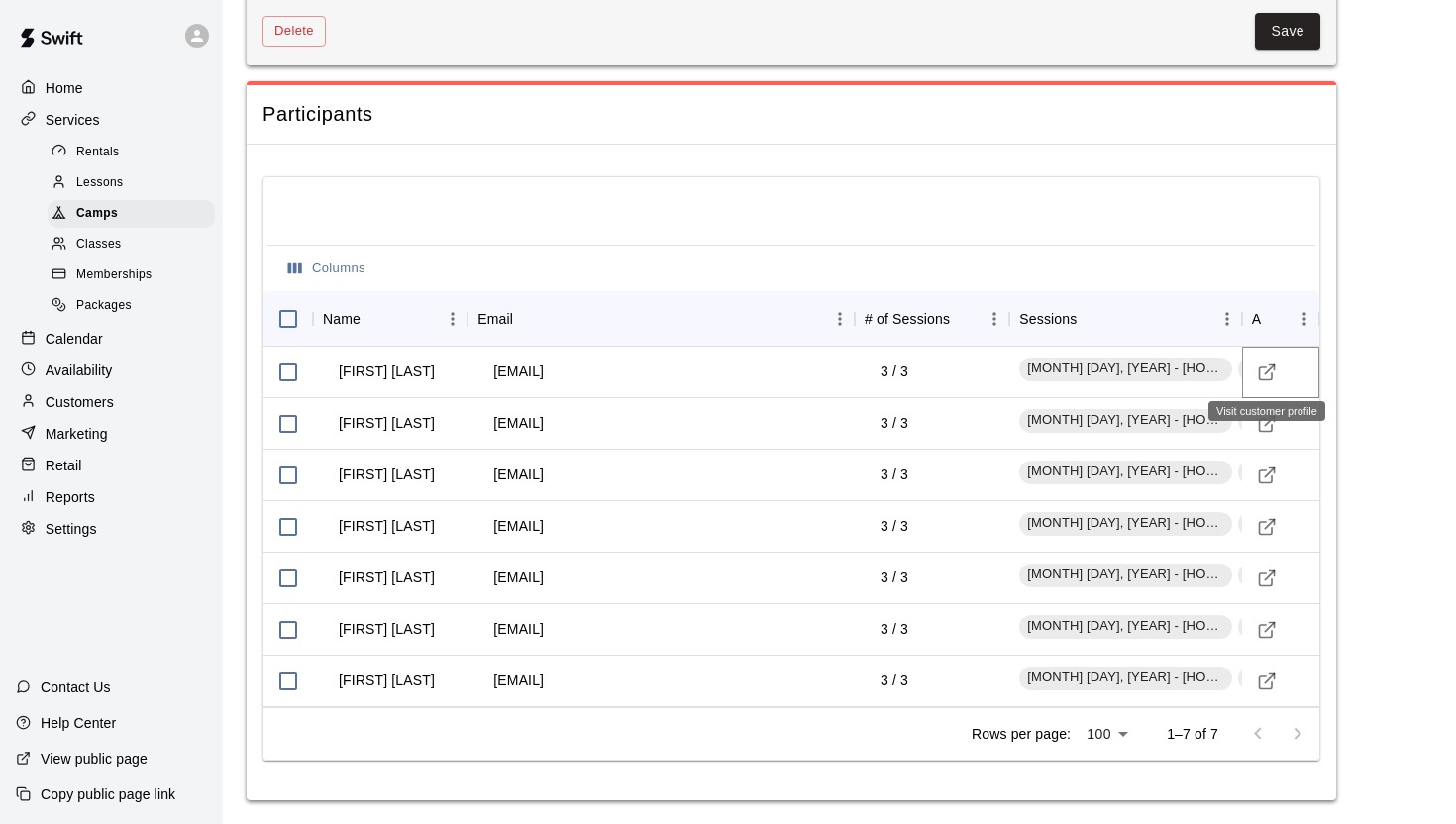 click 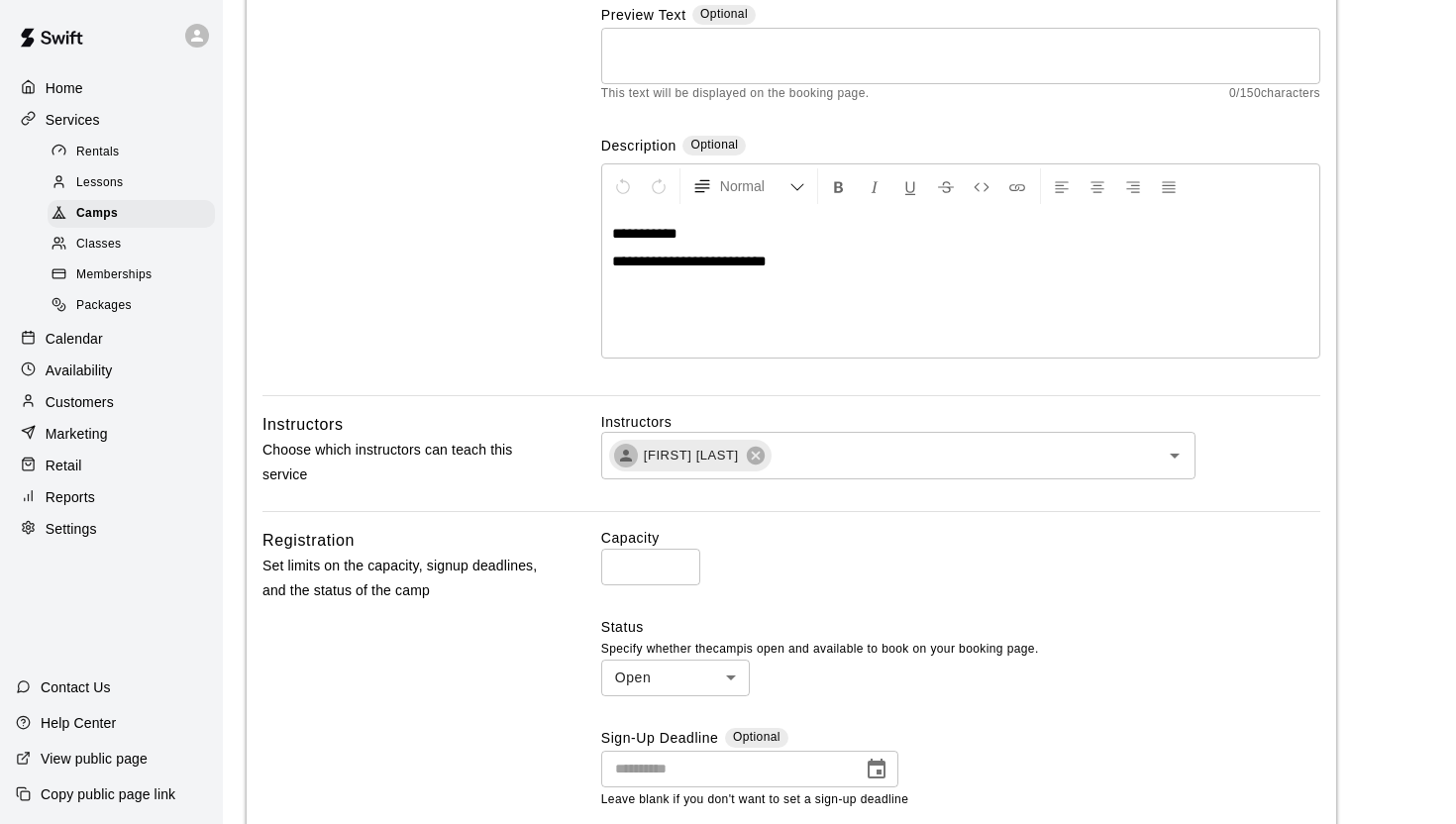 scroll, scrollTop: 185, scrollLeft: 0, axis: vertical 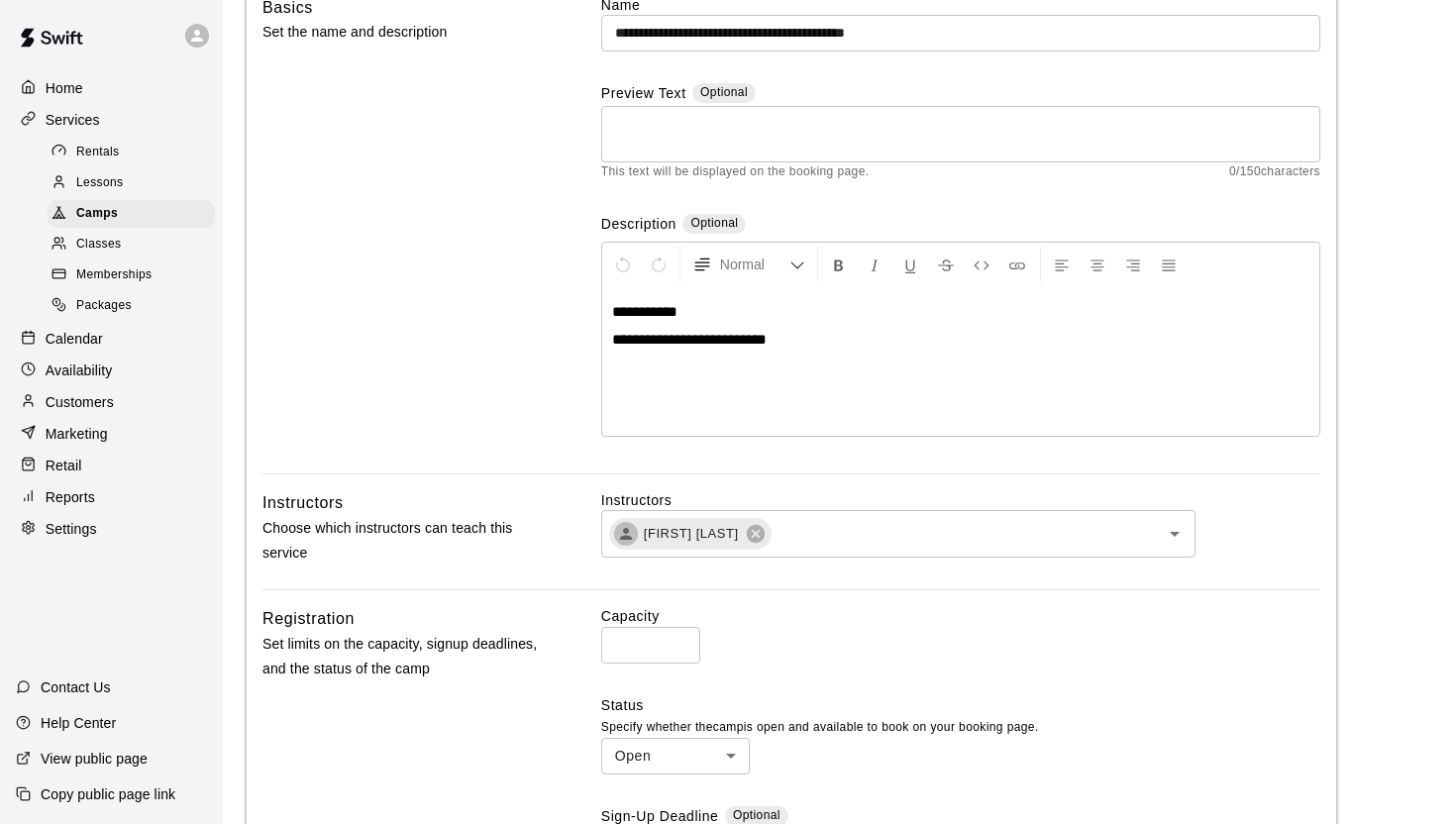 click on "Memberships" at bounding box center (135, 275) 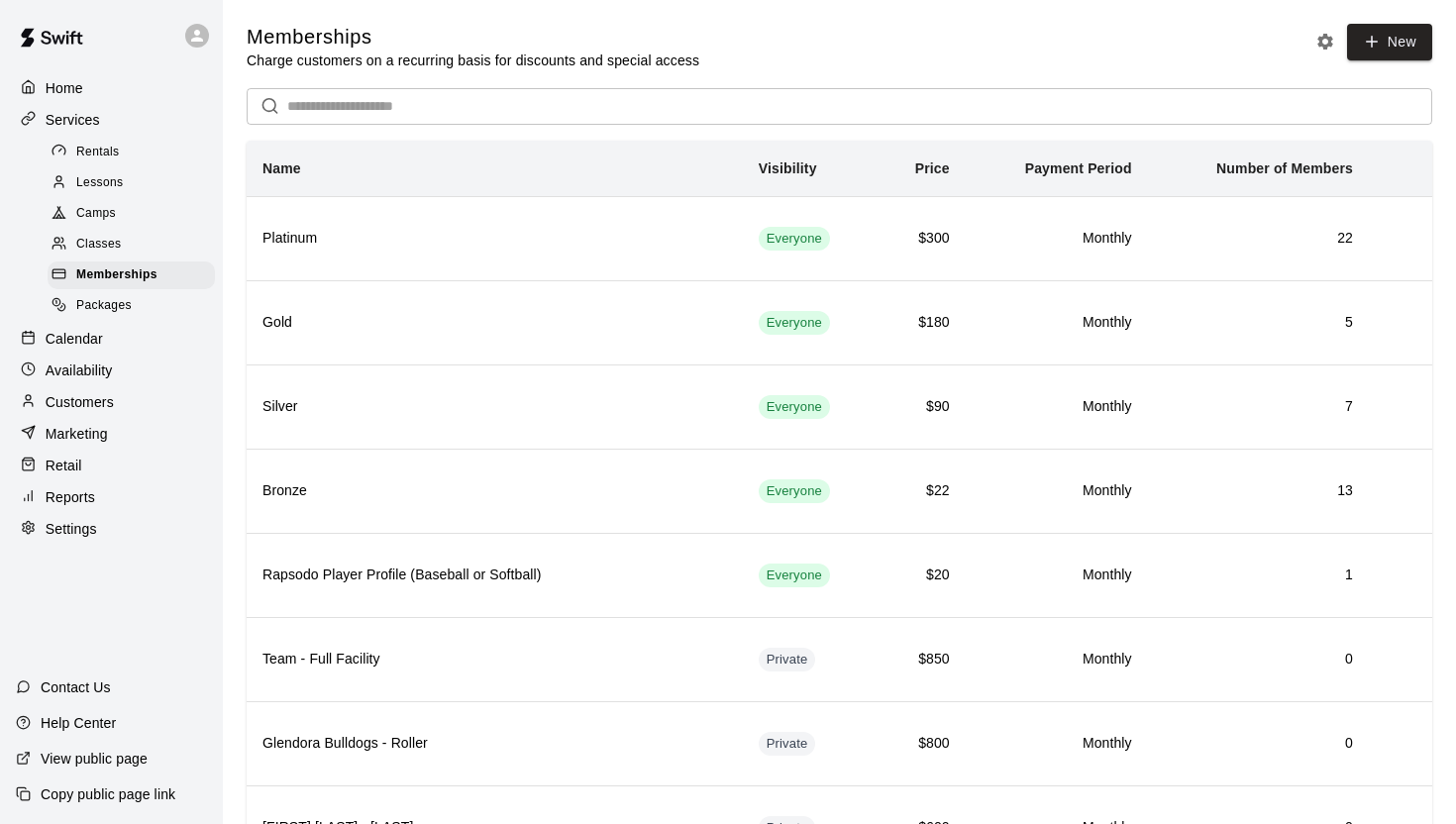 click on "Customers" at bounding box center (111, 402) 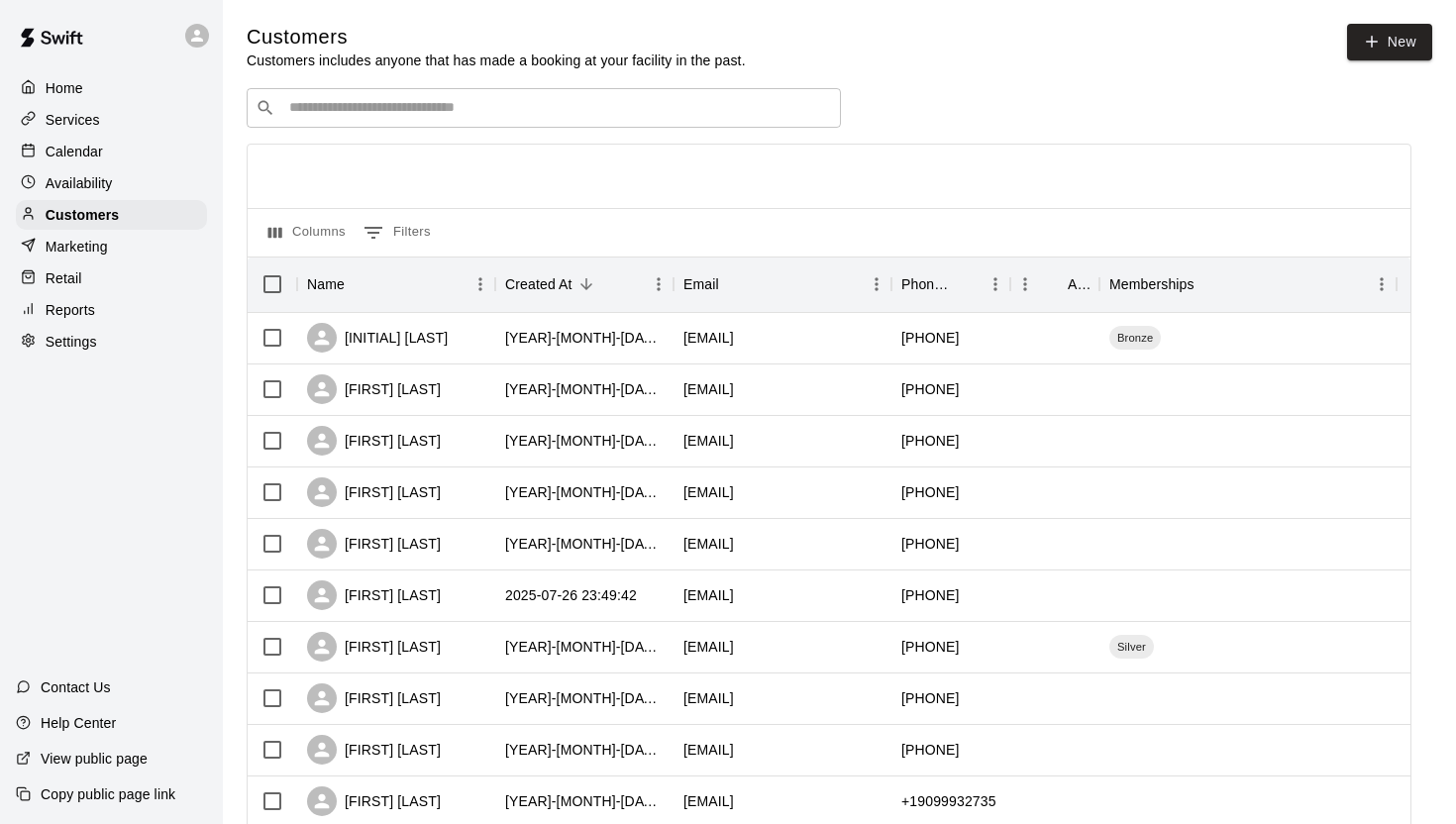 click on "​ ​" at bounding box center (544, 108) 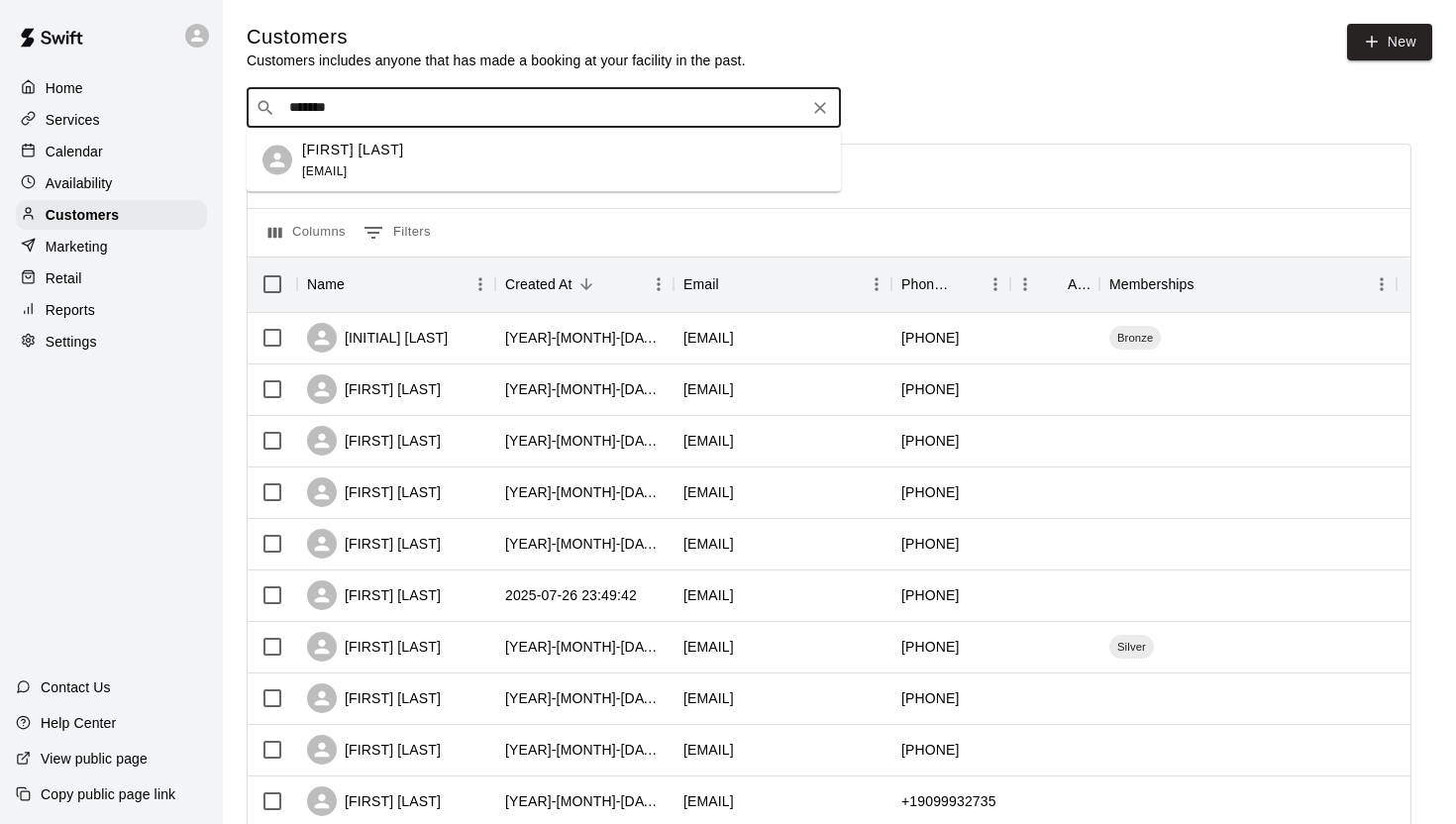 type on "********" 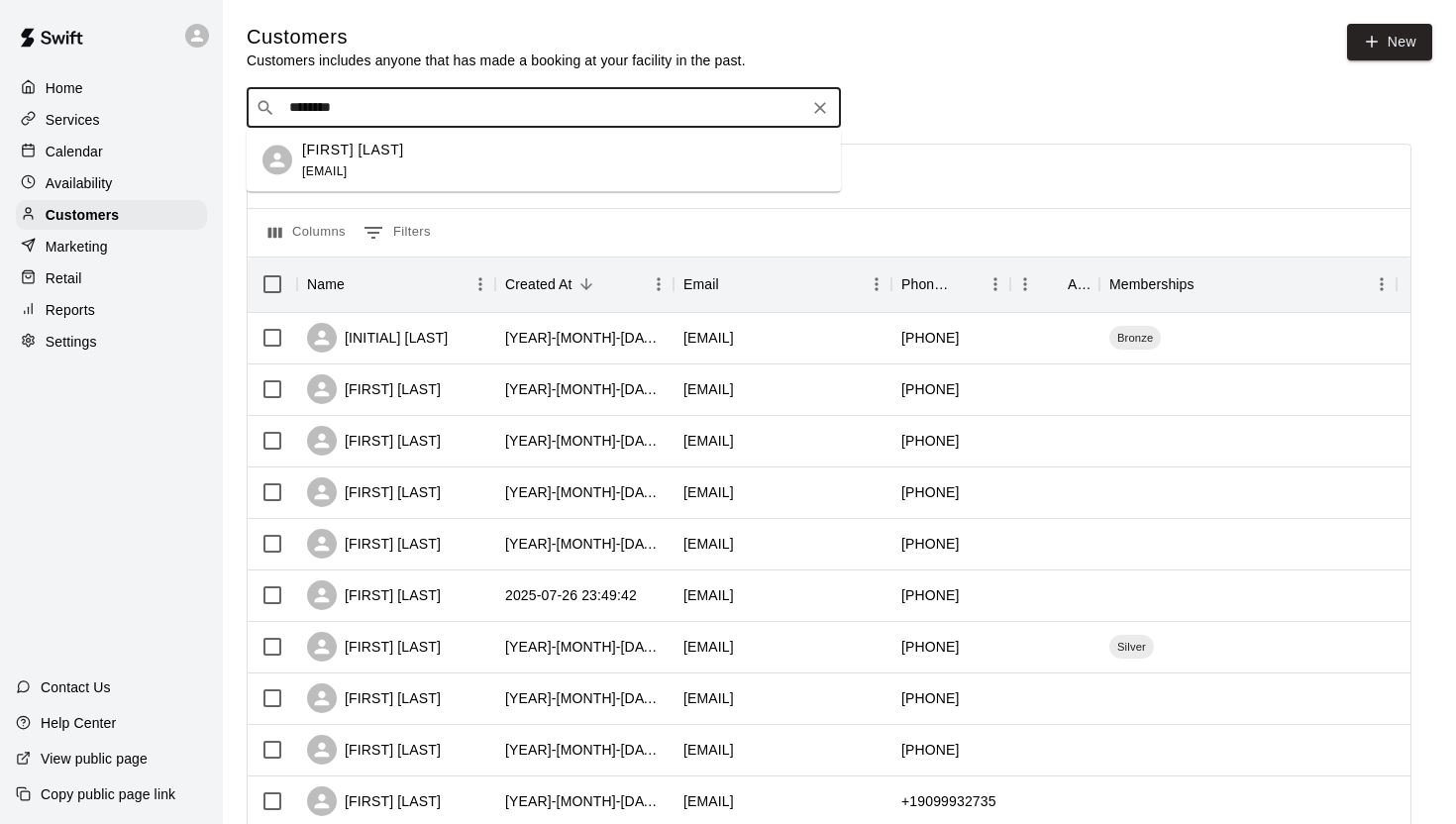 click on "Zane Kamrath leannakamrath@me.com" at bounding box center [353, 159] 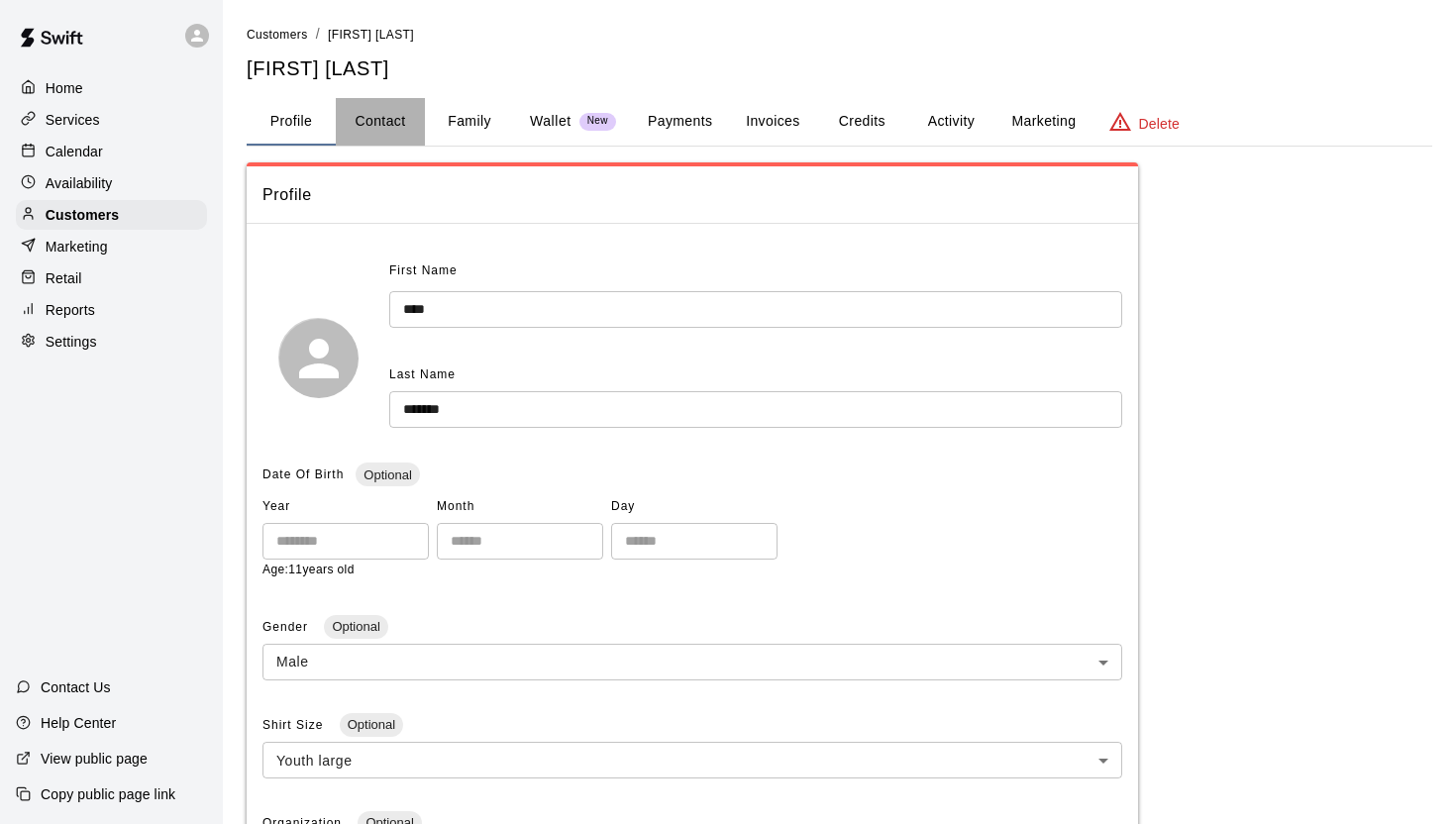click on "Contact" at bounding box center [380, 122] 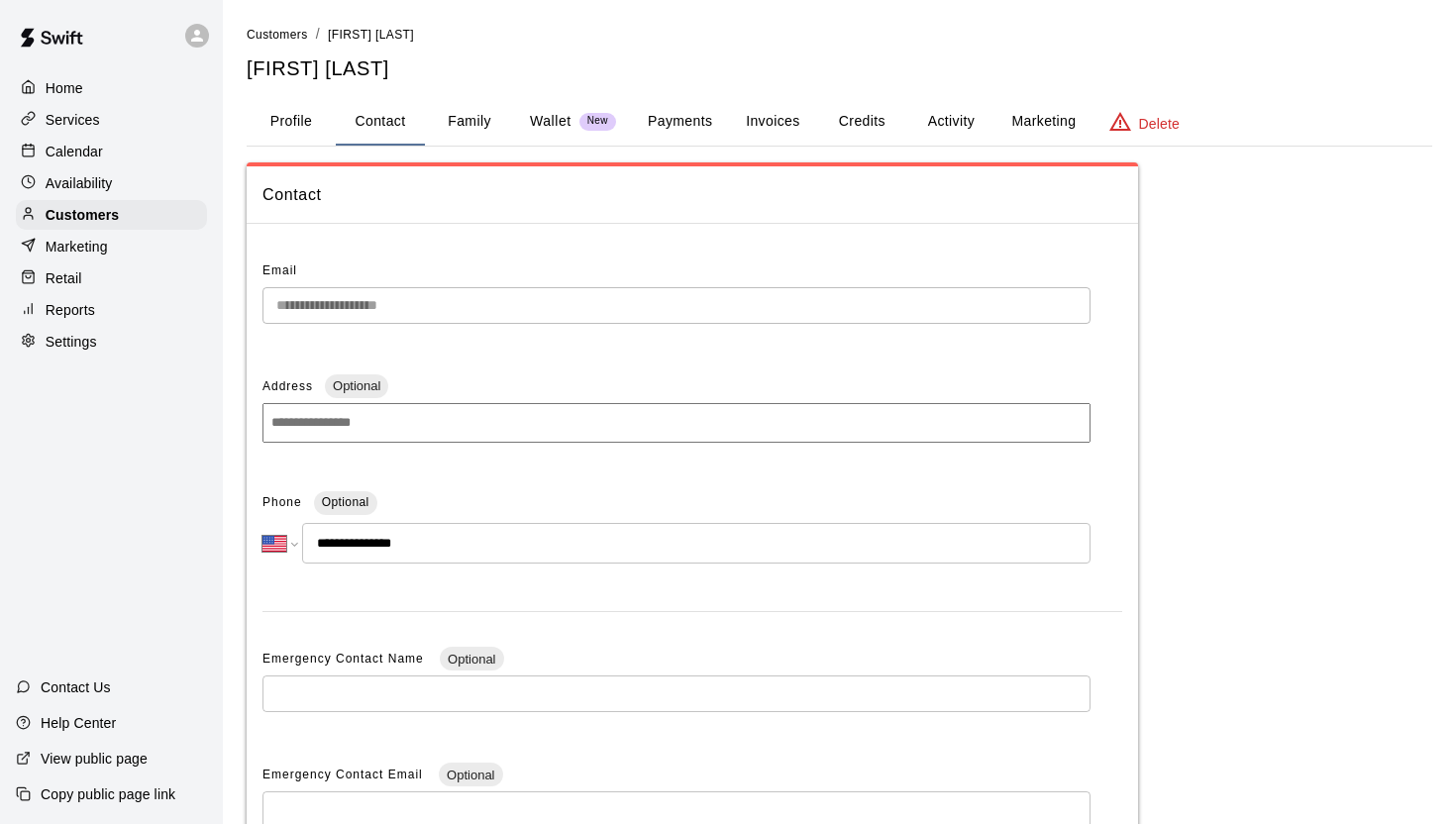 click on "Family" at bounding box center (469, 122) 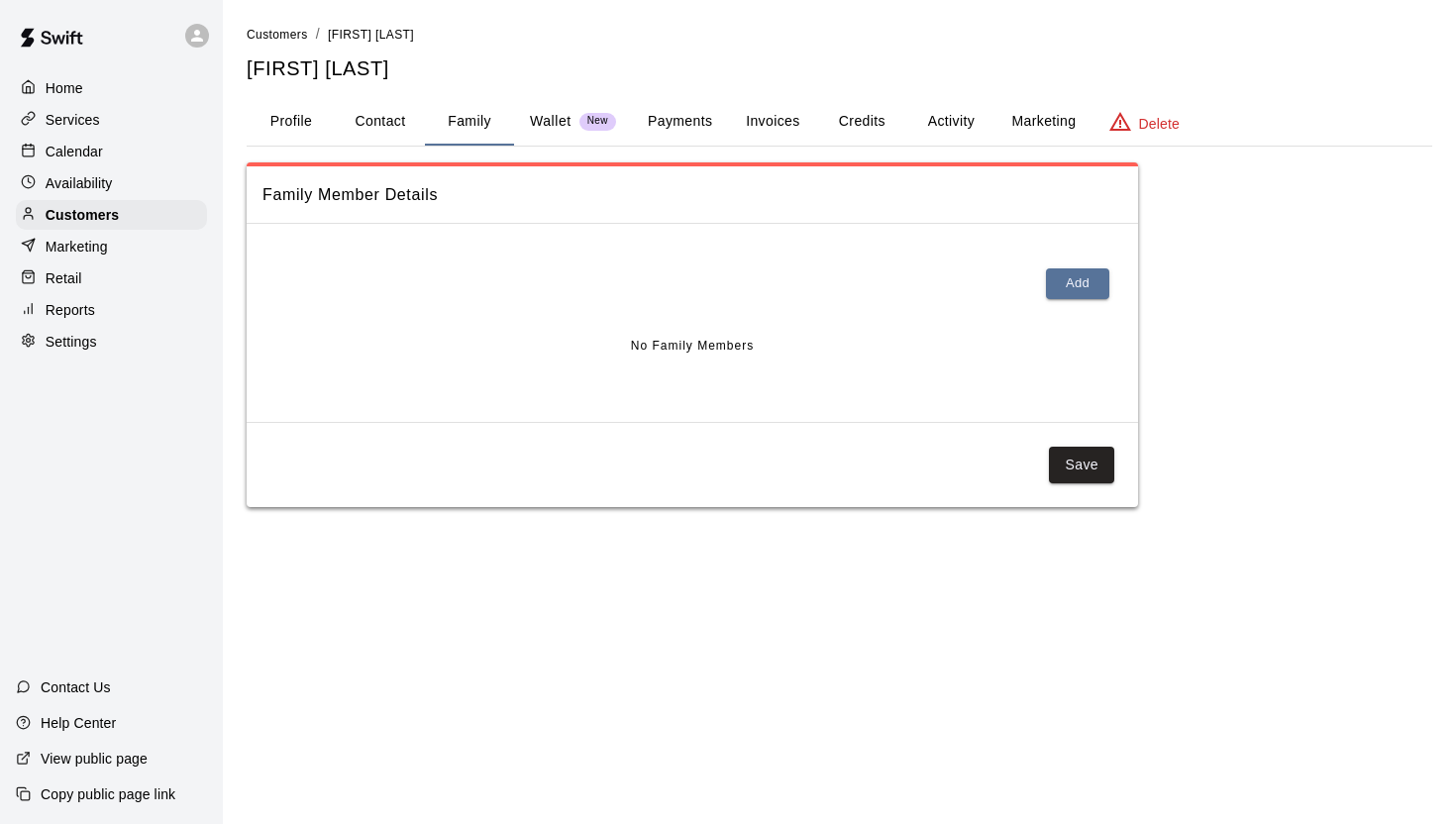 click on "Wallet" at bounding box center [551, 121] 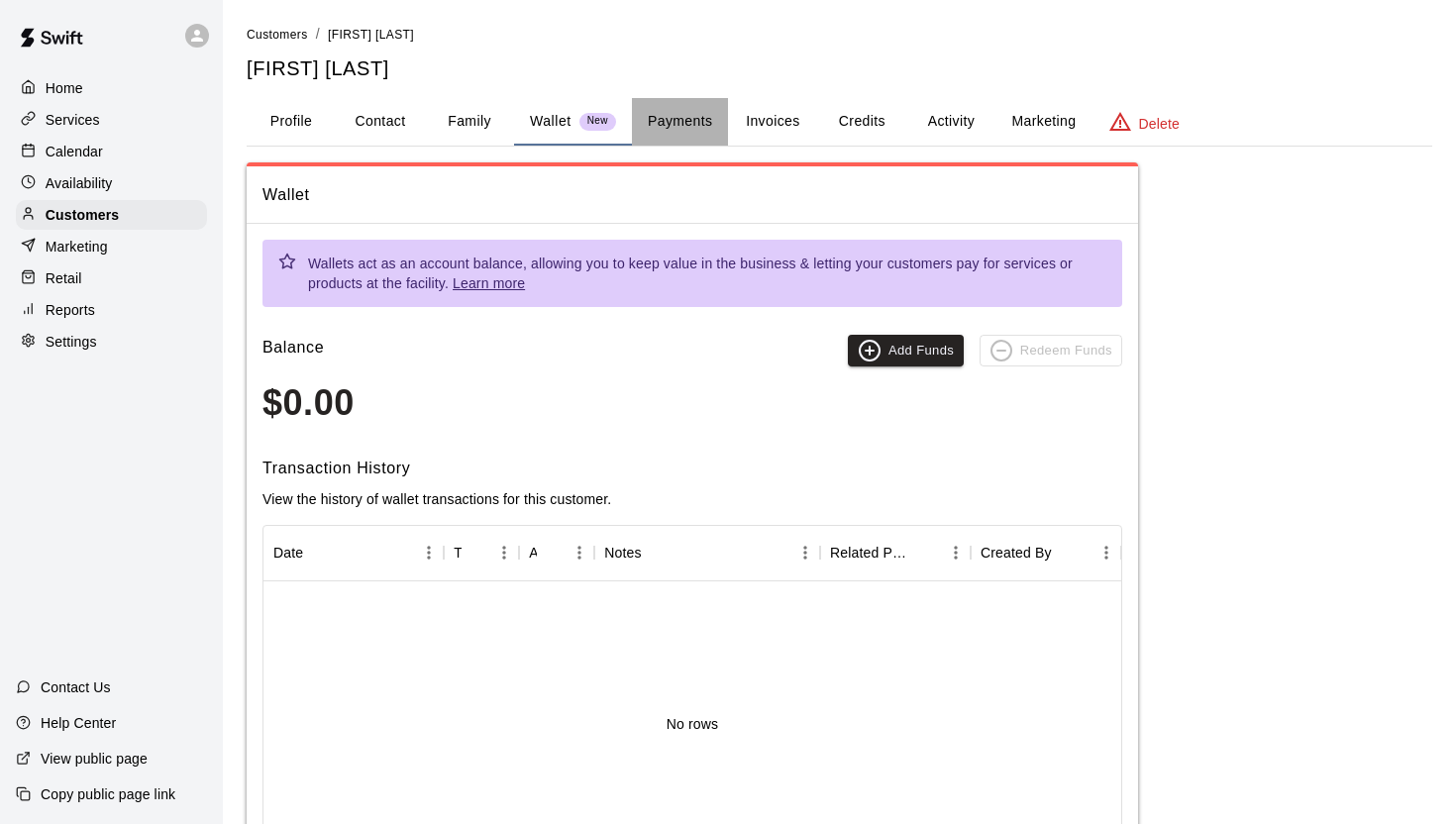 click on "Payments" at bounding box center (679, 122) 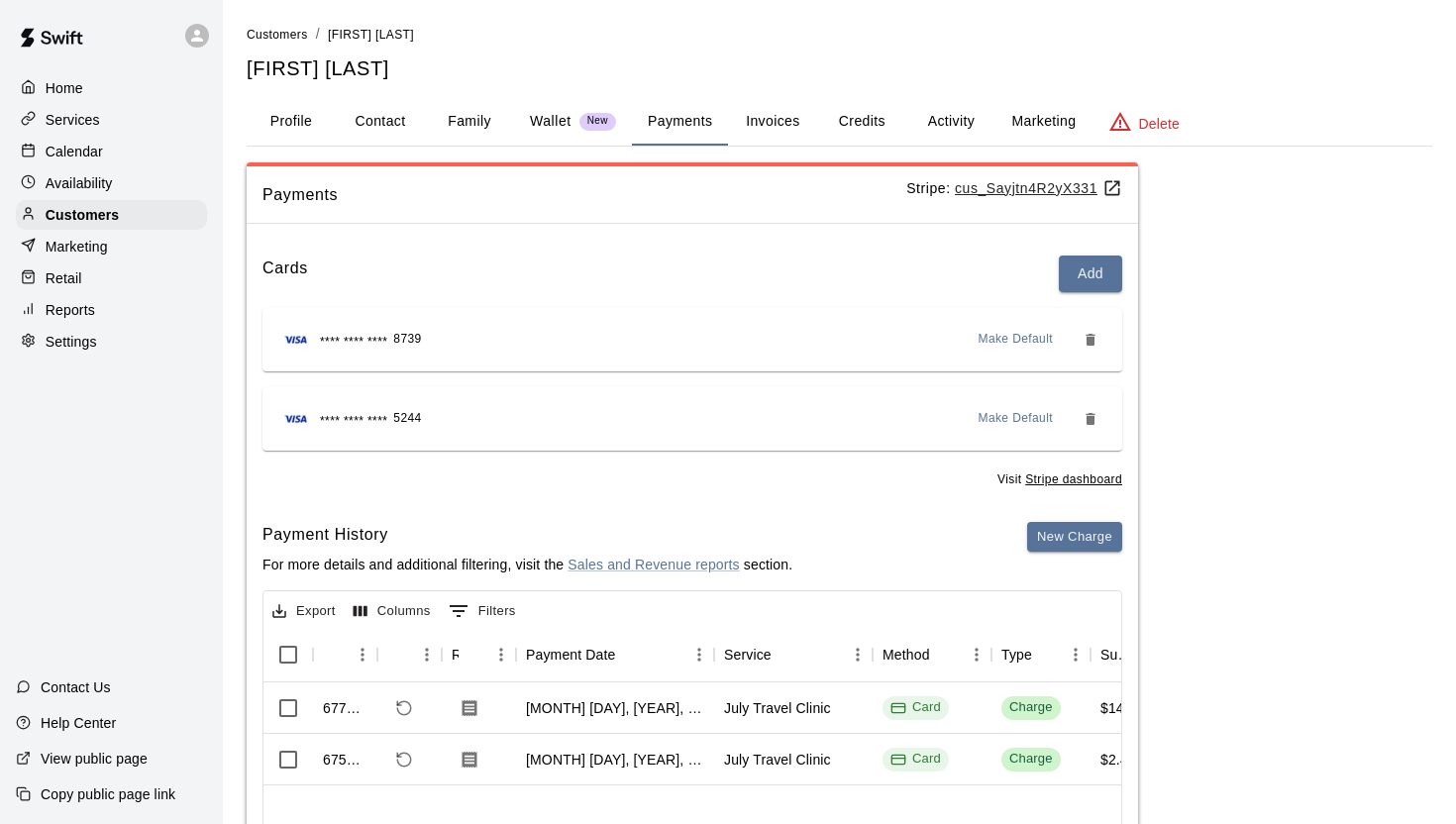 click on "Invoices" at bounding box center [773, 122] 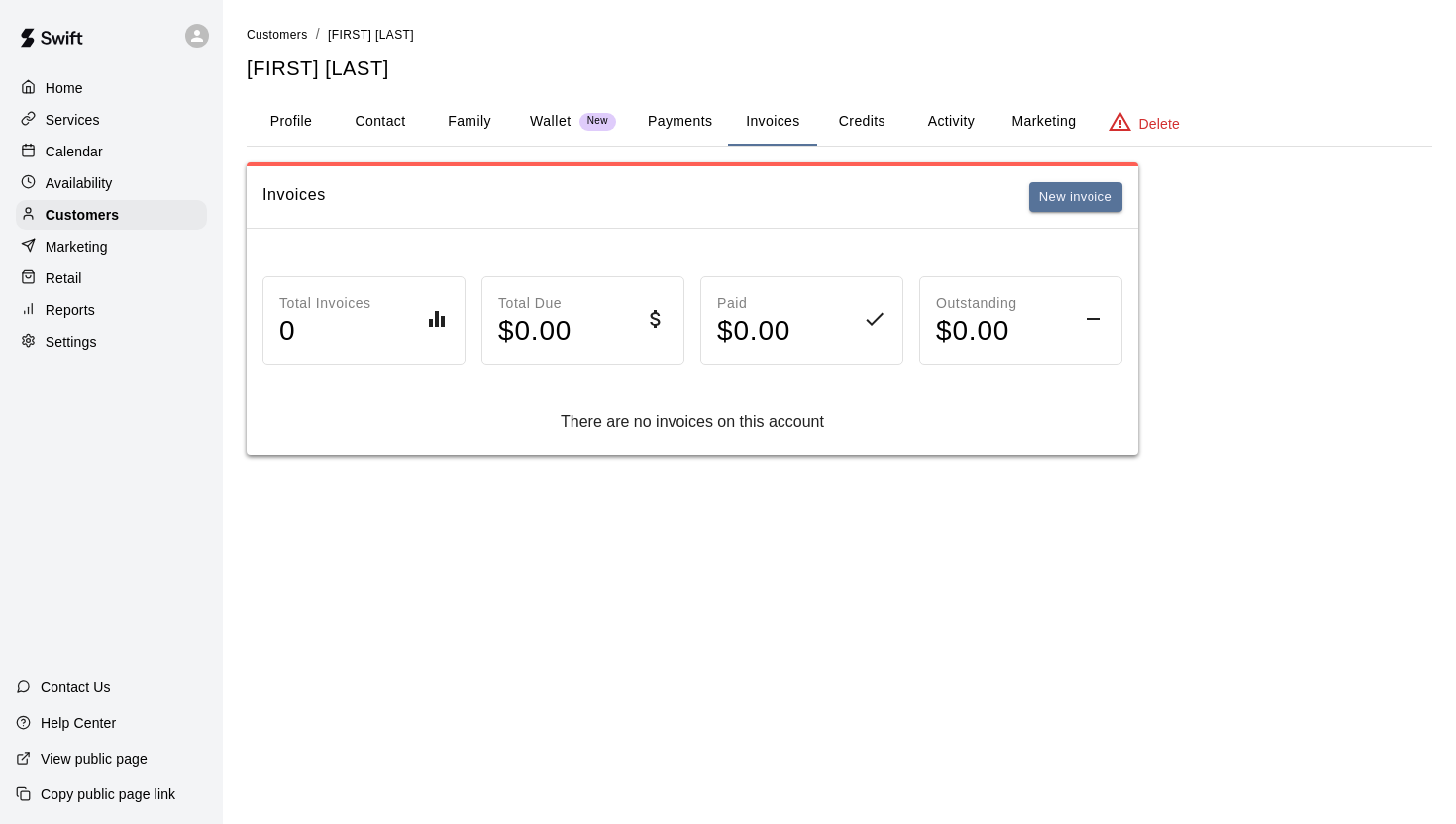 click on "Family" at bounding box center [469, 122] 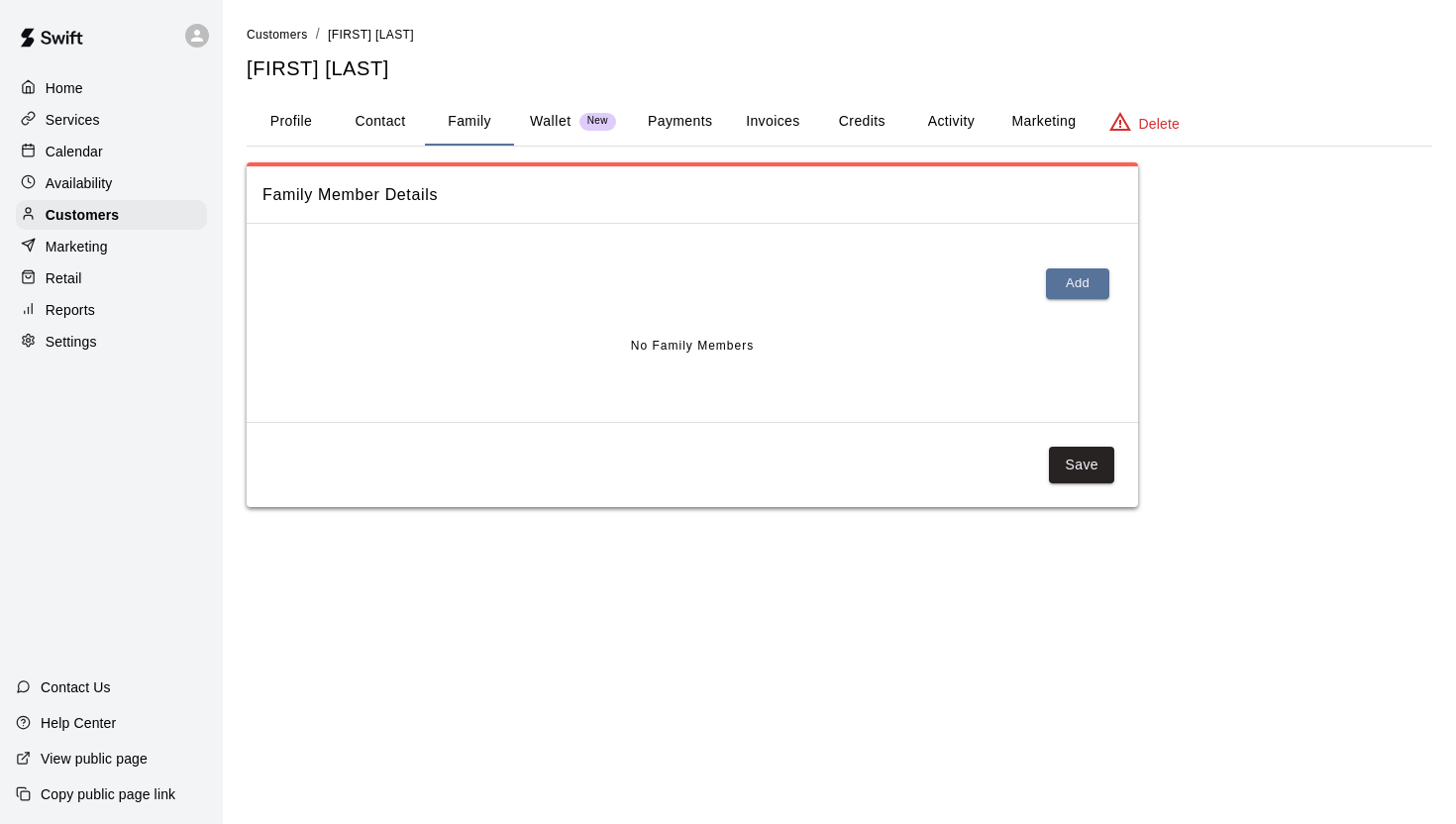 click on "Contact" at bounding box center (380, 122) 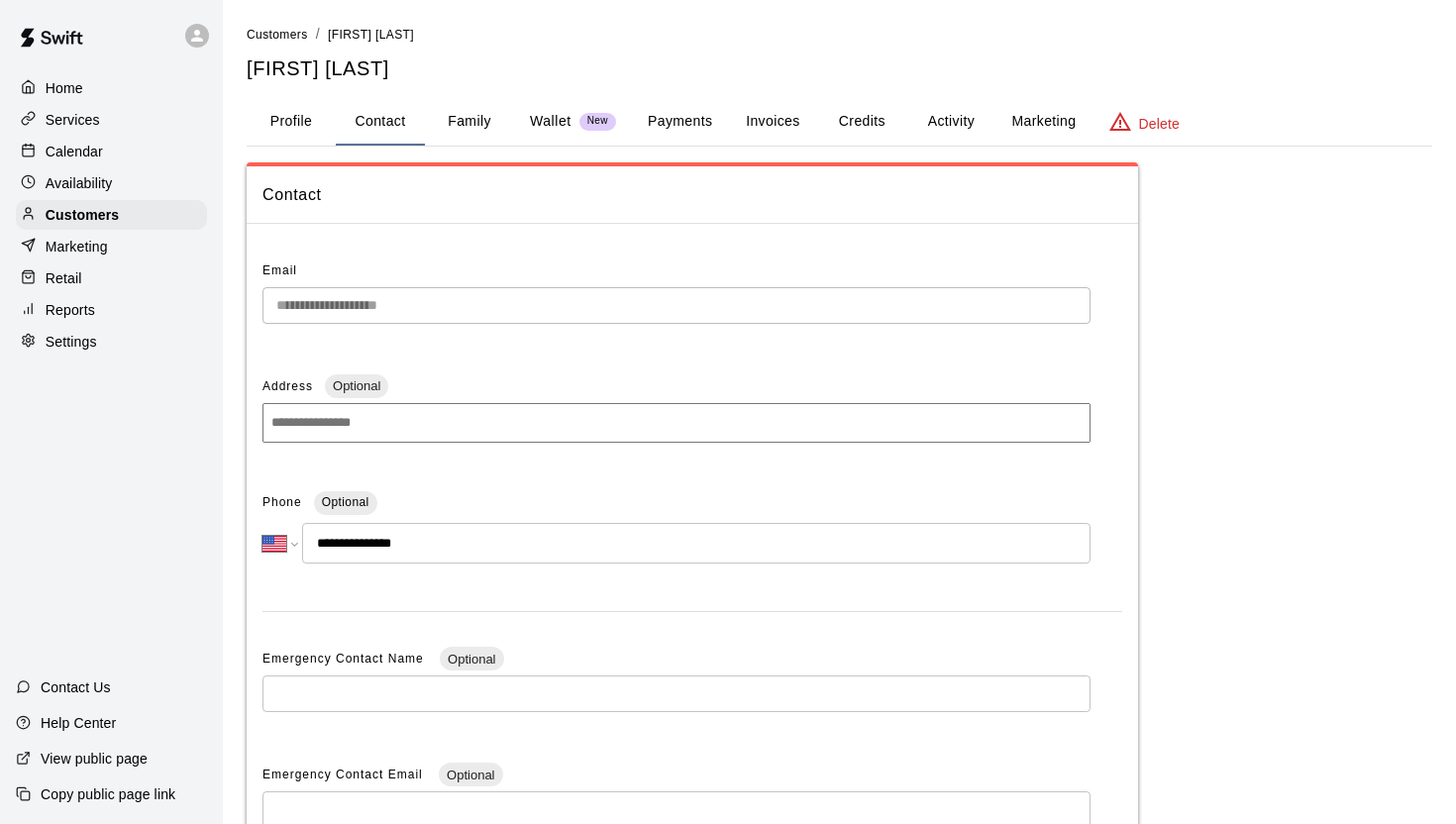 click on "**********" at bounding box center [839, 558] 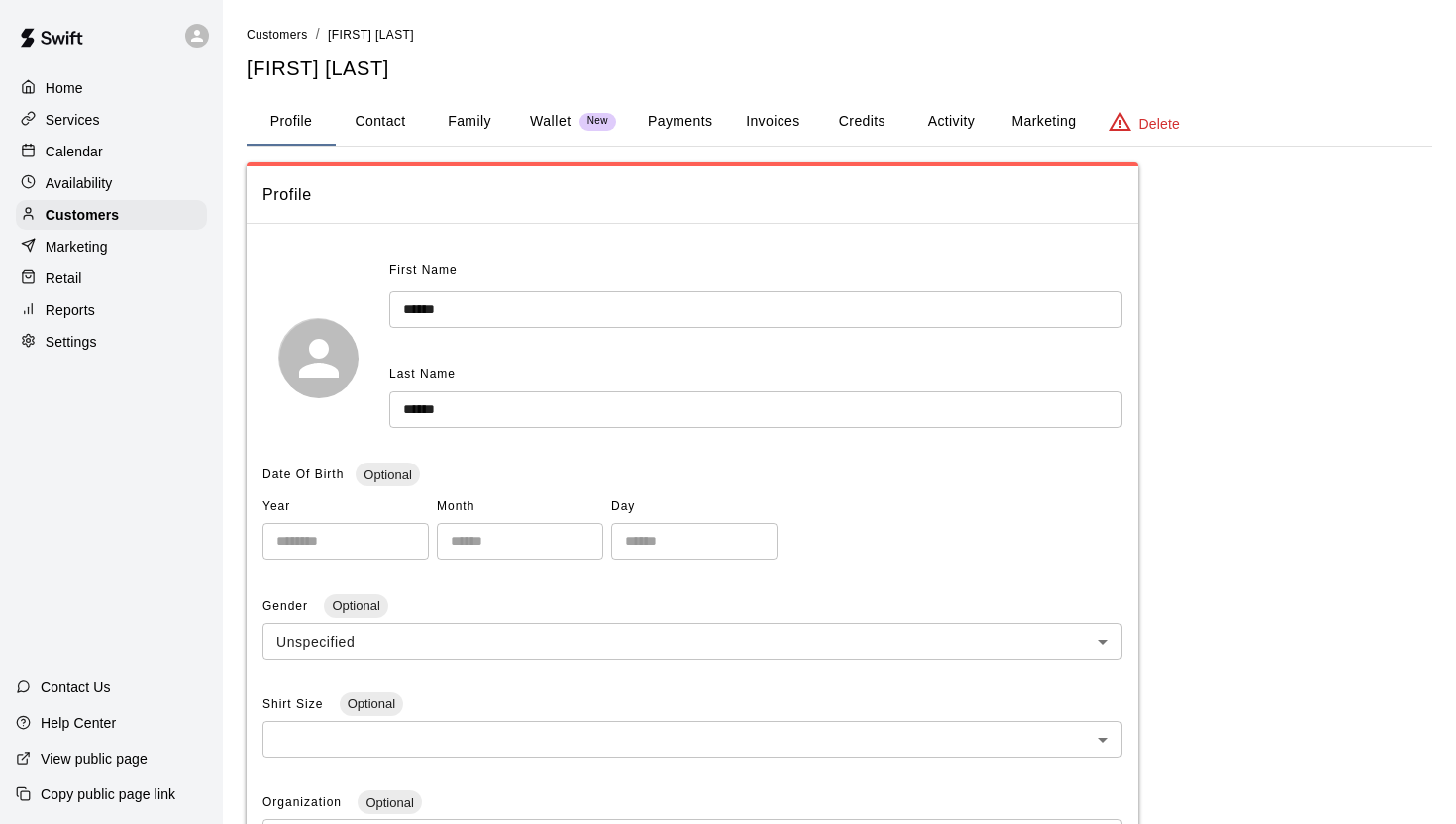 scroll, scrollTop: 0, scrollLeft: 0, axis: both 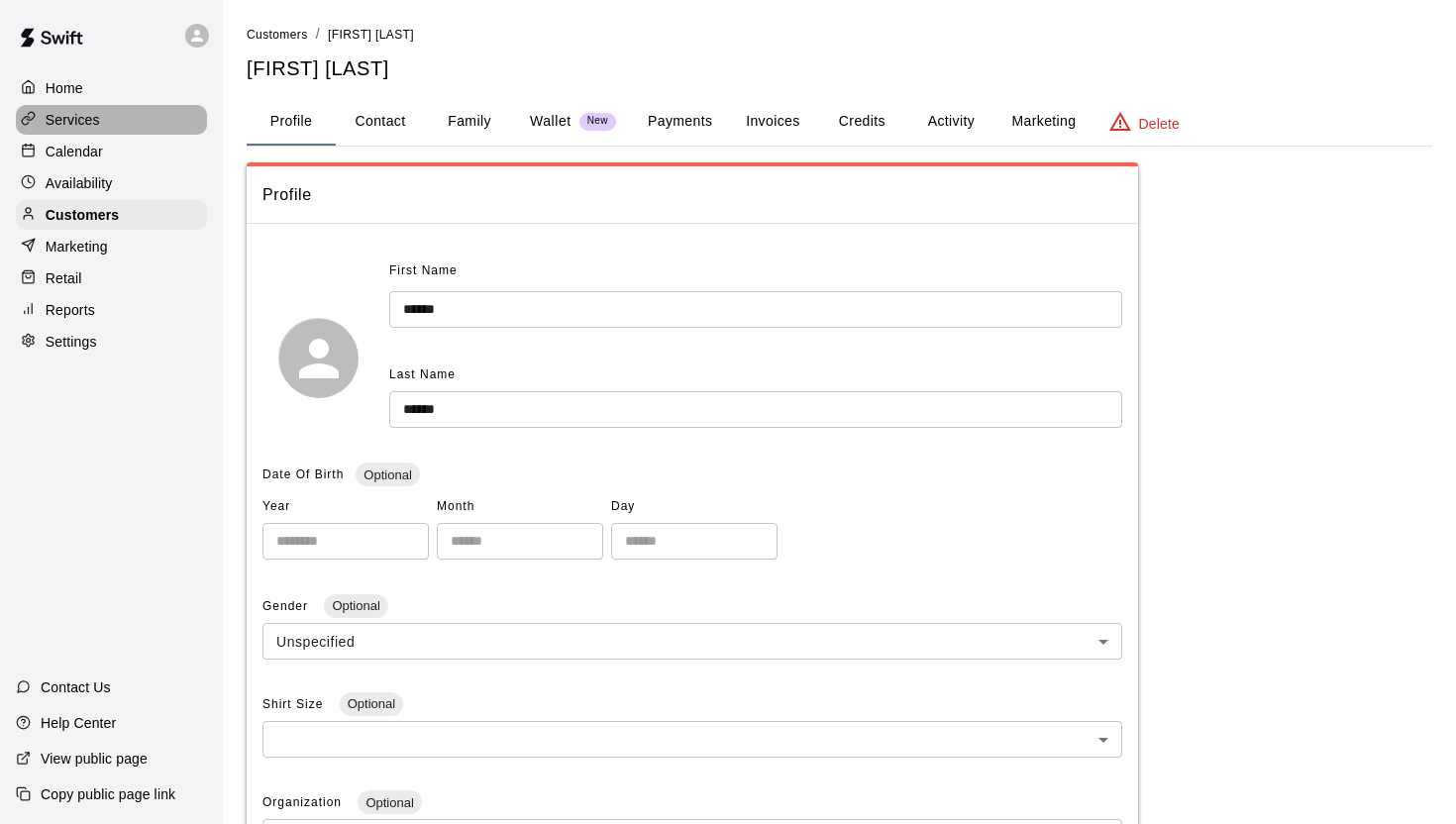click on "Services" at bounding box center (111, 120) 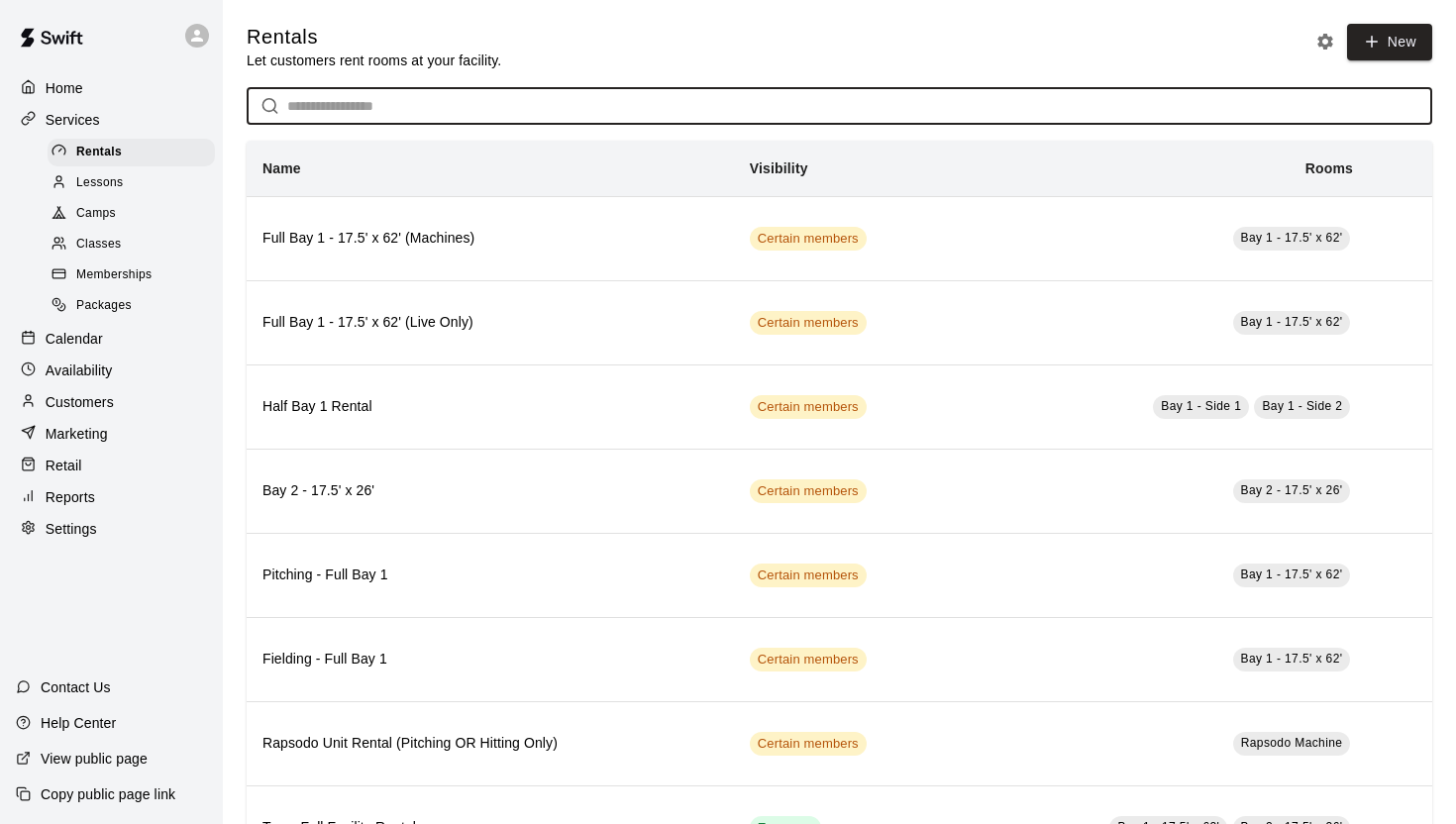 click at bounding box center (860, 106) 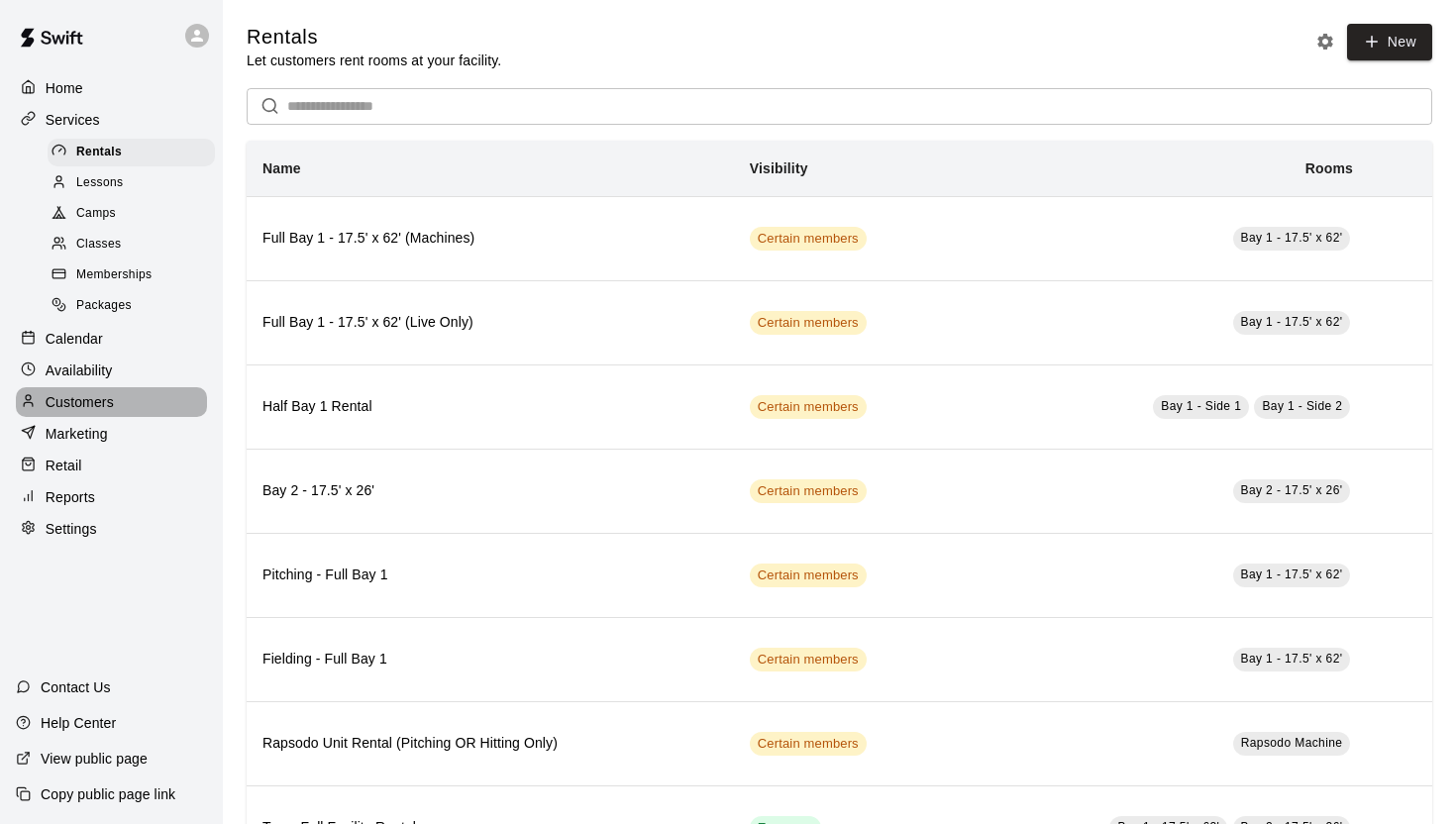 click on "Customers" at bounding box center (111, 402) 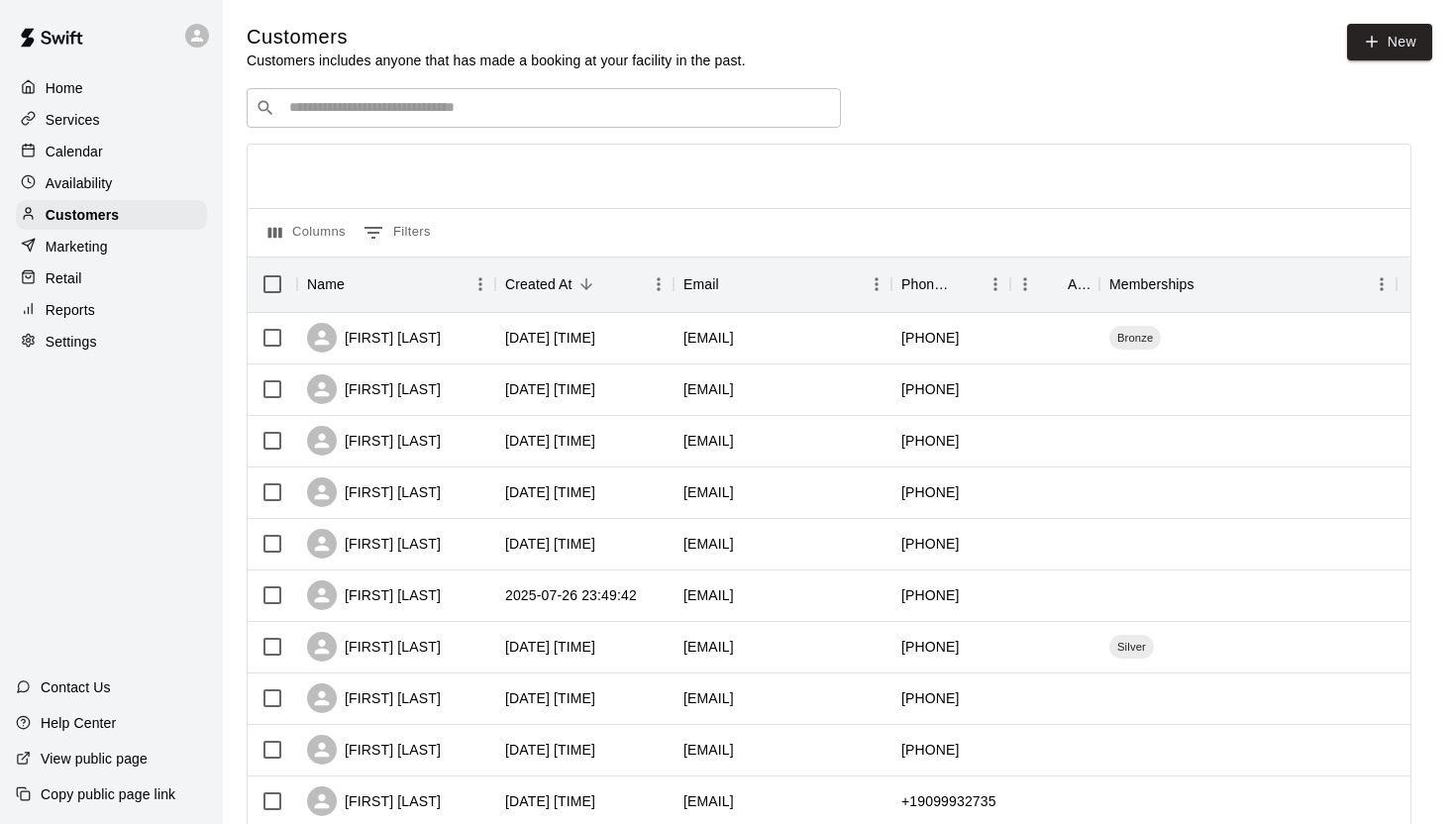 click at bounding box center (558, 108) 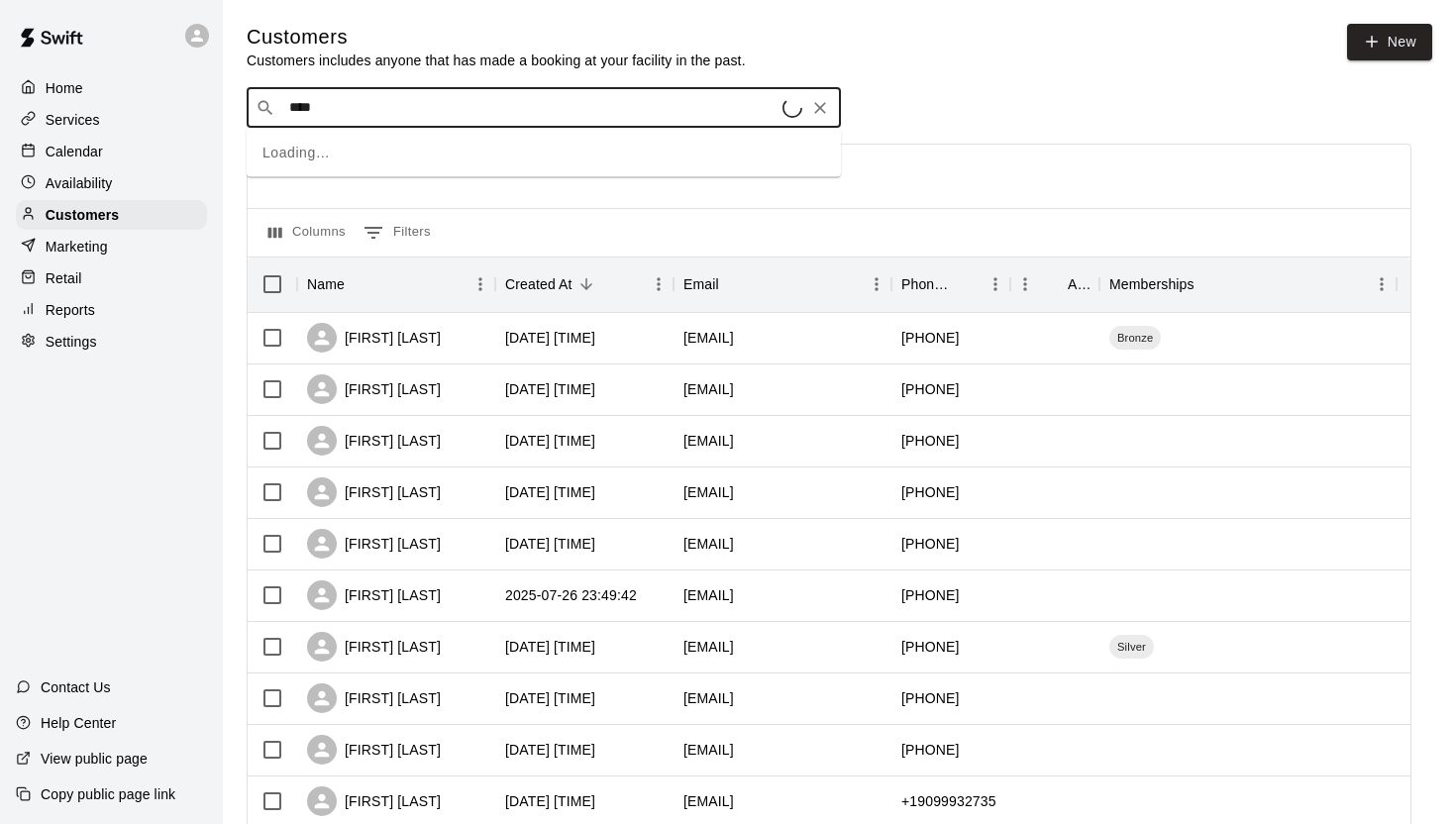 type on "*****" 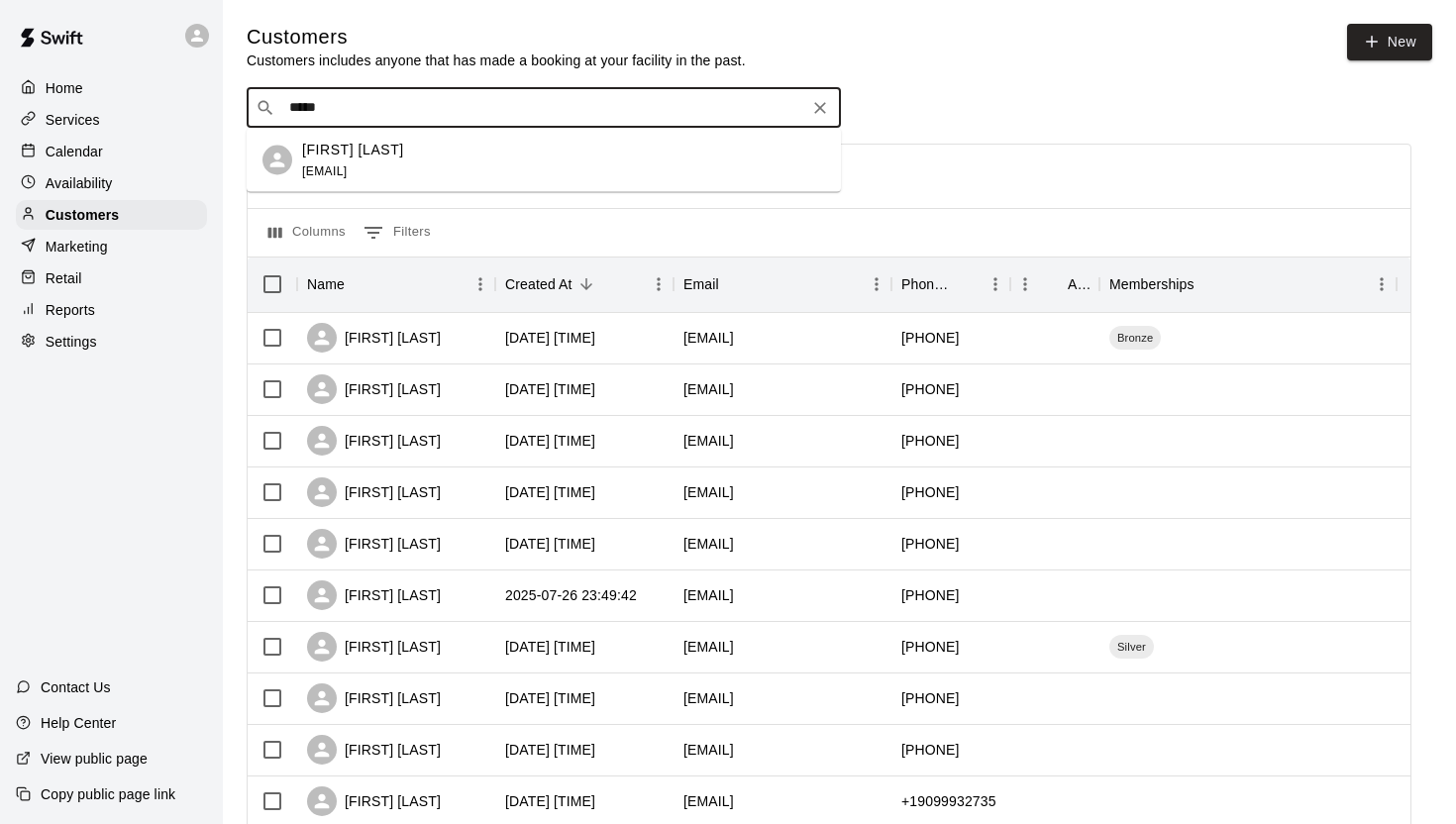 click on "Isaac  Perez  shaniceperez89@yahoo.com" at bounding box center (544, 160) 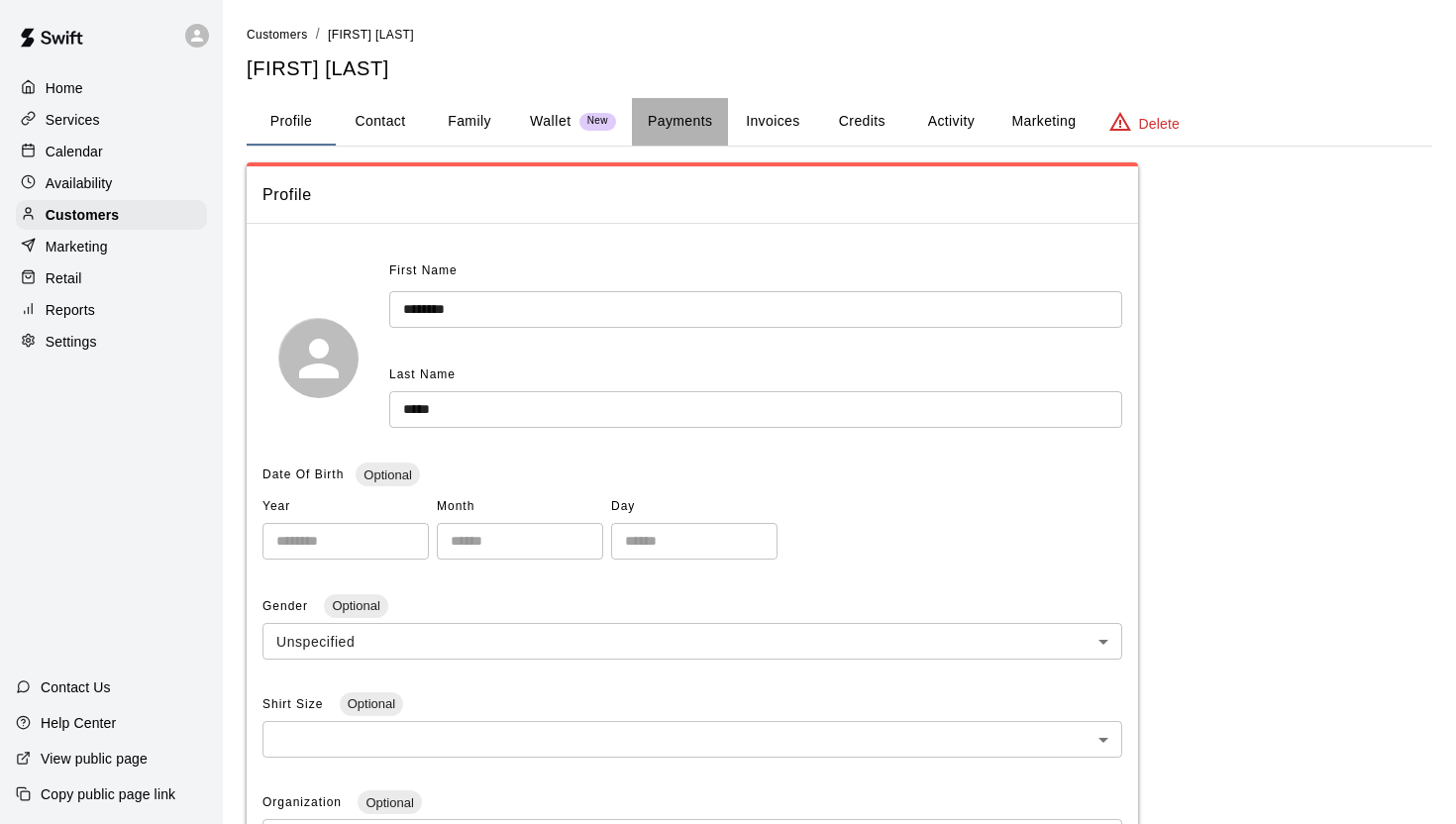 click on "Payments" at bounding box center (679, 122) 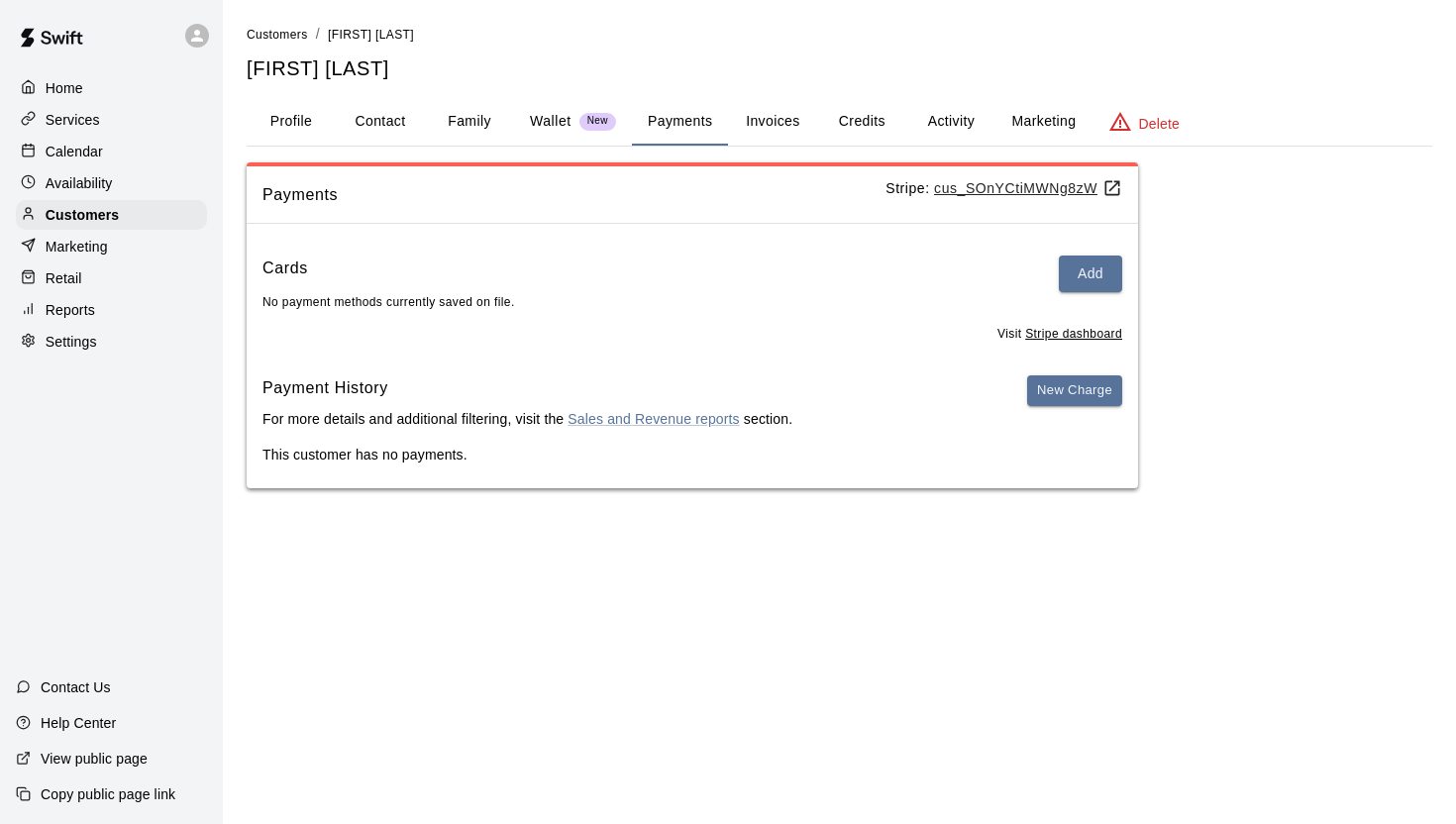 click on "Wallet" at bounding box center [551, 121] 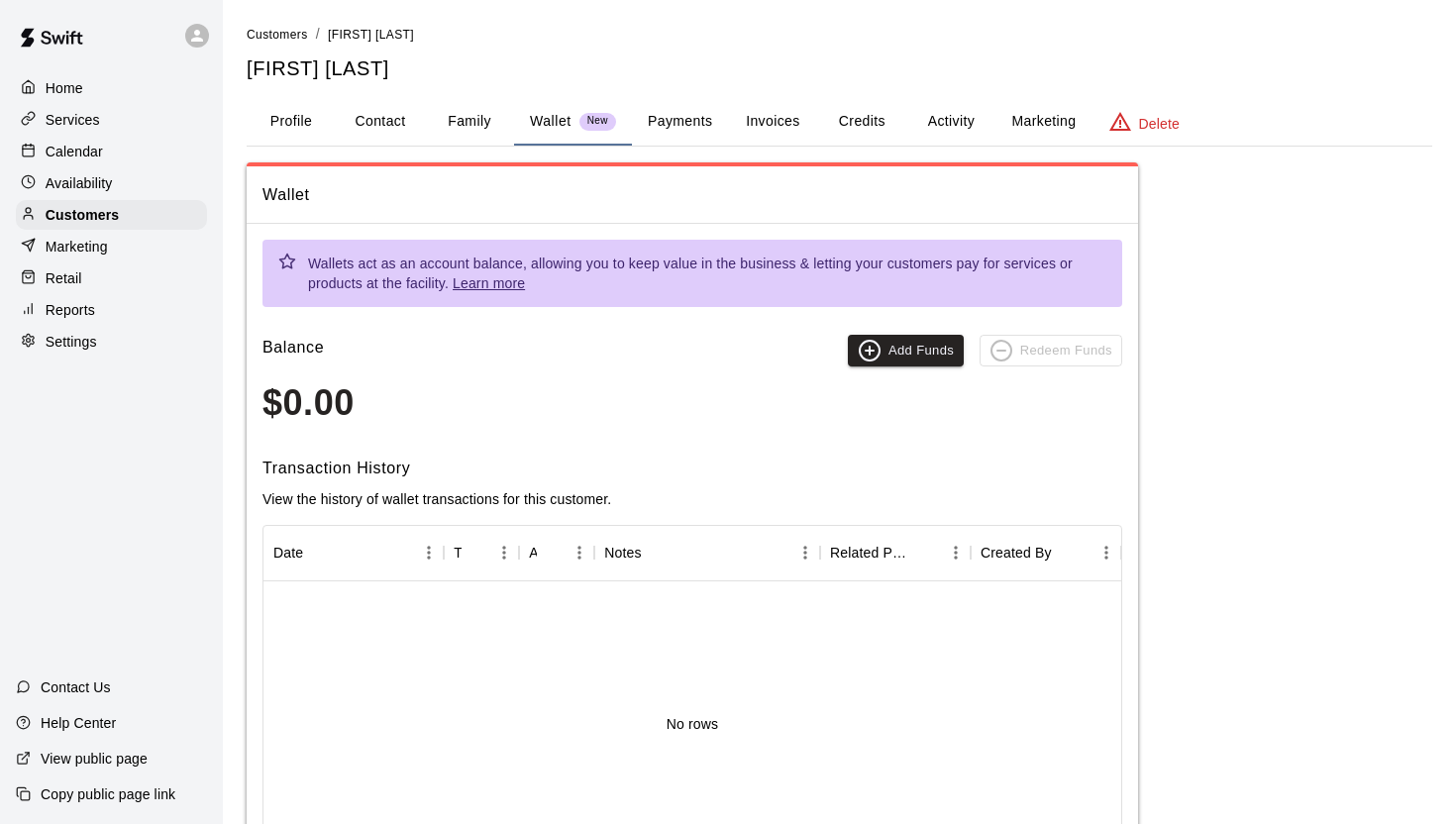 click on "Payments" at bounding box center (679, 122) 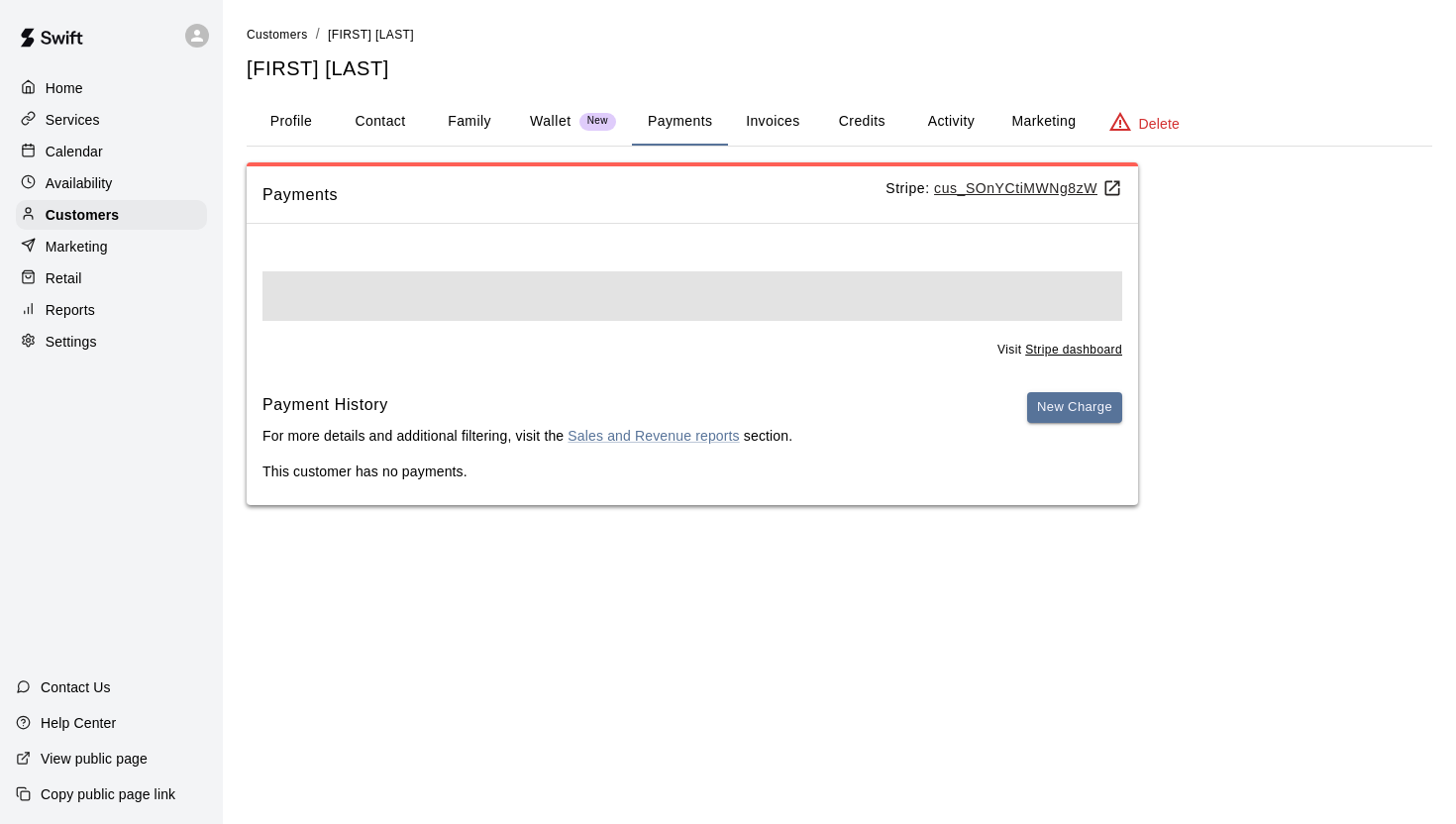 click on "Invoices" at bounding box center [773, 122] 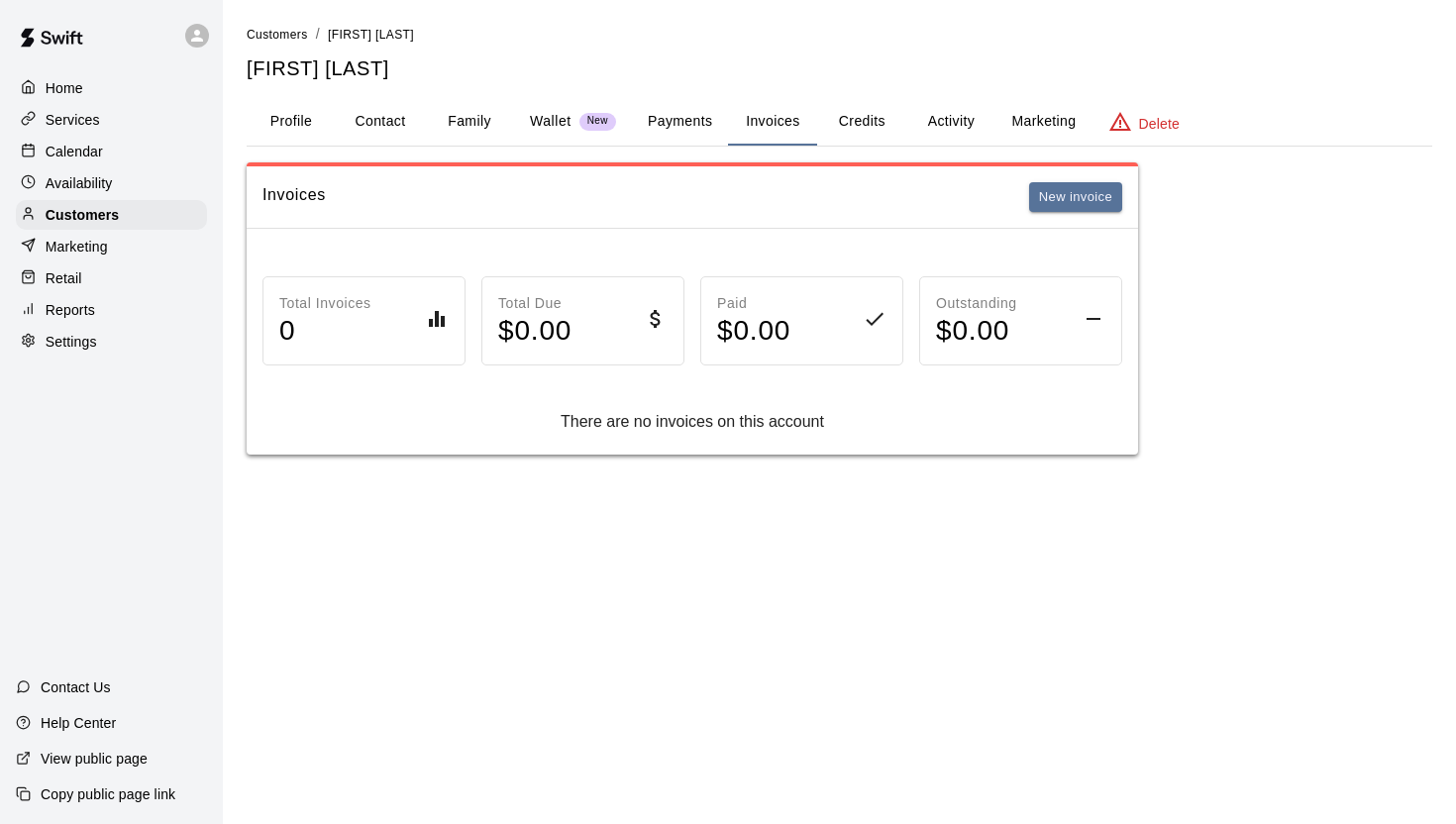 click on "Payments" at bounding box center (679, 122) 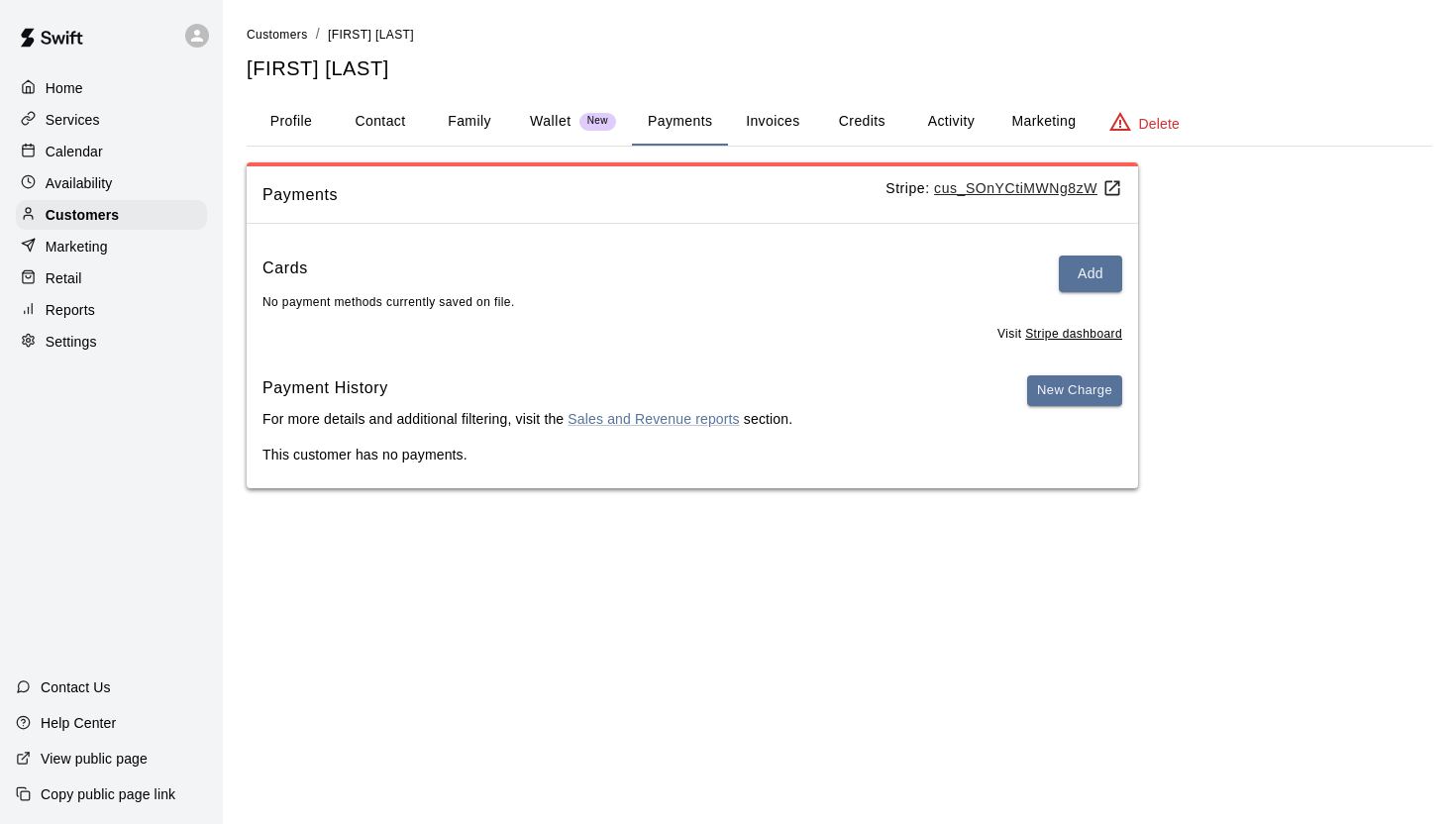 click on "Payments" at bounding box center (679, 122) 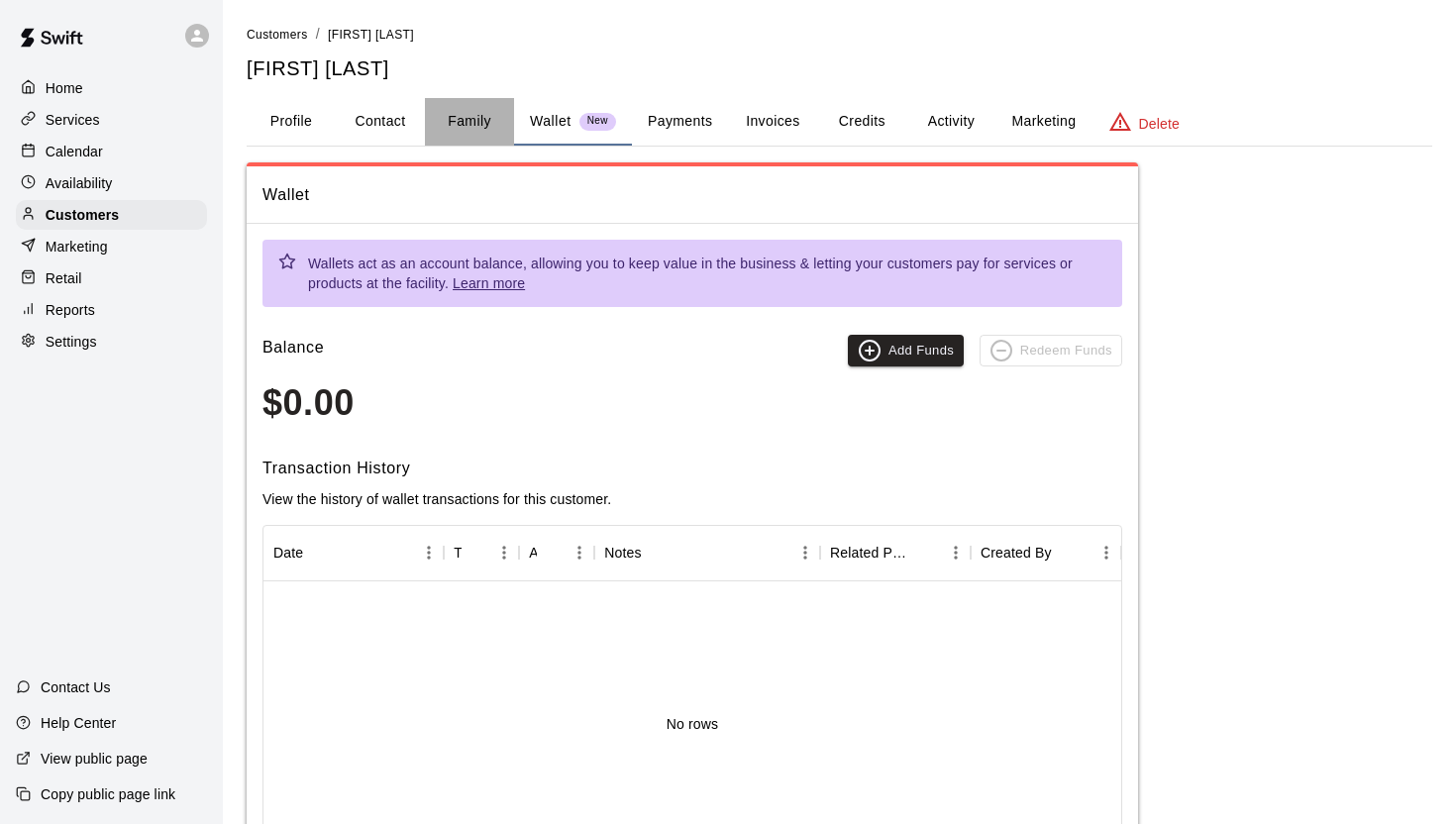 click on "Family" at bounding box center (469, 122) 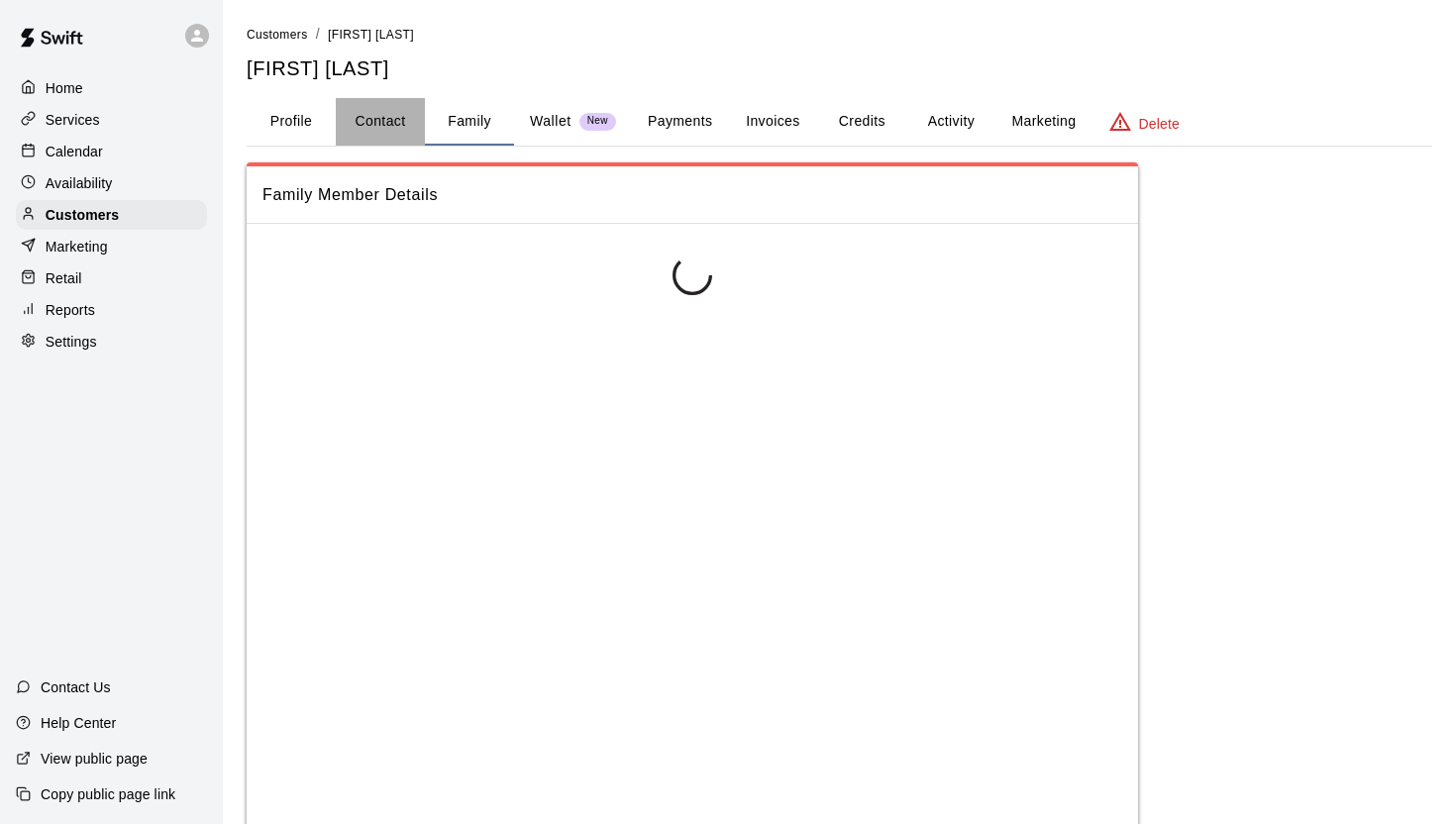 click on "Contact" at bounding box center [380, 122] 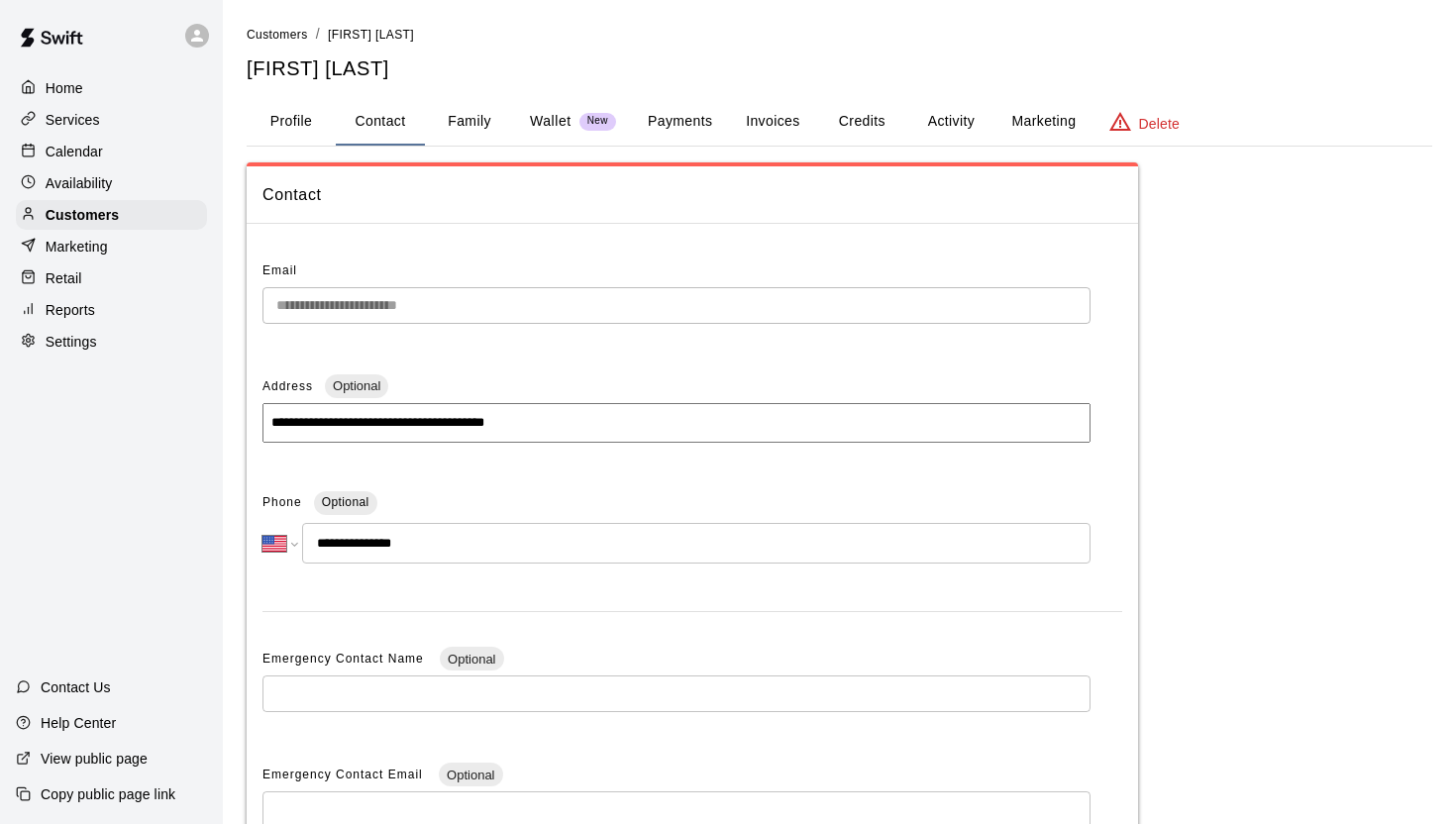 click on "Profile" at bounding box center (291, 122) 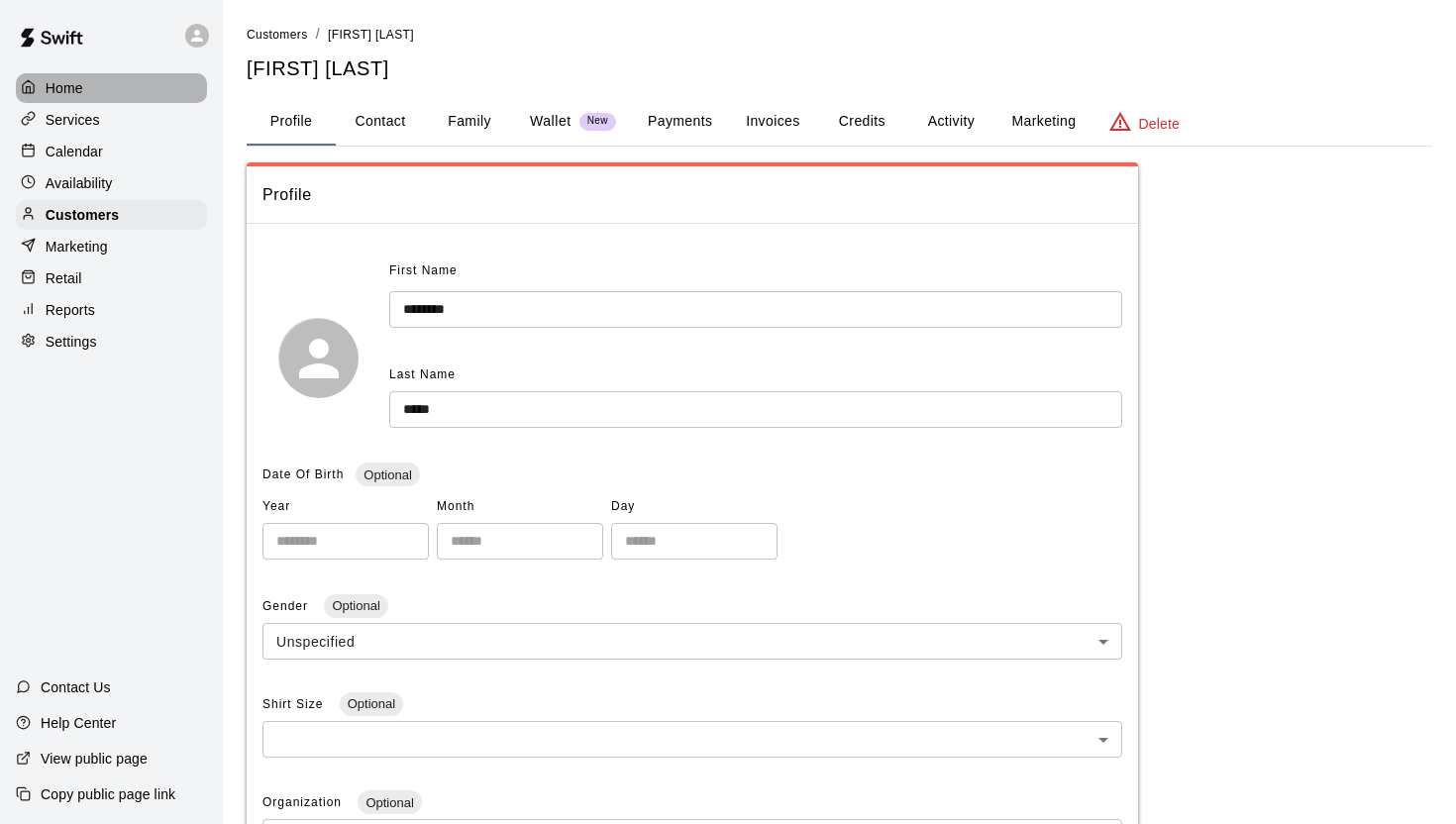 click on "Home" at bounding box center (111, 88) 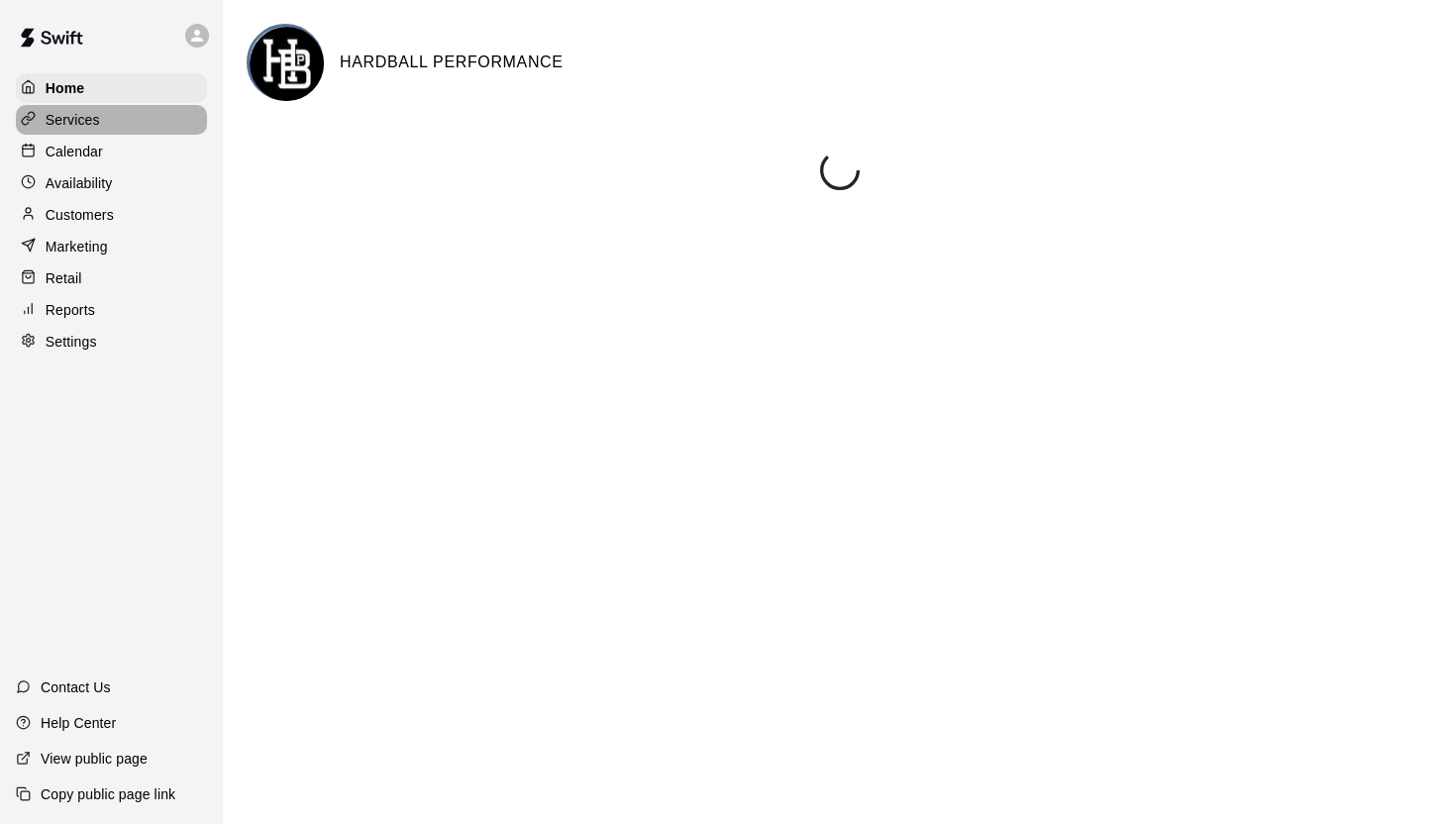 click on "Services" at bounding box center (111, 120) 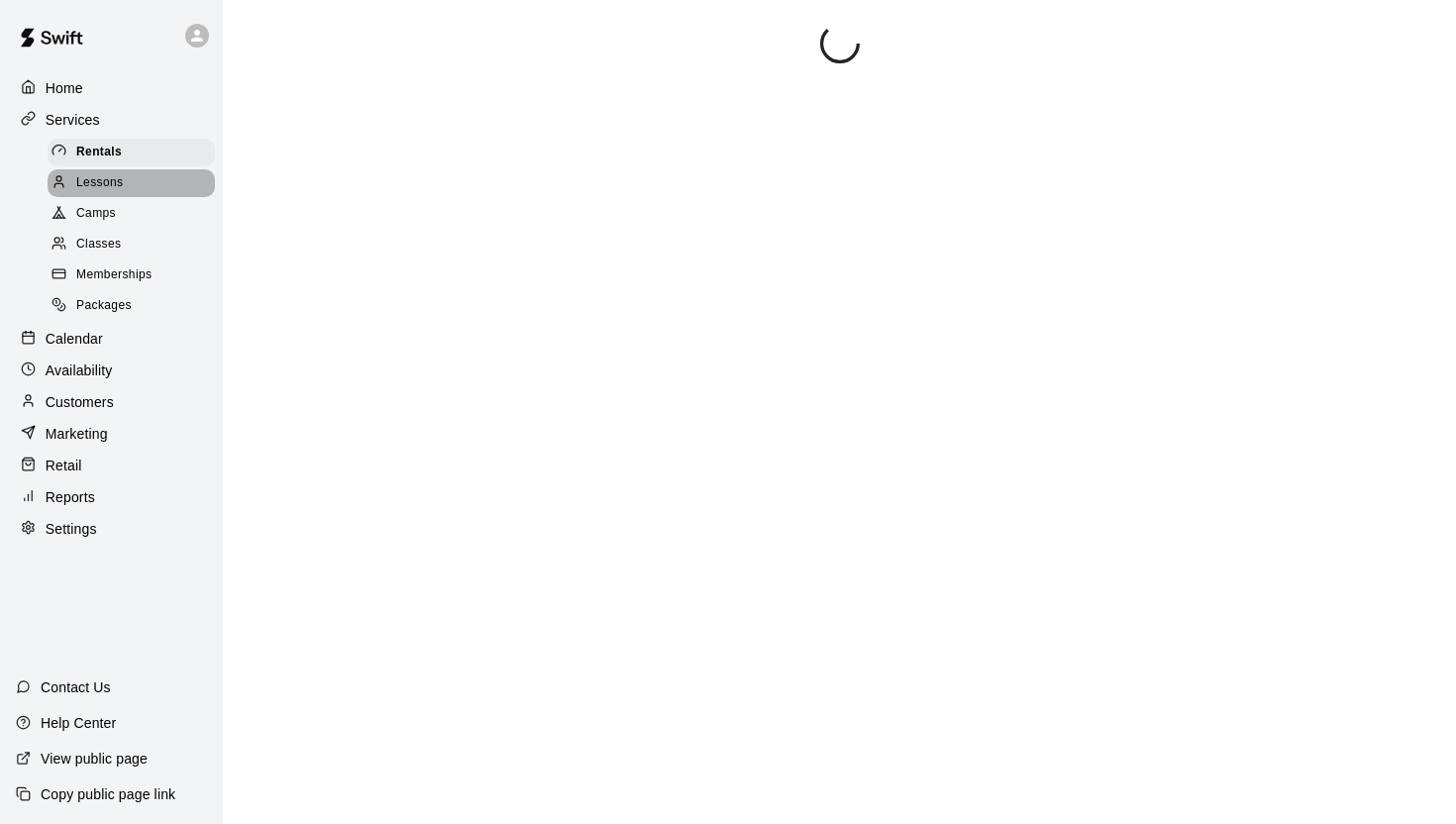 click on "Lessons" at bounding box center (100, 183) 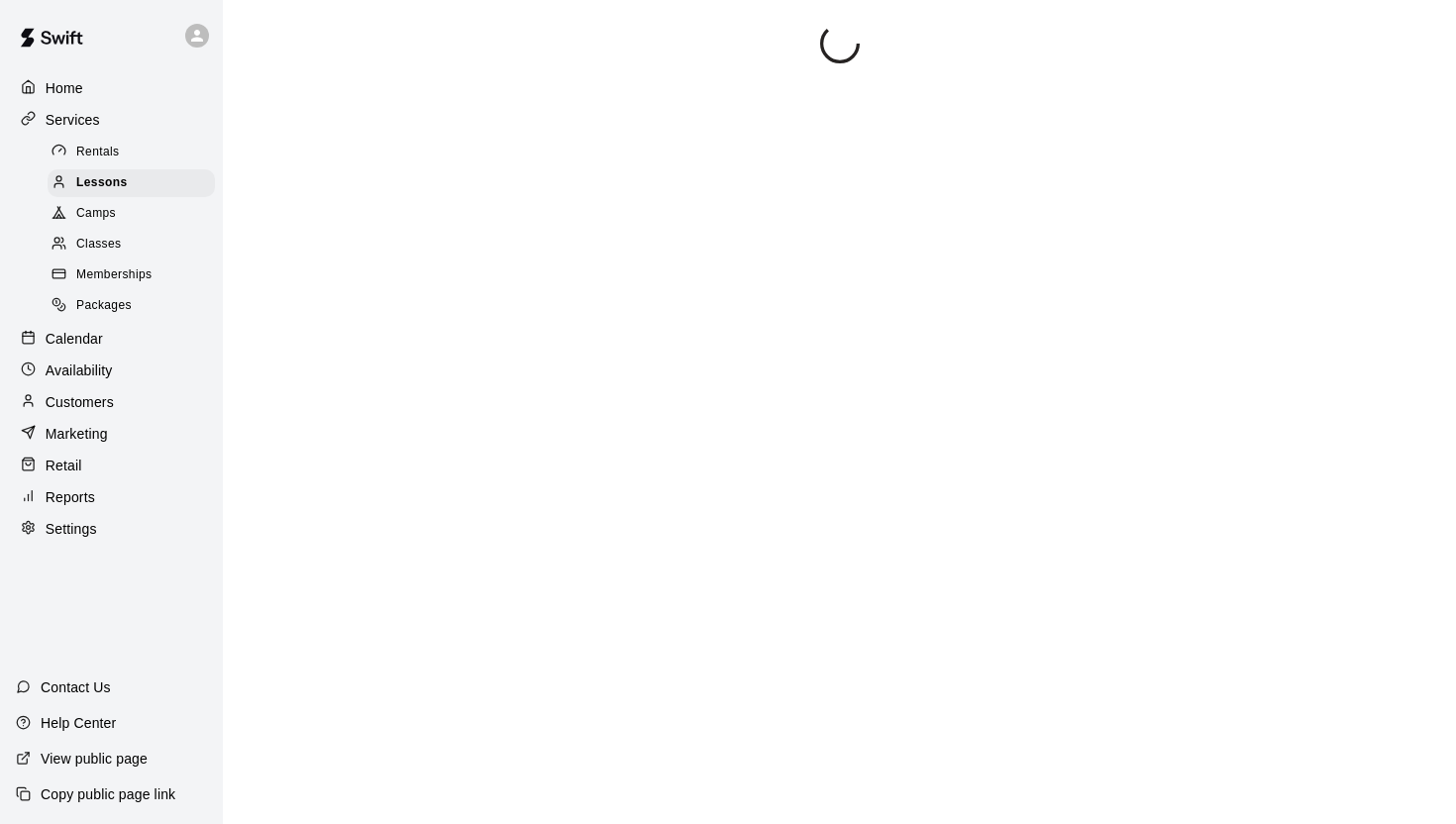 click on "Camps" at bounding box center [131, 214] 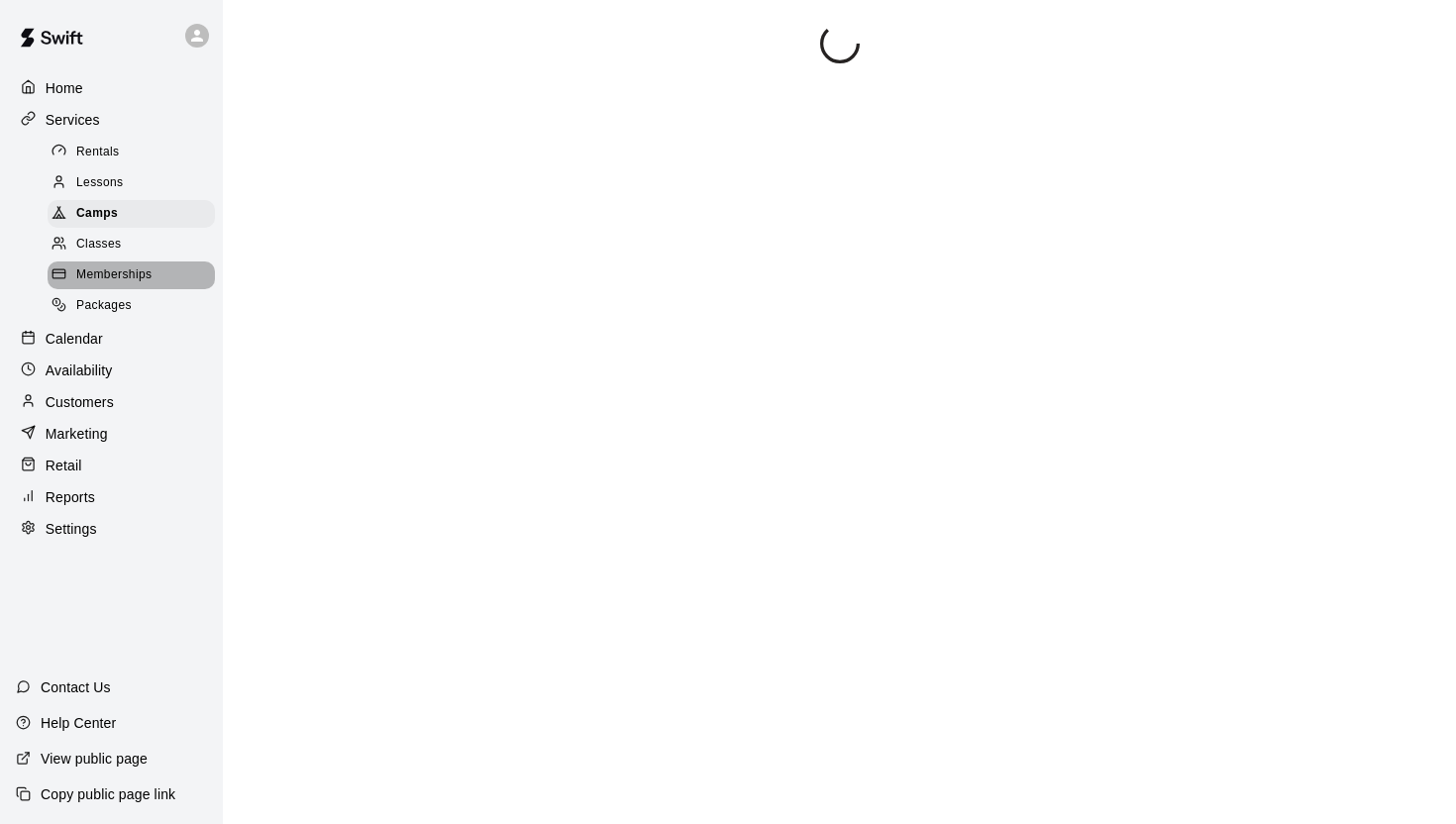 click on "Memberships" at bounding box center [114, 275] 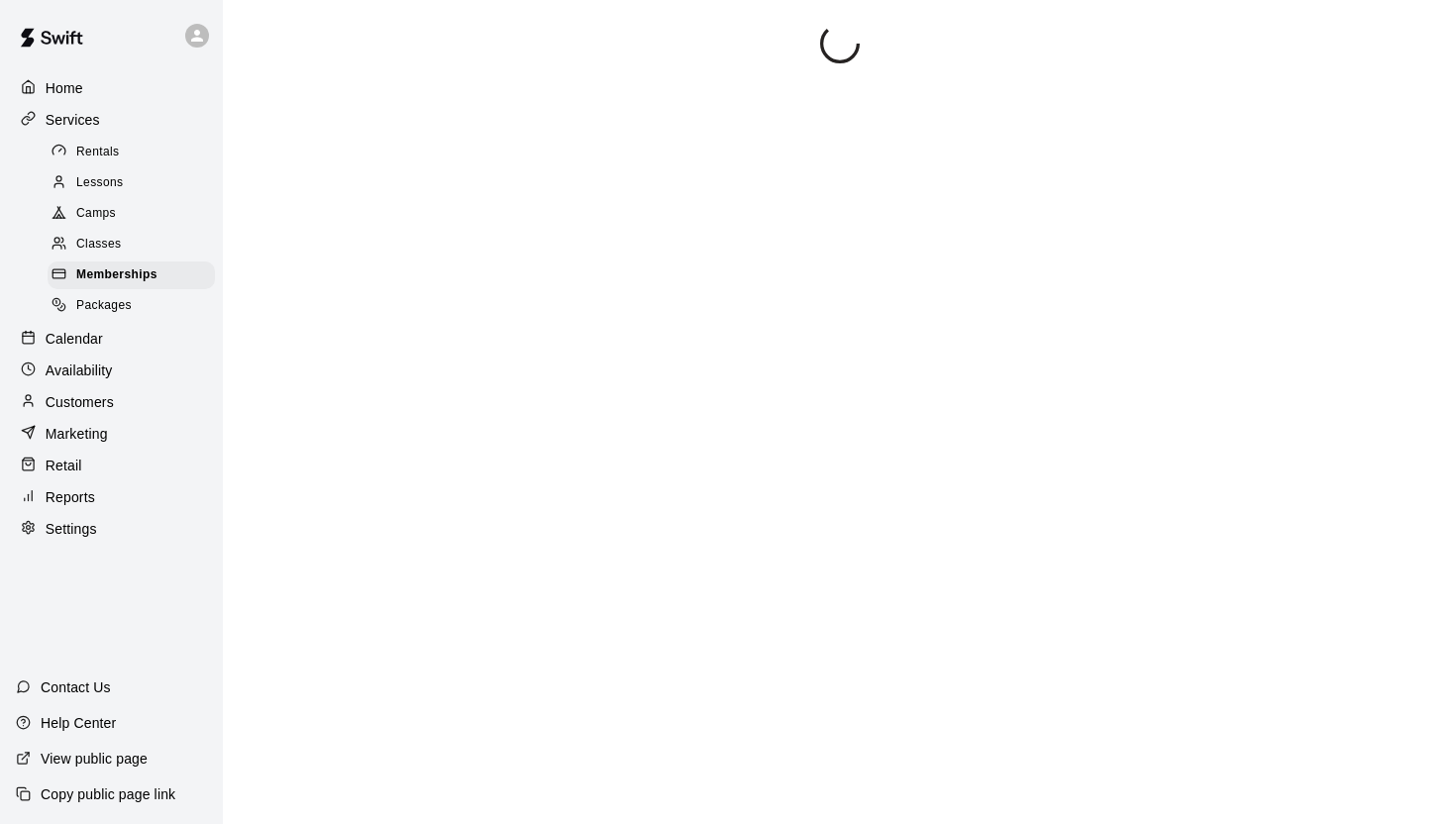 click on "Classes" at bounding box center [131, 245] 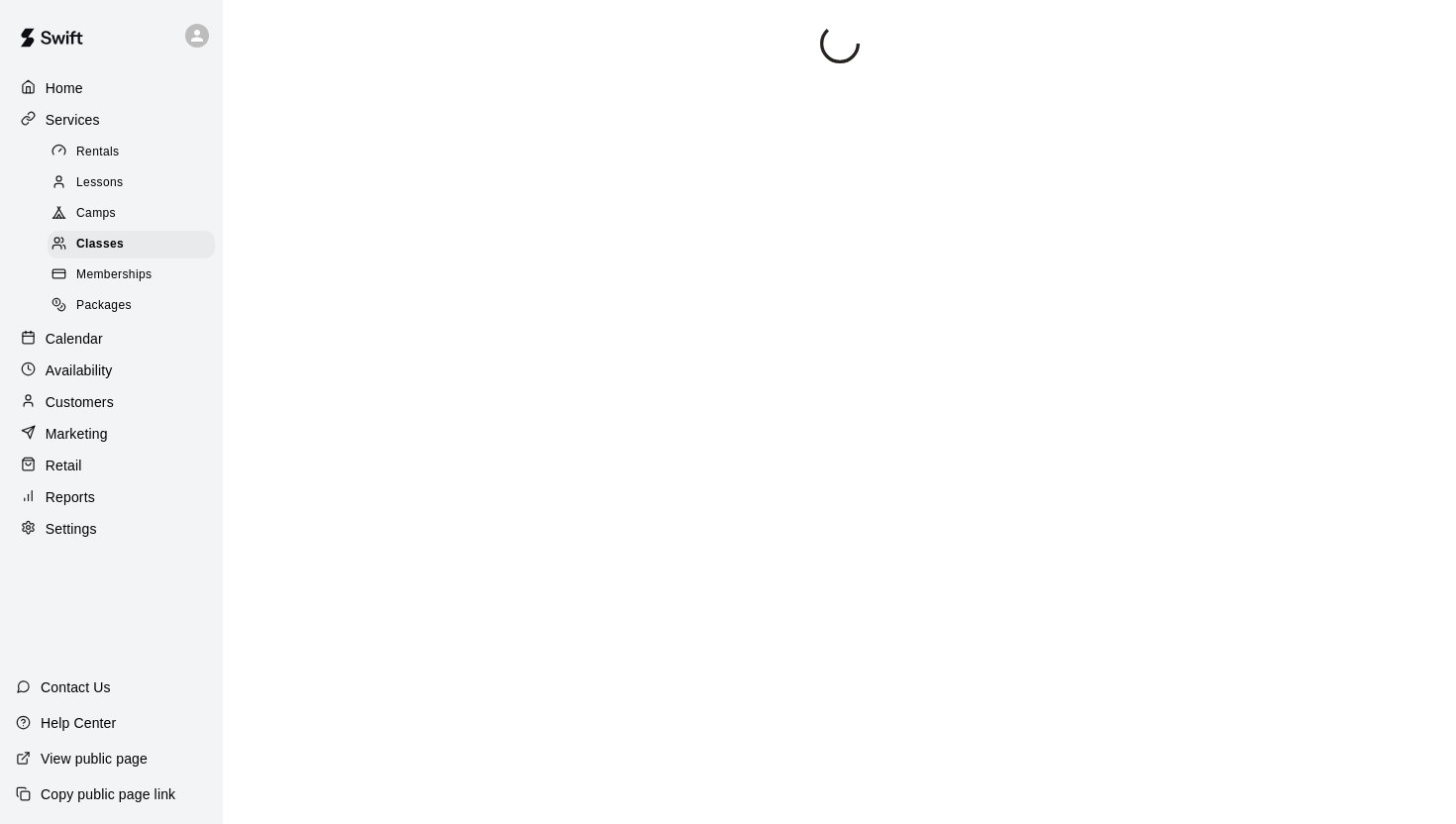 click on "Home Services Rentals Lessons Camps Classes Memberships Packages Calendar Availability Customers Marketing Retail Reports Settings" at bounding box center [111, 308] 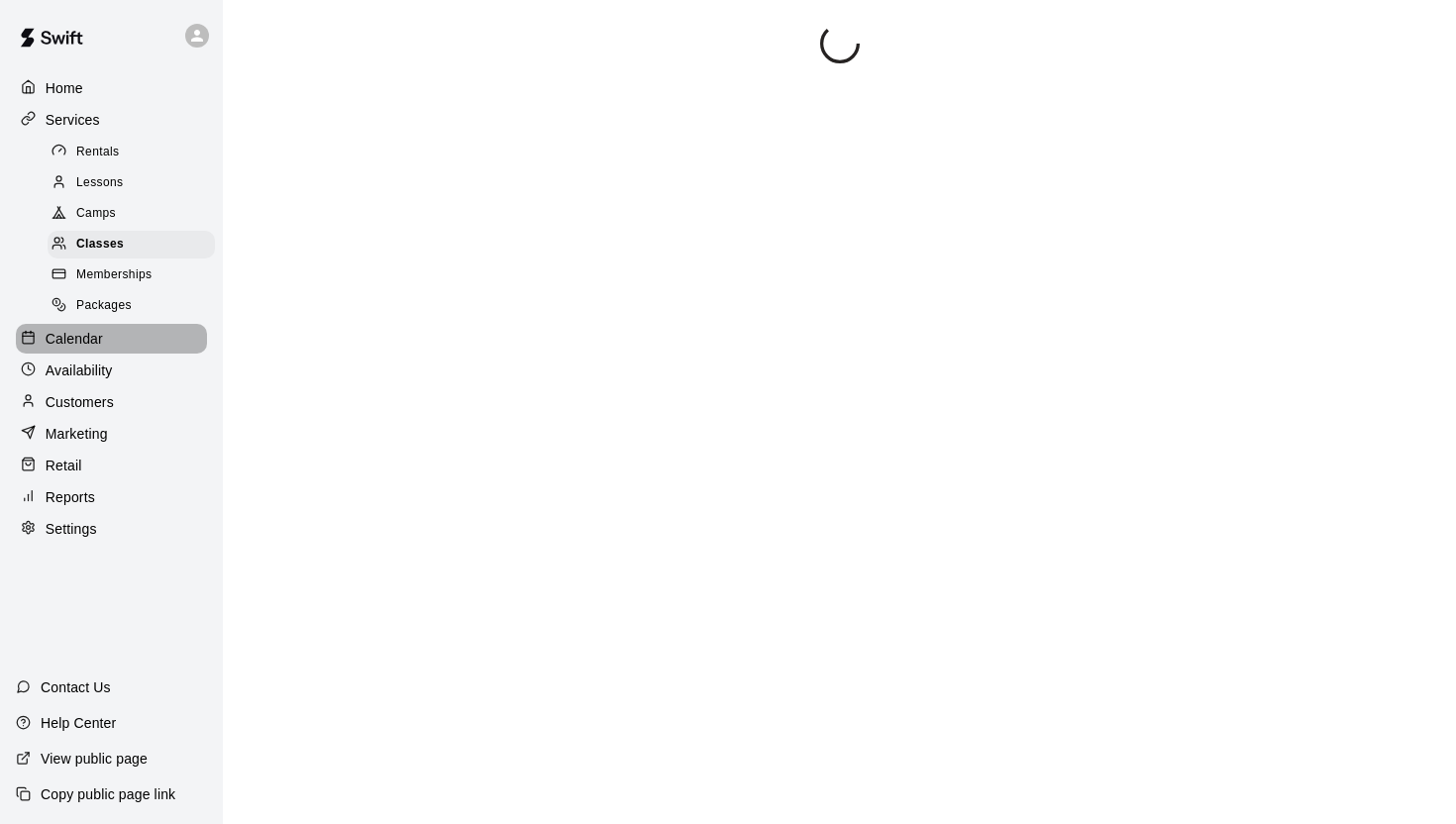 click on "Calendar" at bounding box center (111, 339) 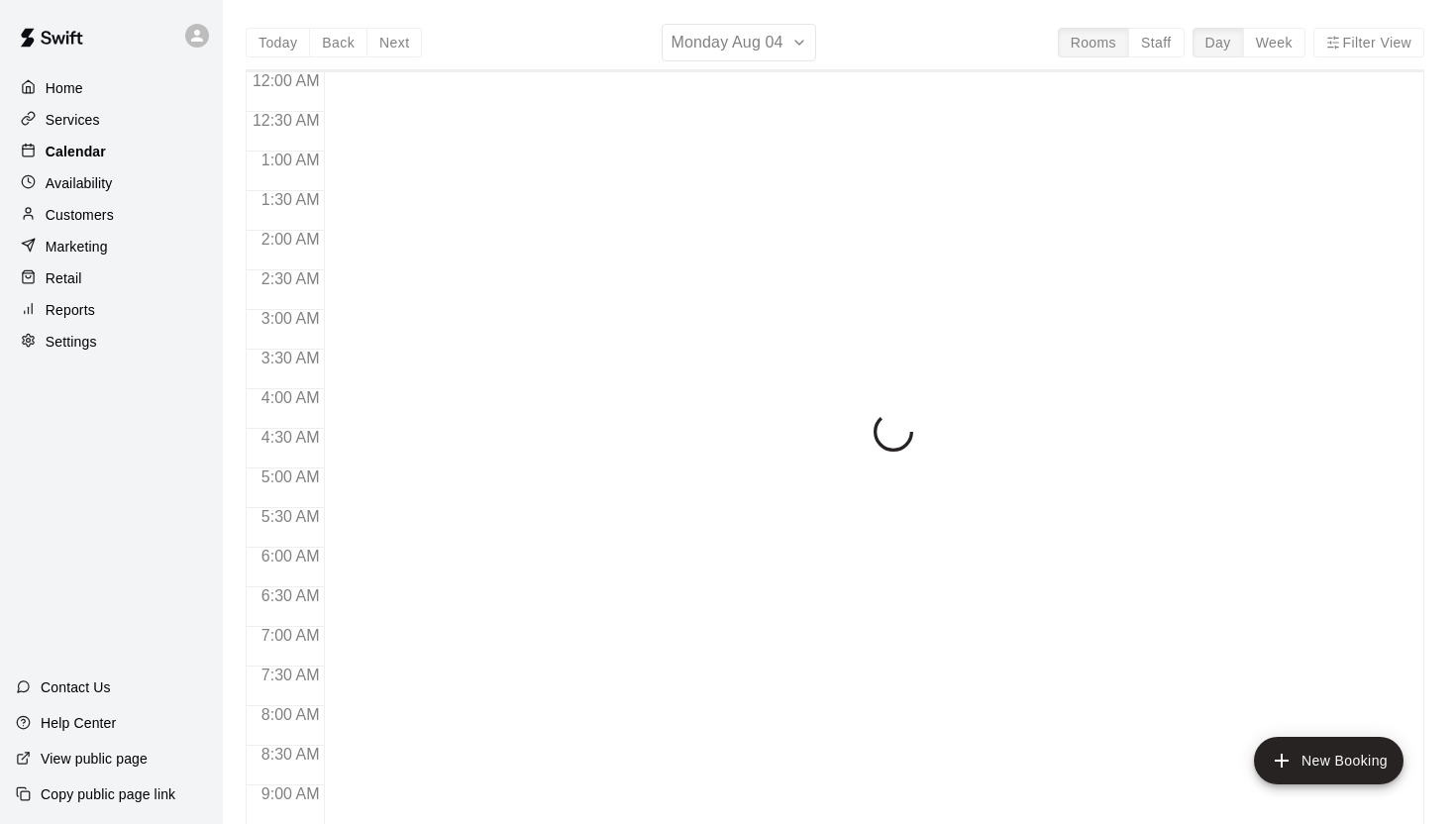 scroll, scrollTop: 1036, scrollLeft: 0, axis: vertical 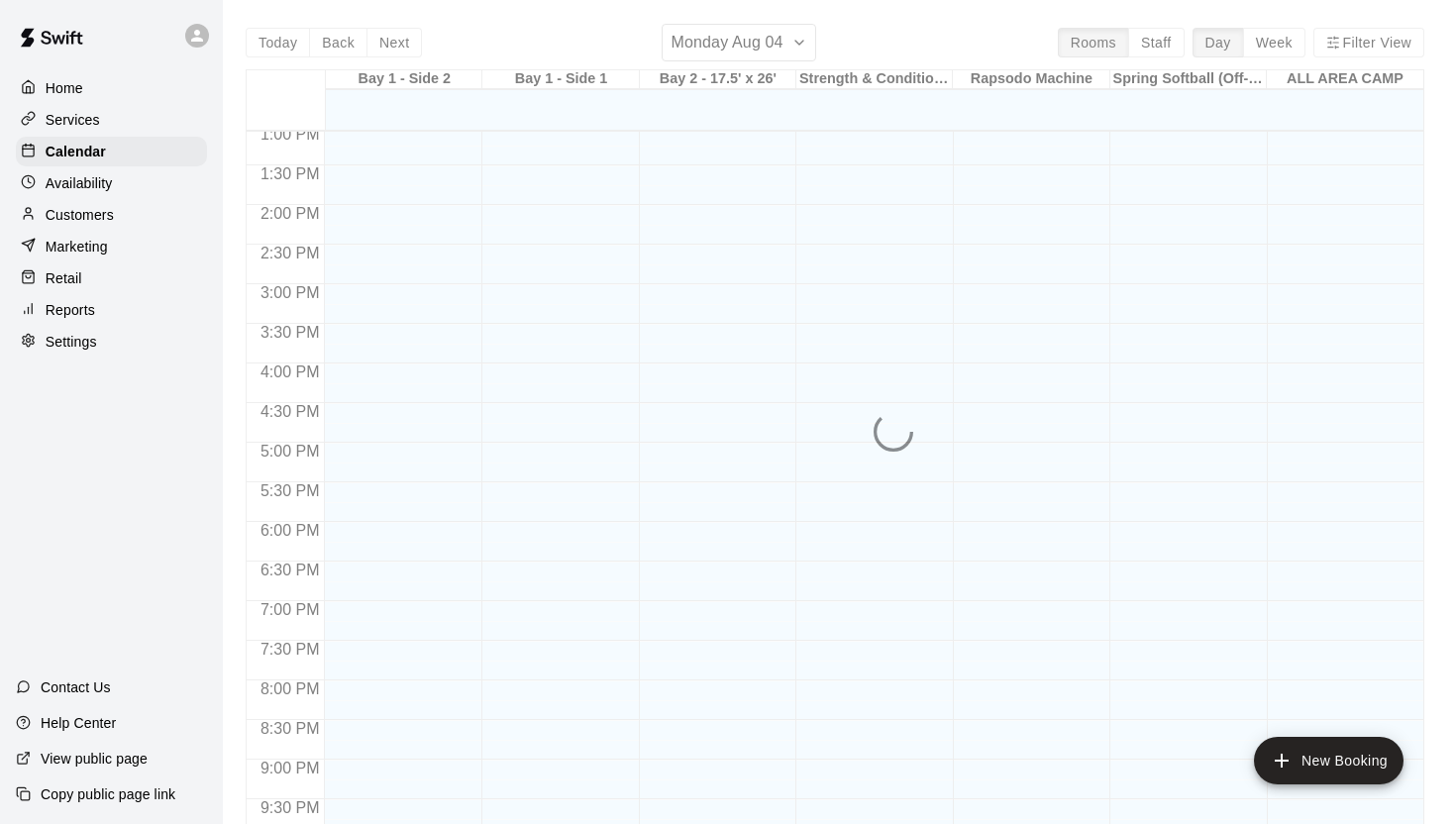 click on "Customers" at bounding box center (111, 215) 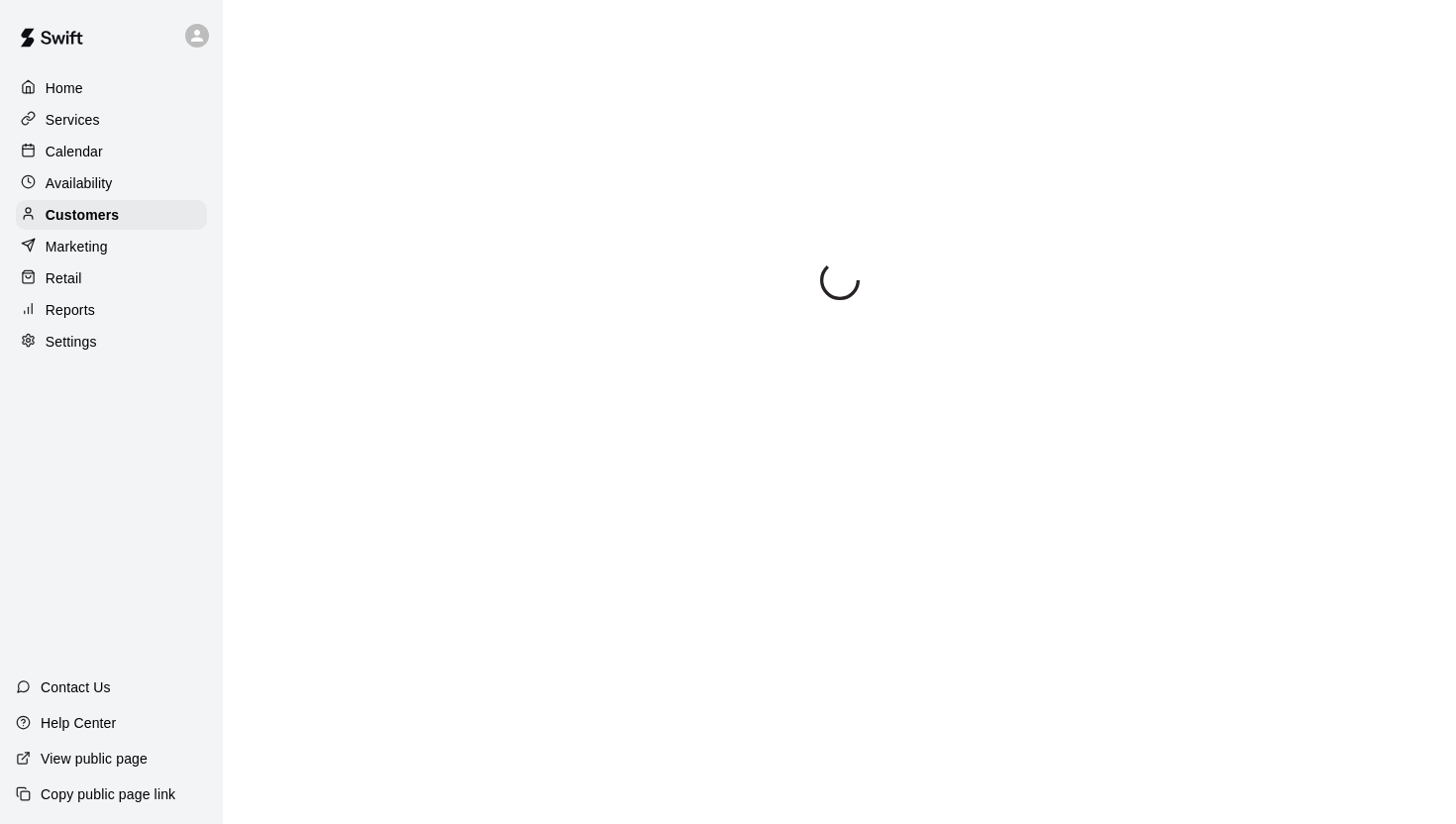 click on "Availability" at bounding box center [111, 183] 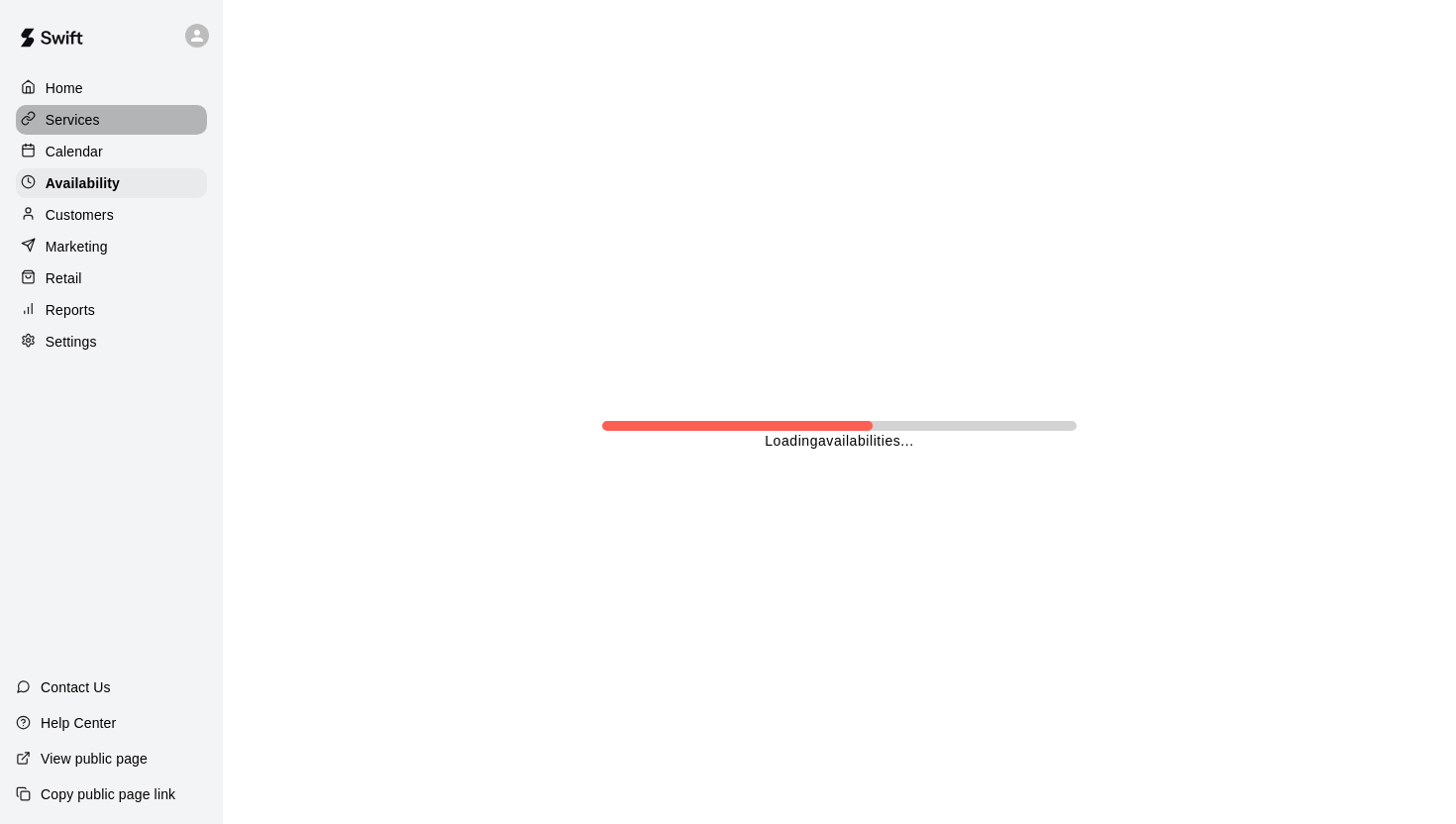click on "Services" at bounding box center [111, 120] 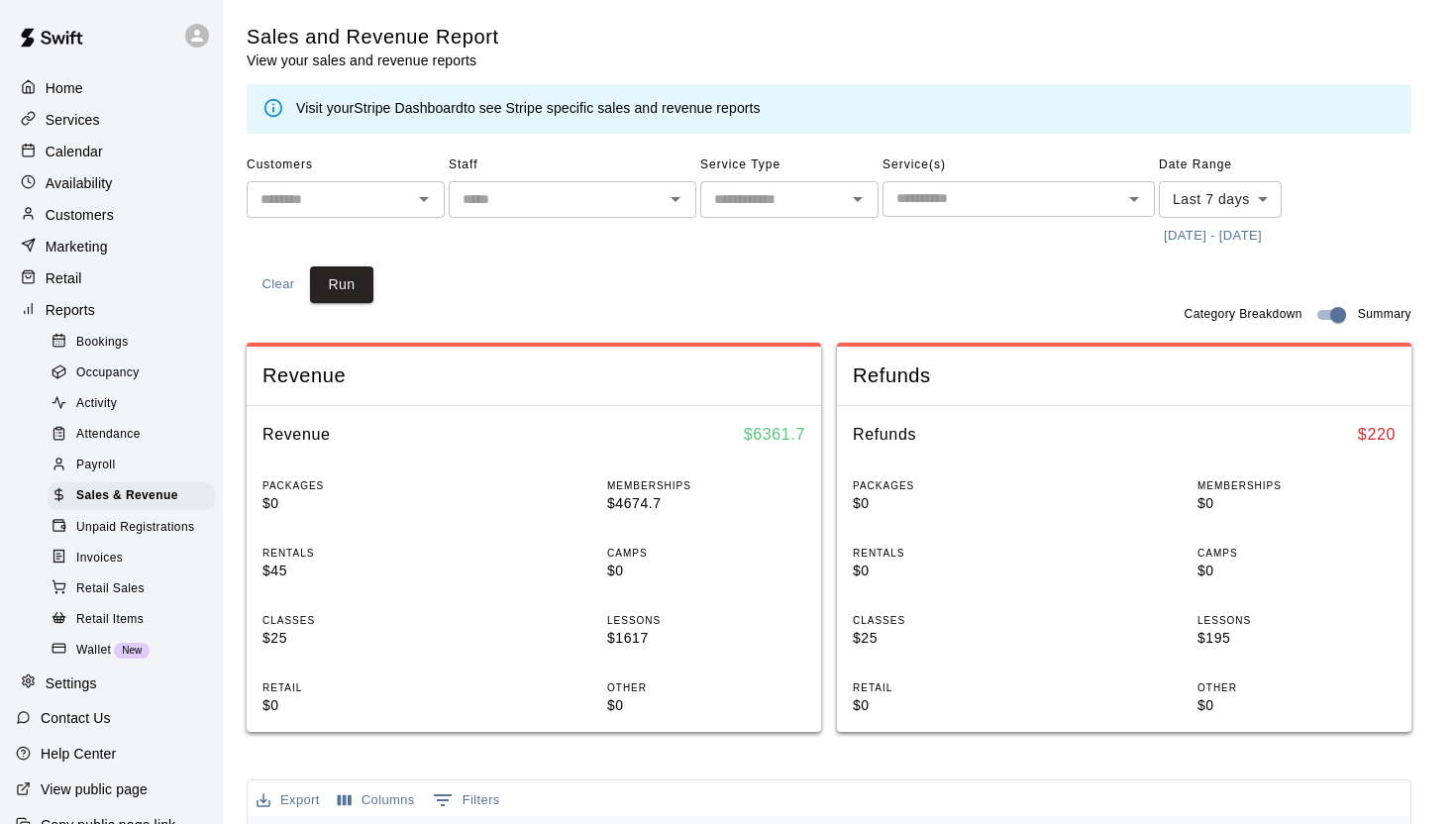 scroll, scrollTop: 0, scrollLeft: 0, axis: both 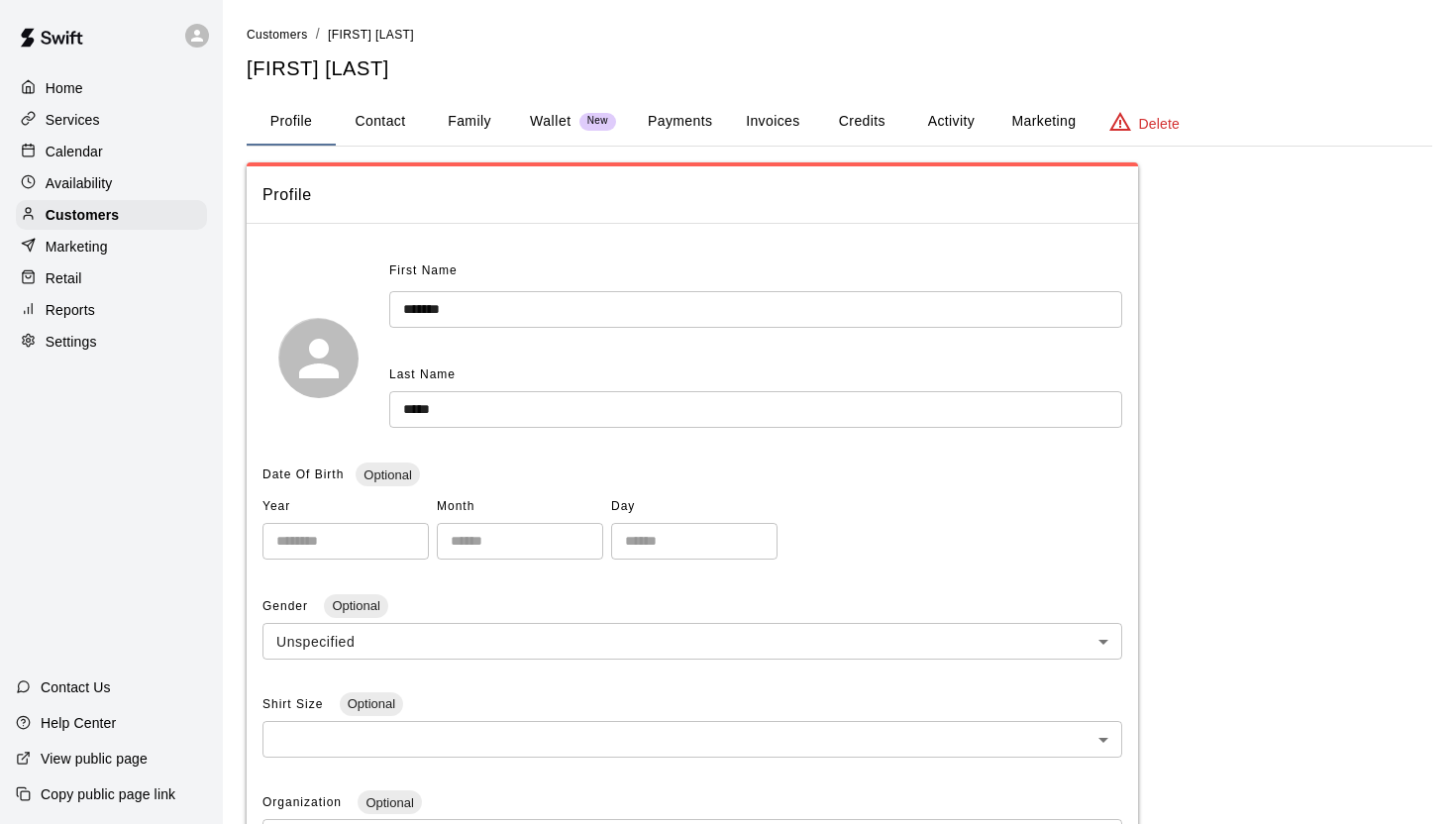 click on "Contact" at bounding box center [380, 122] 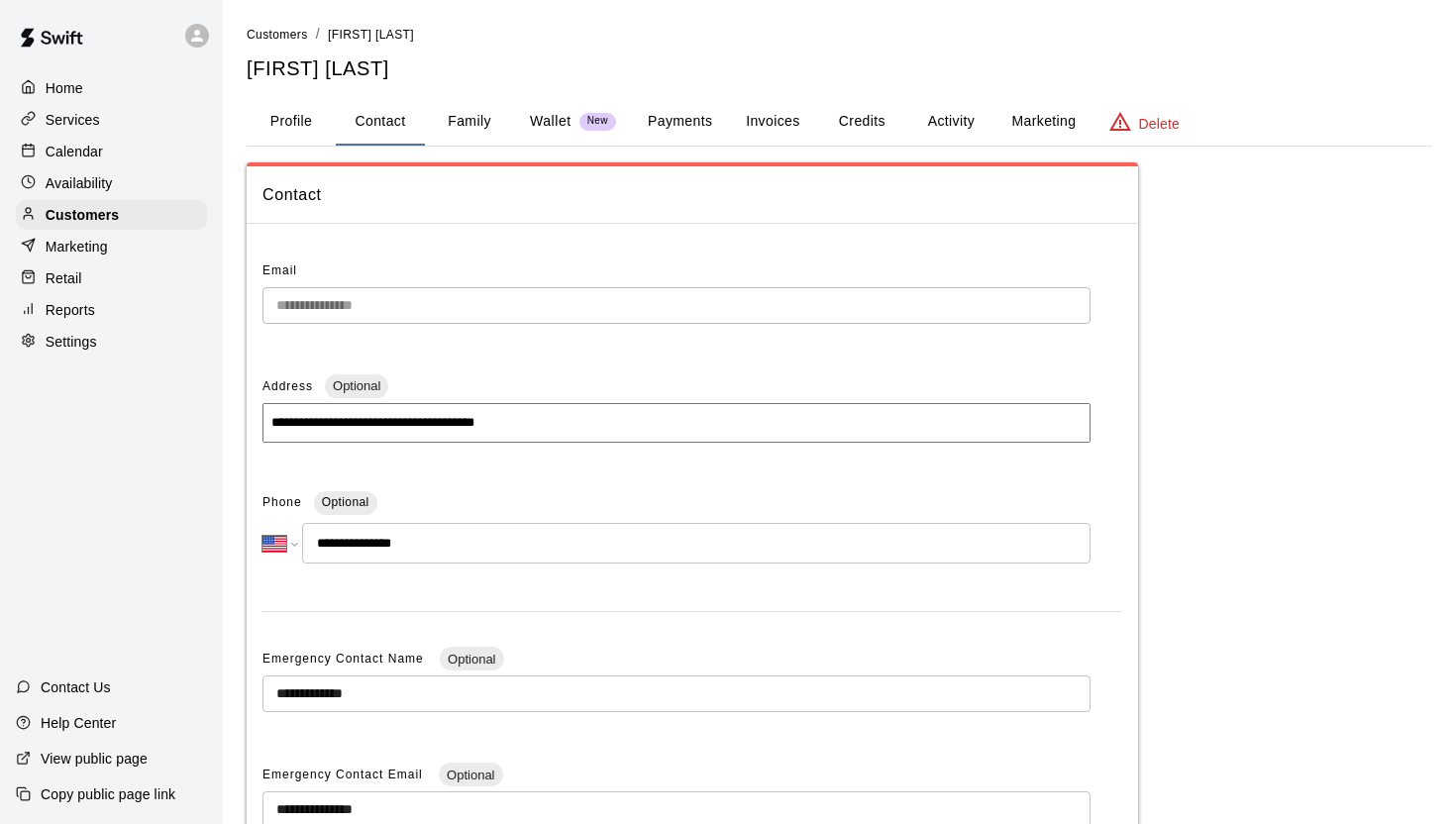 click on "Family" at bounding box center (469, 122) 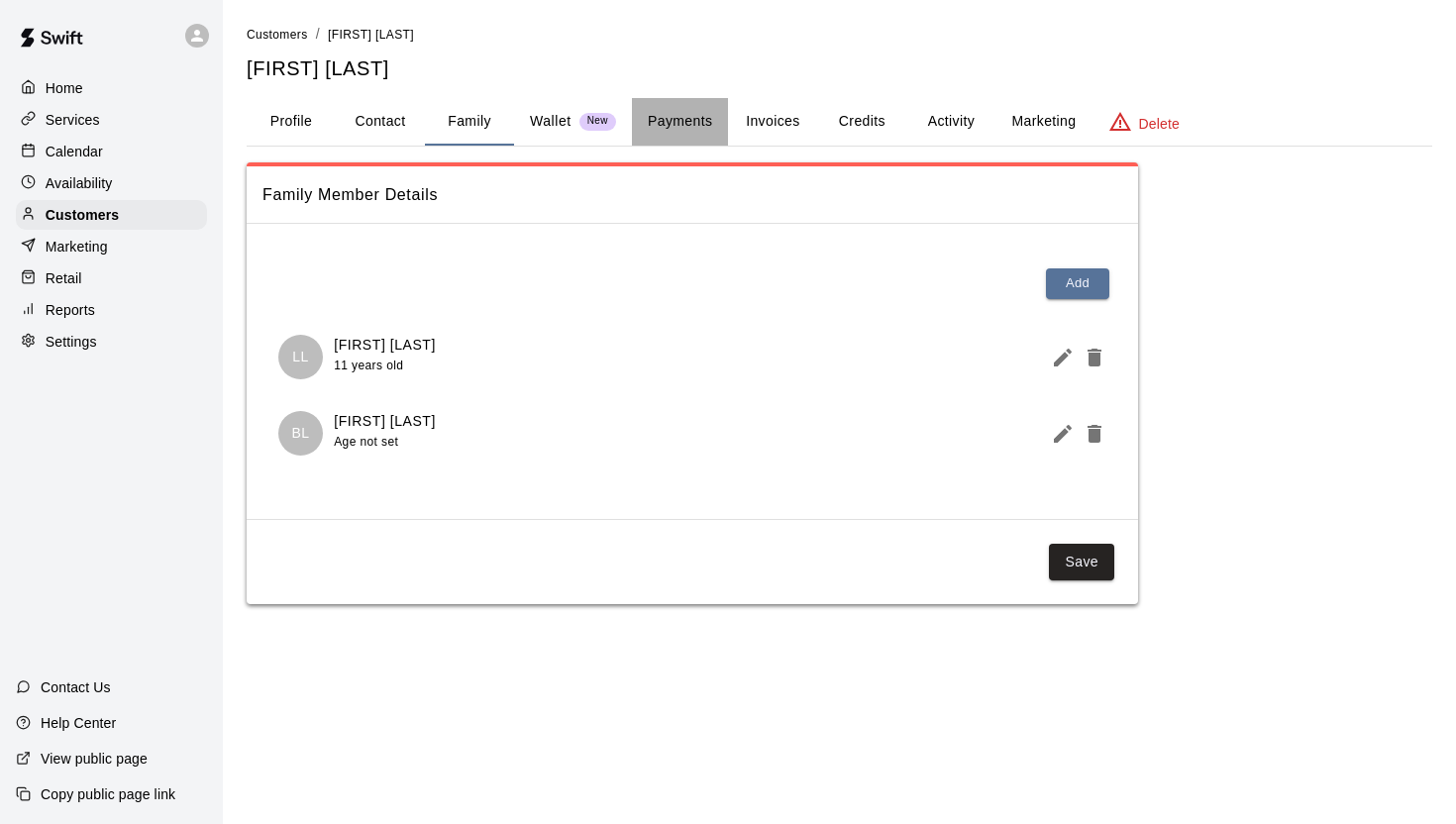 click on "Payments" at bounding box center [679, 122] 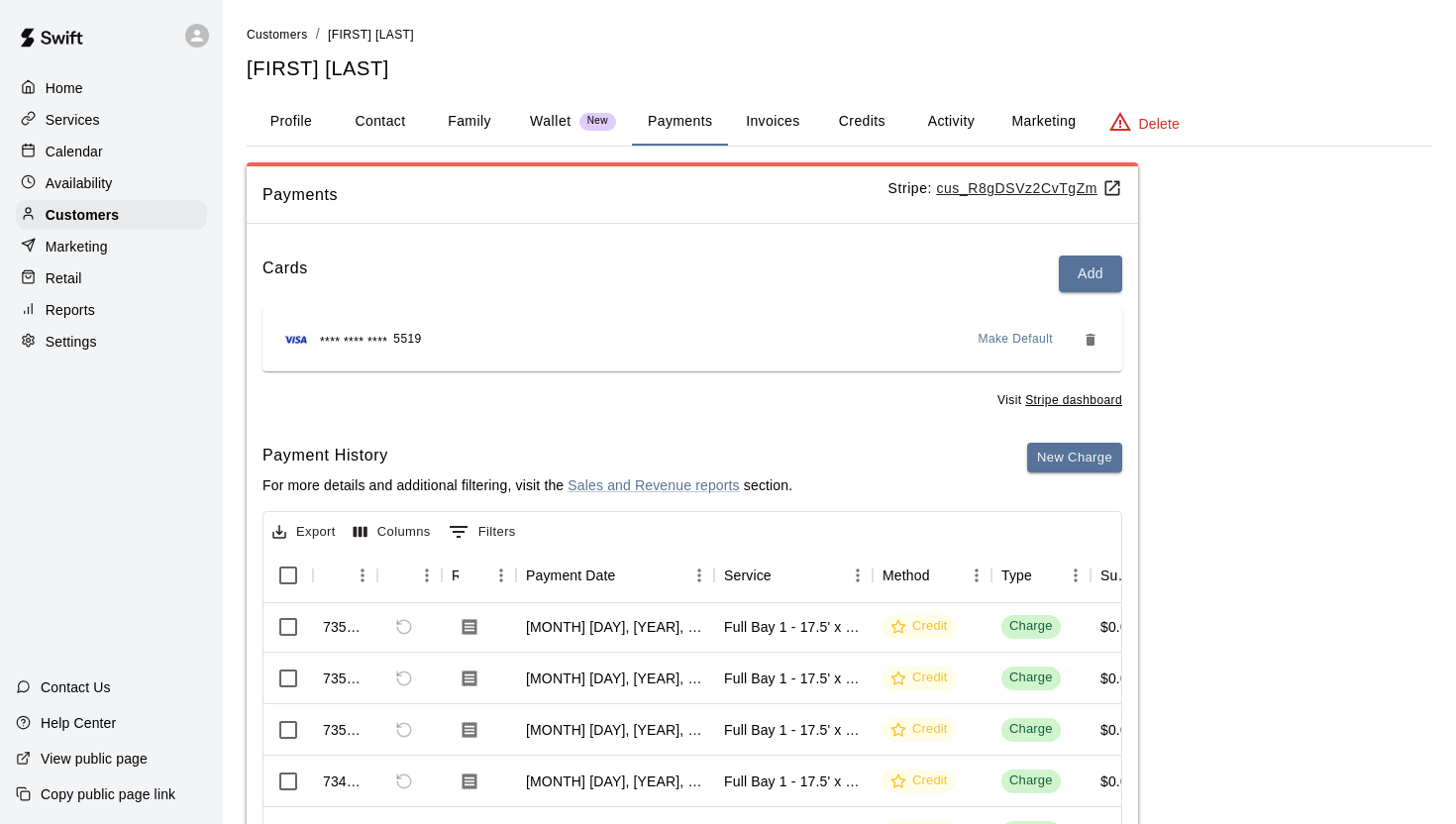 scroll, scrollTop: 0, scrollLeft: 0, axis: both 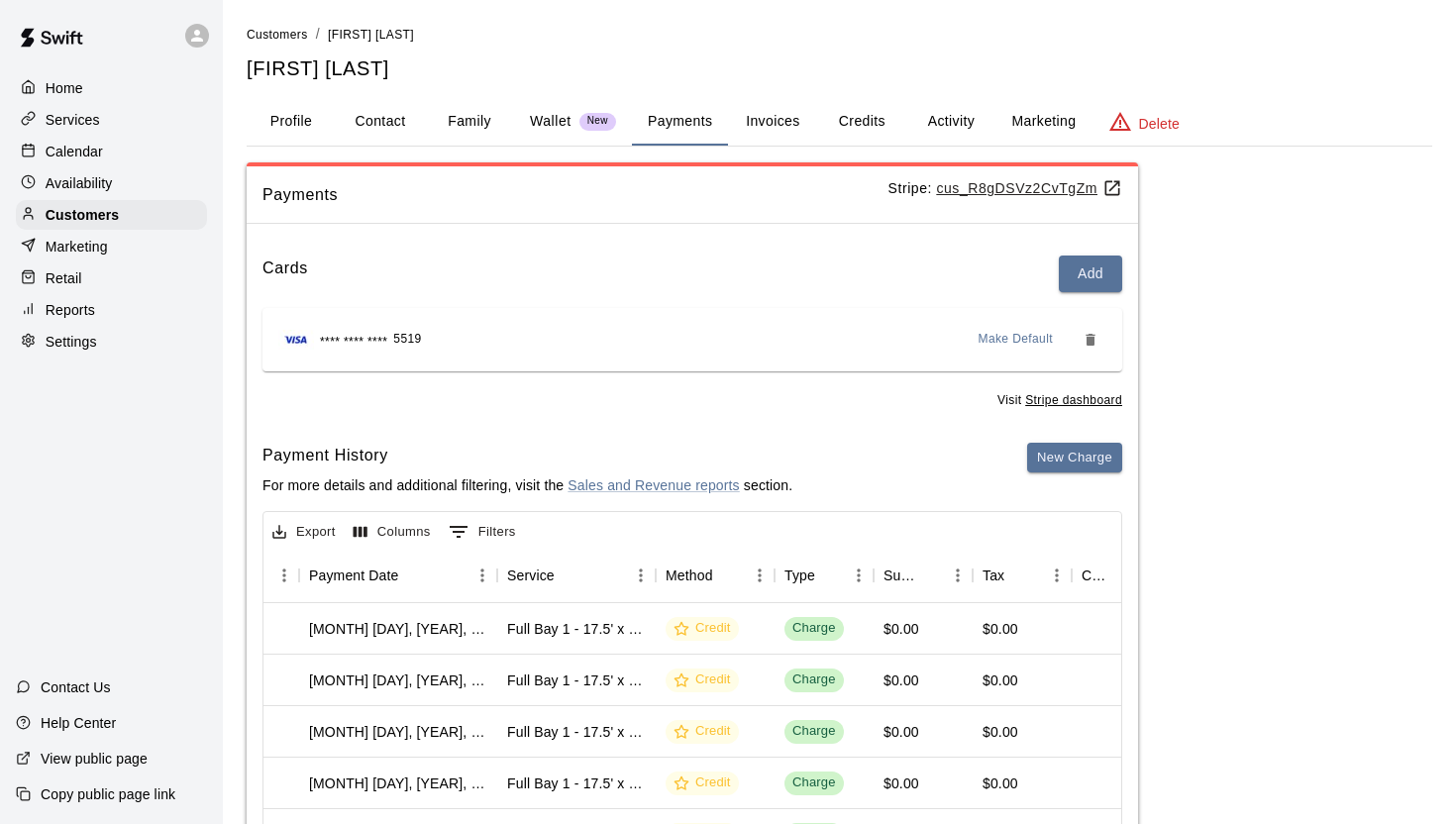 click on "Profile" at bounding box center [291, 122] 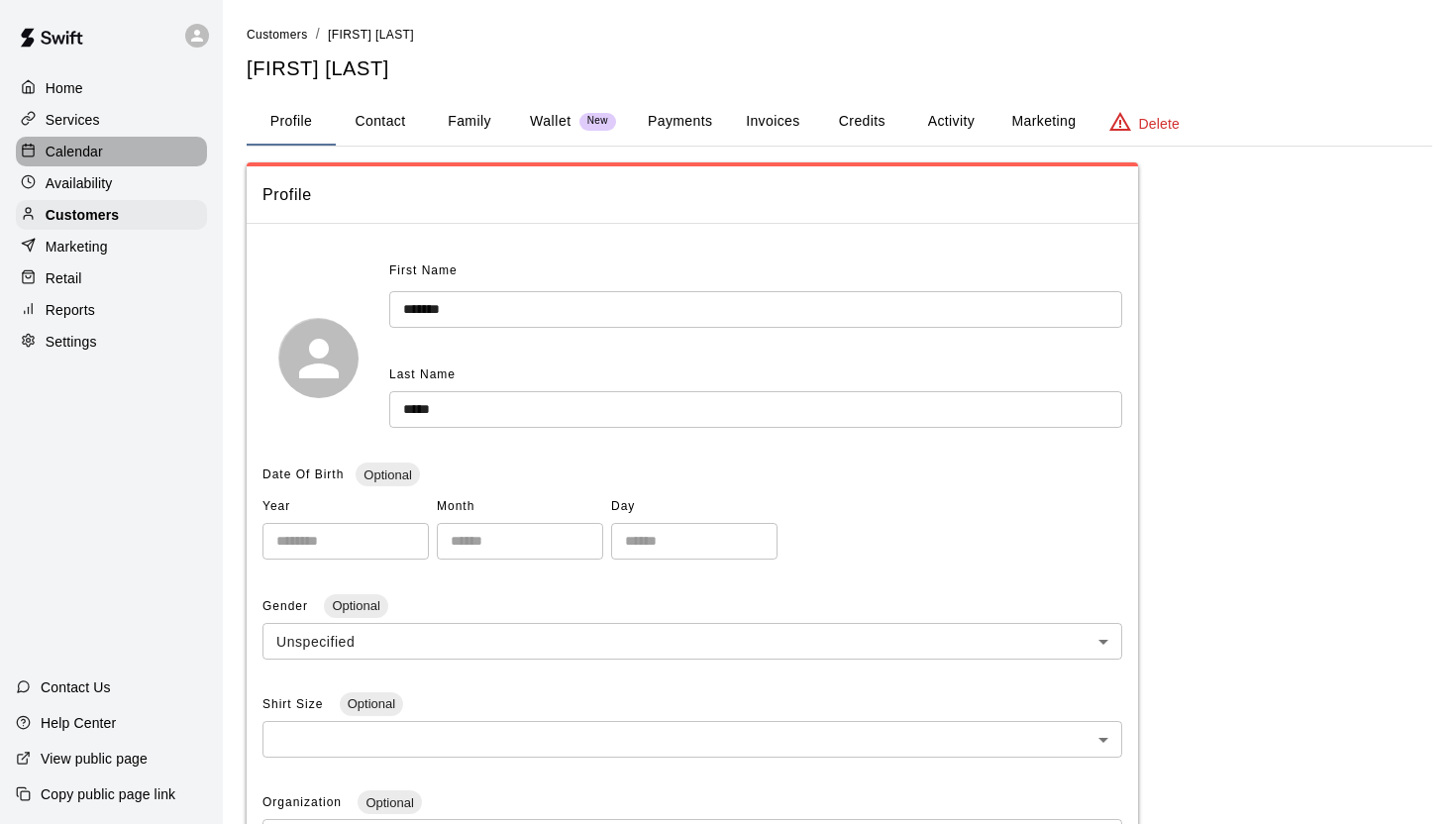 click on "Calendar" at bounding box center (74, 152) 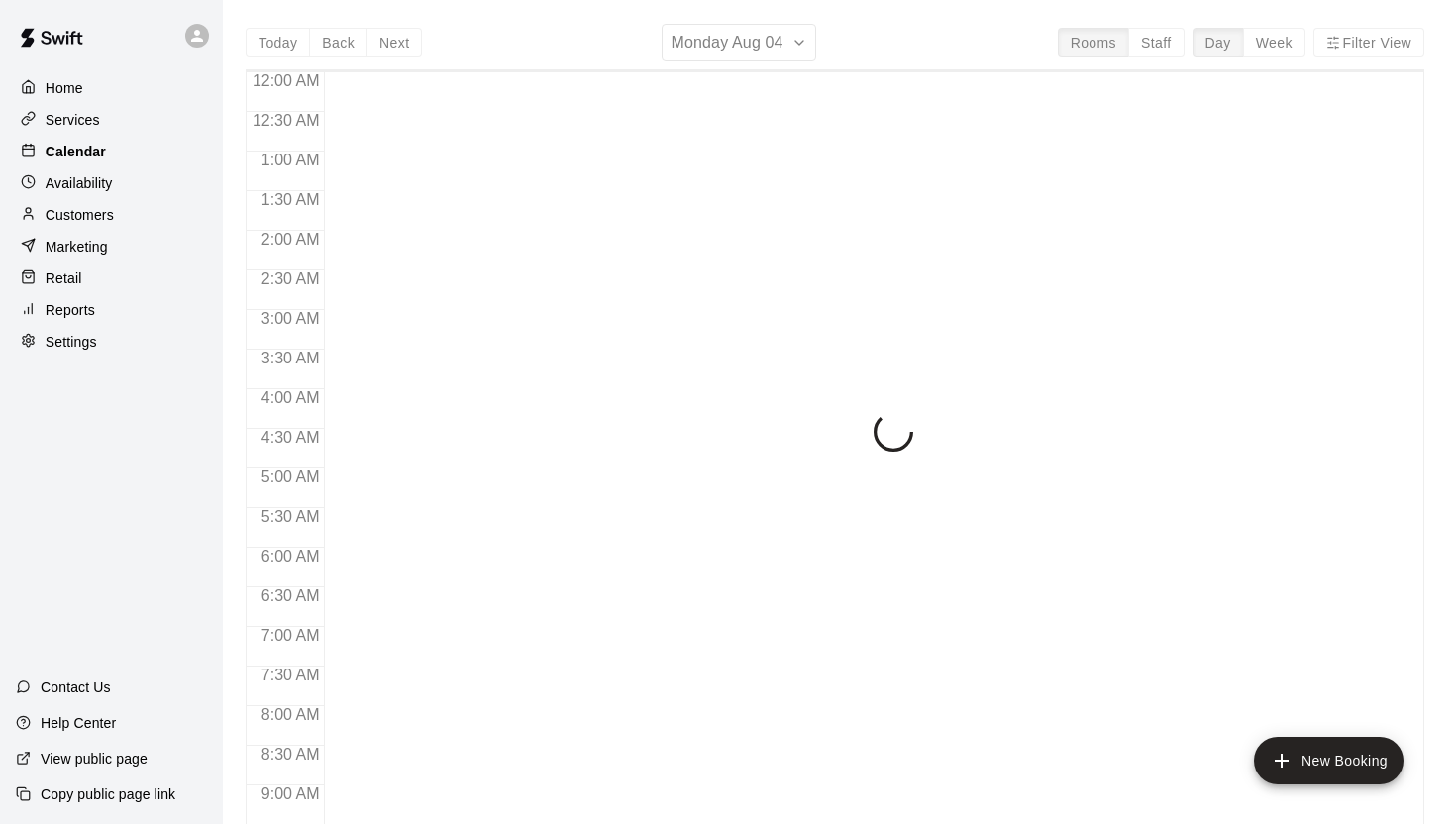 scroll, scrollTop: 1021, scrollLeft: 0, axis: vertical 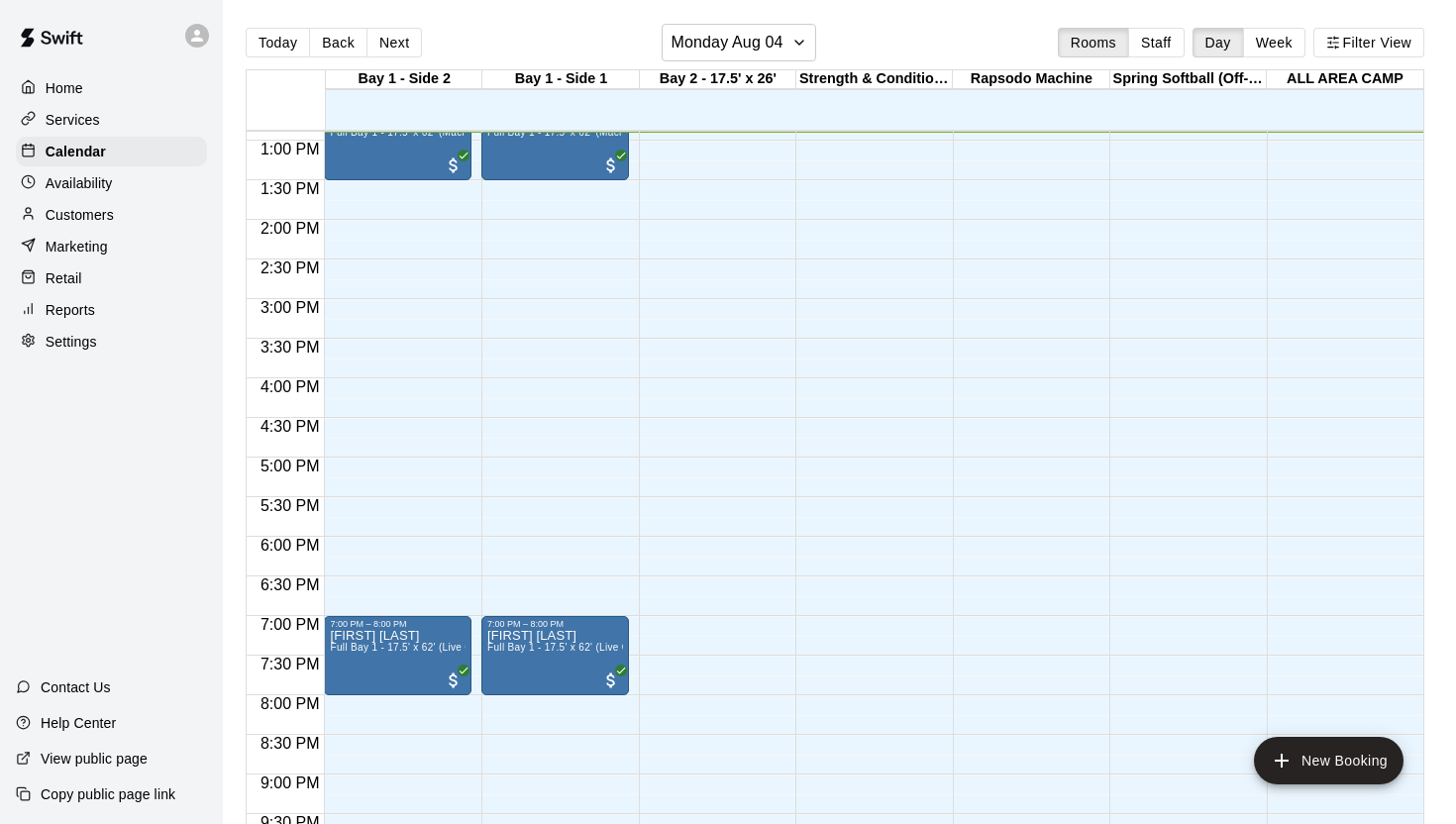 click on "Services" at bounding box center (111, 120) 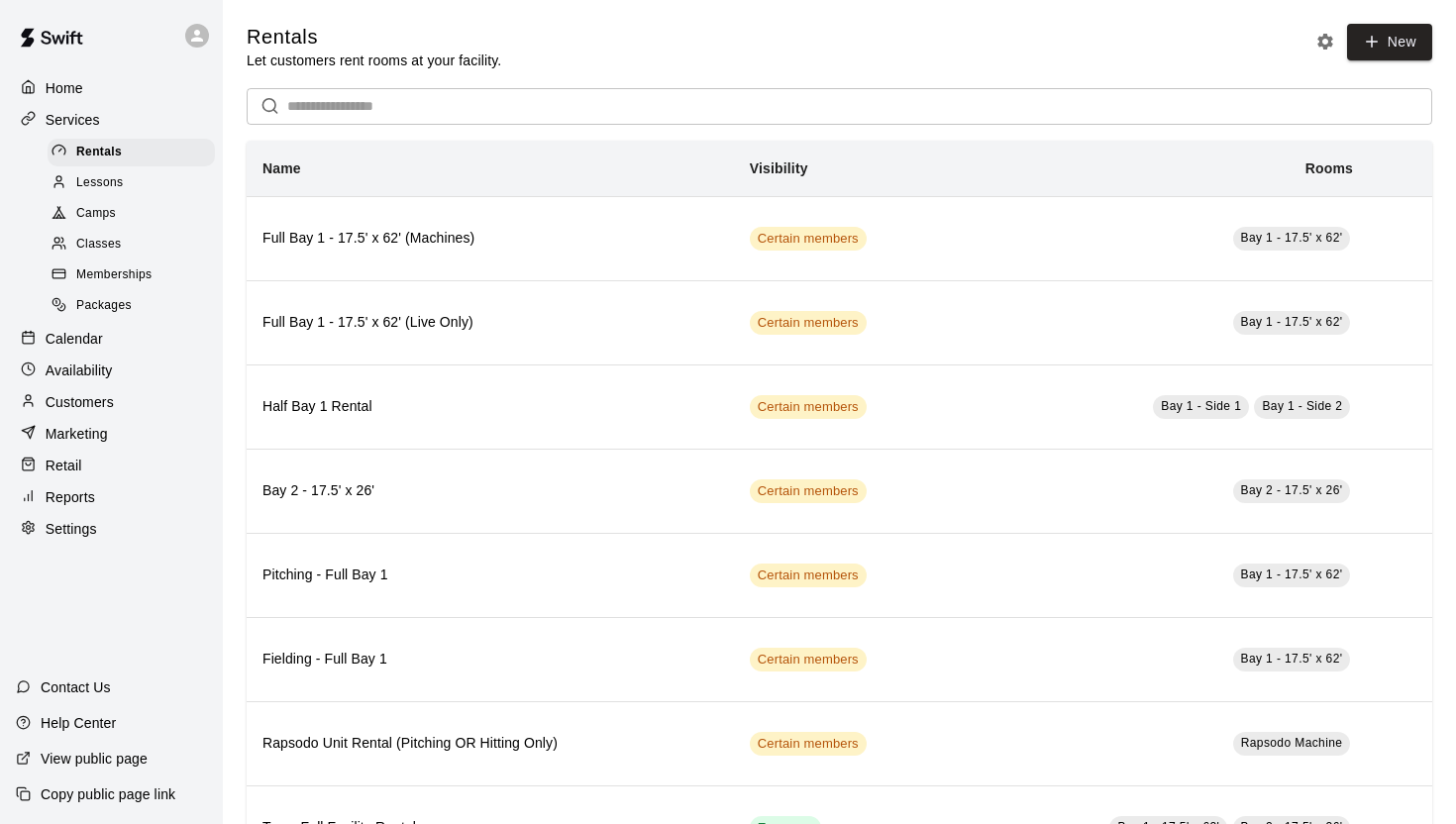 click on "Classes" at bounding box center (131, 245) 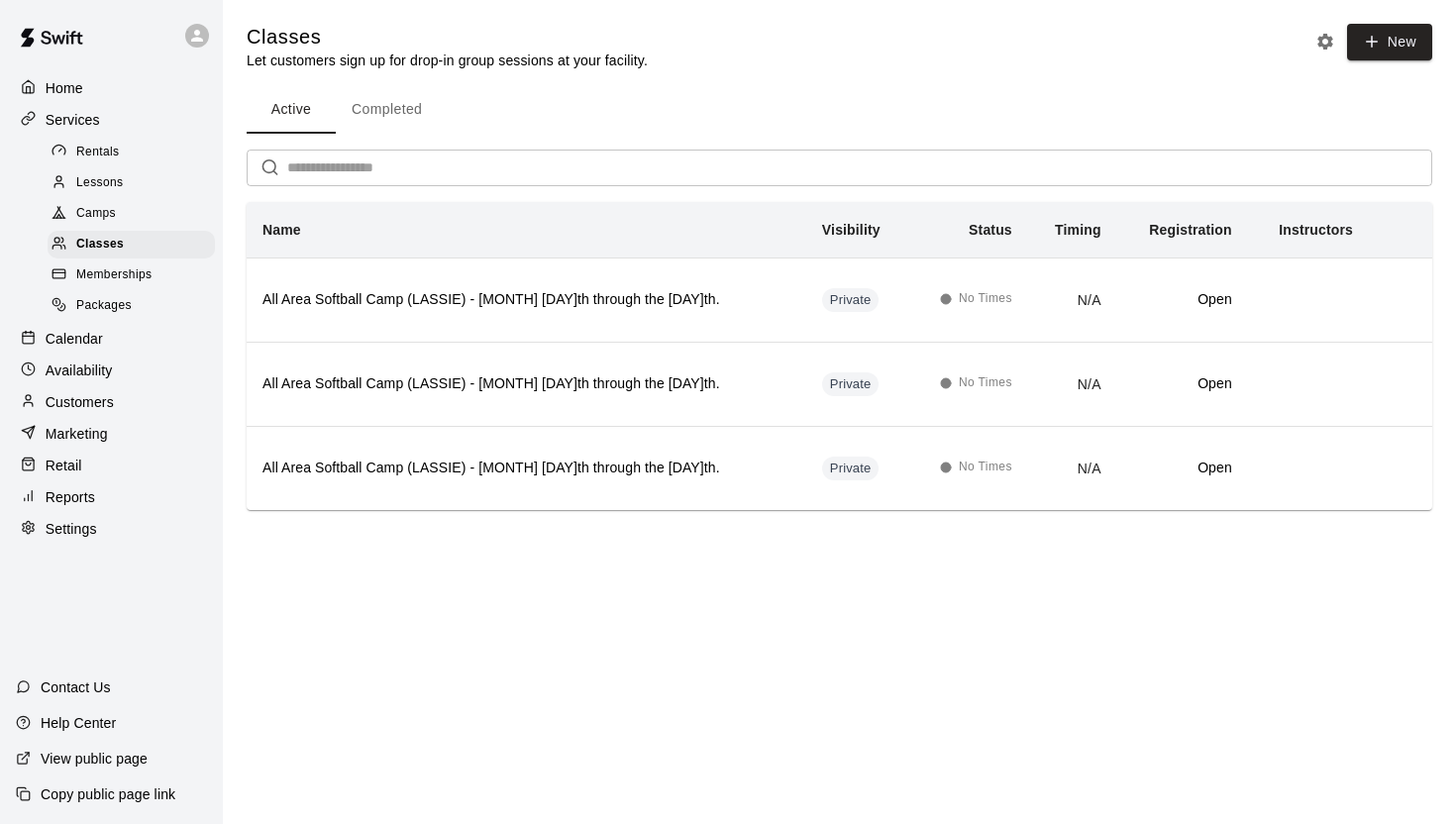 click on "Memberships" at bounding box center [114, 275] 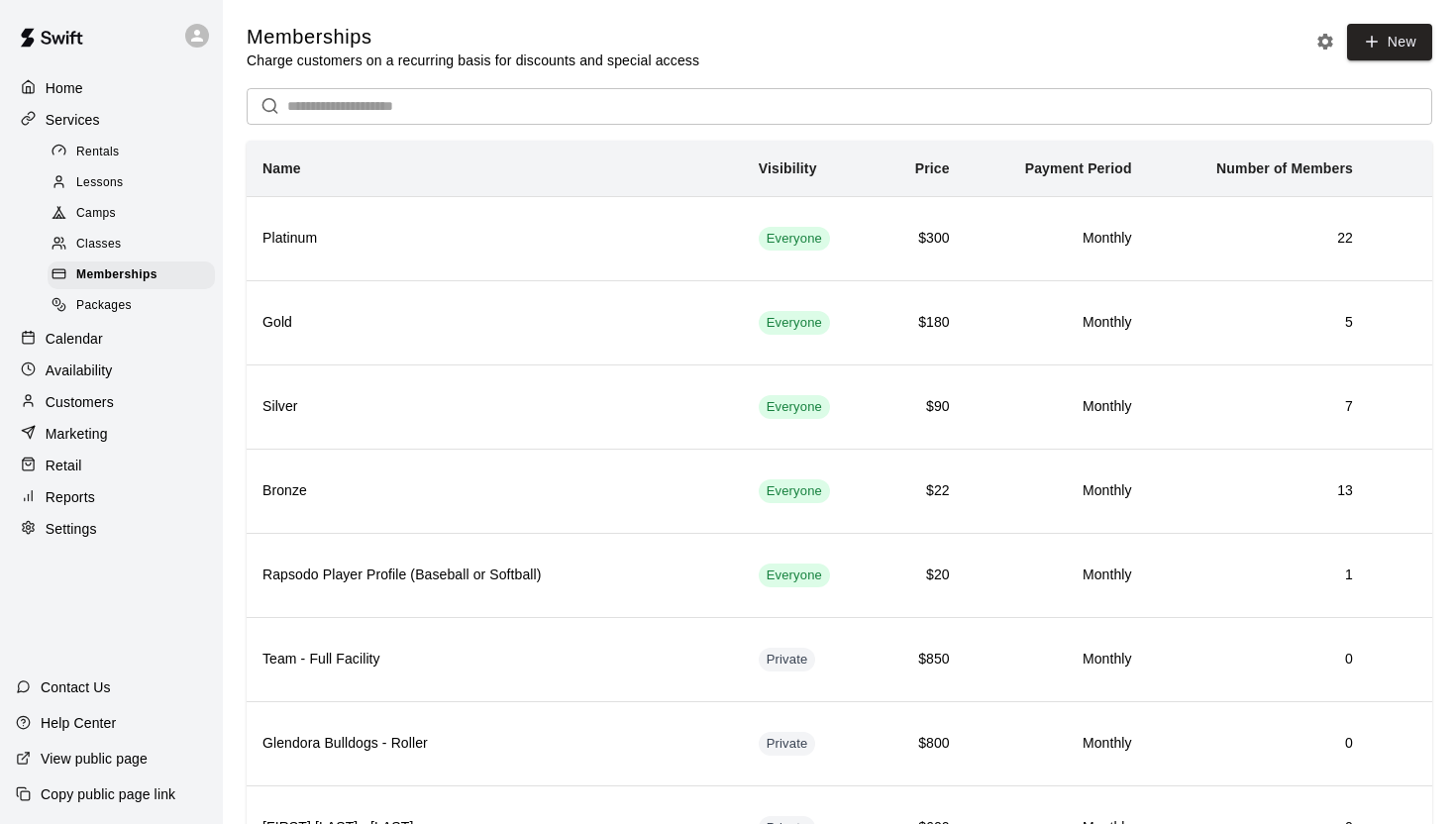 click on "Packages" at bounding box center (131, 306) 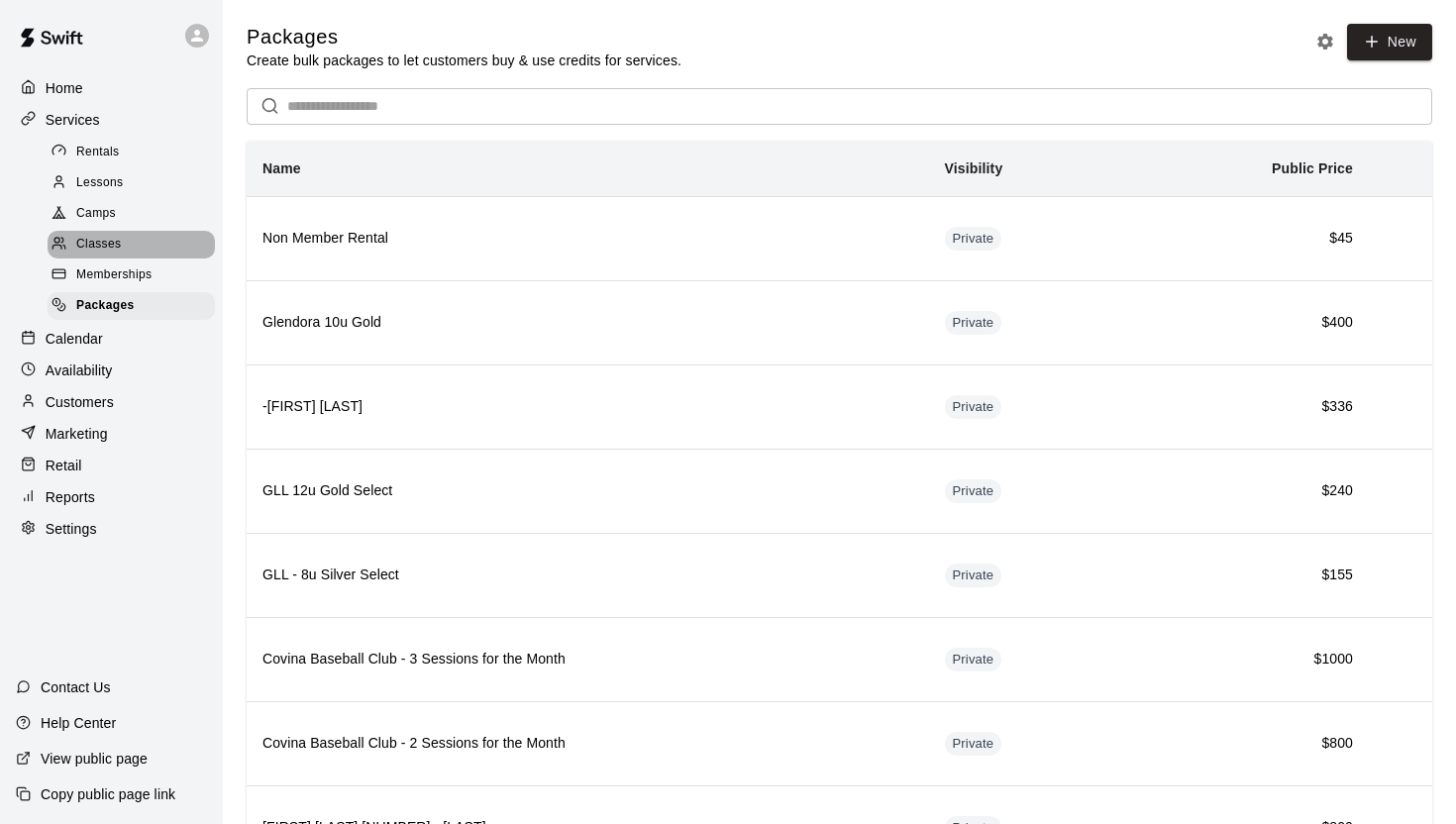 click on "Classes" at bounding box center [131, 245] 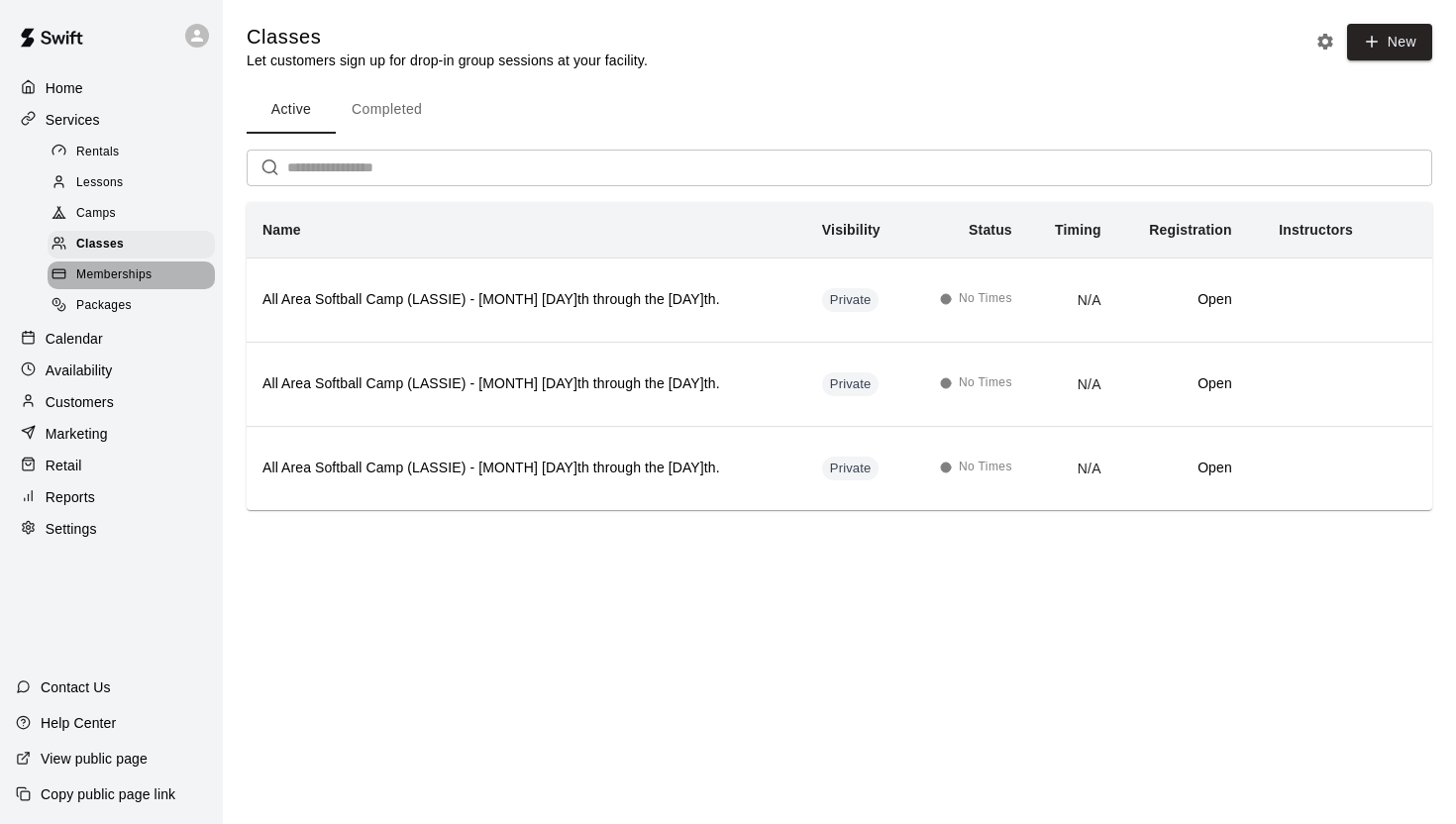 click on "Memberships" at bounding box center [114, 275] 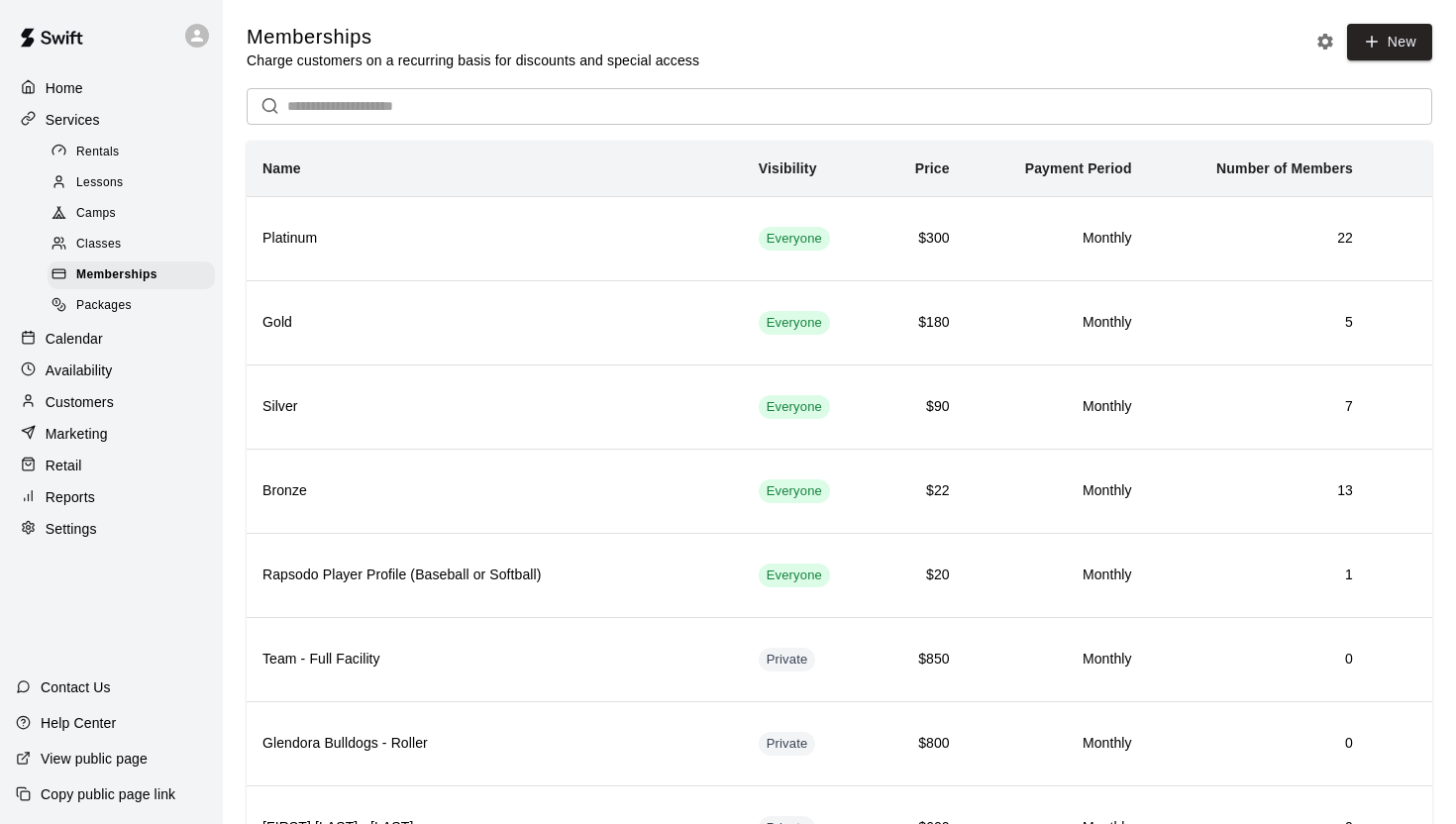 click on "Packages" at bounding box center (135, 306) 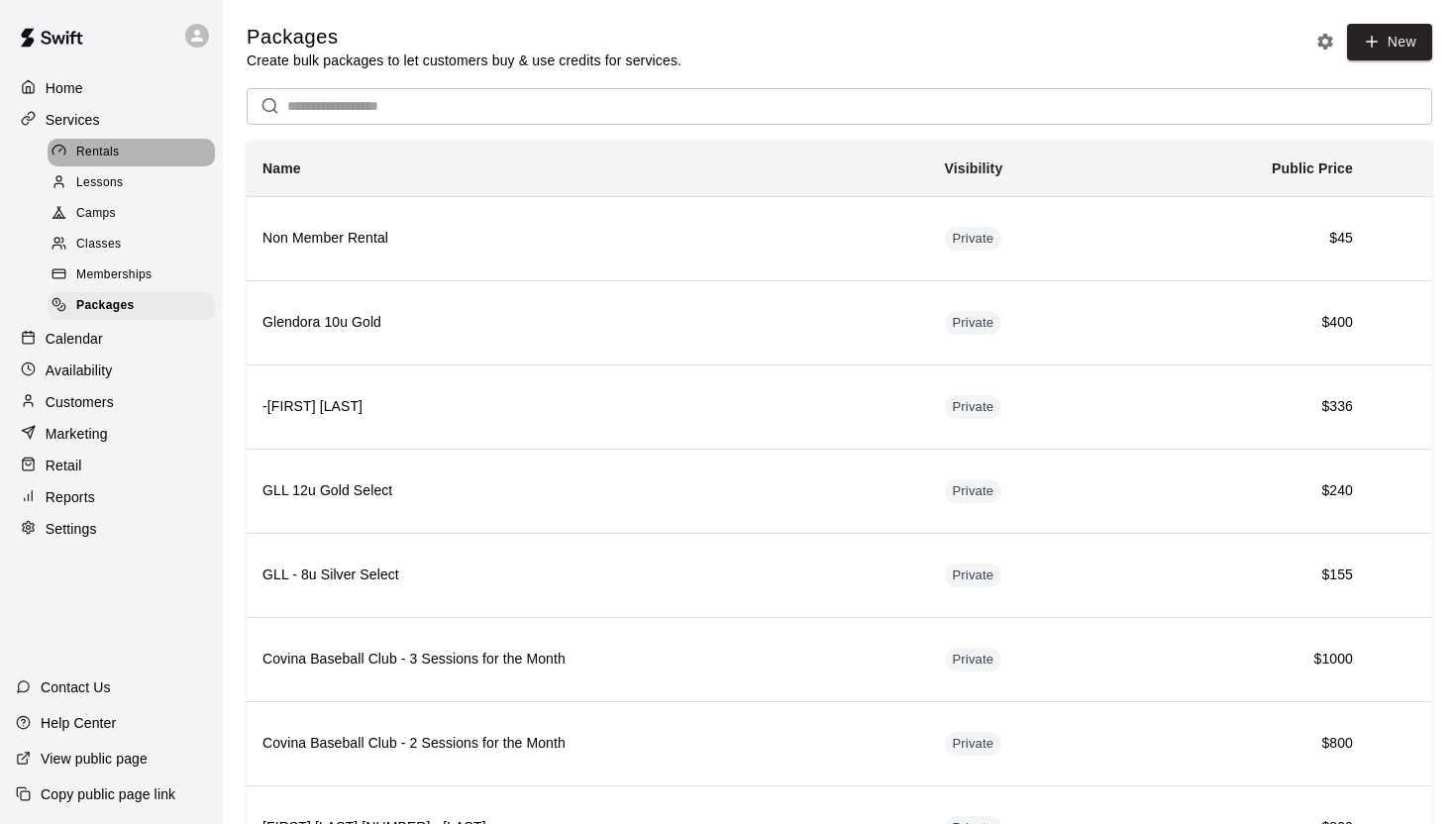 click on "Rentals" at bounding box center [98, 153] 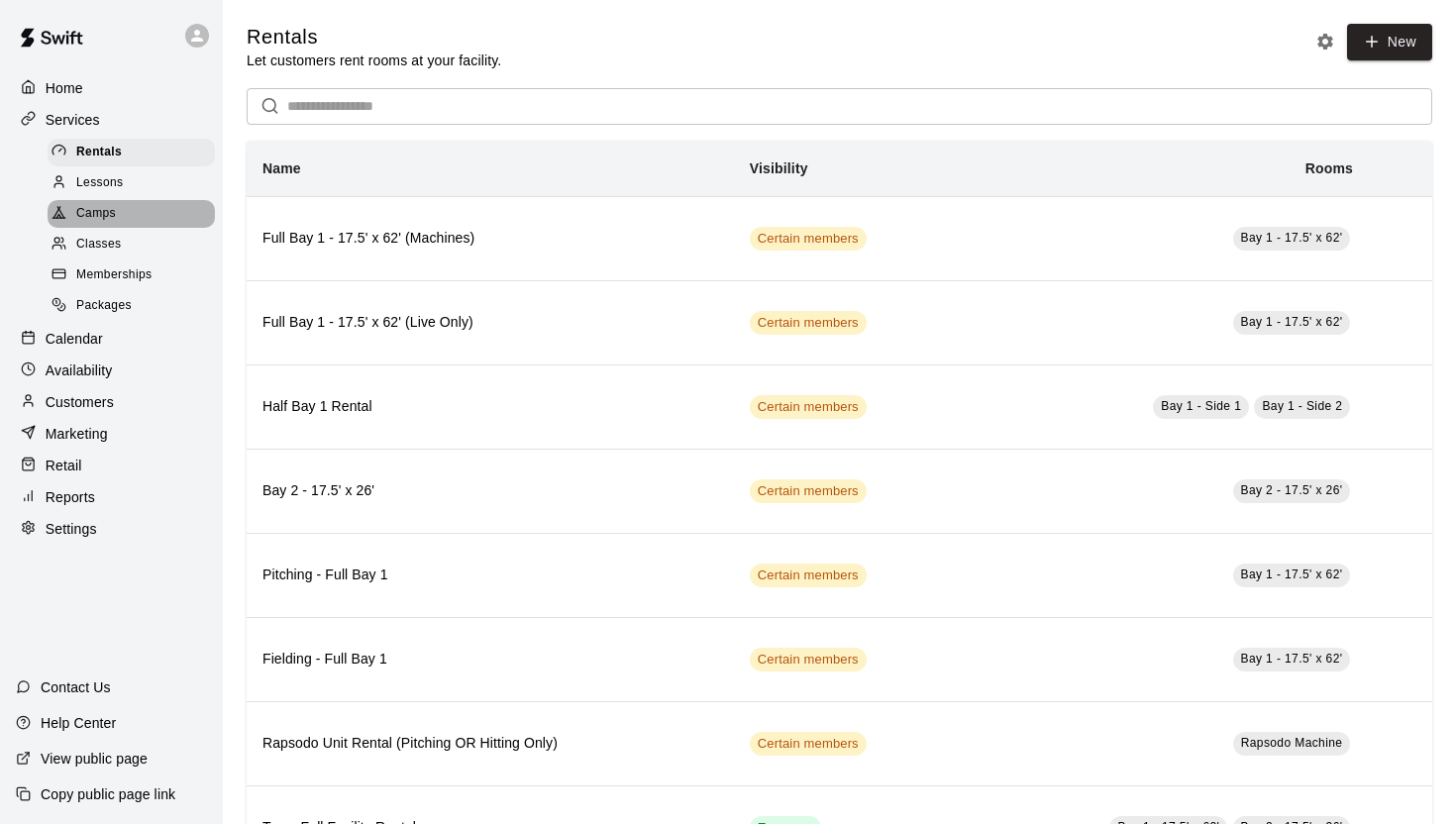 click on "Camps" at bounding box center (131, 214) 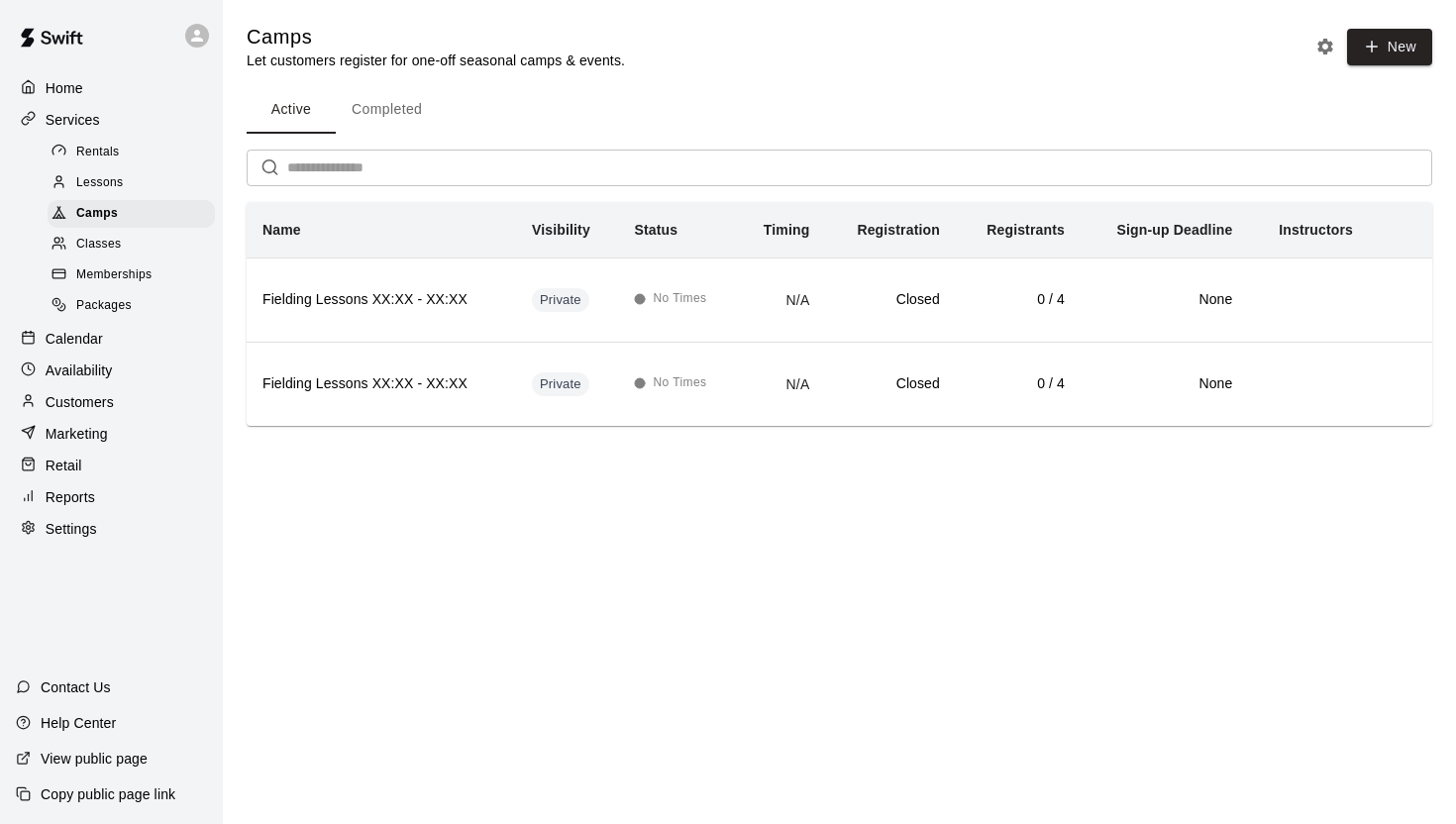 click on "Lessons" at bounding box center [100, 183] 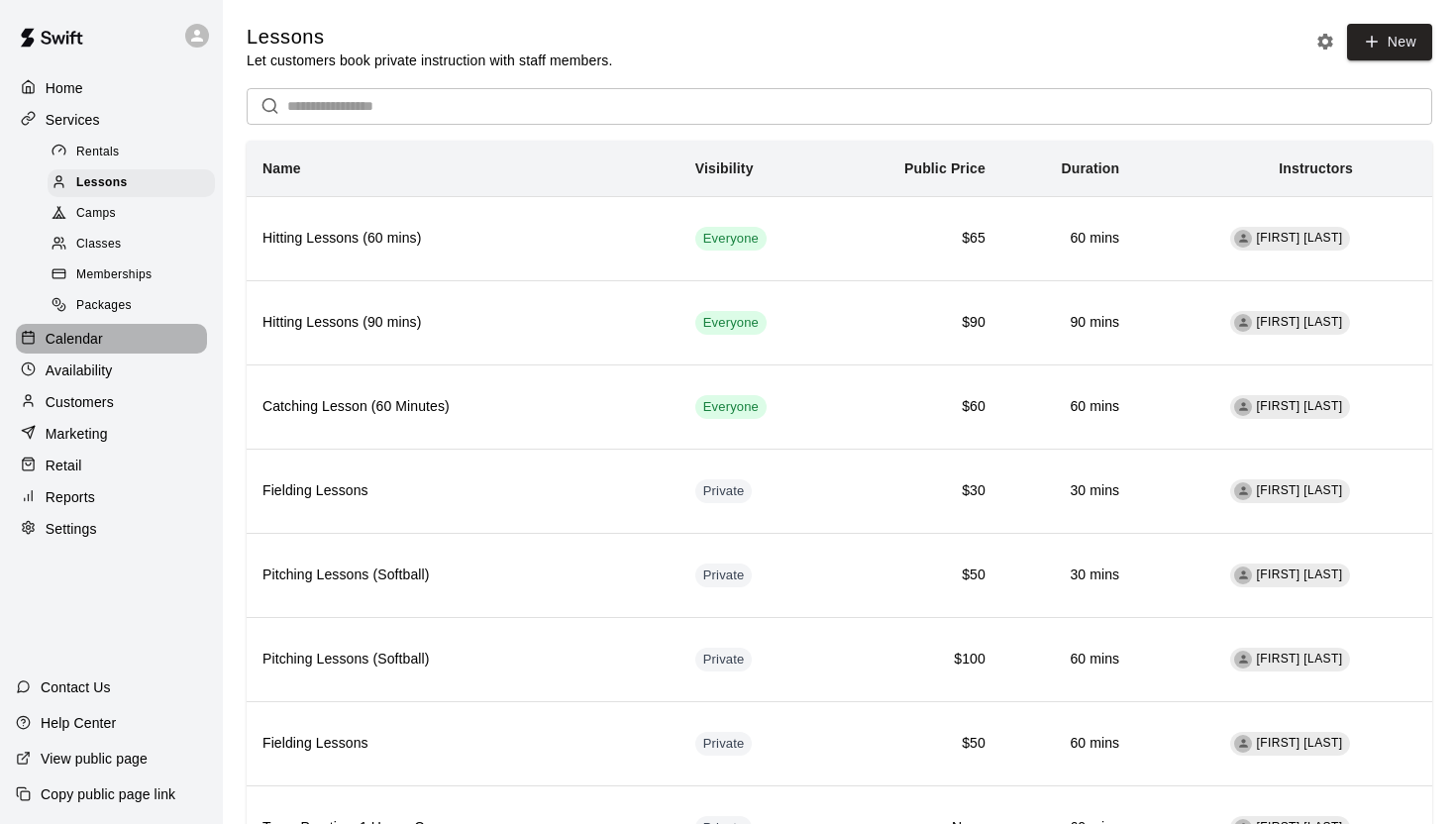 click on "Calendar" at bounding box center (111, 339) 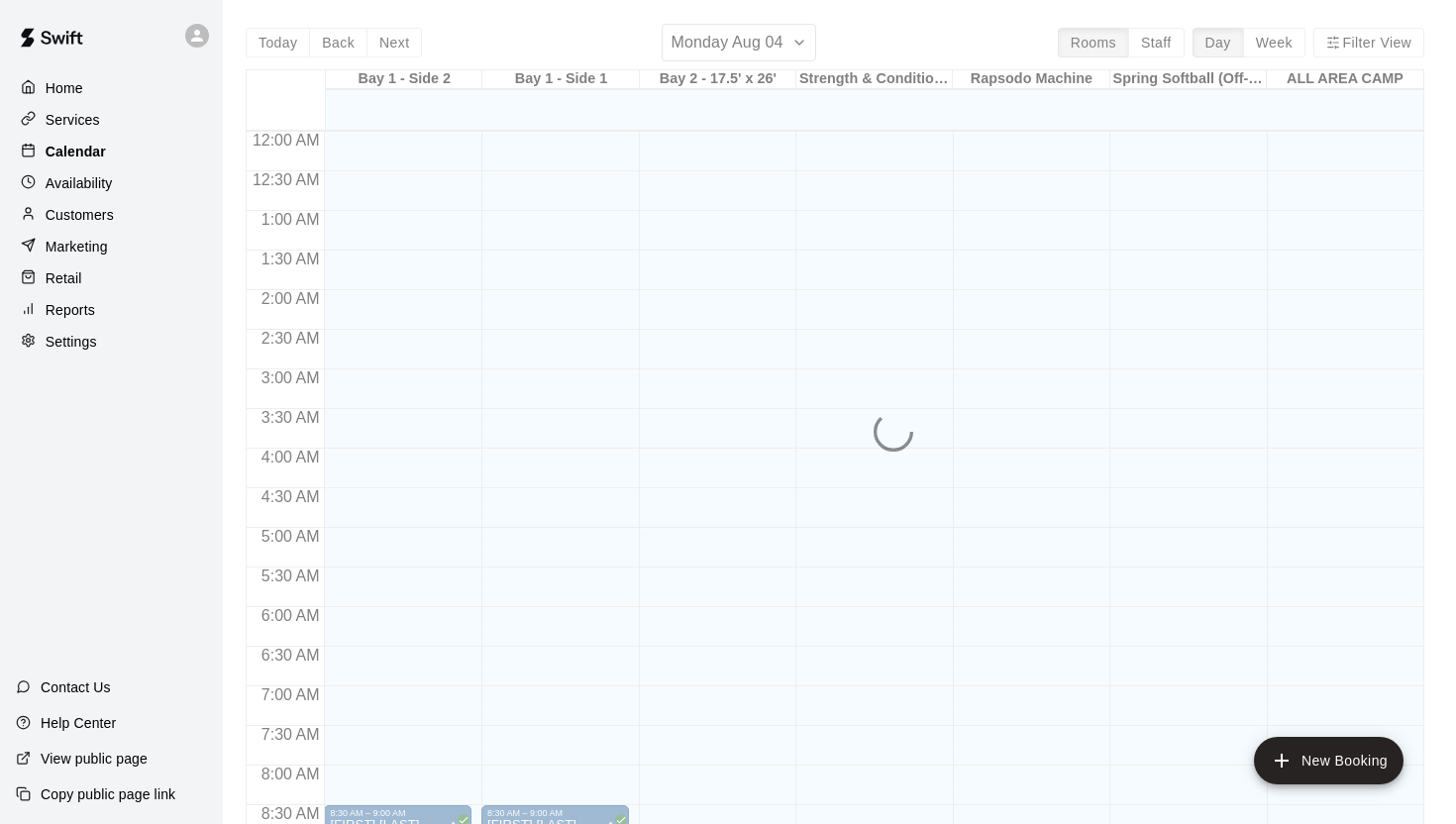 scroll, scrollTop: 1022, scrollLeft: 0, axis: vertical 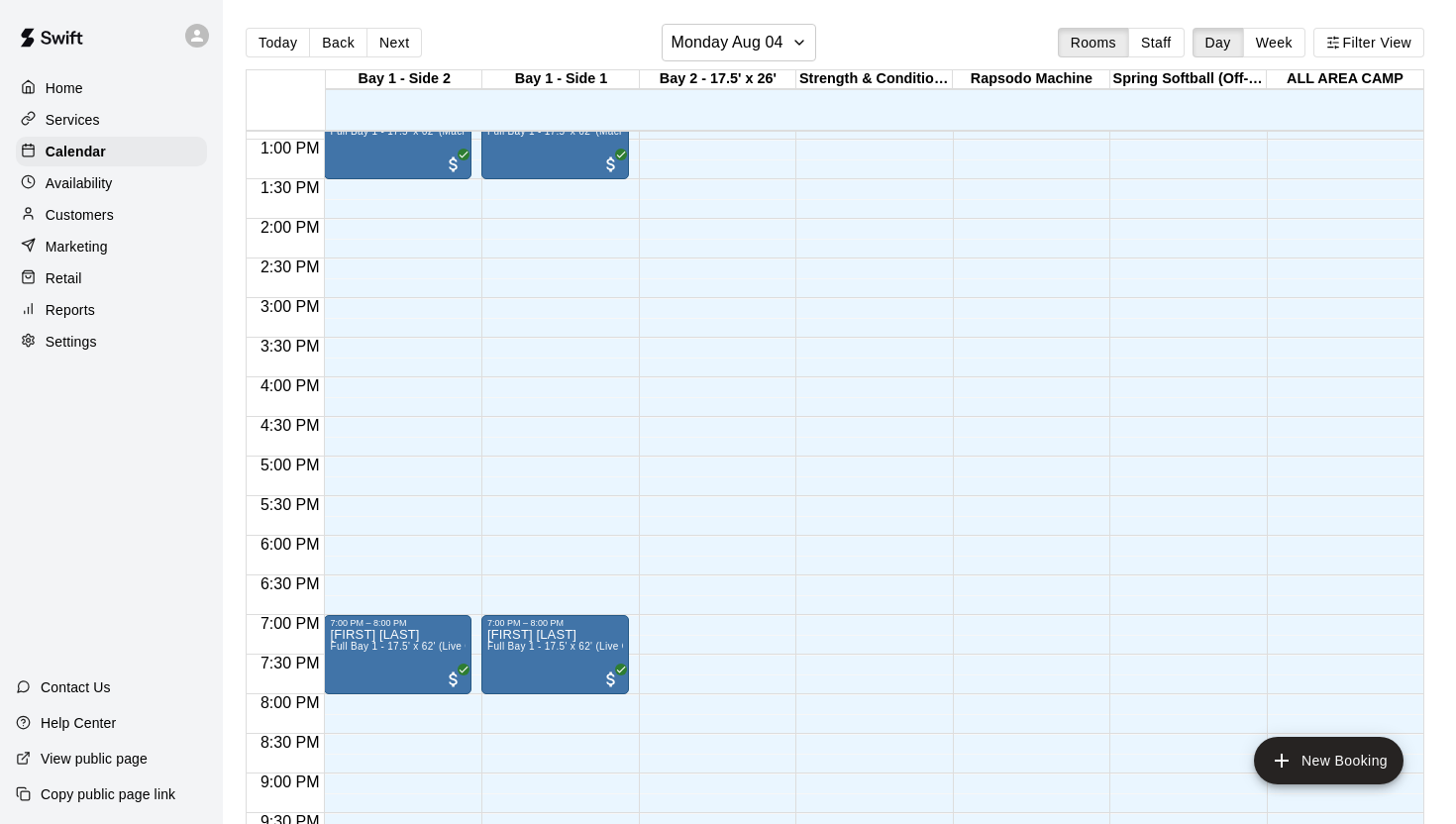 click on "Customers" at bounding box center (79, 215) 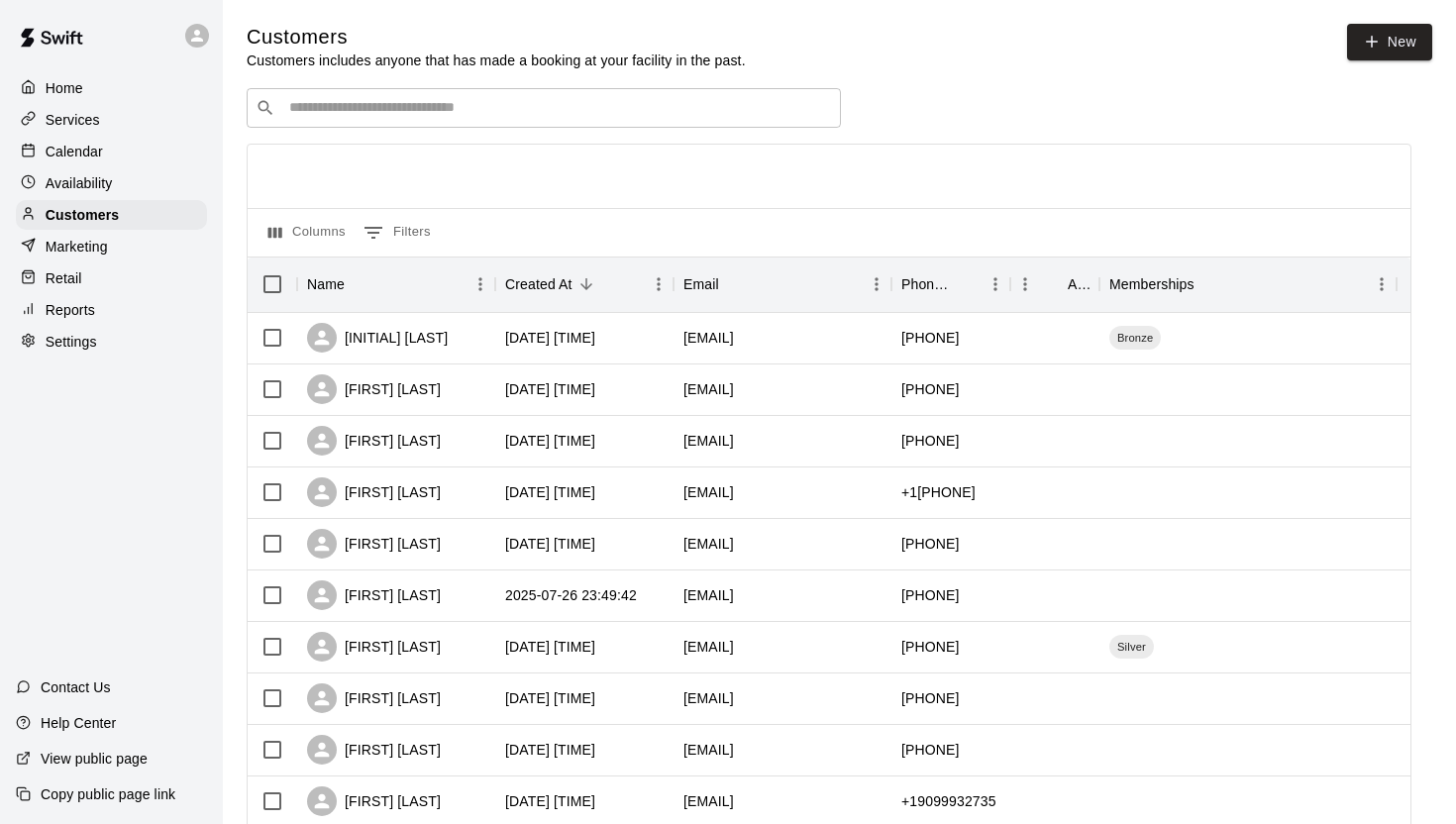 click on "Availability" at bounding box center [79, 183] 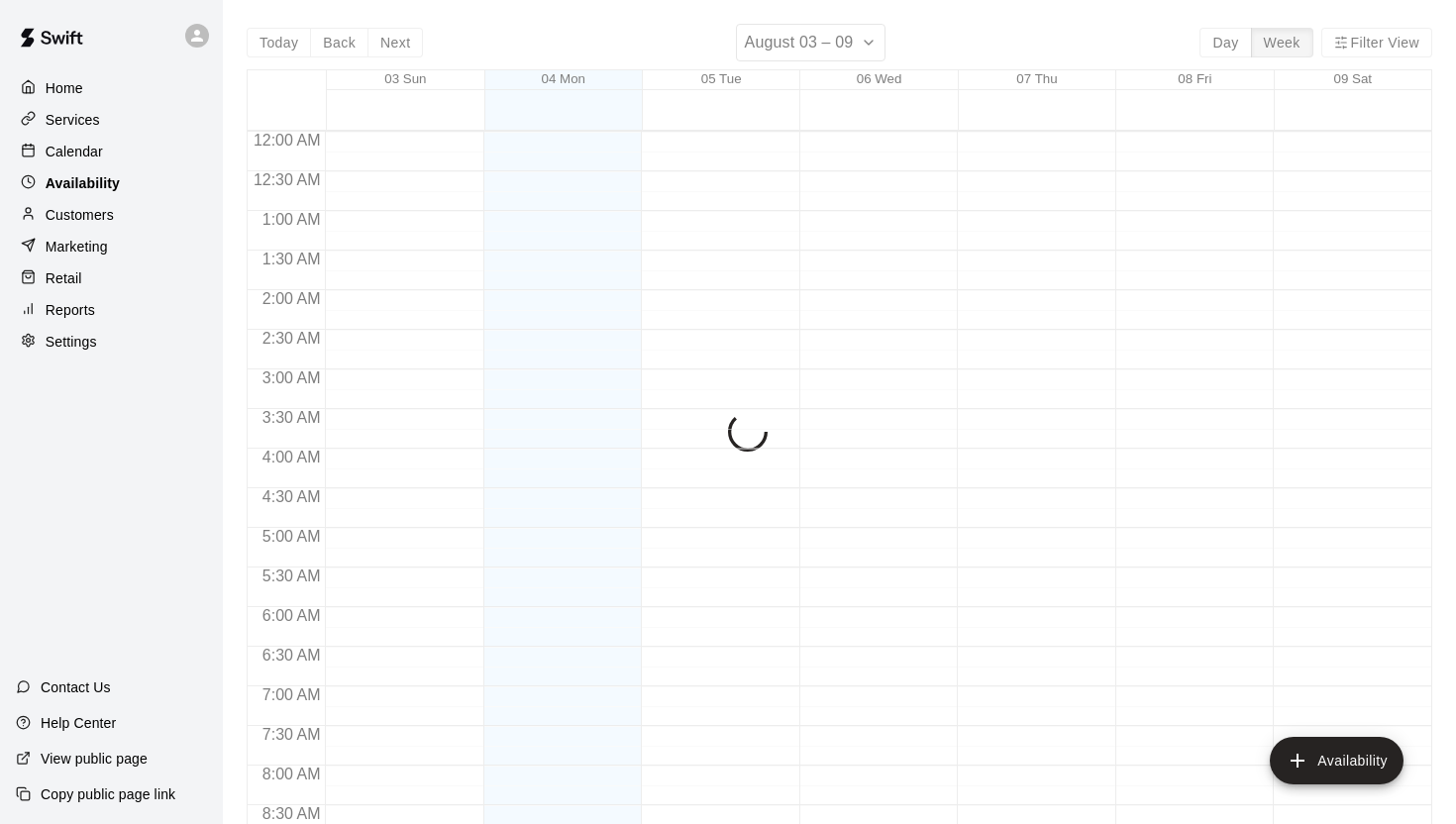 scroll, scrollTop: 1022, scrollLeft: 0, axis: vertical 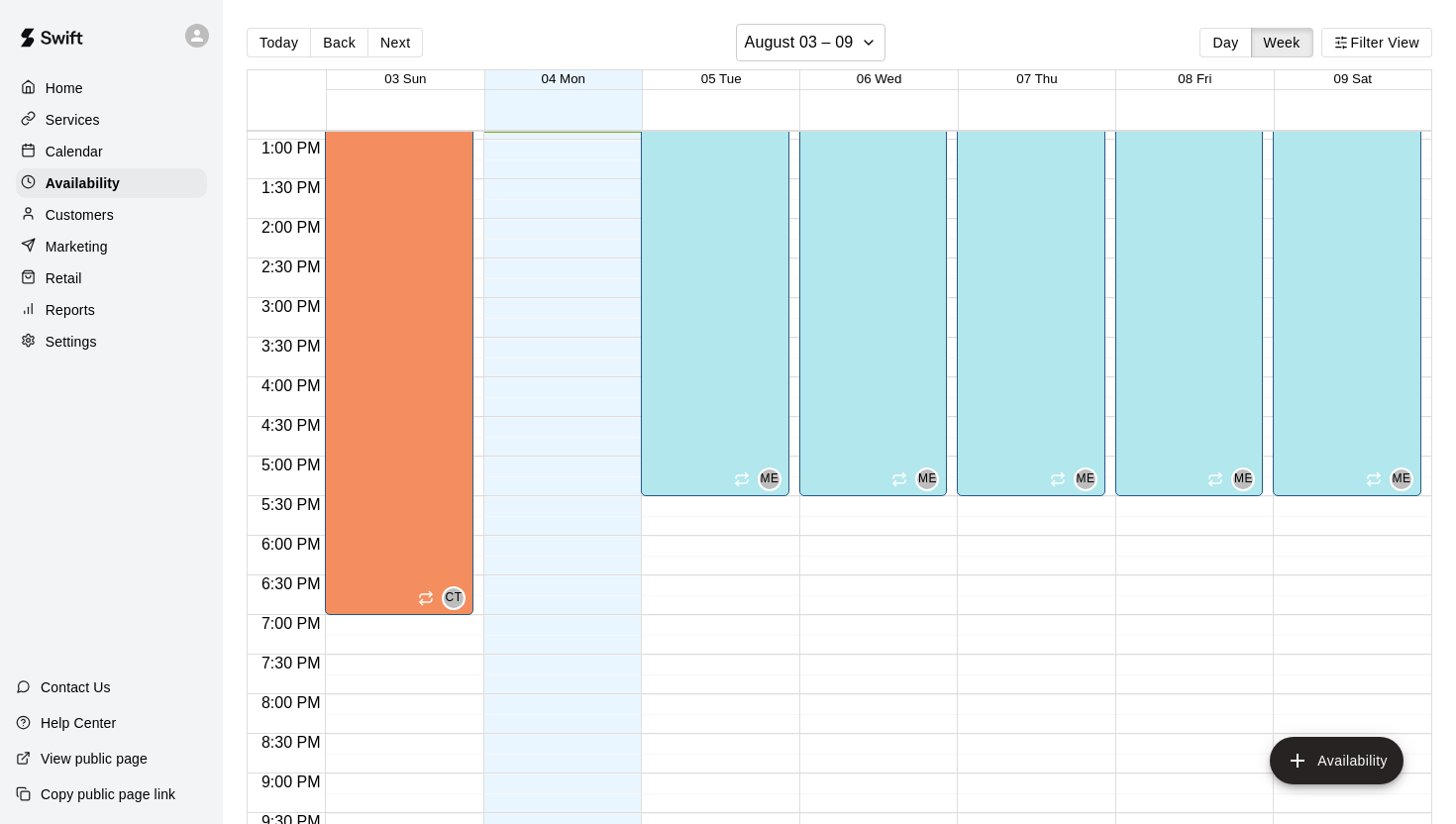 click on "Home Services Calendar Availability Customers Marketing Retail Reports Settings" at bounding box center [111, 215] 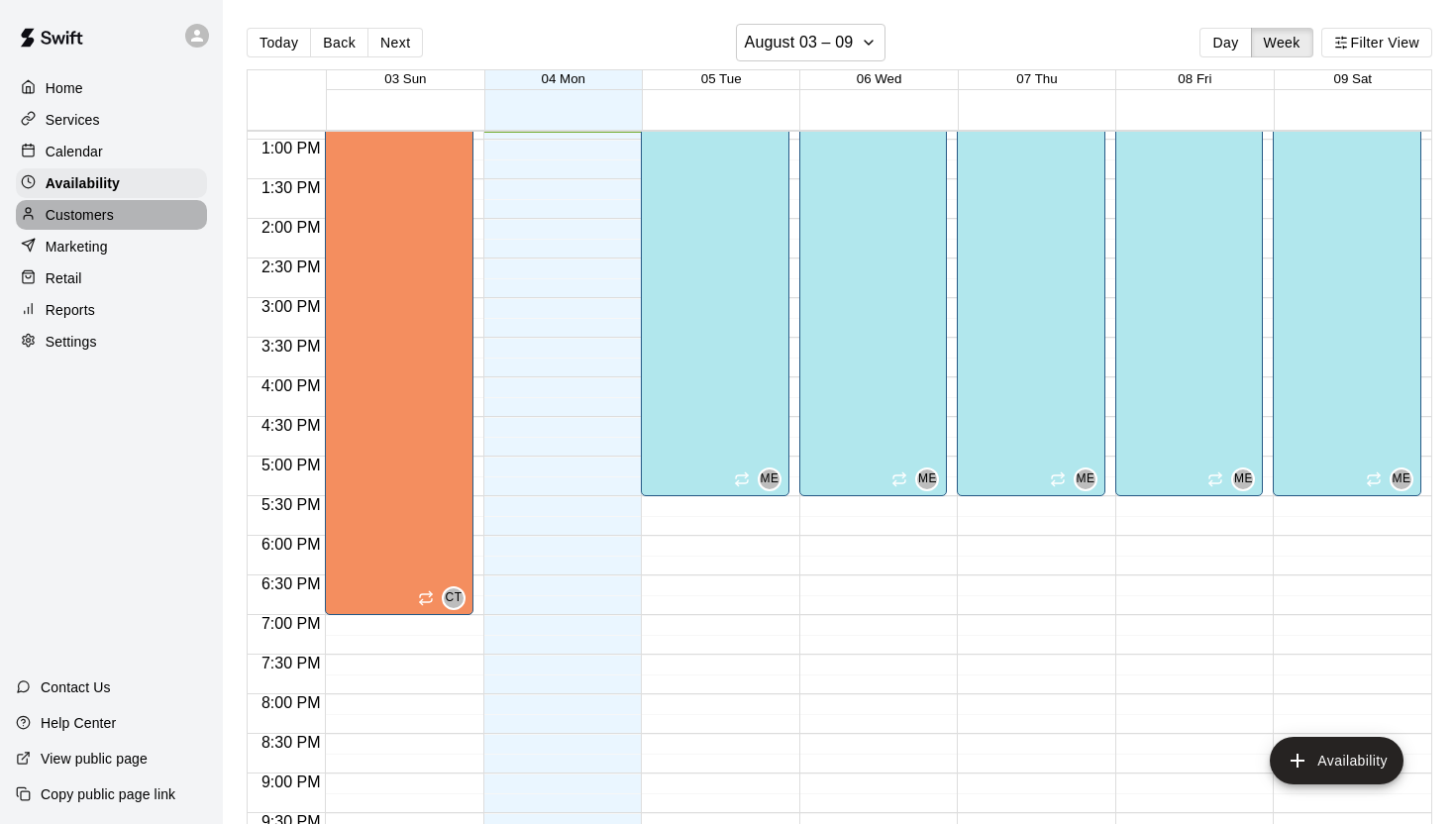 click on "Customers" at bounding box center [79, 215] 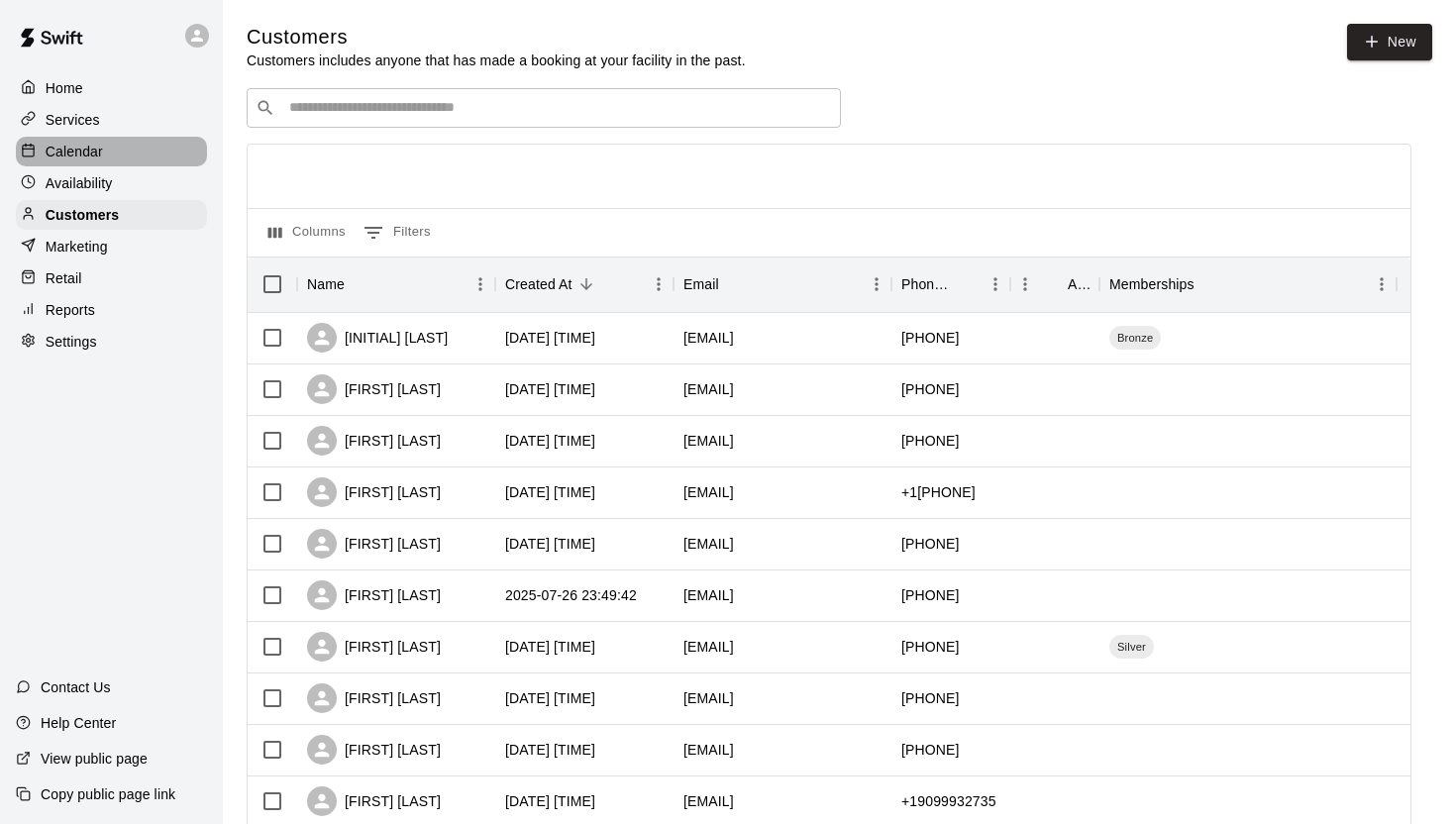 click on "Calendar" at bounding box center (74, 152) 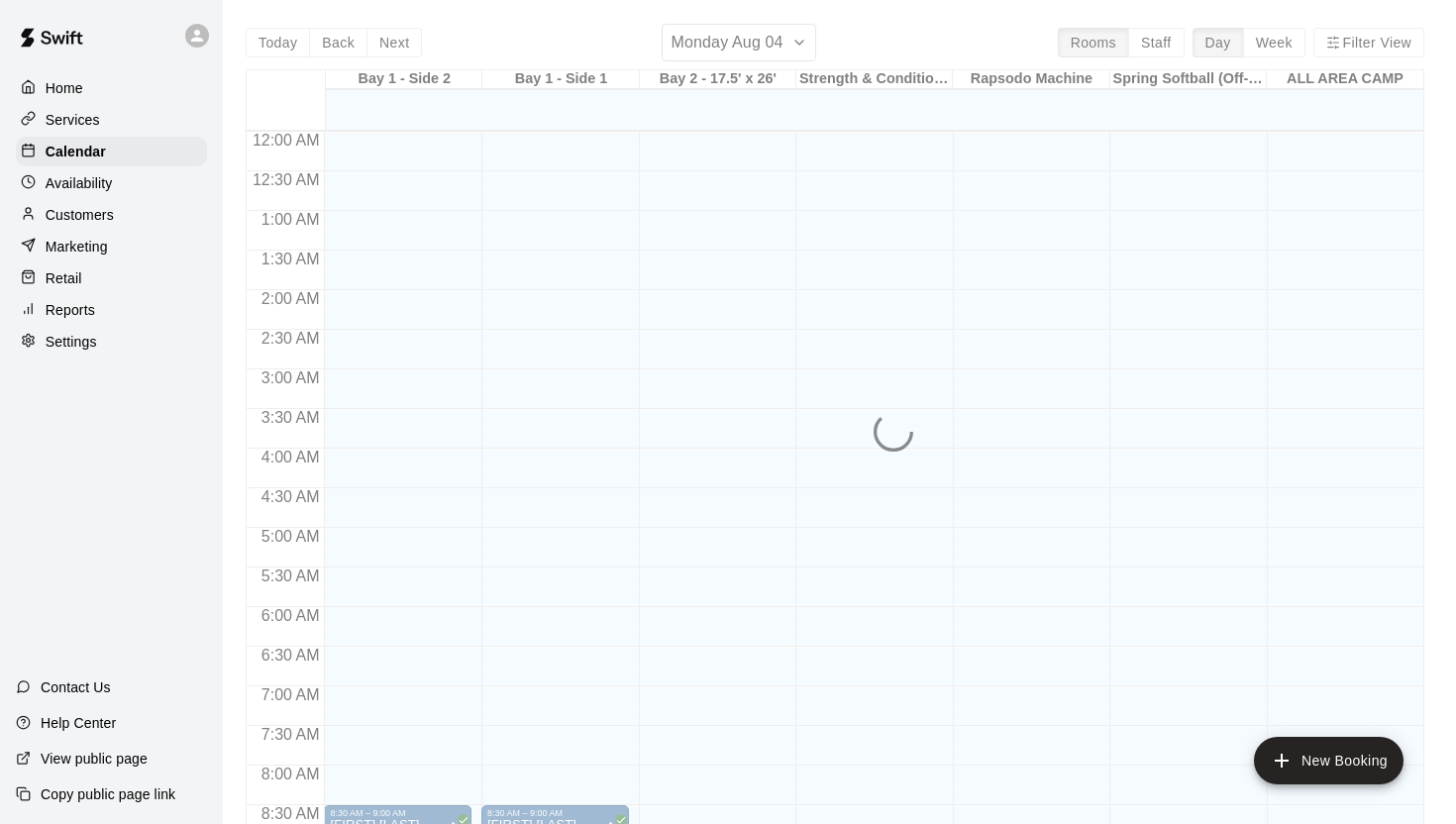 scroll, scrollTop: 1022, scrollLeft: 0, axis: vertical 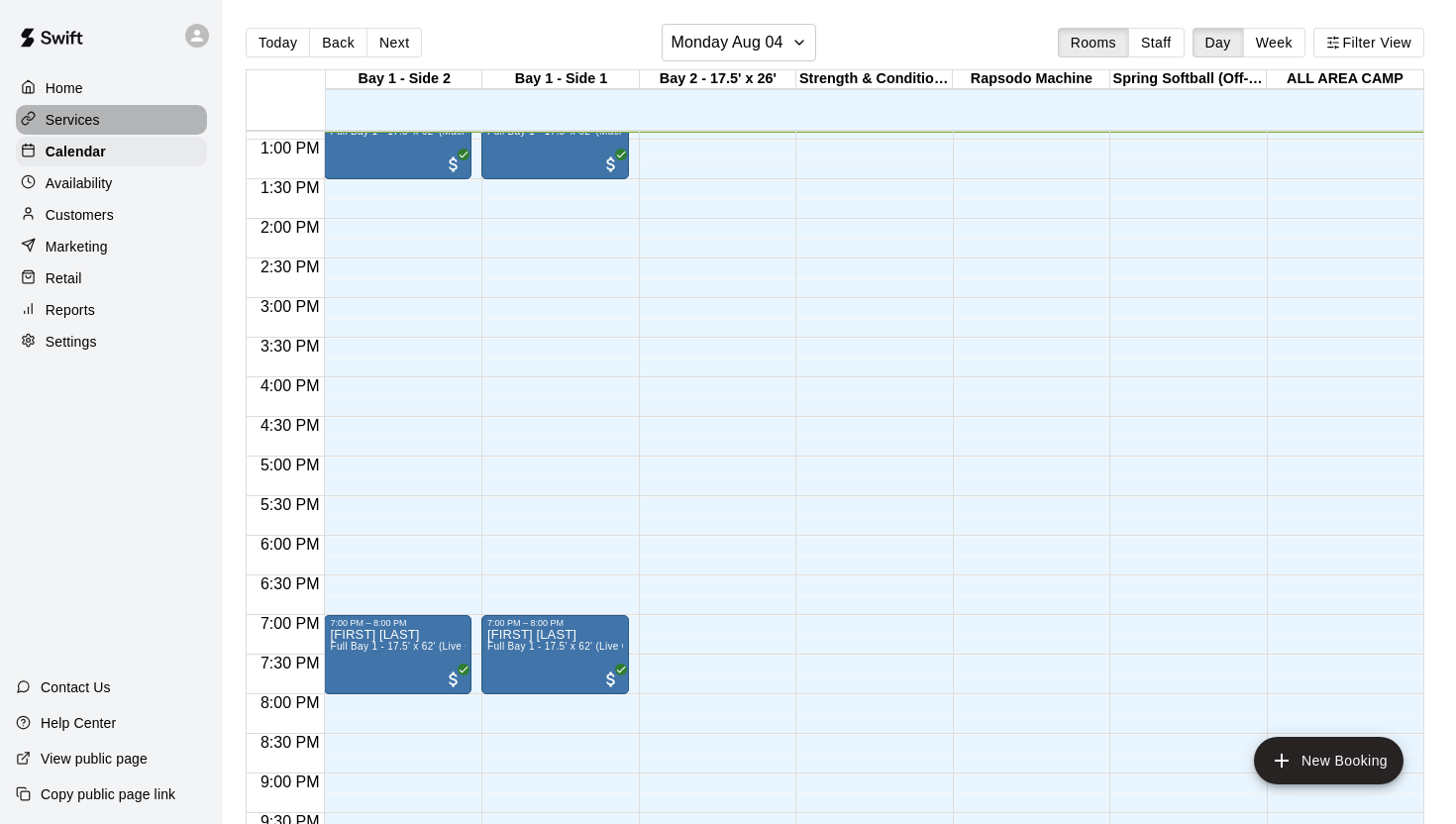 click on "Services" at bounding box center [111, 120] 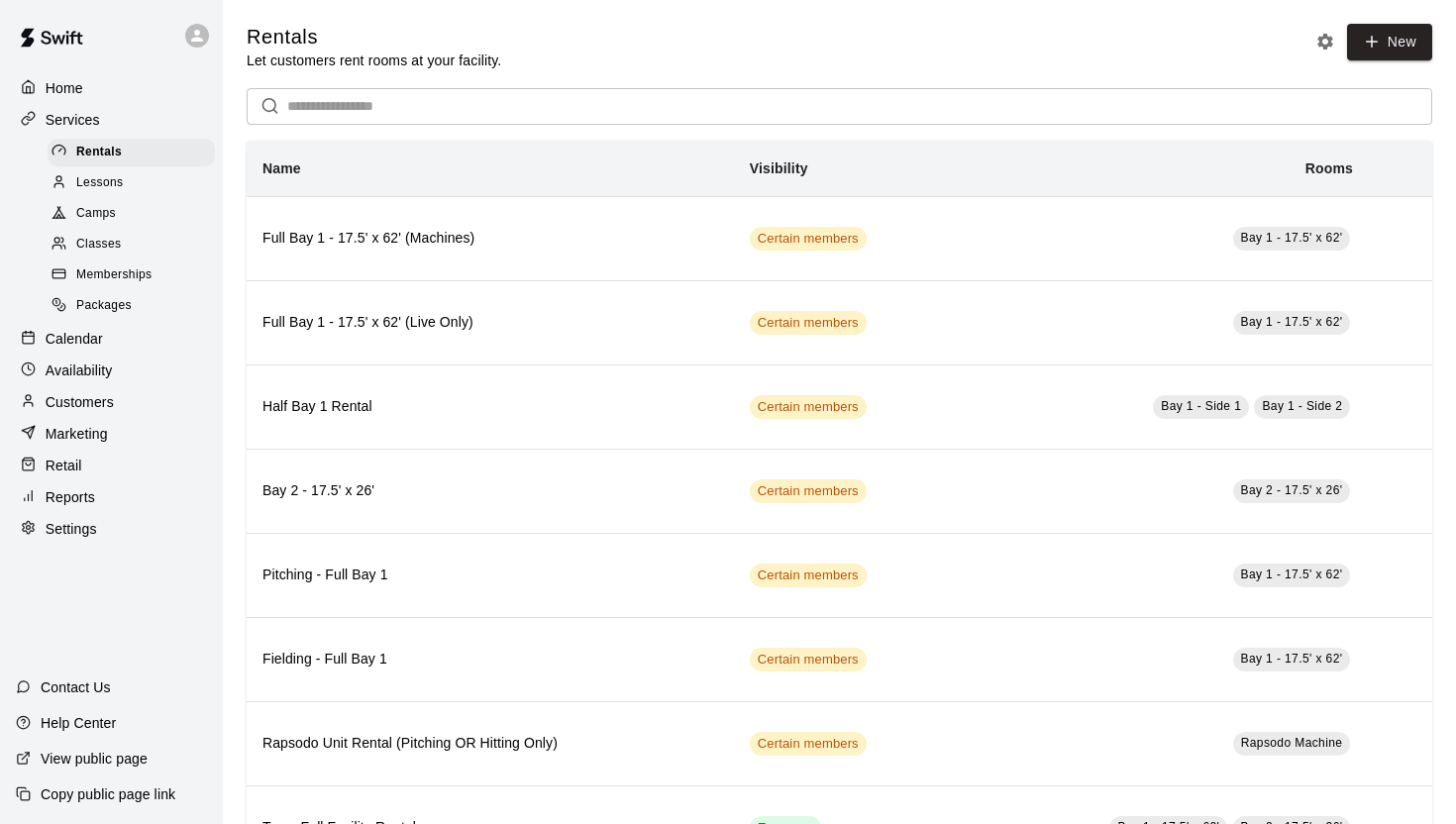 click on "Home" at bounding box center [111, 88] 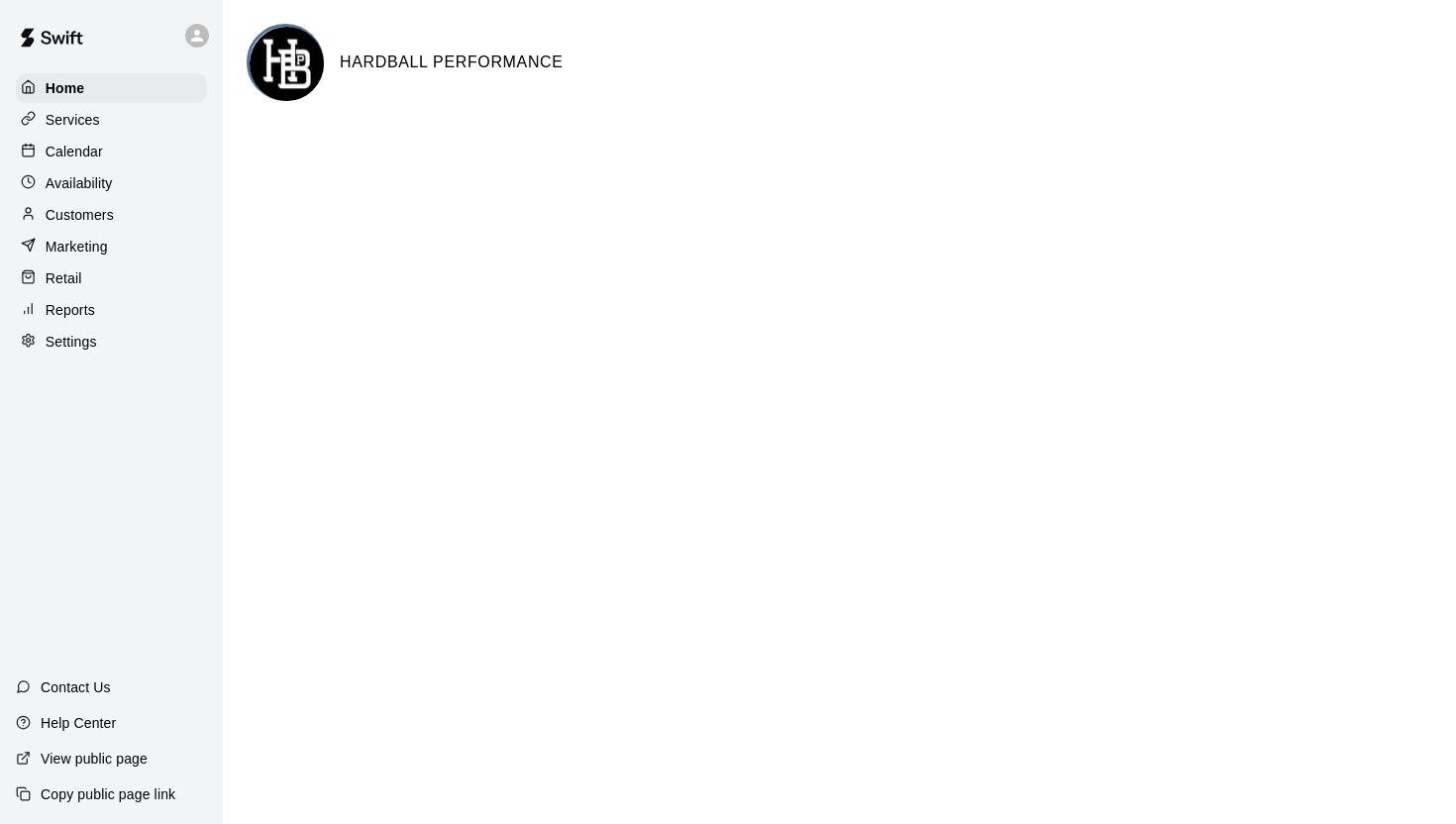 click on "Services" at bounding box center (72, 120) 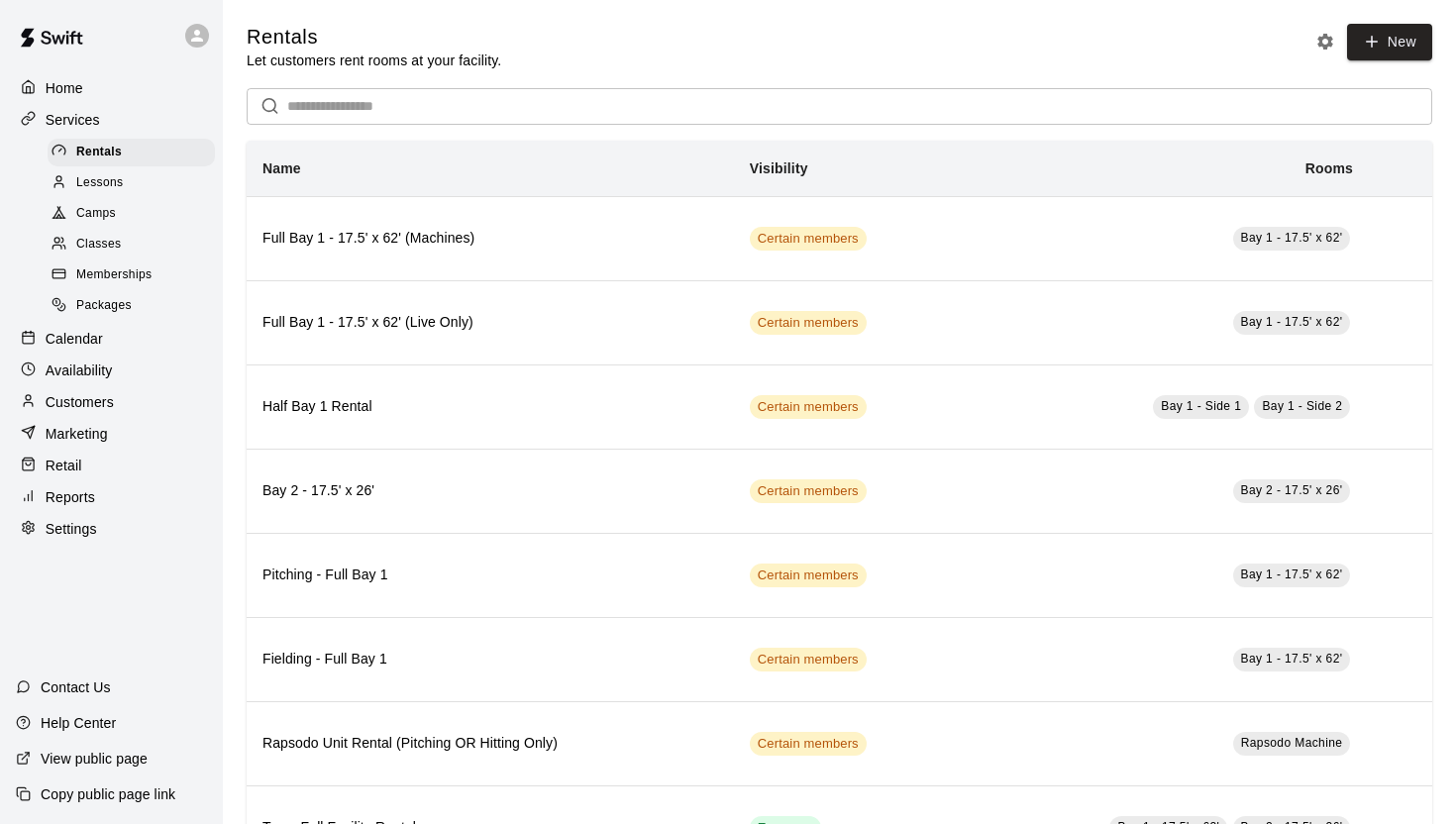 click on "Classes" at bounding box center (131, 245) 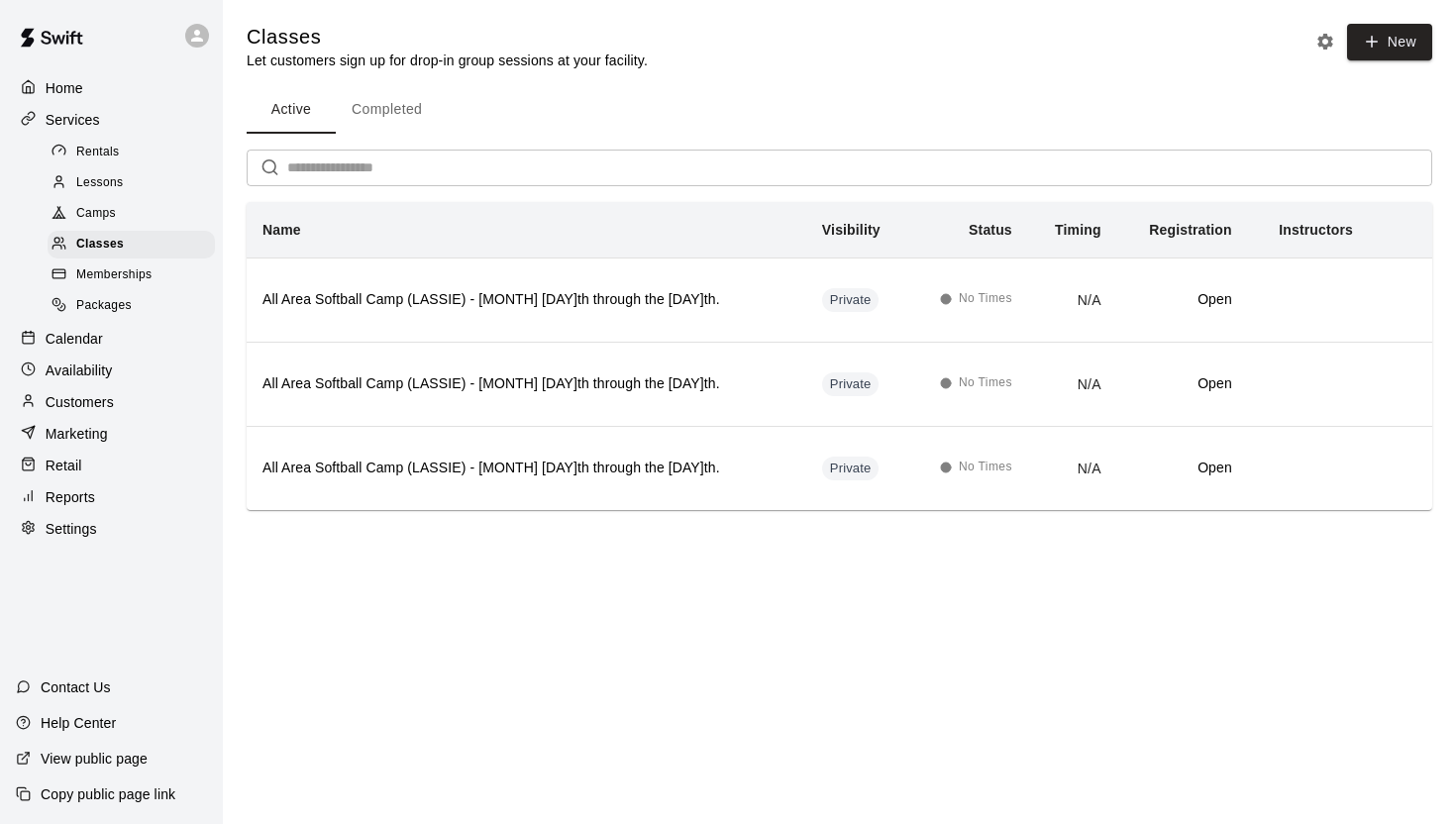 click on "Services" at bounding box center [72, 120] 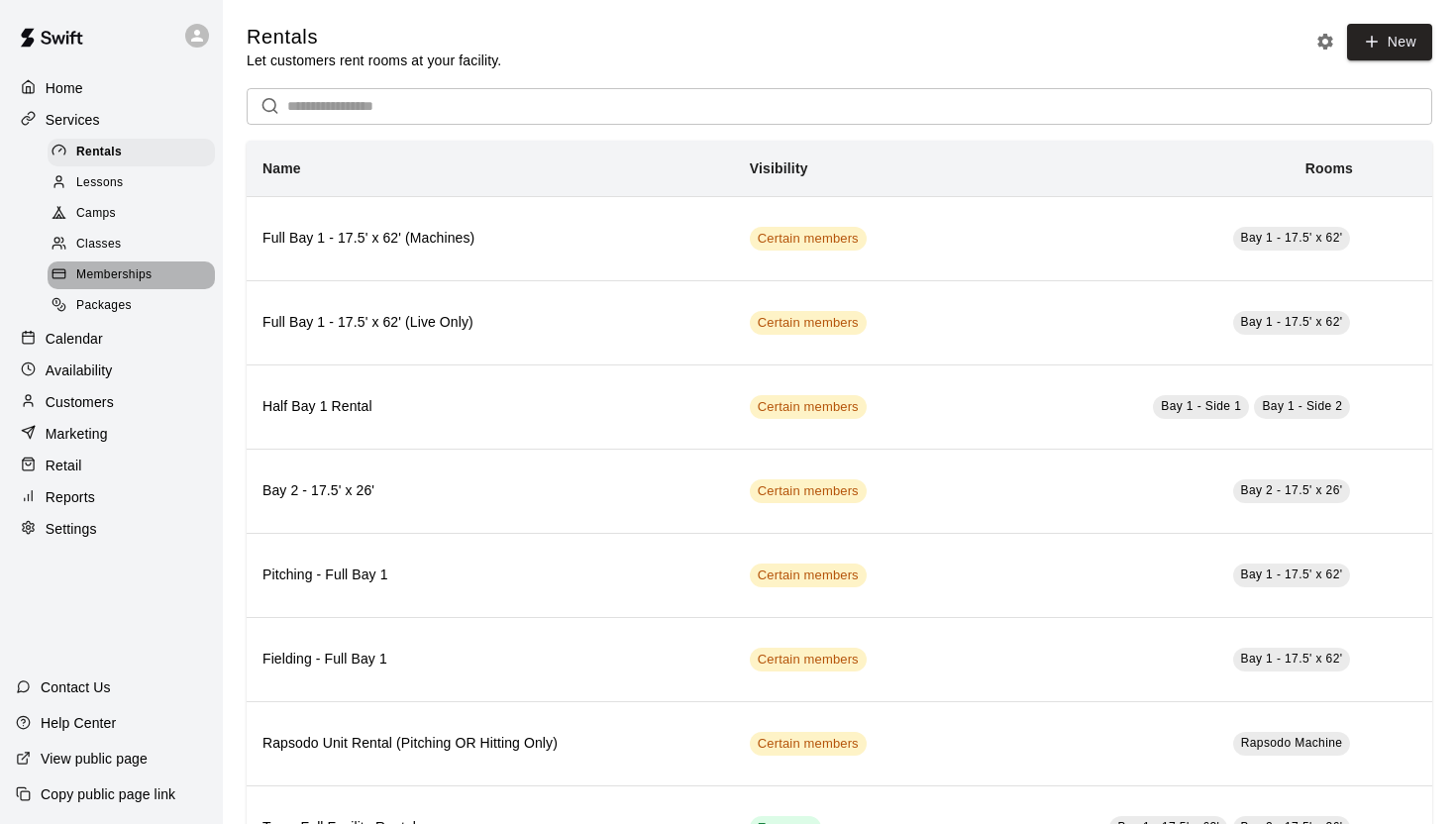 click on "Memberships" at bounding box center [114, 275] 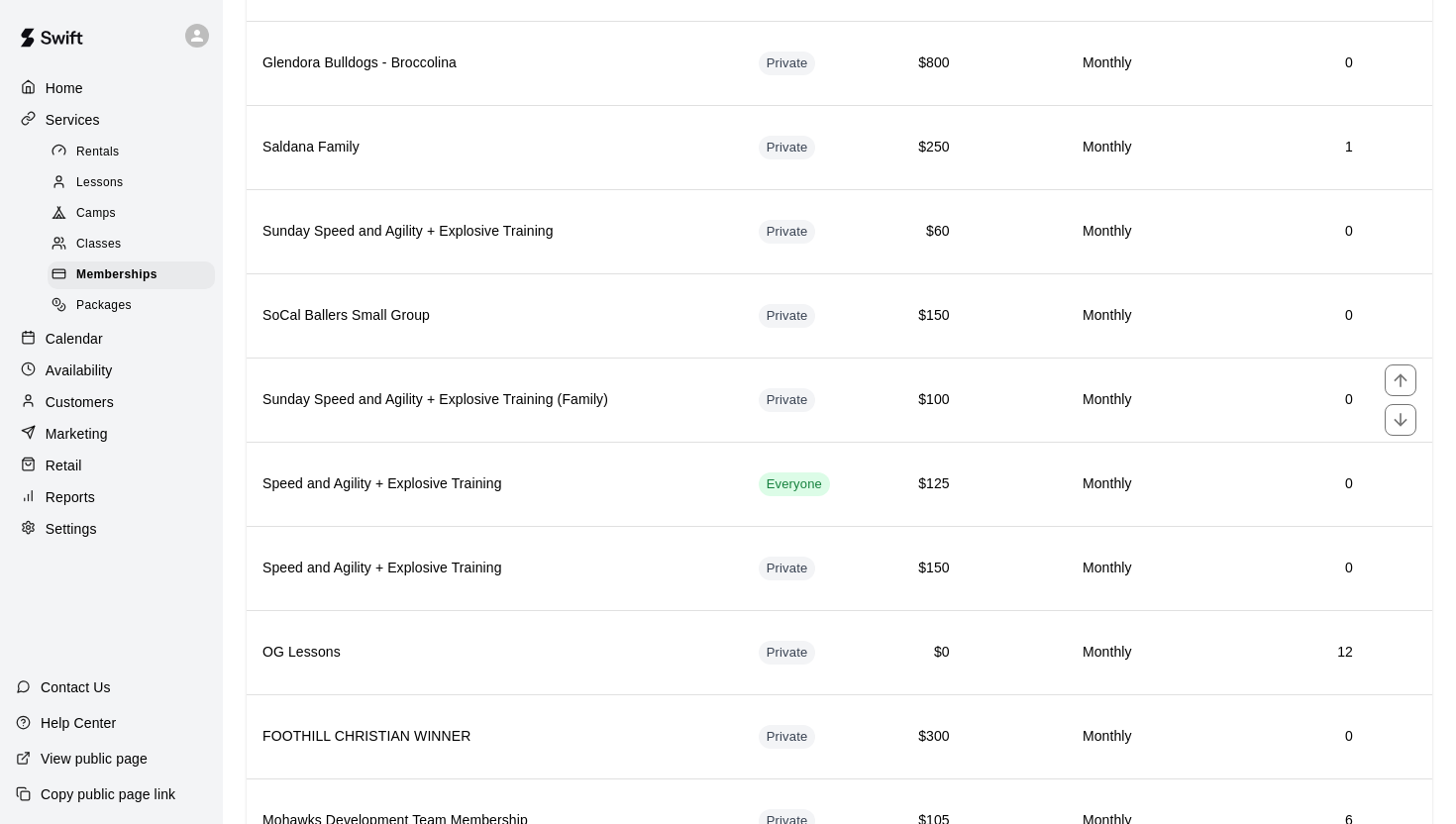 scroll, scrollTop: 856, scrollLeft: 0, axis: vertical 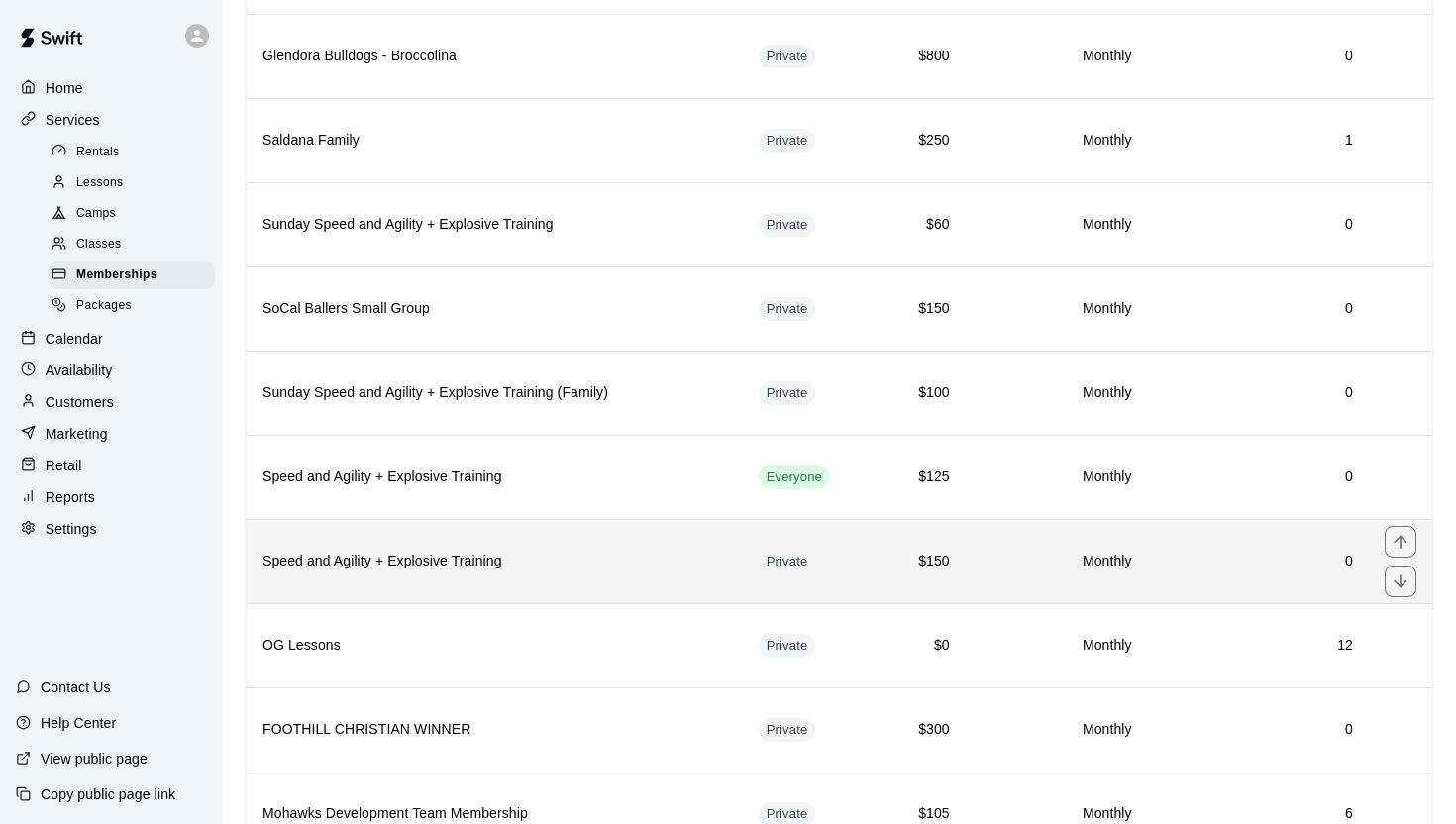 click on "Speed and Agility + Explosive Training" at bounding box center [494, 562] 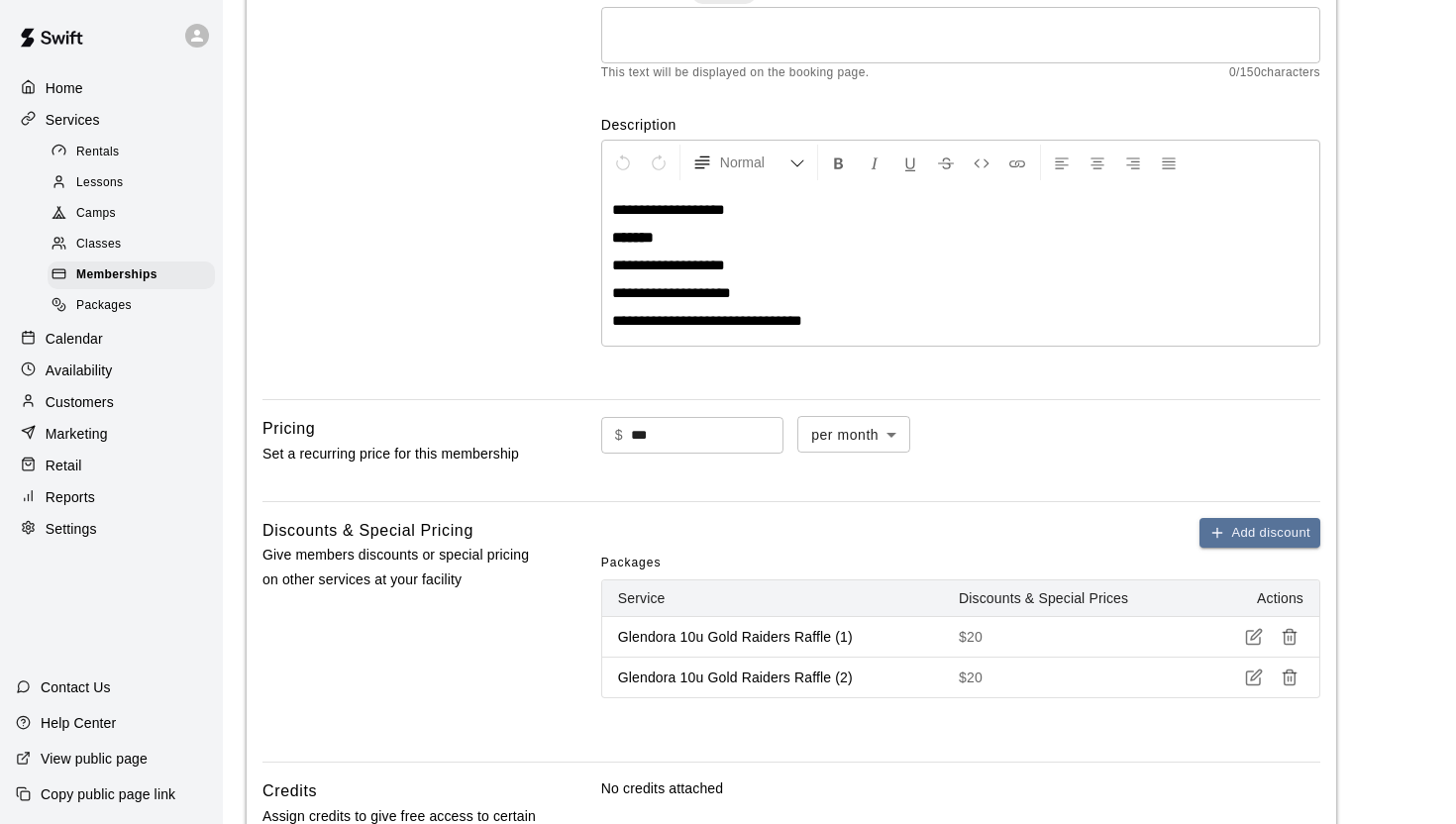 scroll, scrollTop: 736, scrollLeft: 0, axis: vertical 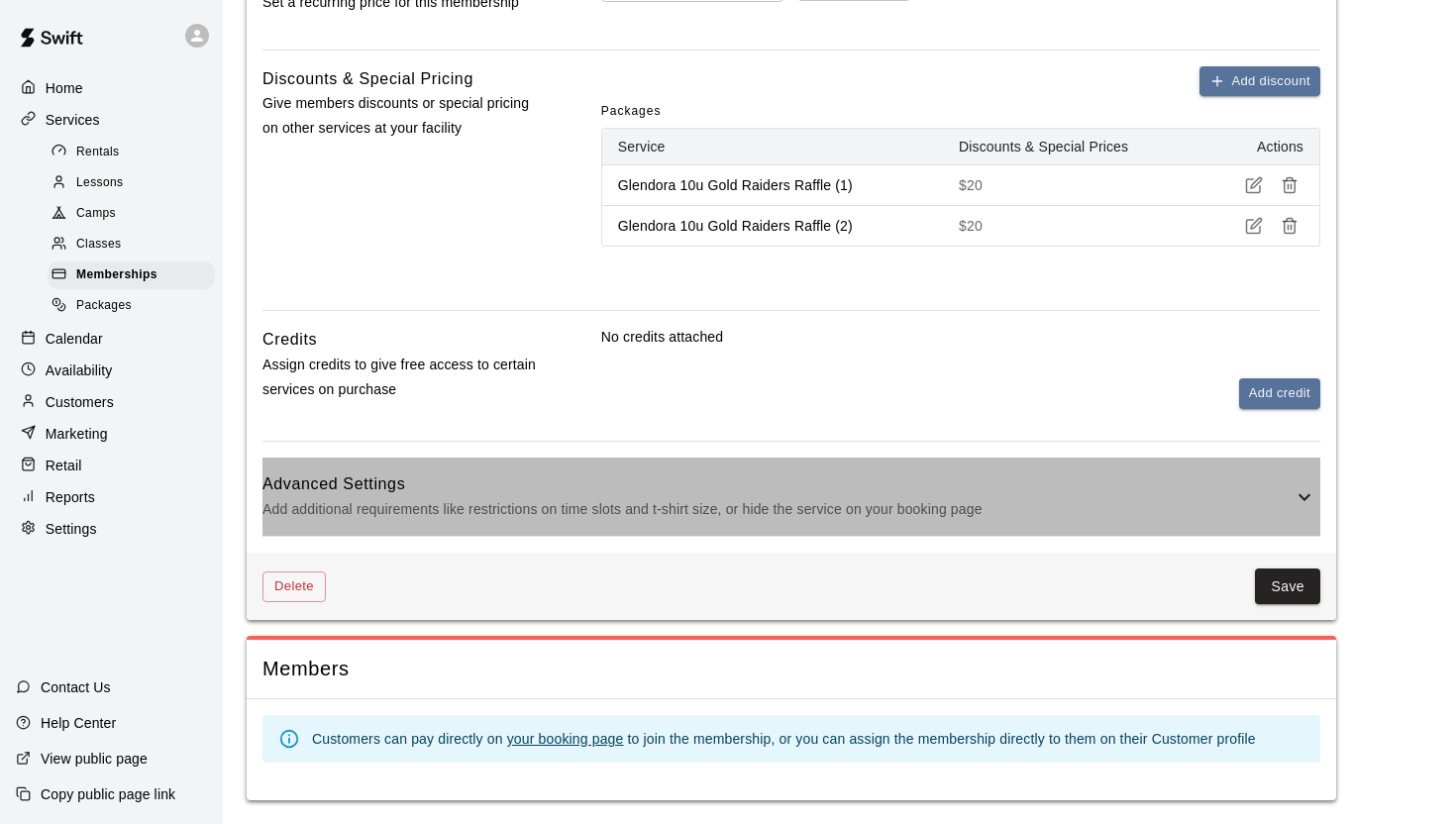 click 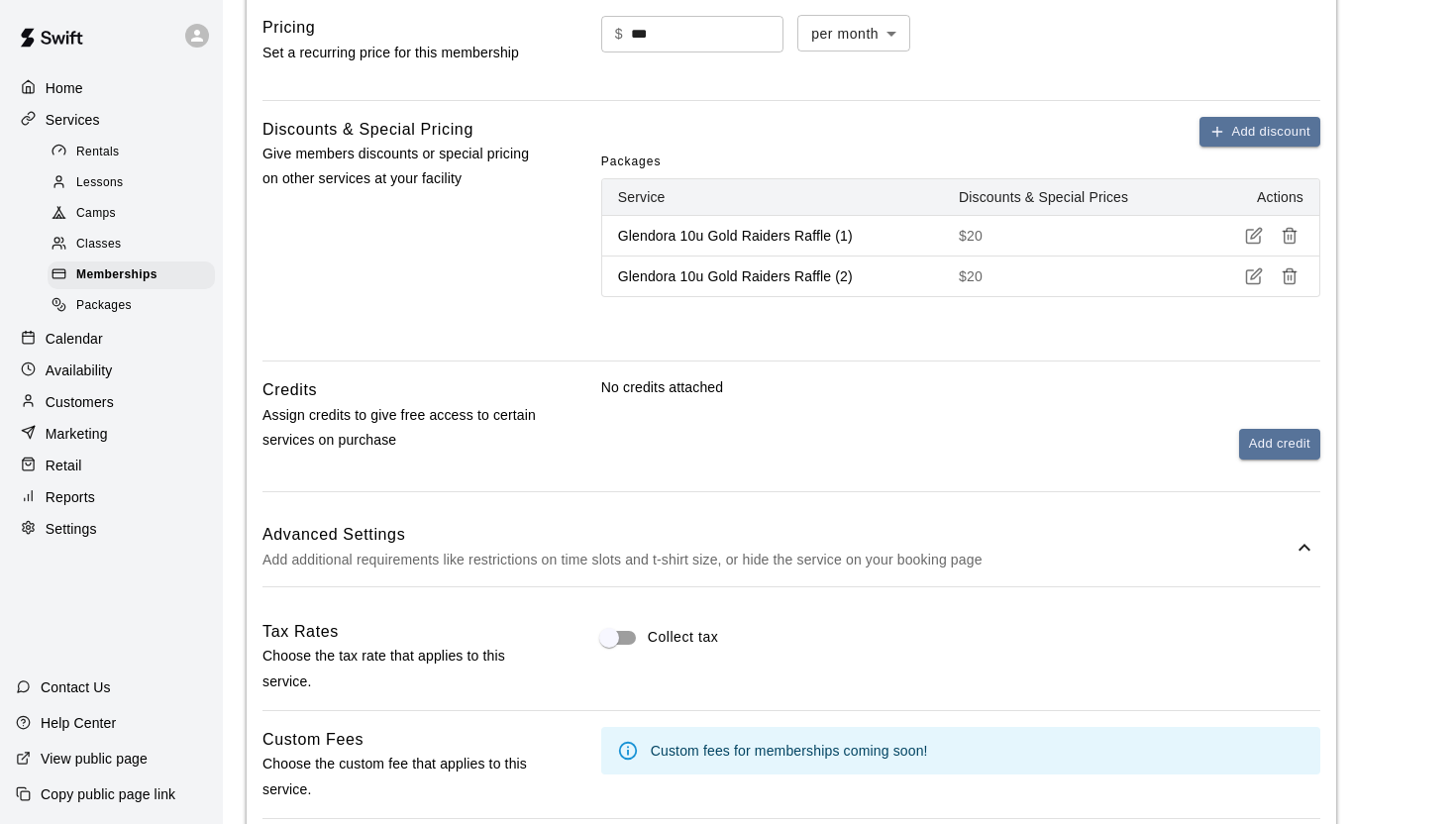 scroll, scrollTop: 0, scrollLeft: 0, axis: both 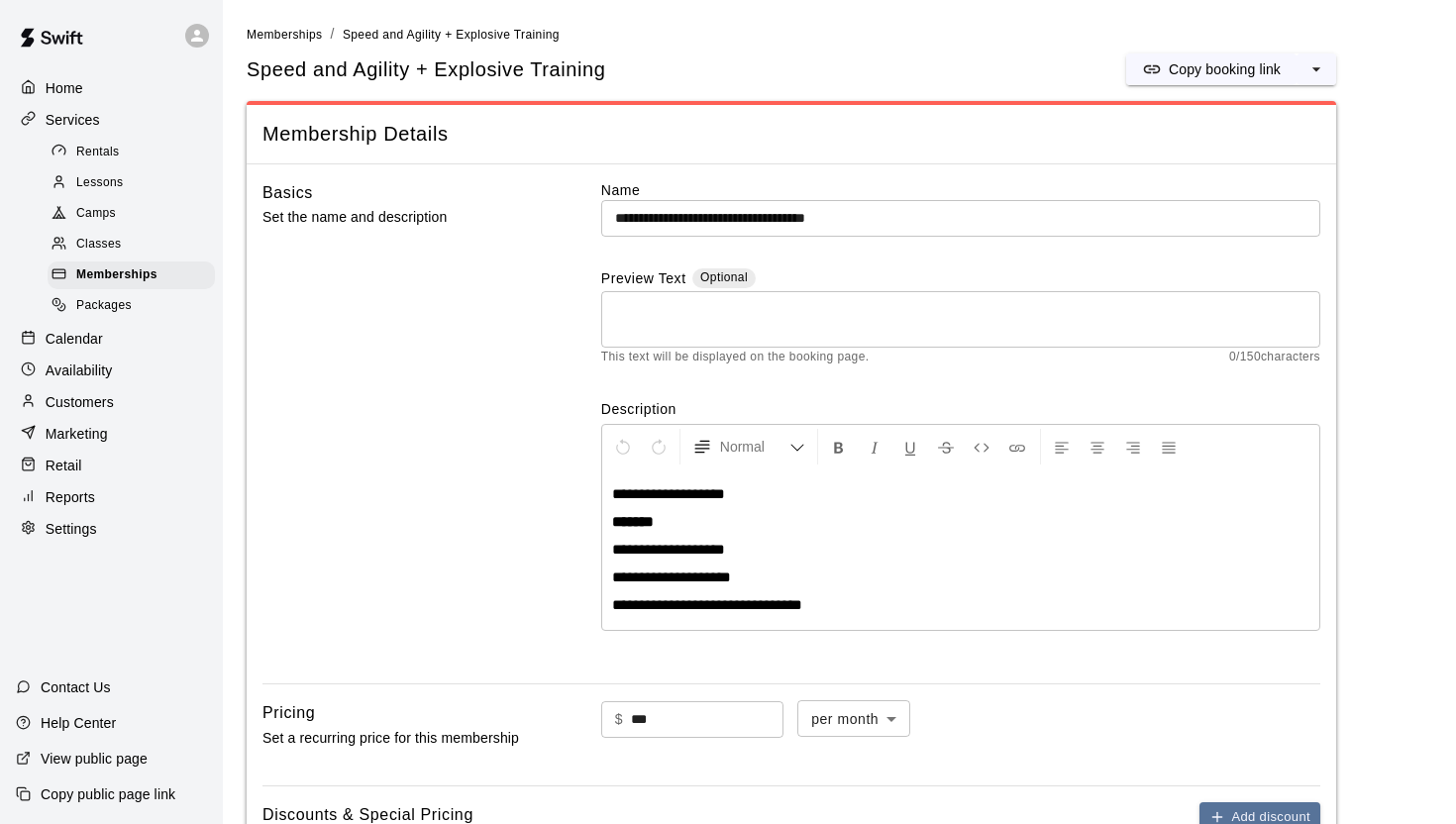 click on "Speed and Agility + Explosive Training" at bounding box center (426, 69) 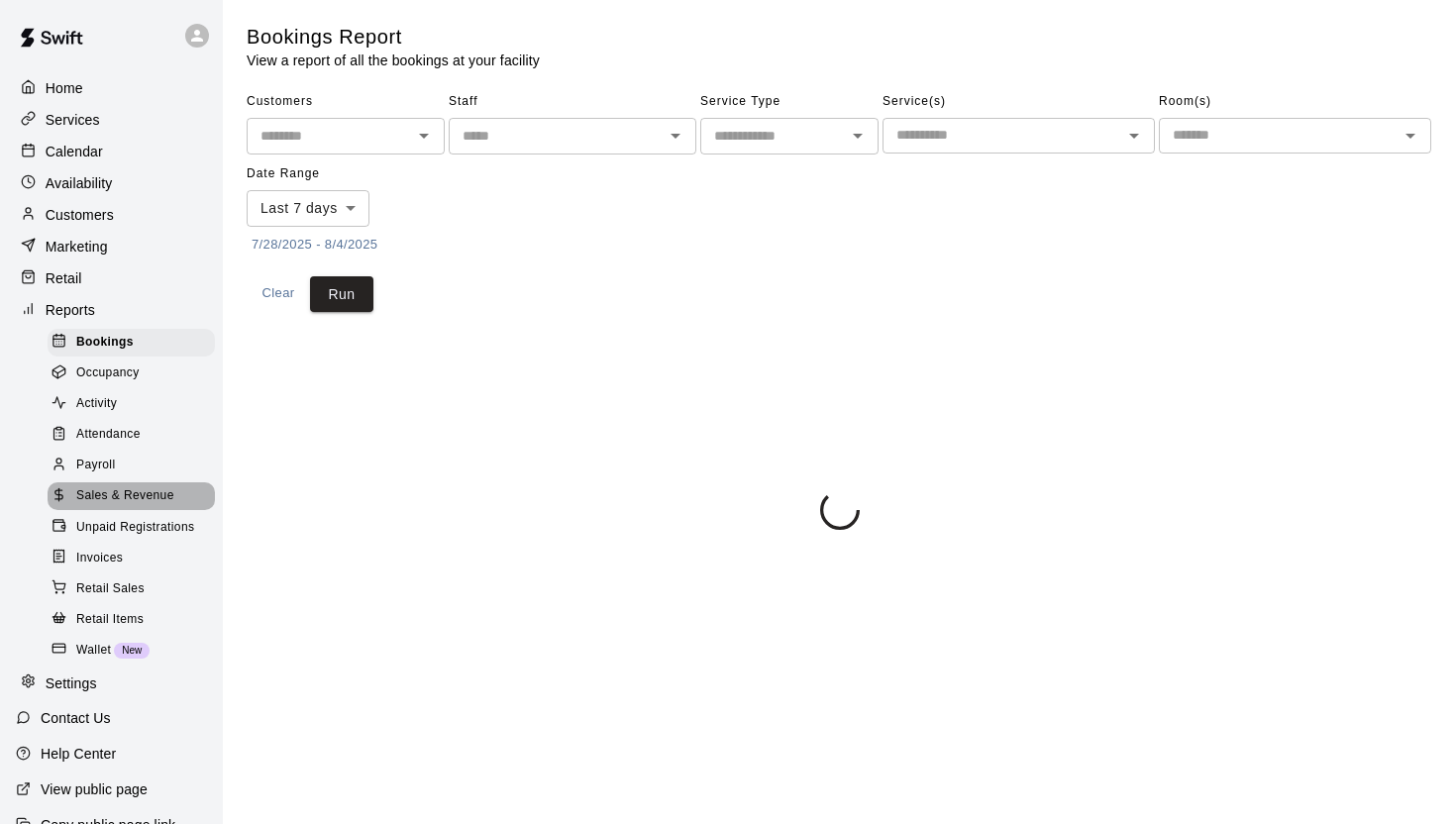 click on "Sales & Revenue" at bounding box center (131, 496) 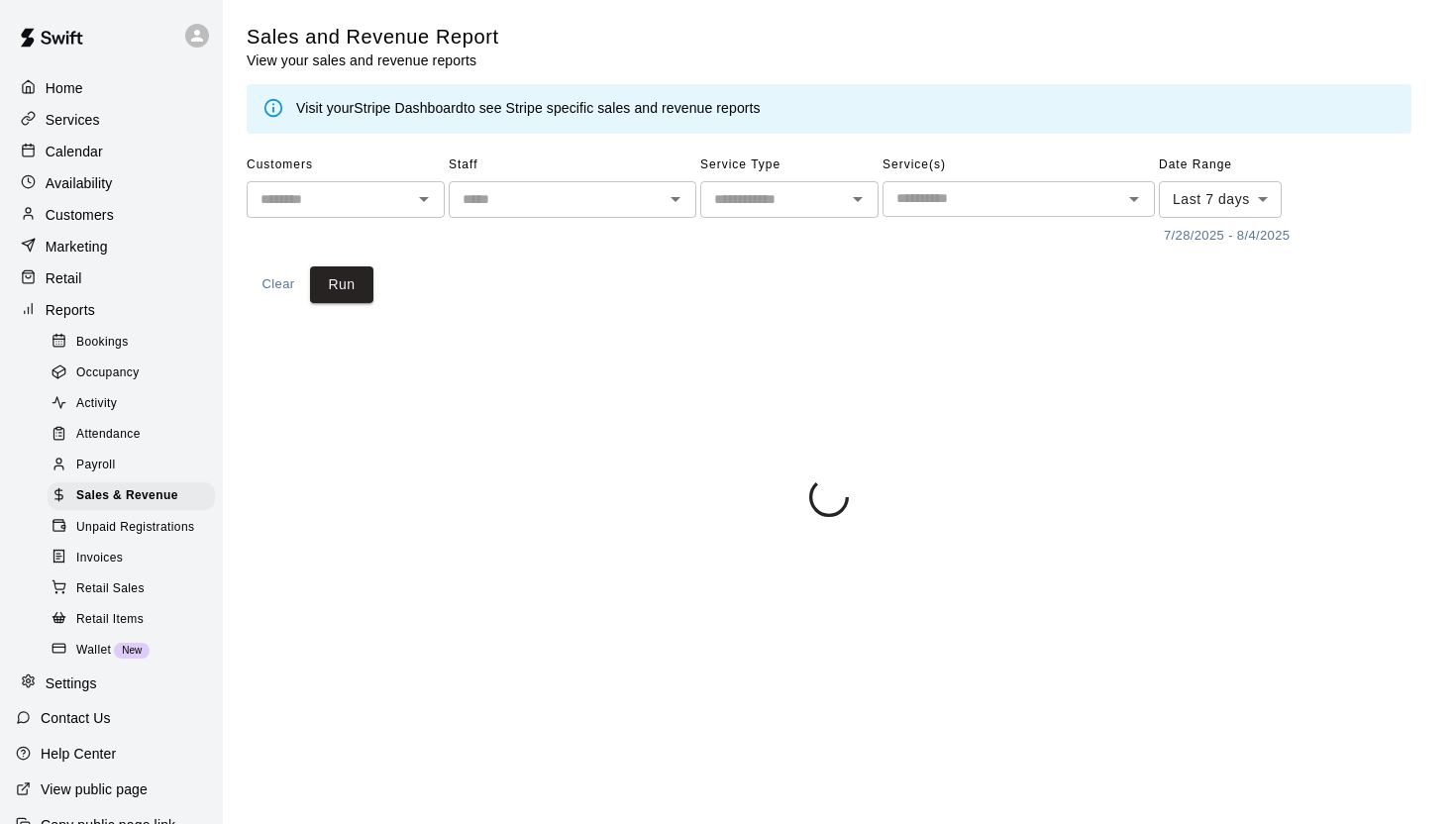 click at bounding box center [773, 199] 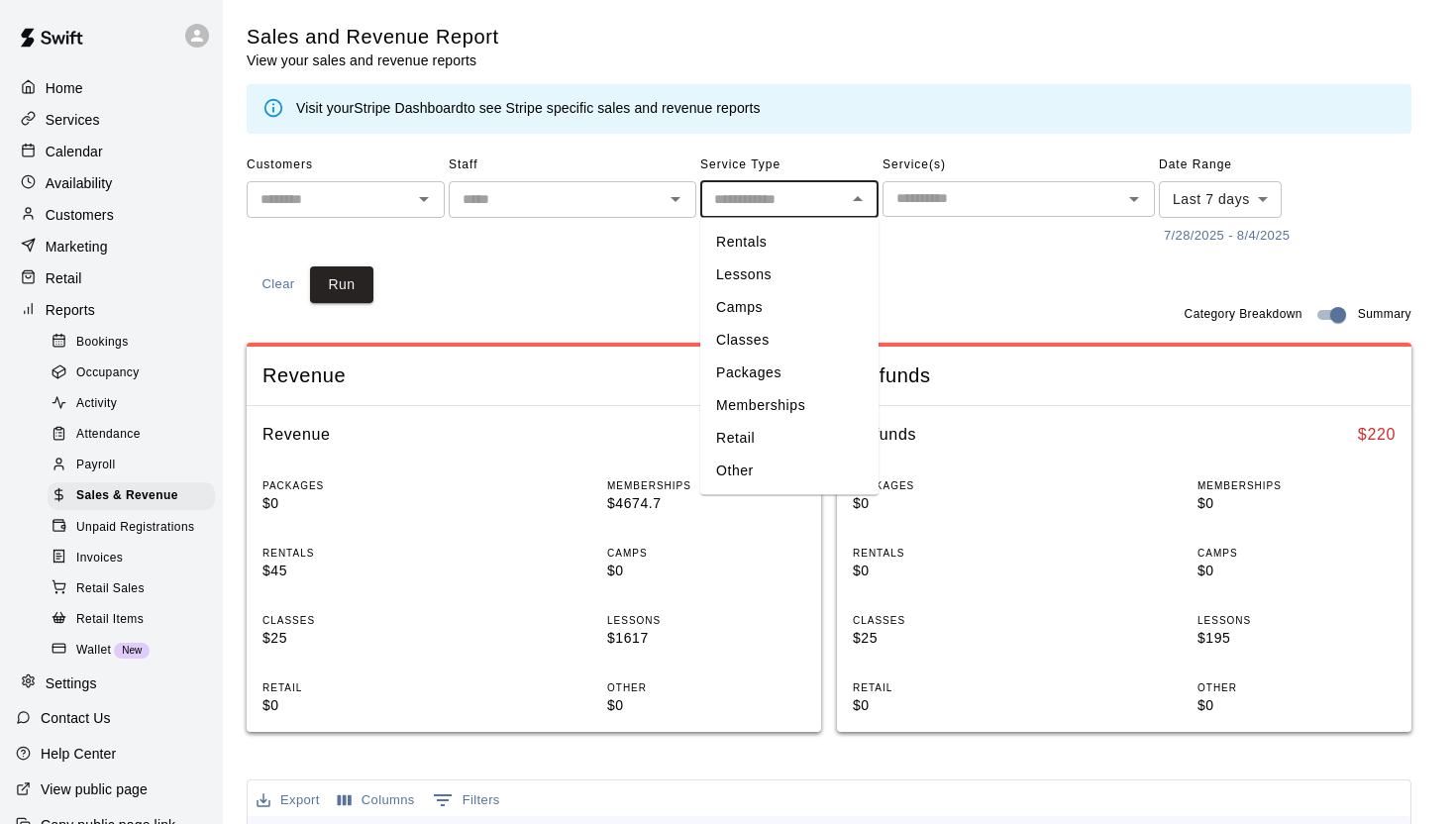 click on "Memberships" at bounding box center [789, 405] 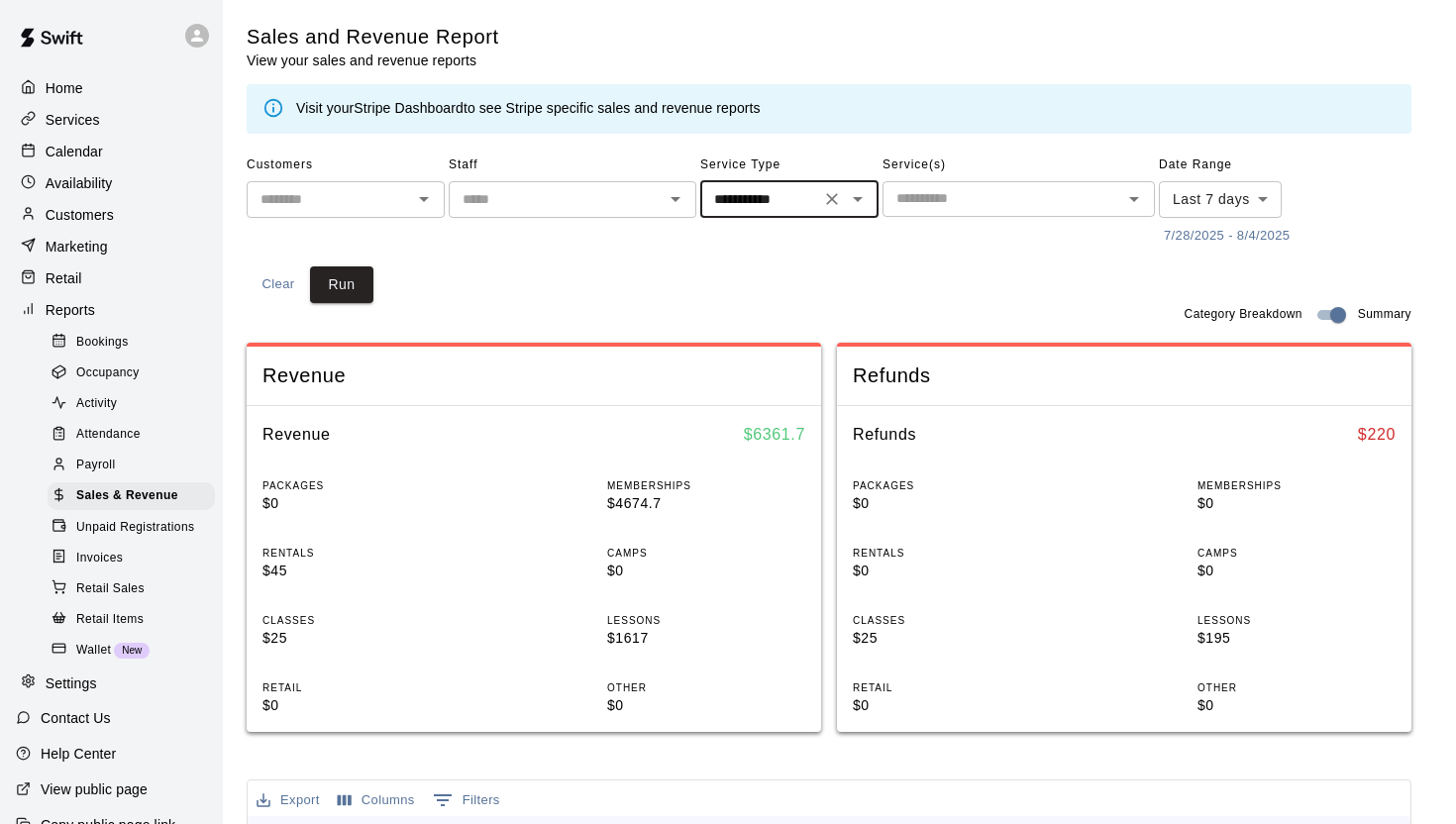 click on "7/28/2025 - 8/4/2025" at bounding box center (1226, 236) 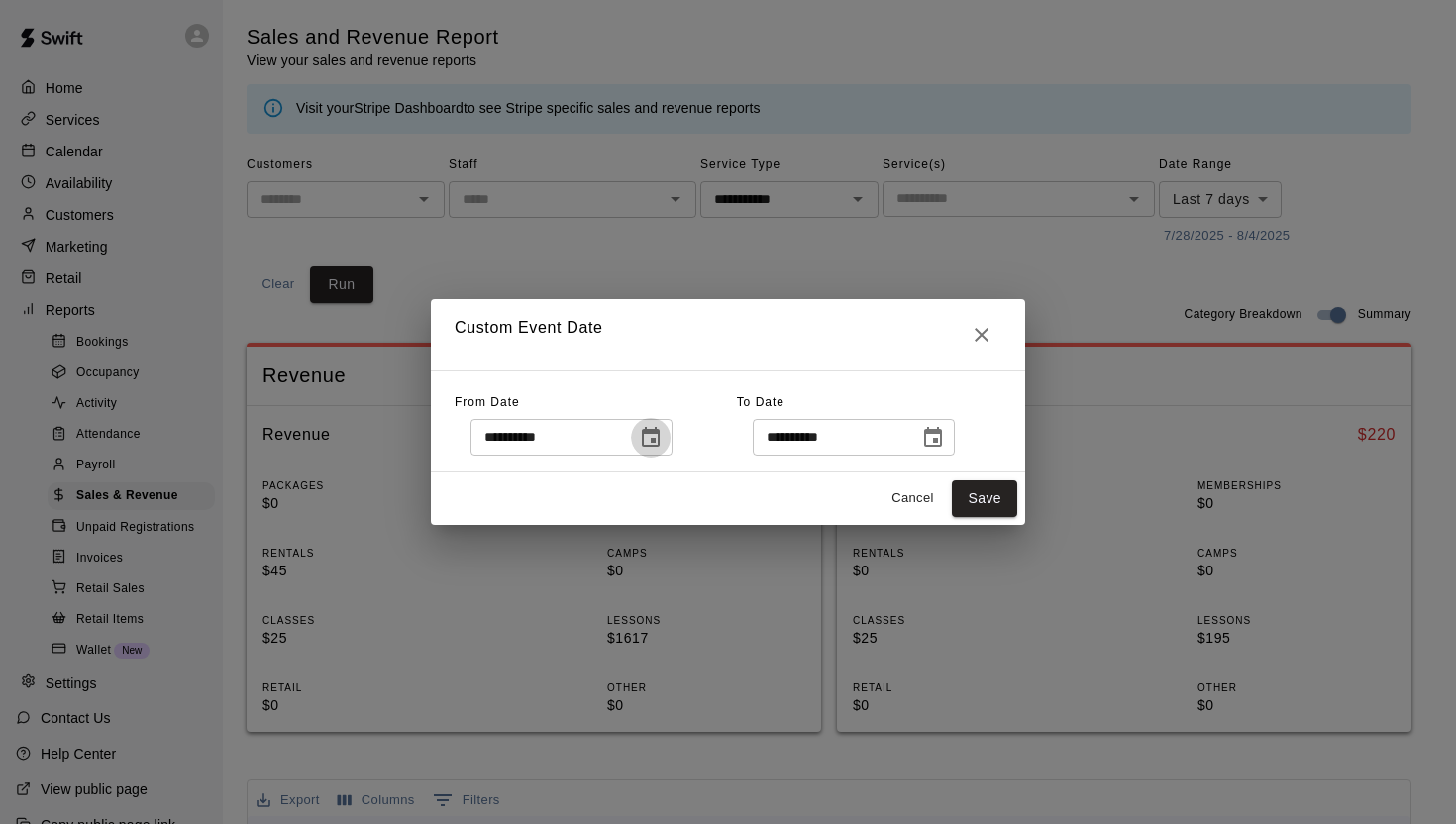 click 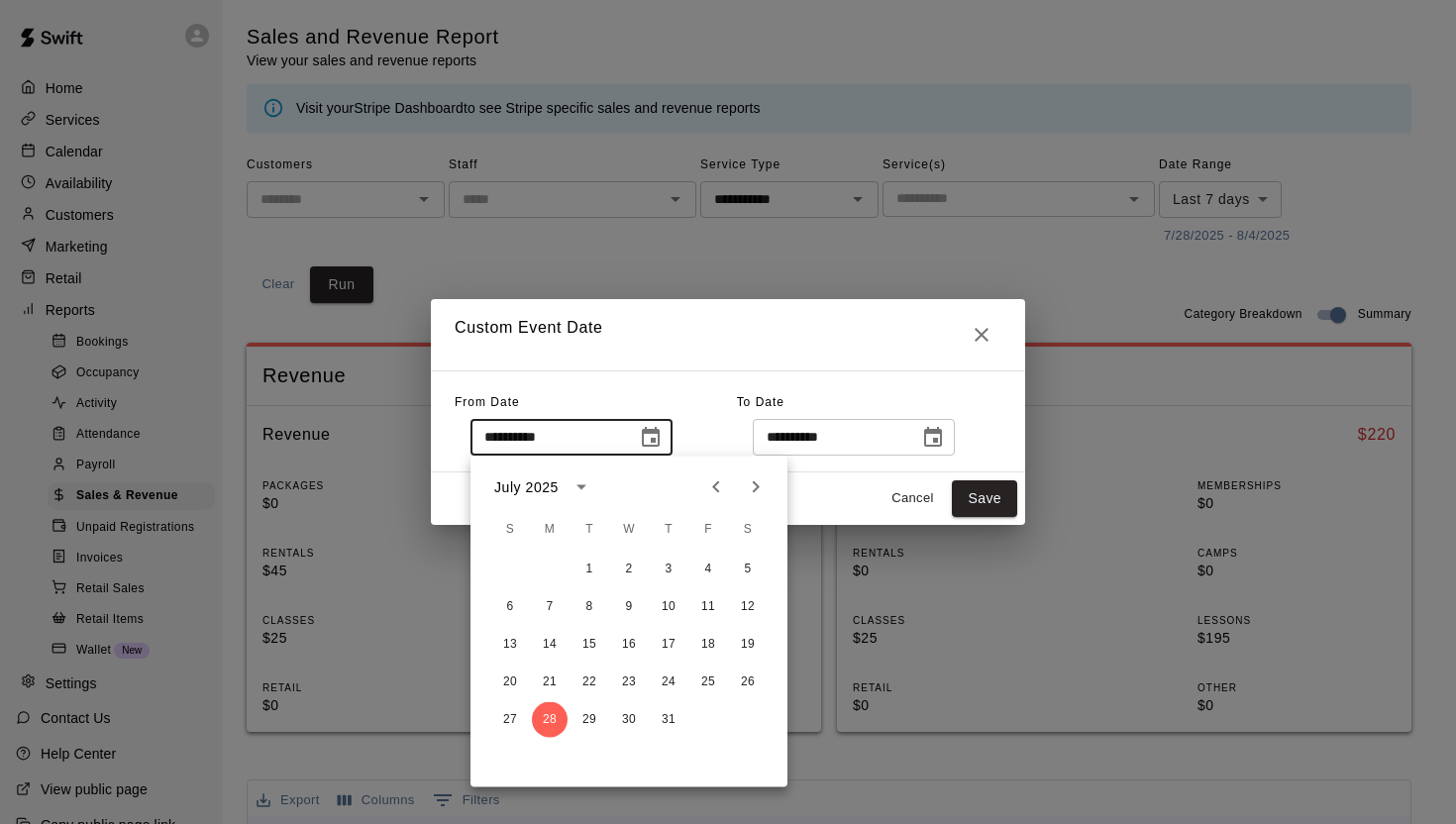 click 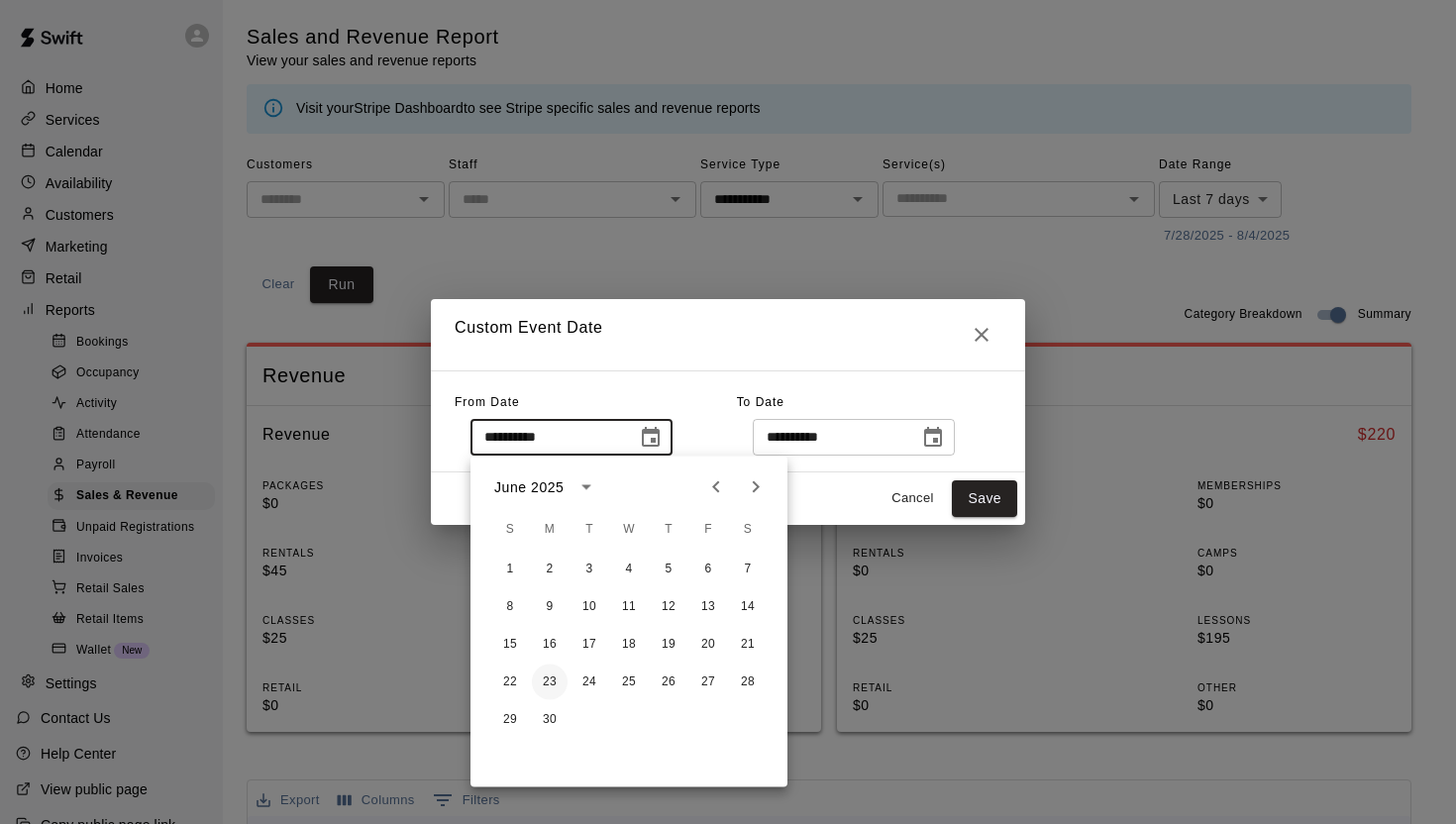 click on "23" at bounding box center [550, 682] 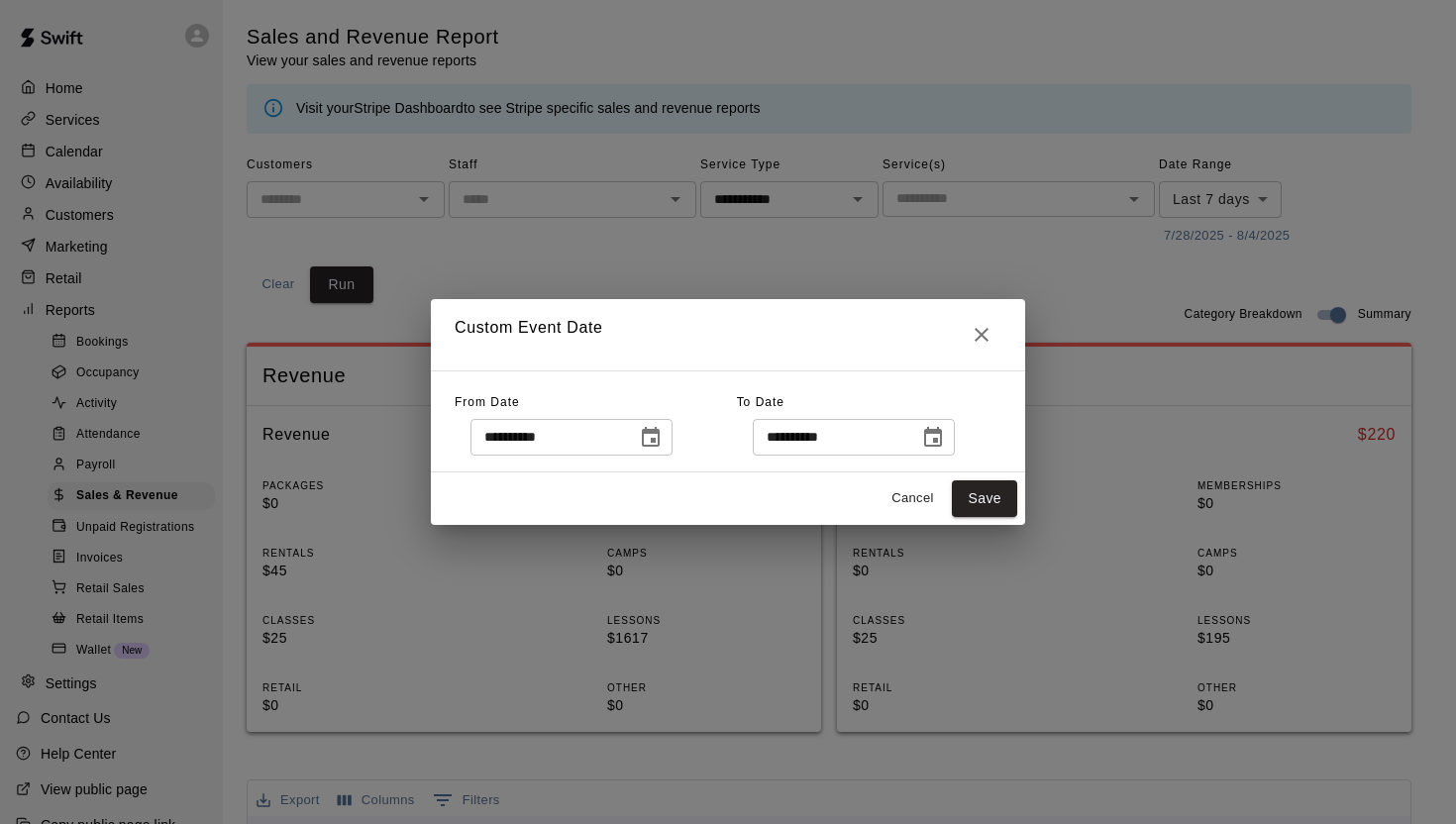 click 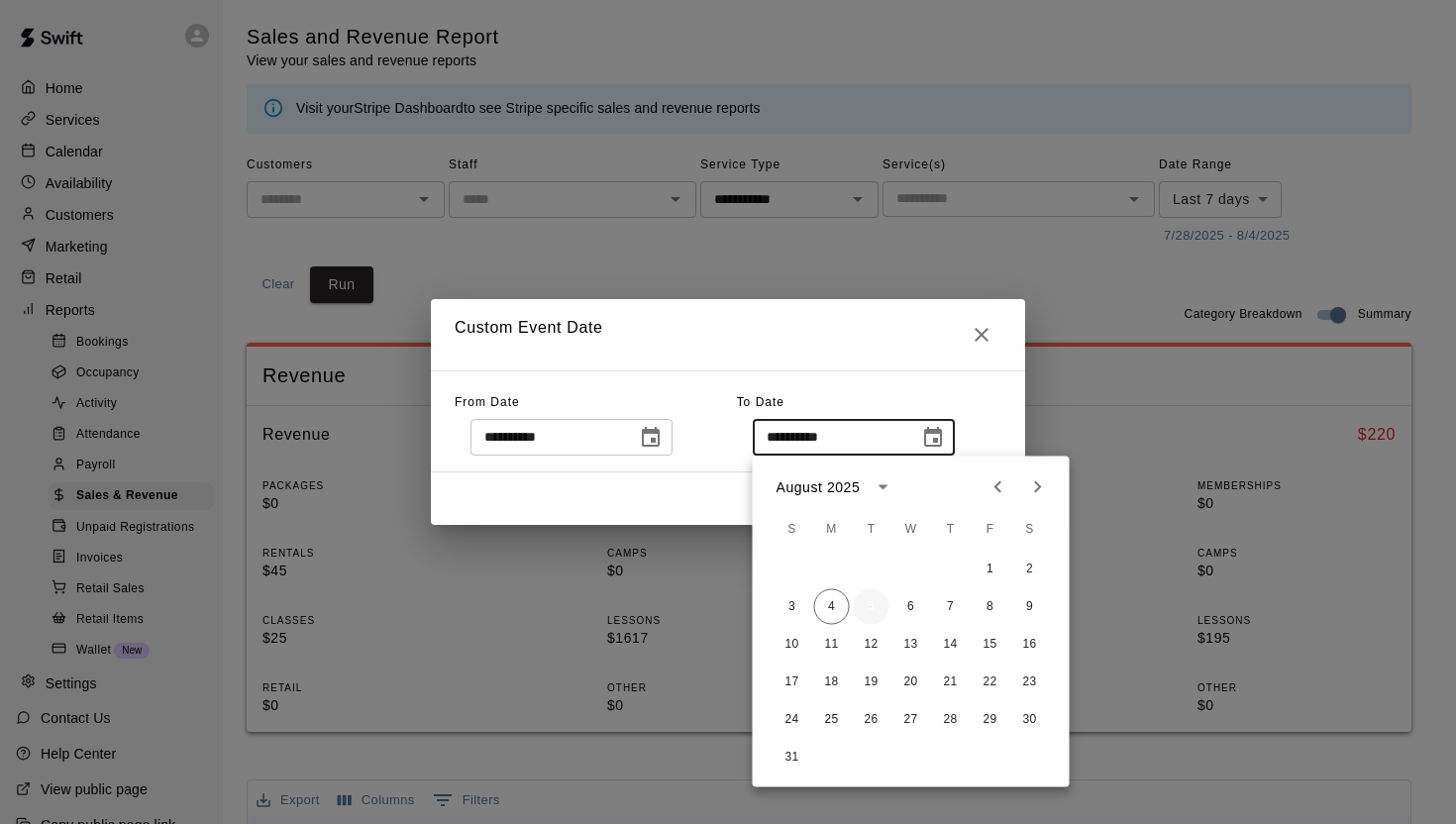 click on "5" at bounding box center [872, 607] 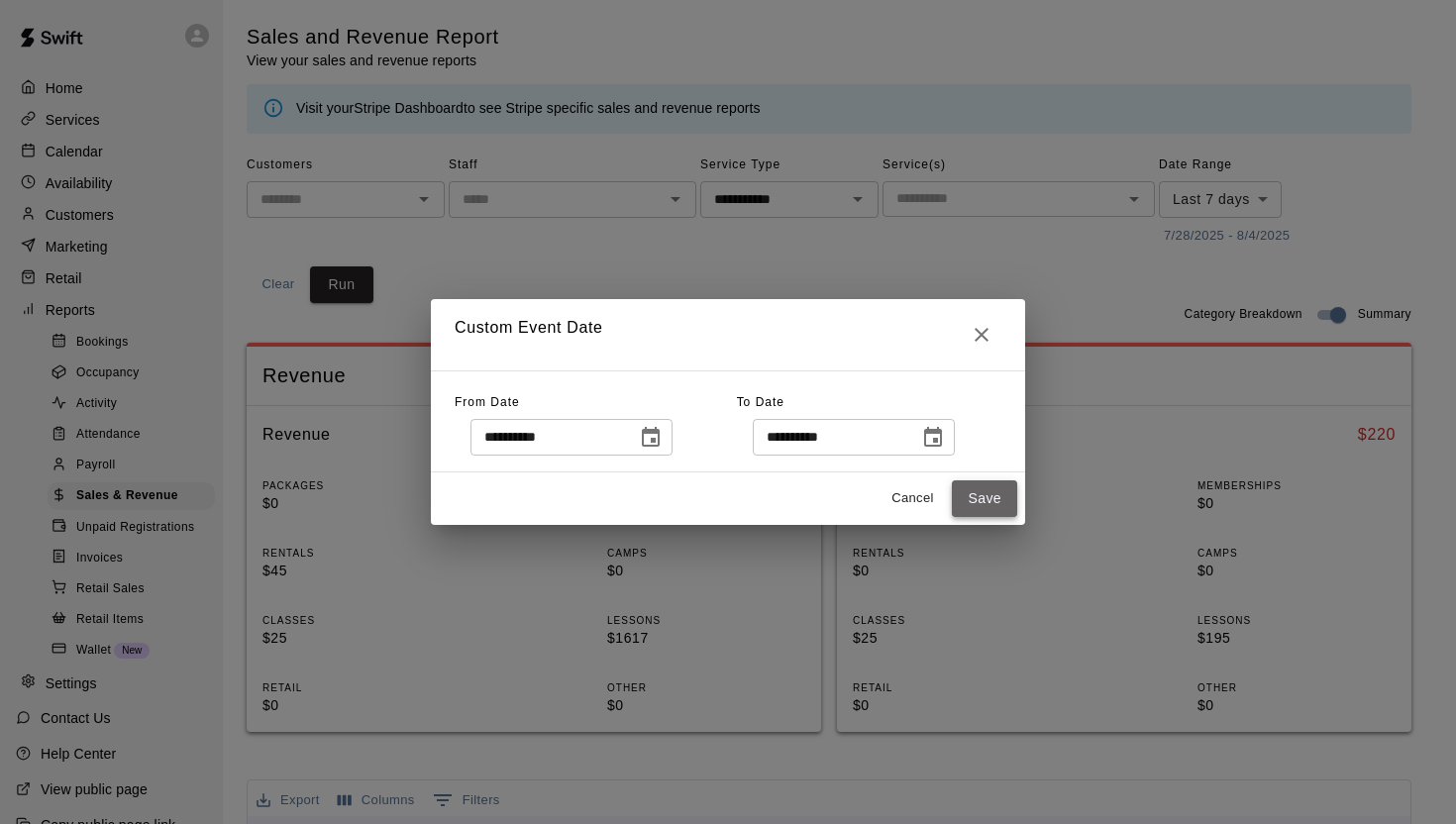 click on "Save" at bounding box center [985, 498] 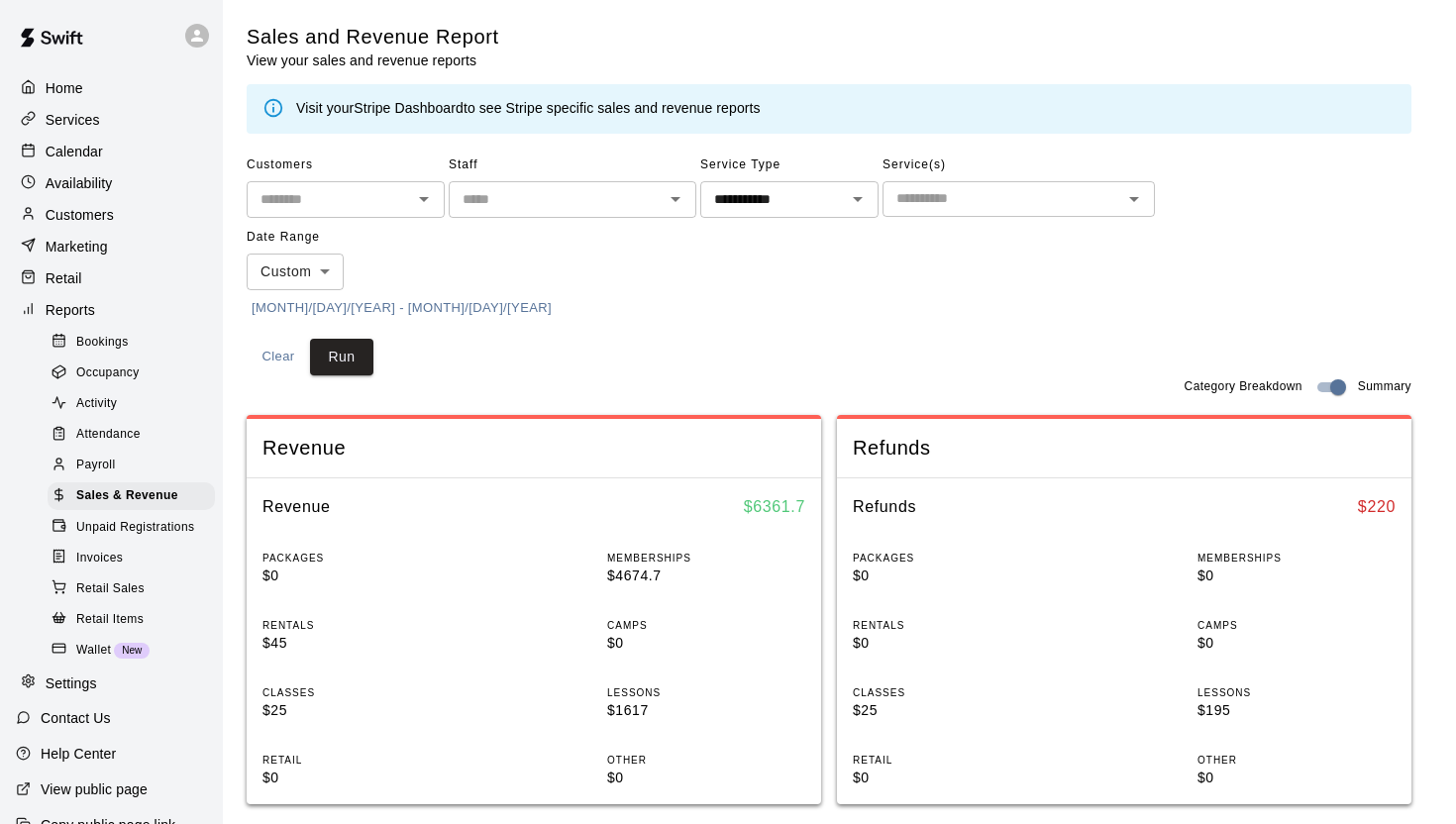 click on "​" at bounding box center [1018, 199] 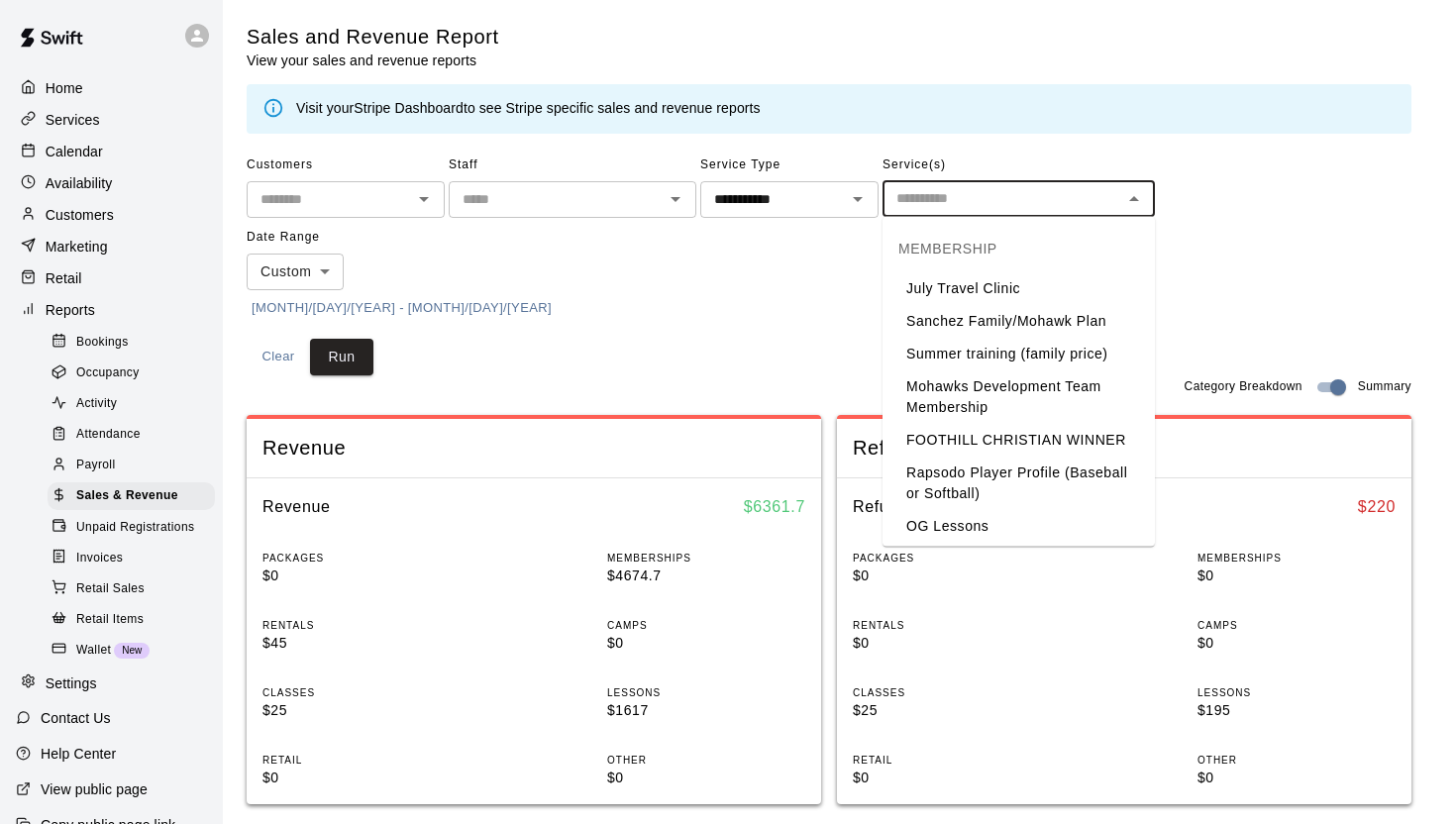 click on "MEMBERSHIP" at bounding box center (1018, 249) 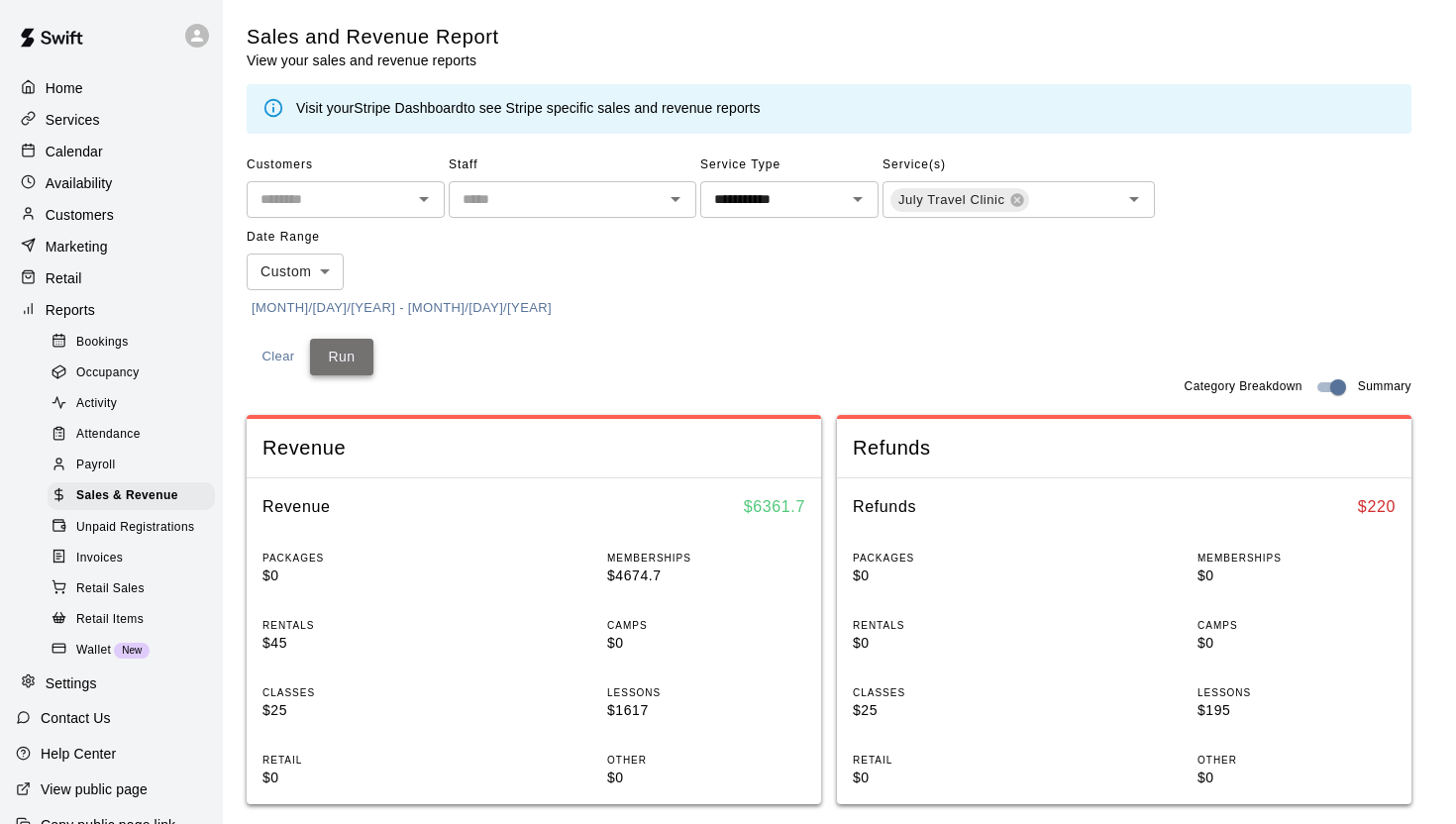 click on "Run" at bounding box center (342, 357) 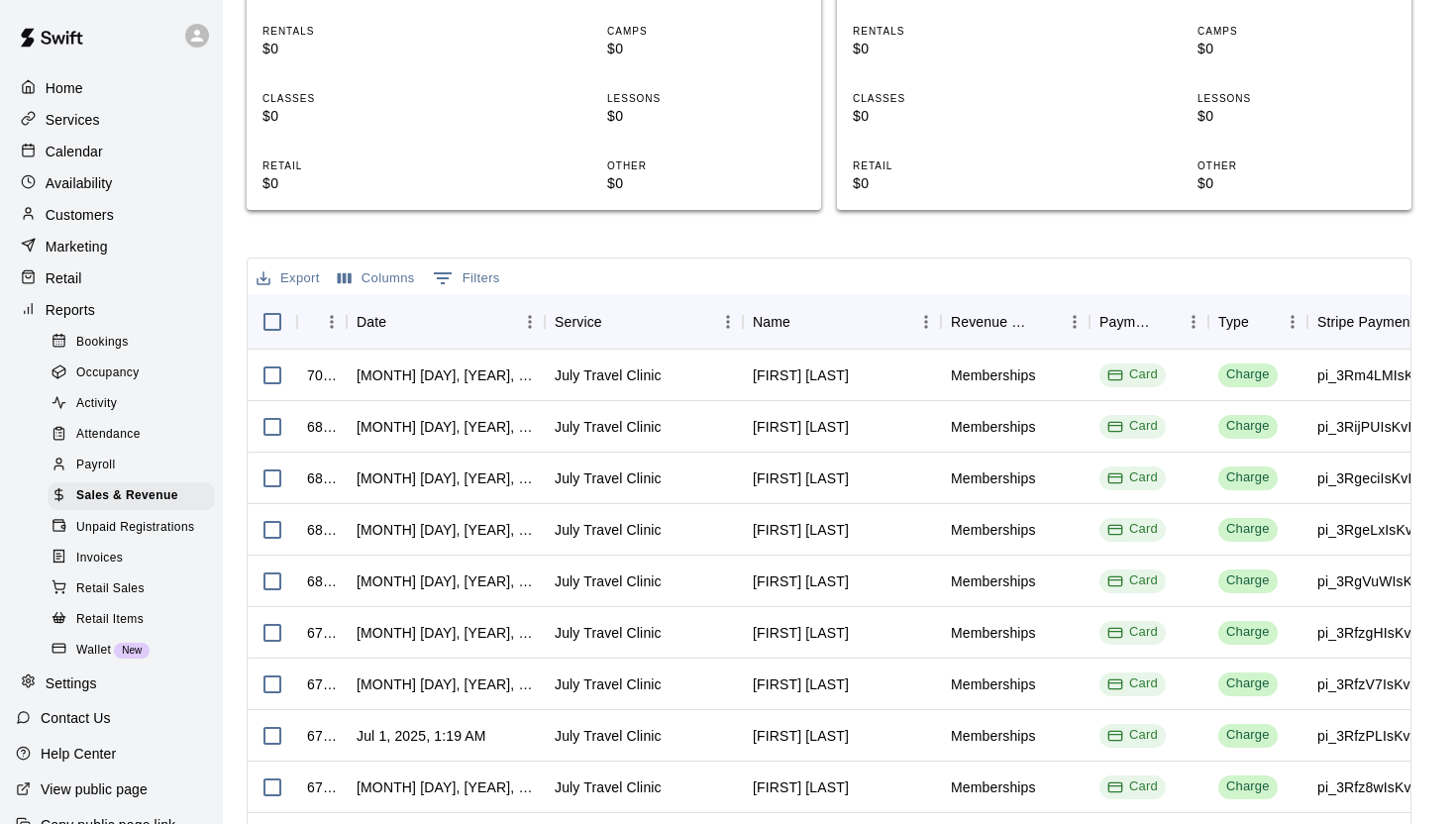 scroll, scrollTop: 596, scrollLeft: 0, axis: vertical 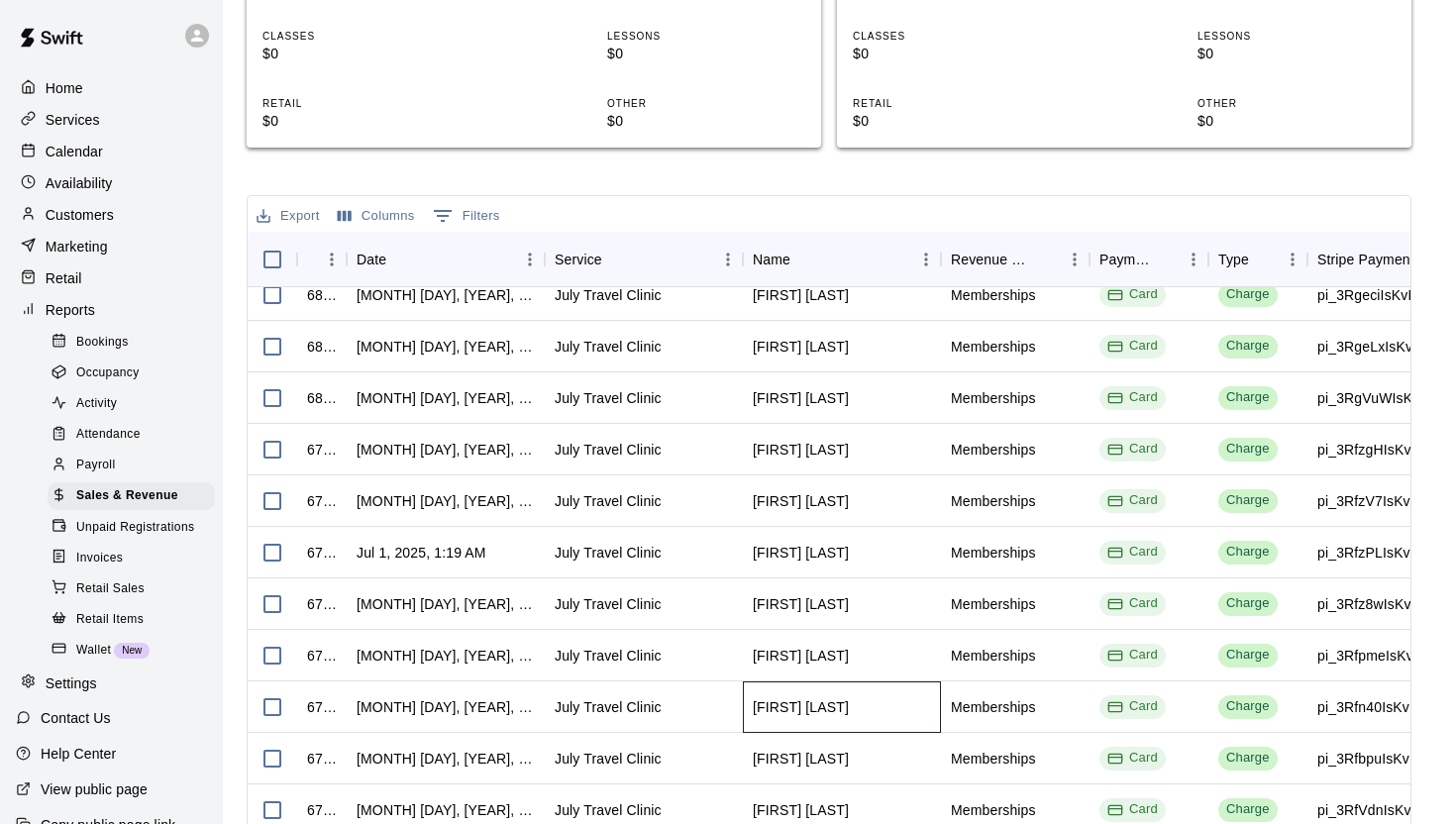 click on "[FIRST] [LAST]" at bounding box center [800, 707] 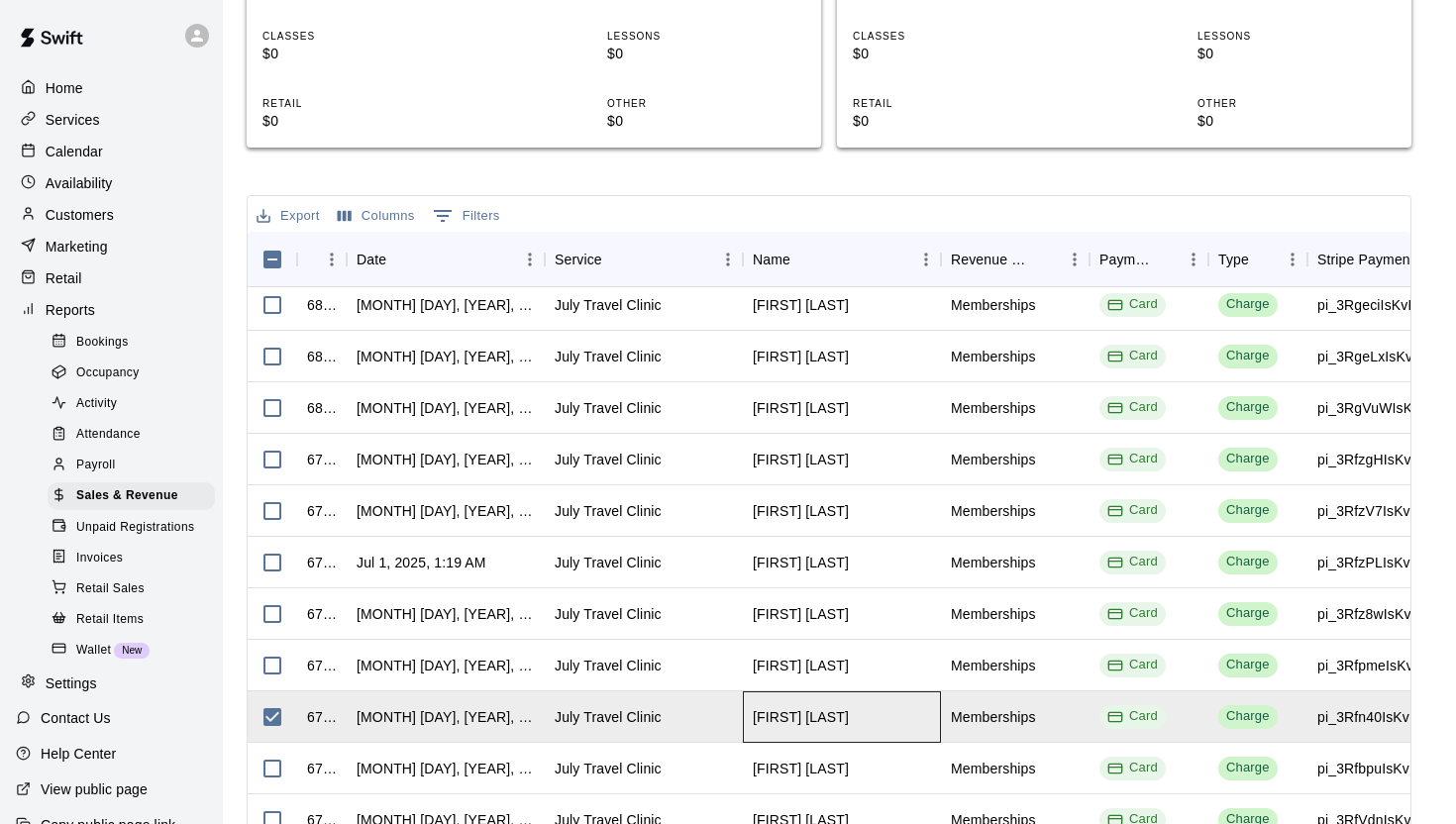 scroll, scrollTop: 113, scrollLeft: 0, axis: vertical 